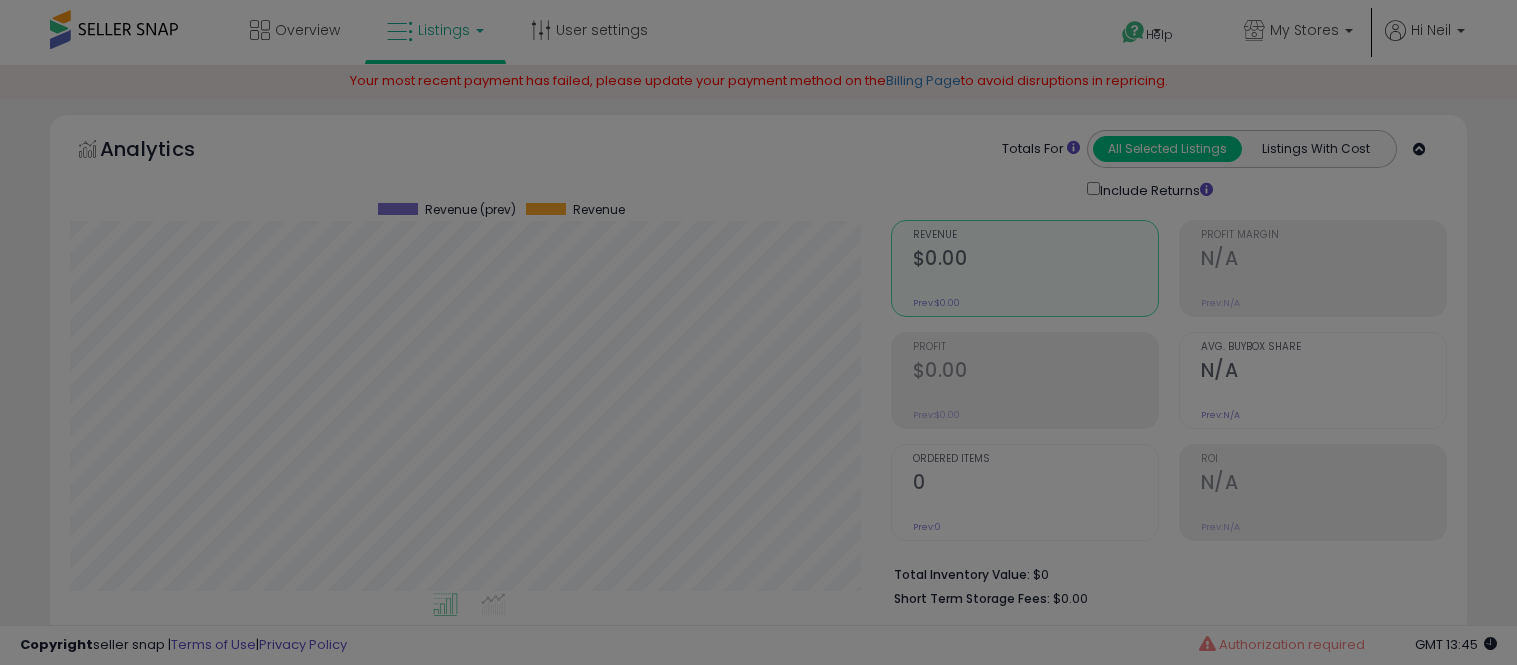 select on "**" 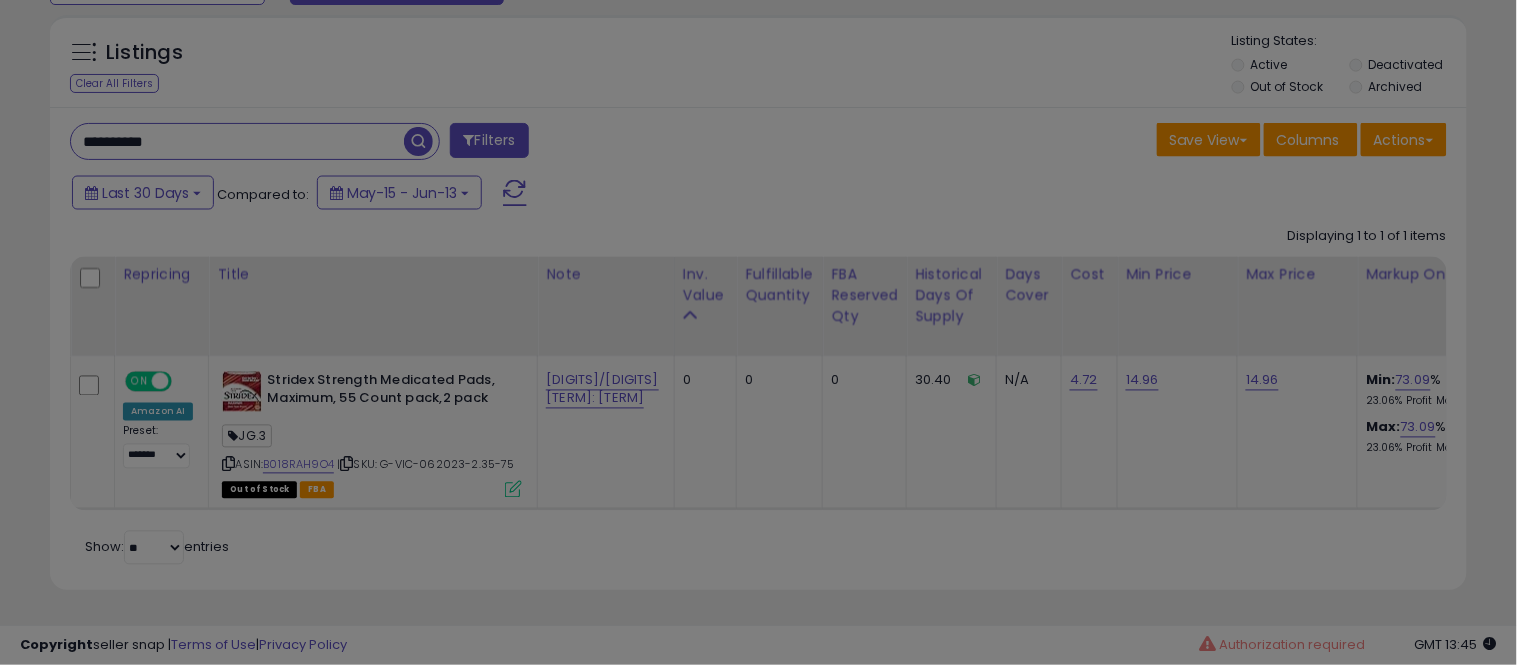 scroll, scrollTop: 760, scrollLeft: 0, axis: vertical 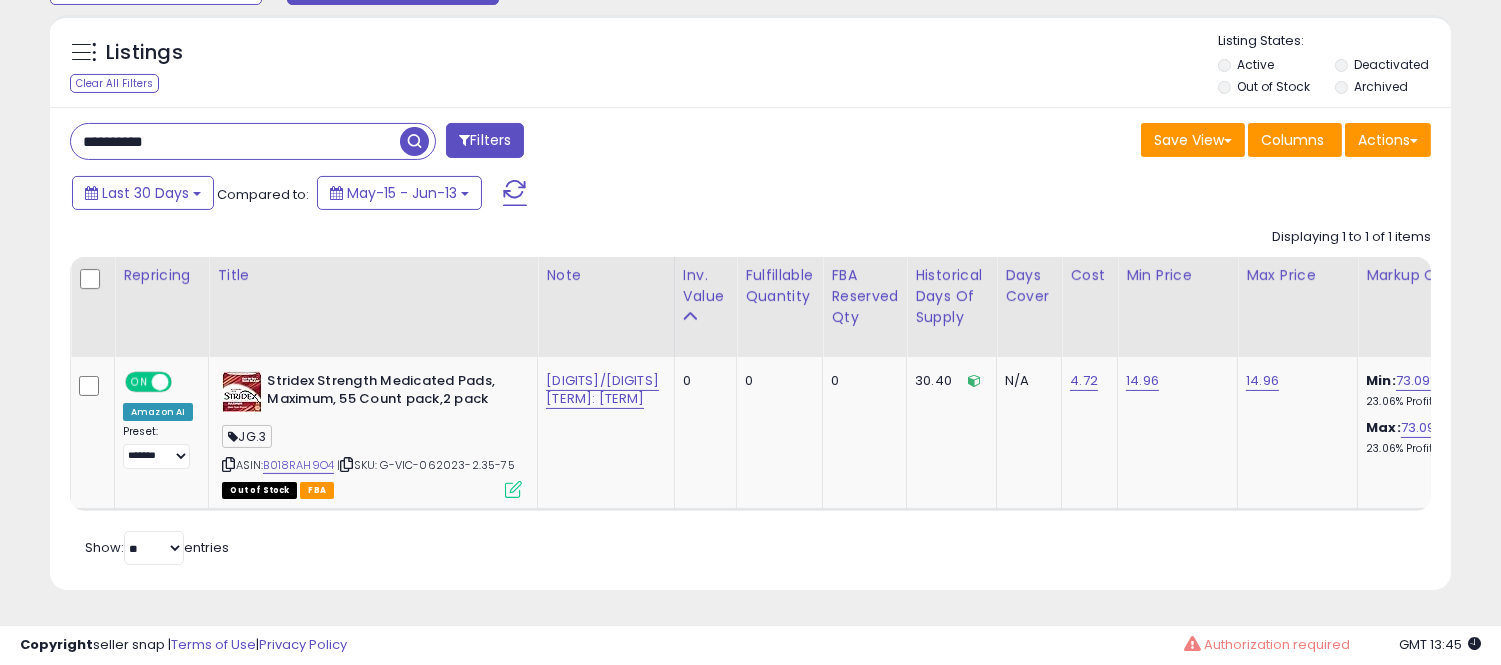 click on "**********" at bounding box center (235, 141) 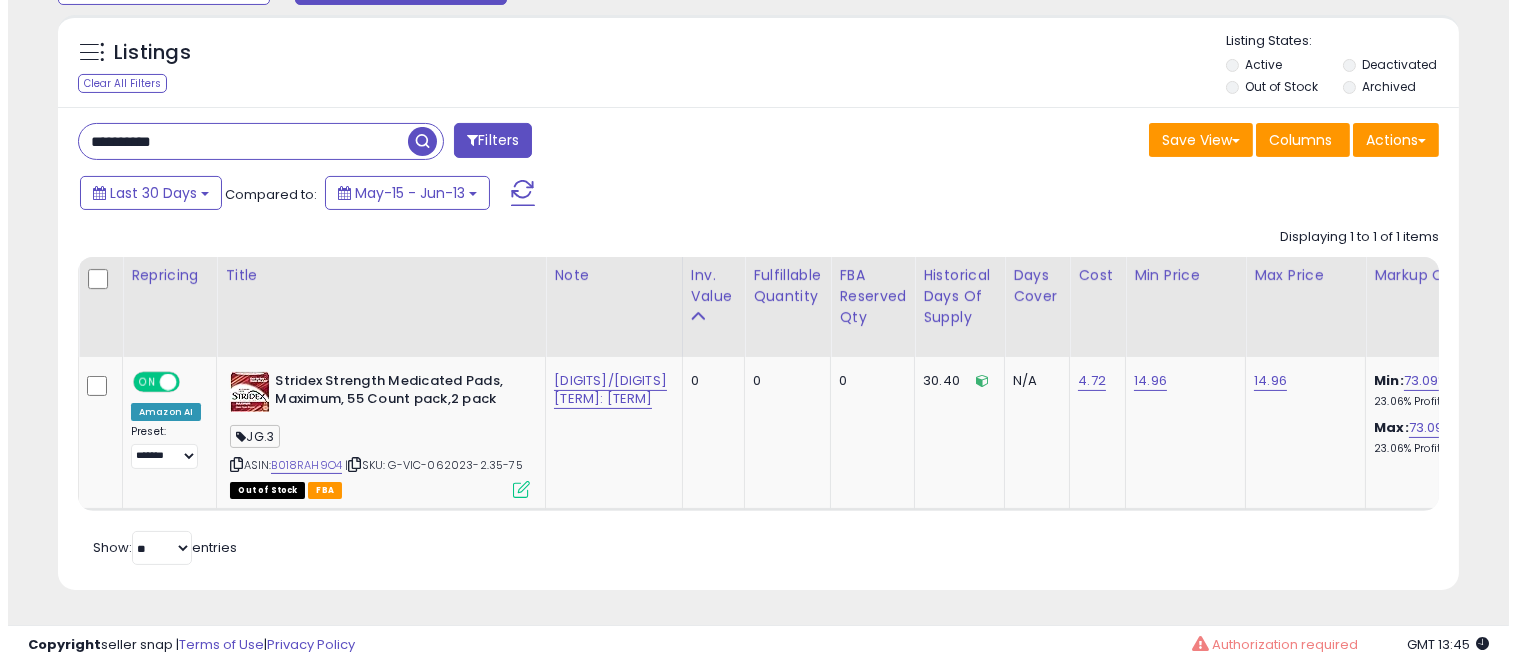 scroll, scrollTop: 607, scrollLeft: 0, axis: vertical 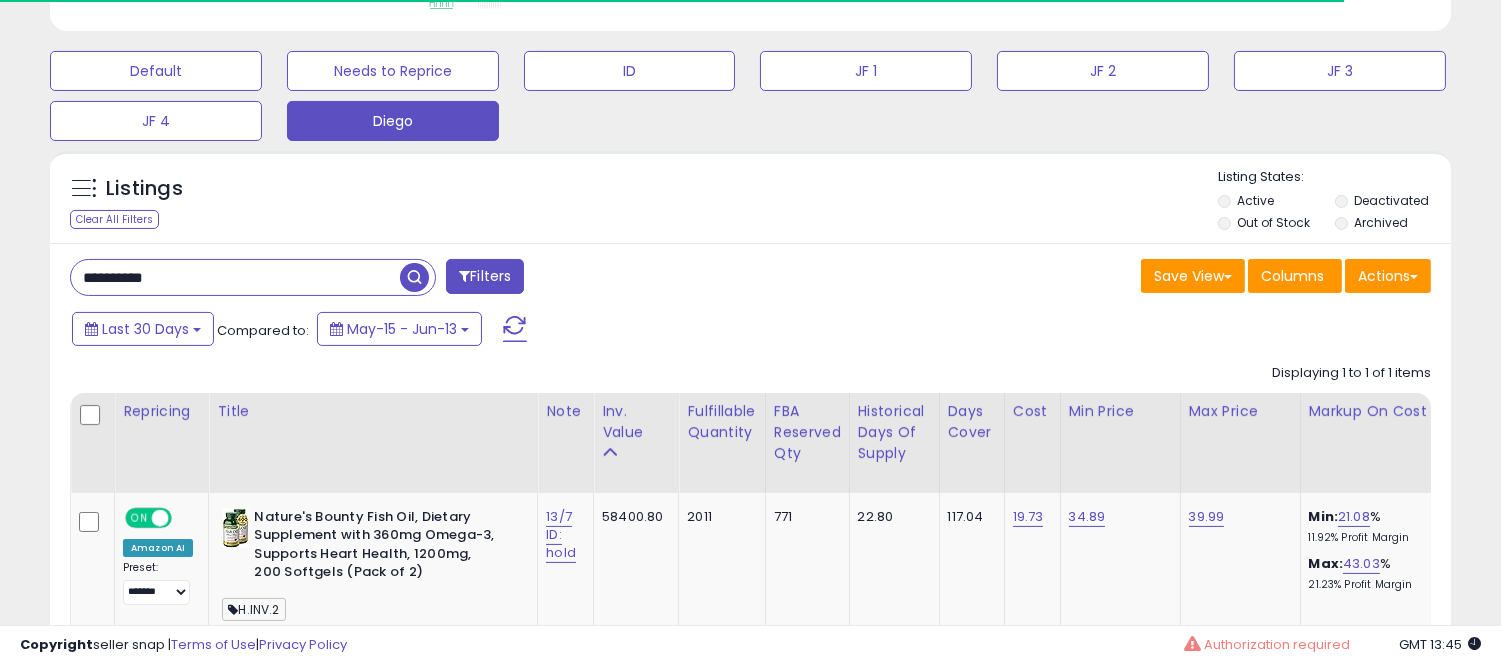 click on "**********" at bounding box center [235, 277] 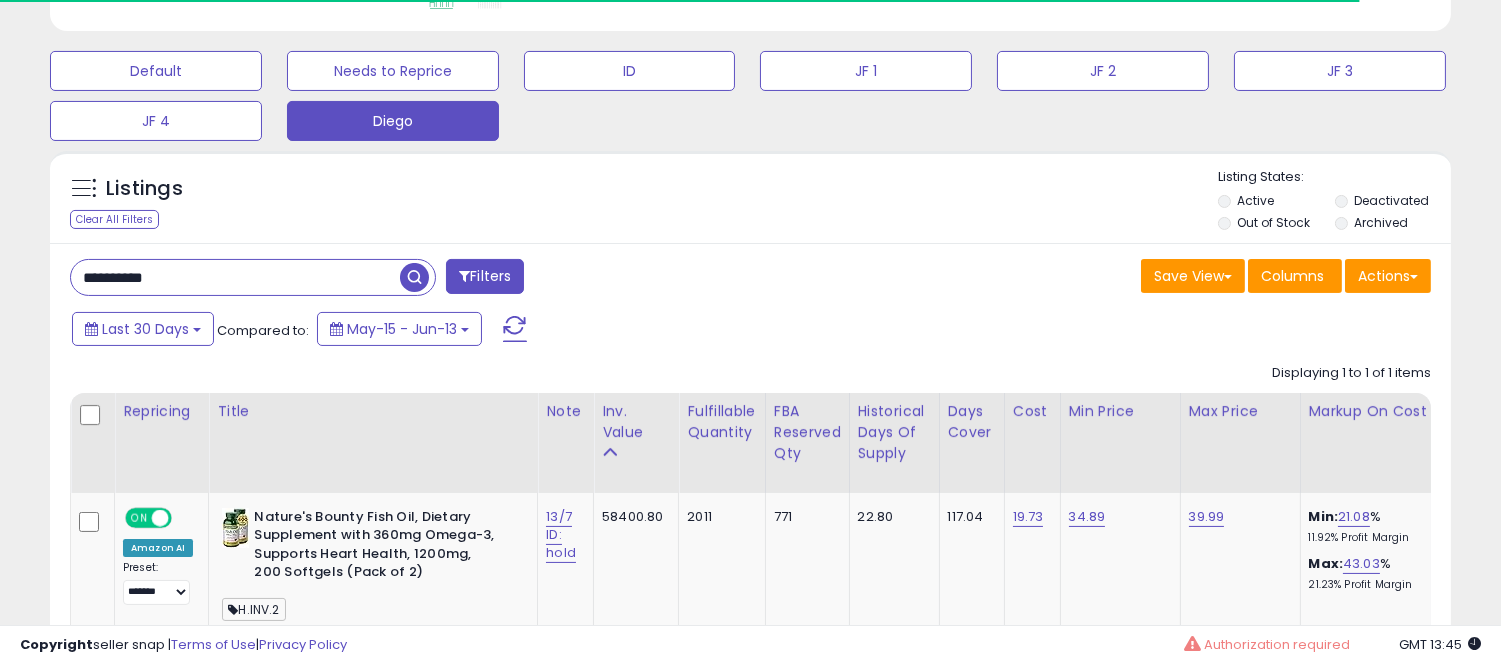 click on "**********" at bounding box center [235, 277] 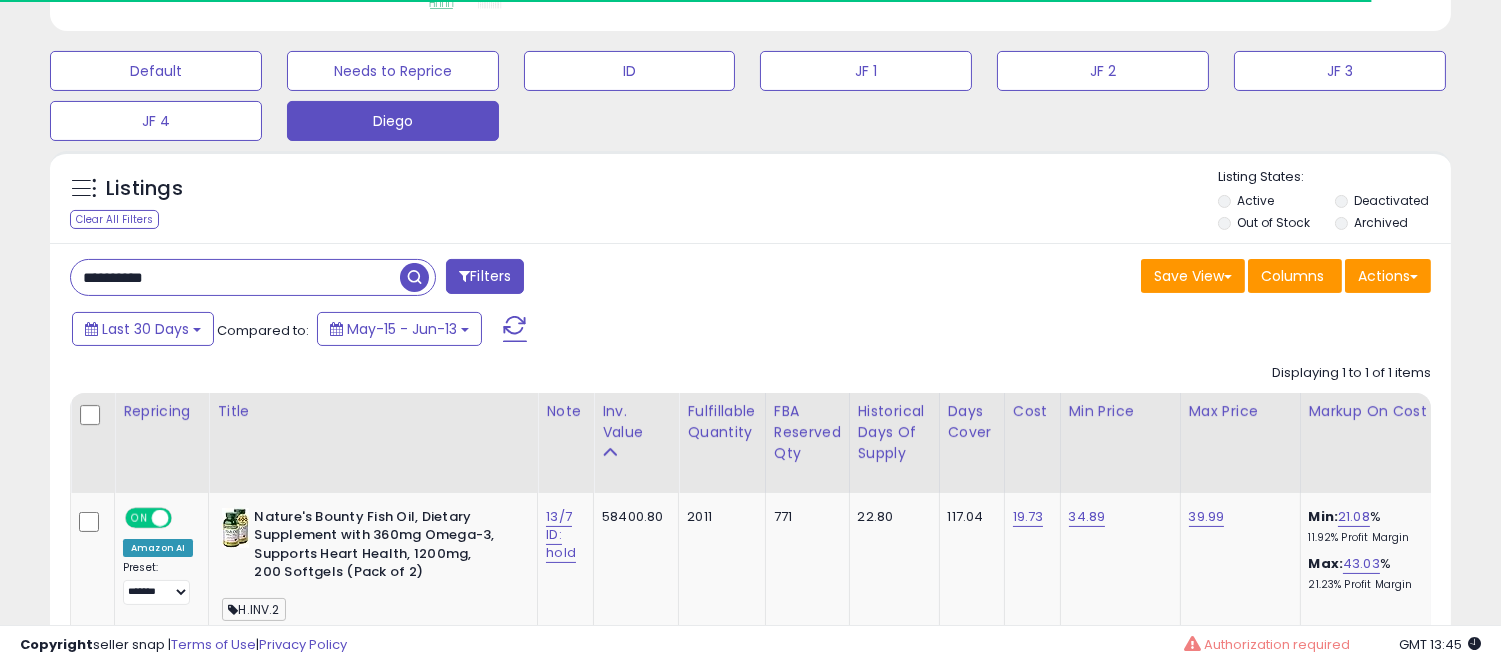 paste 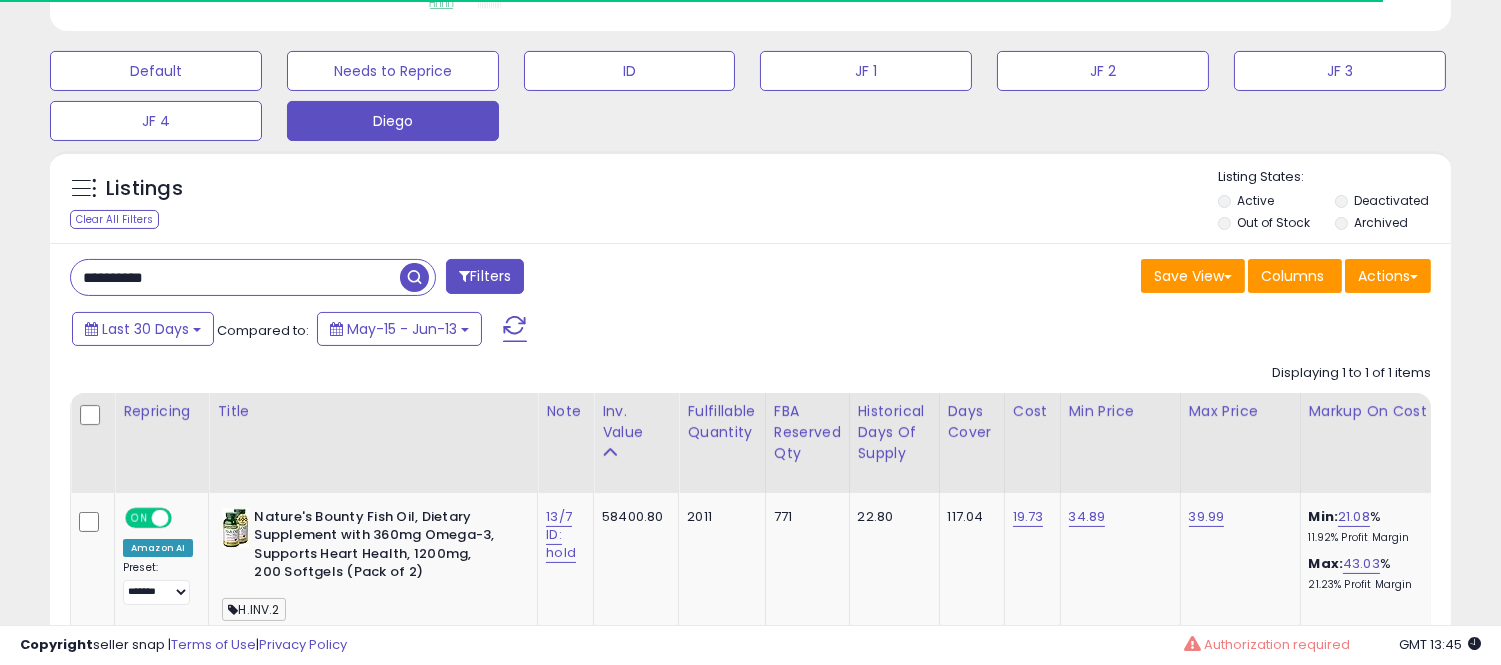 scroll, scrollTop: 999590, scrollLeft: 999178, axis: both 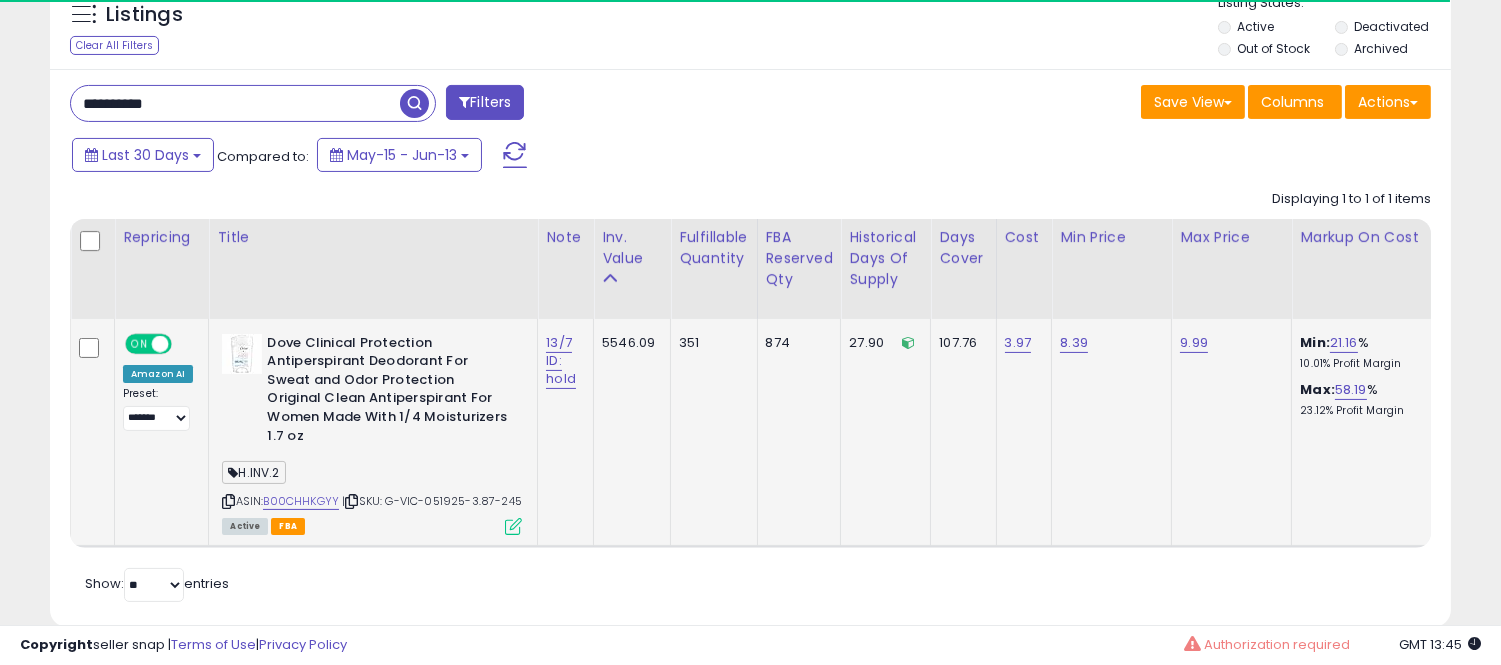 click at bounding box center (513, 526) 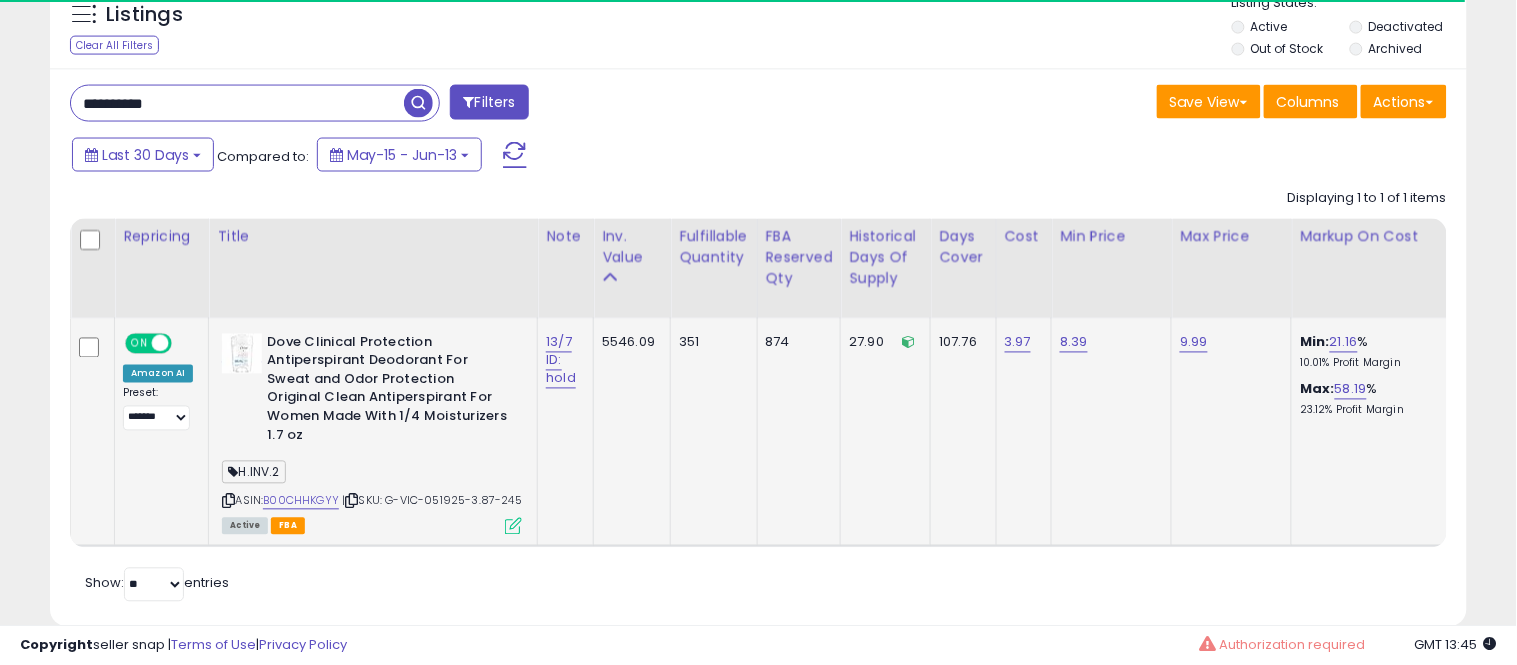 scroll, scrollTop: 999590, scrollLeft: 999178, axis: both 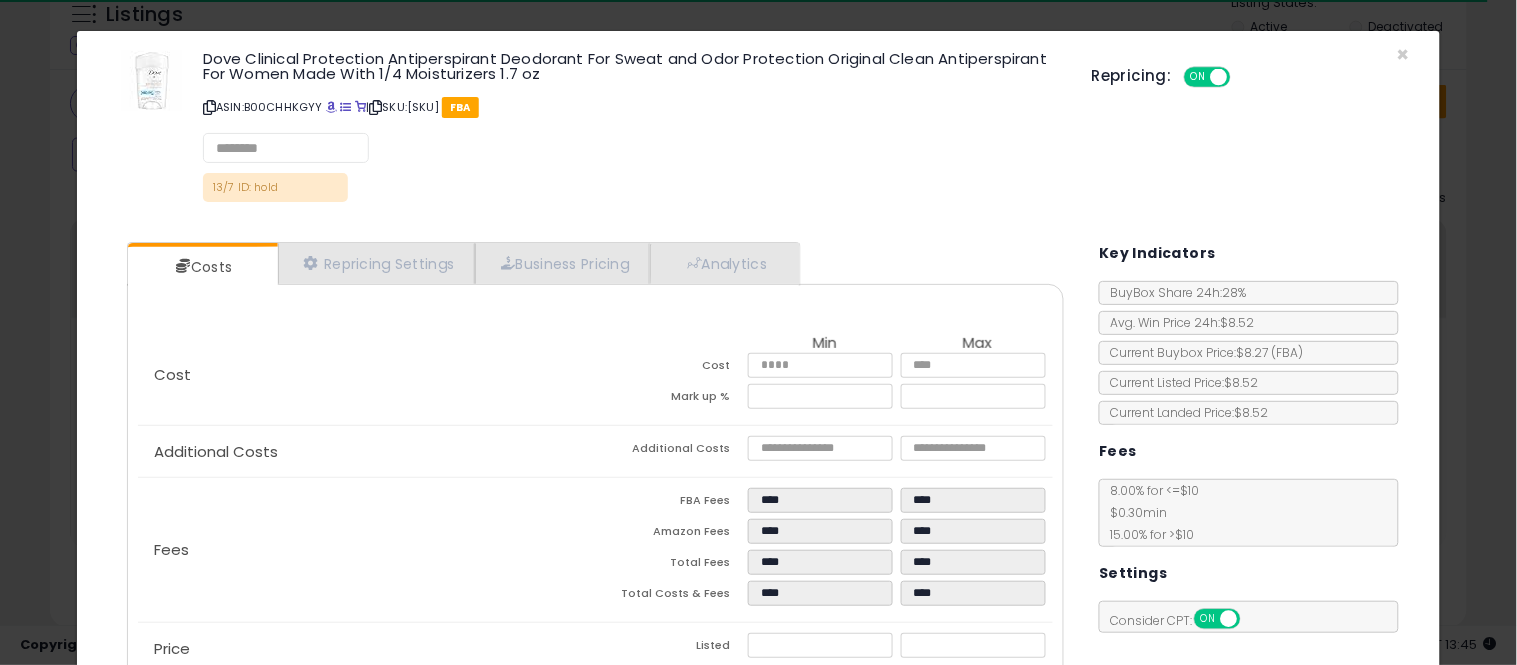 click on "ASIN: [ASIN] SKU: [SKU] FBA 13/7 ID: [NAME]" at bounding box center (758, 129) 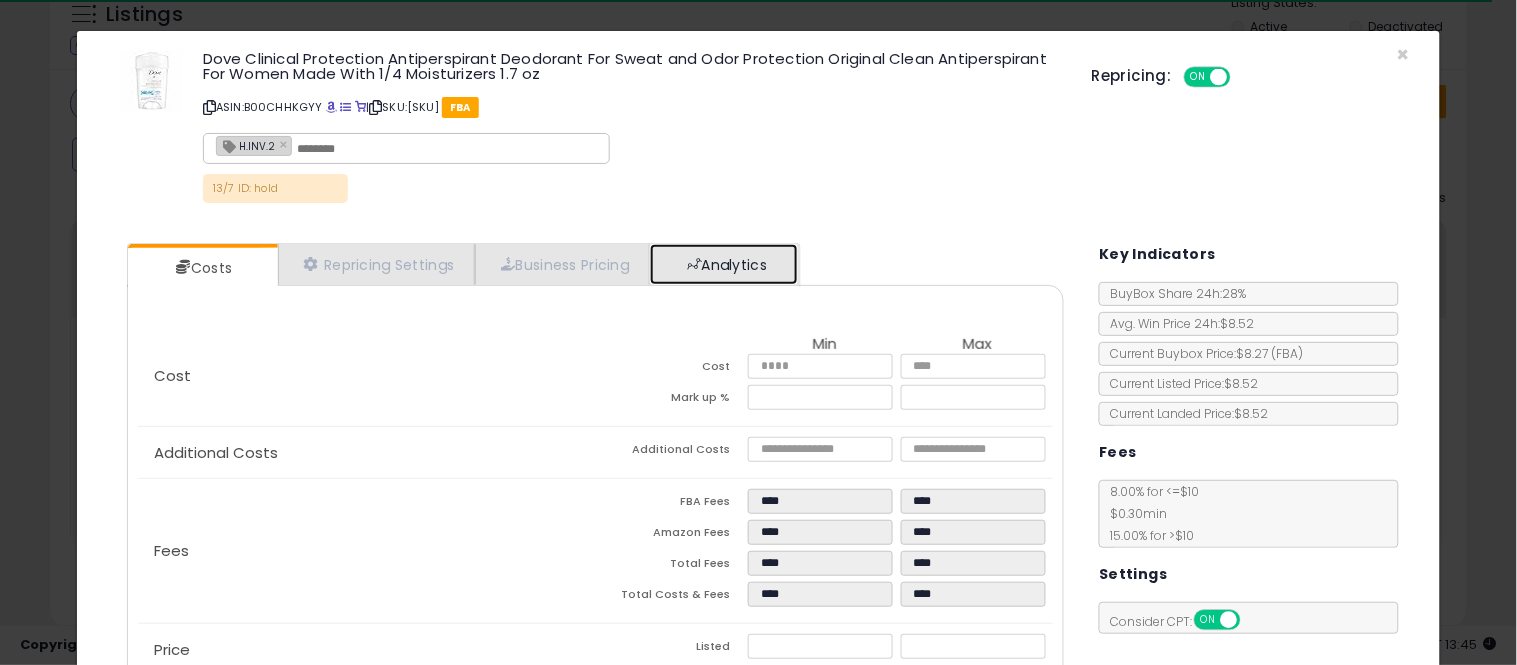 click on "Analytics" at bounding box center [724, 264] 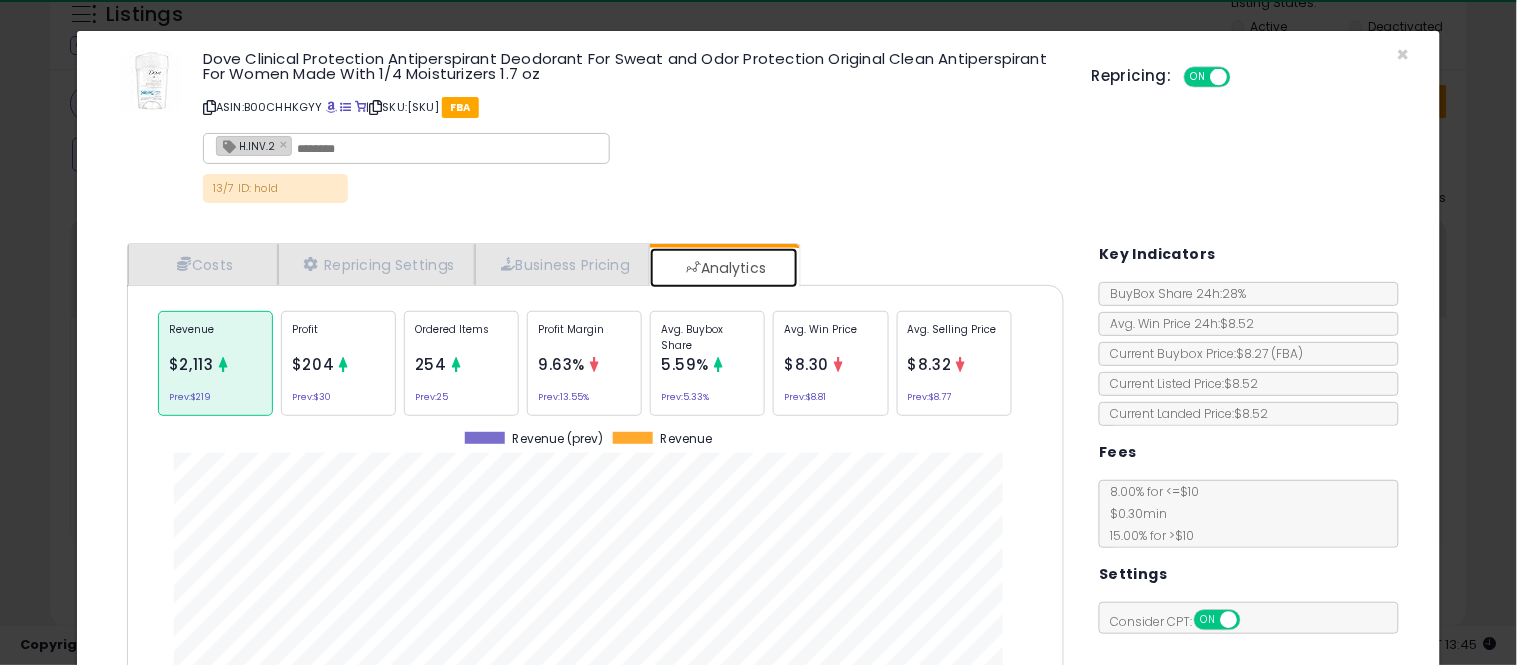 scroll, scrollTop: 999384, scrollLeft: 999033, axis: both 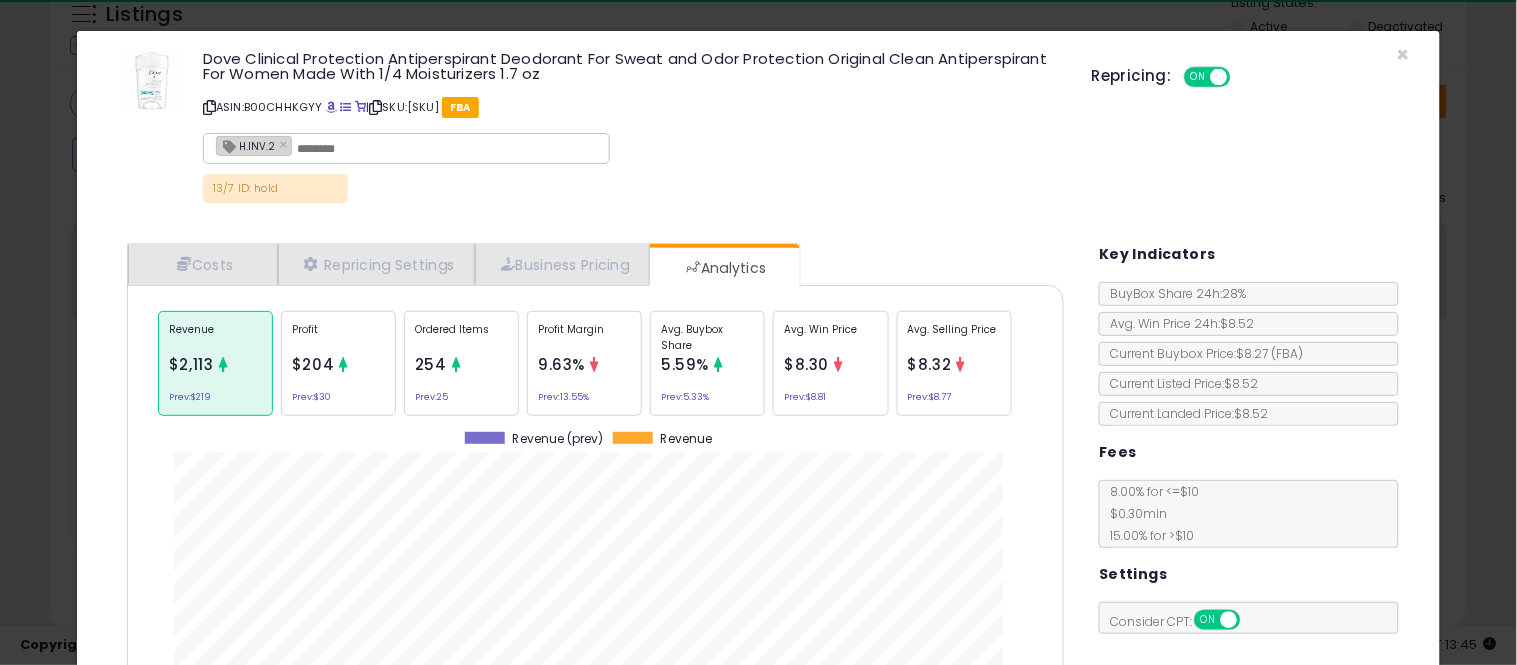 click on "Cost
Min
Max
Cost
****
****
Mark up %
*****
*****
Additional Costs
Additional Costs" at bounding box center [595, 554] 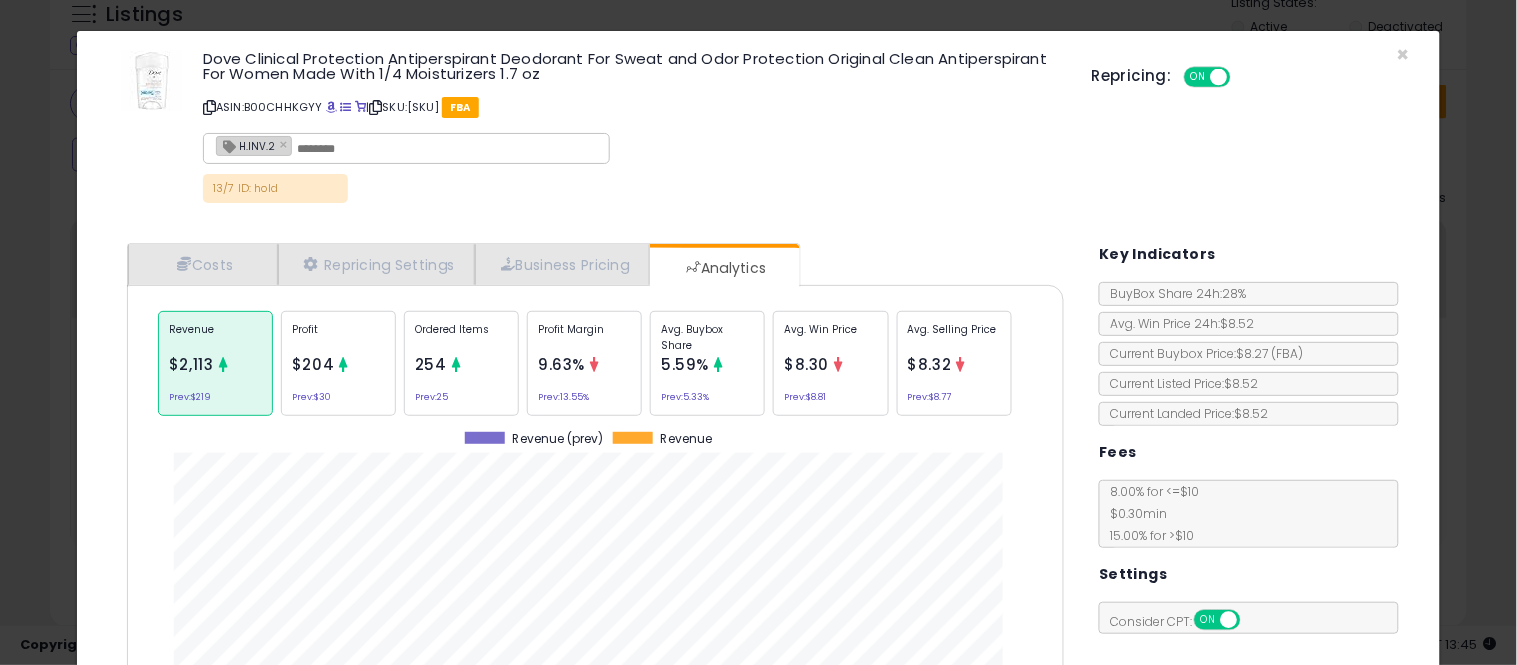 click on "Avg. Buybox Share
5.59%
Prev:  5.33%" 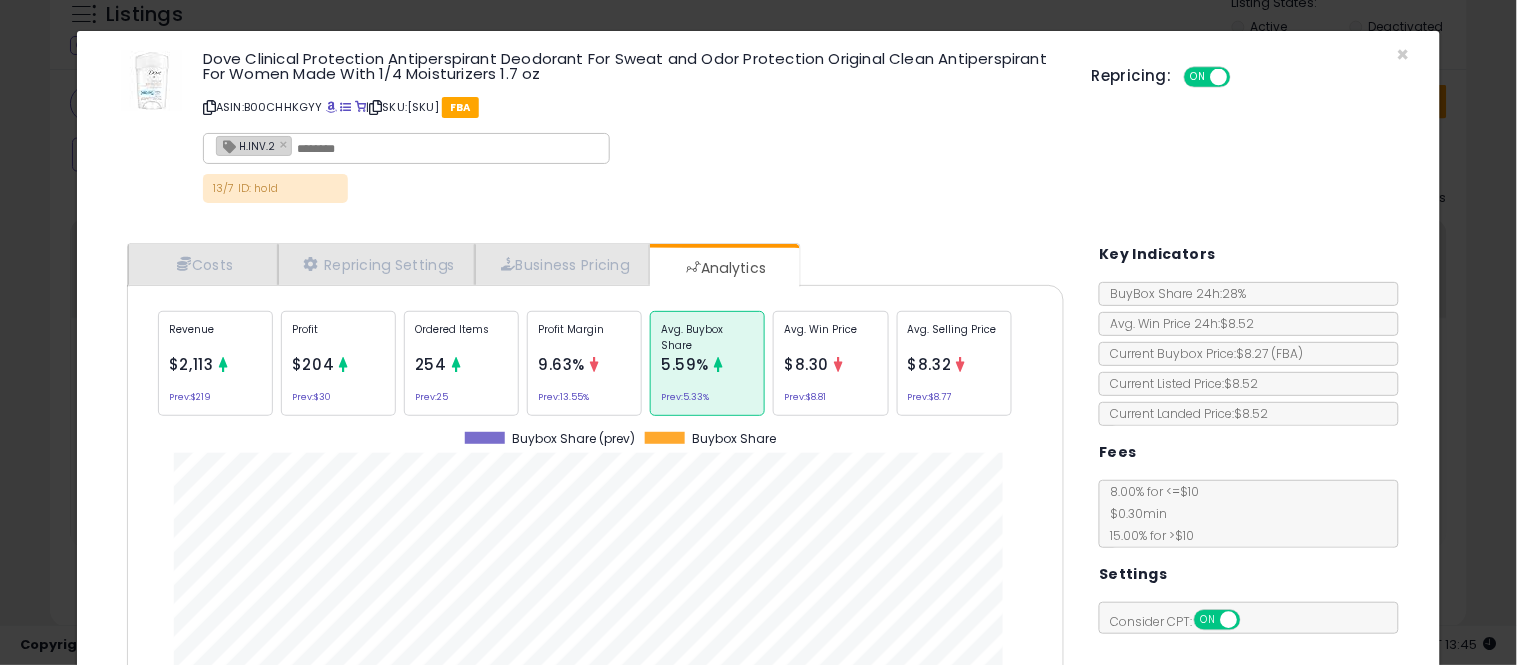 scroll, scrollTop: 999384, scrollLeft: 999033, axis: both 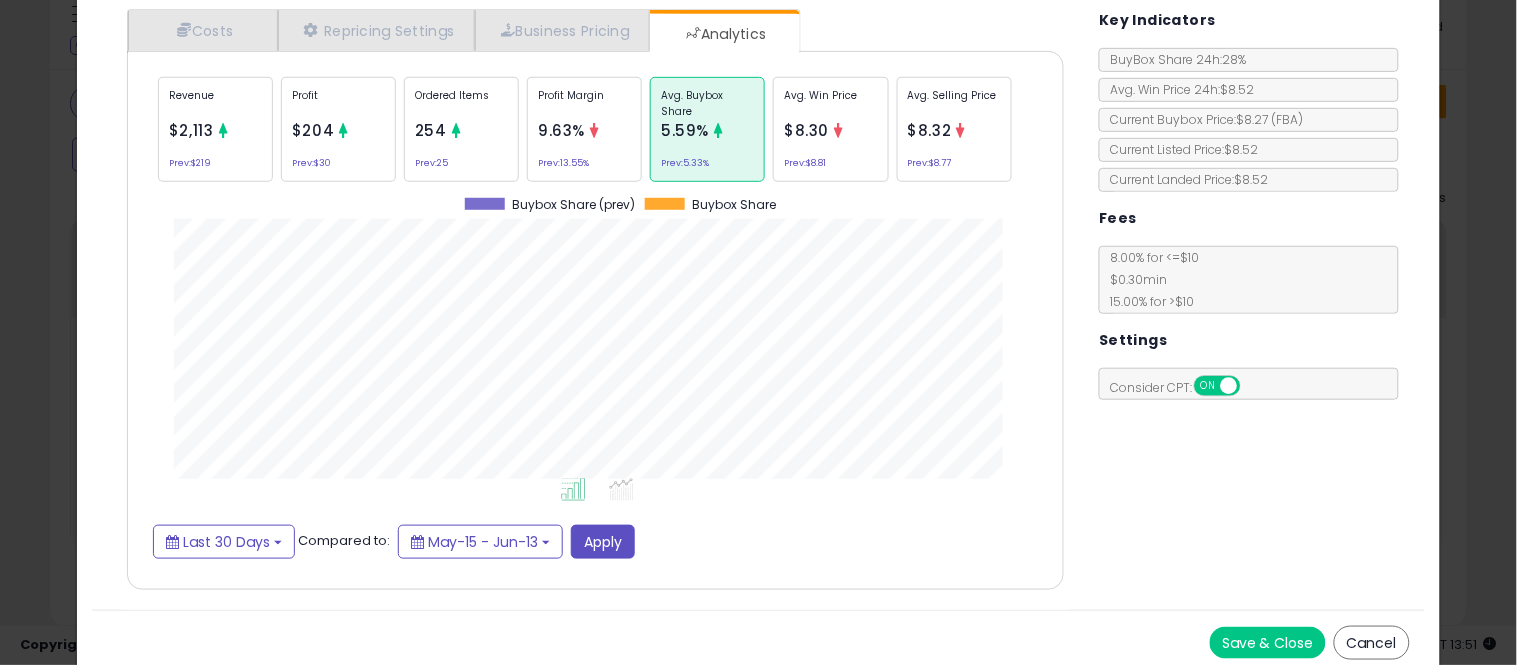 click on "× Close
Dove Clinical Protection Antiperspirant Deodorant For Sweat and Odor Protection Original Clean Antiperspirant For Women Made With 1/4 Moisturizers 1.7 oz
ASIN:  B00CHHKGYY
|
SKU:  G-VIC-051925-3.87-245
FBA
H.INV.2 ×
13/7 ID: hold
Repricing:
ON   OFF" 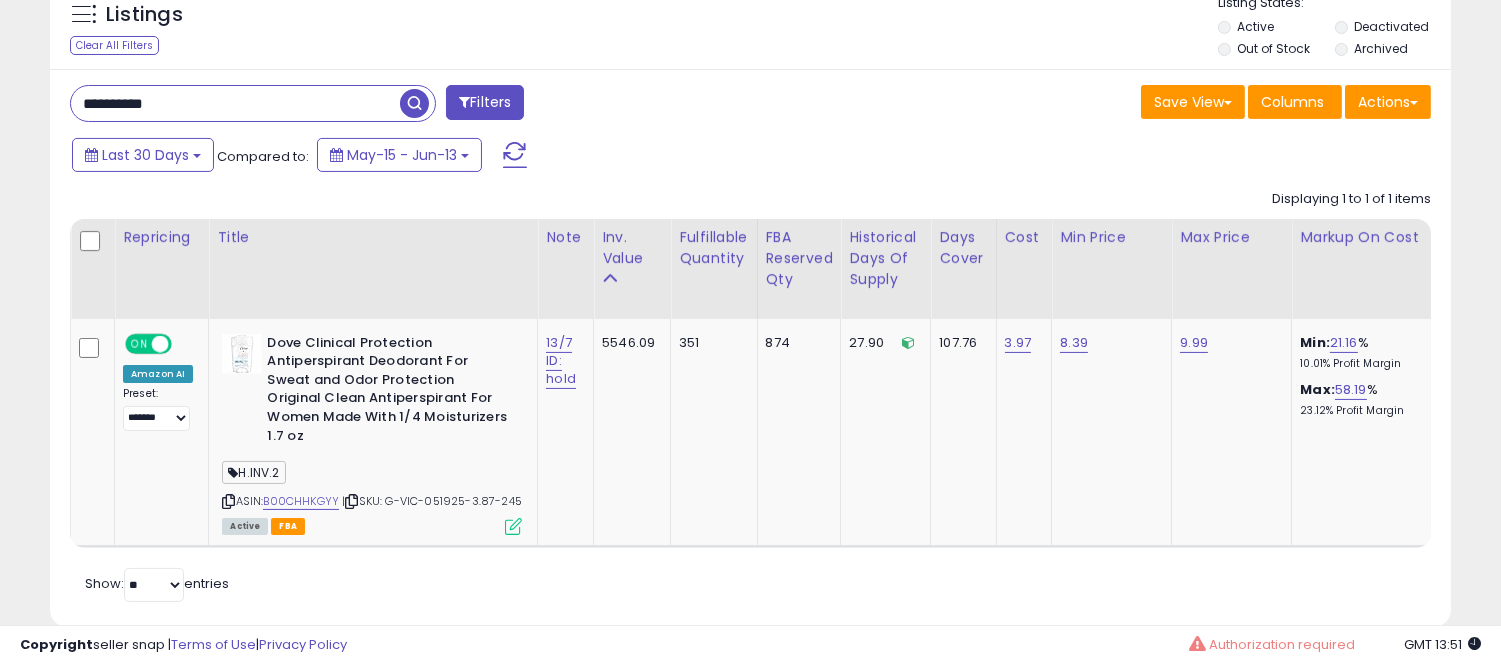 scroll, scrollTop: 410, scrollLeft: 812, axis: both 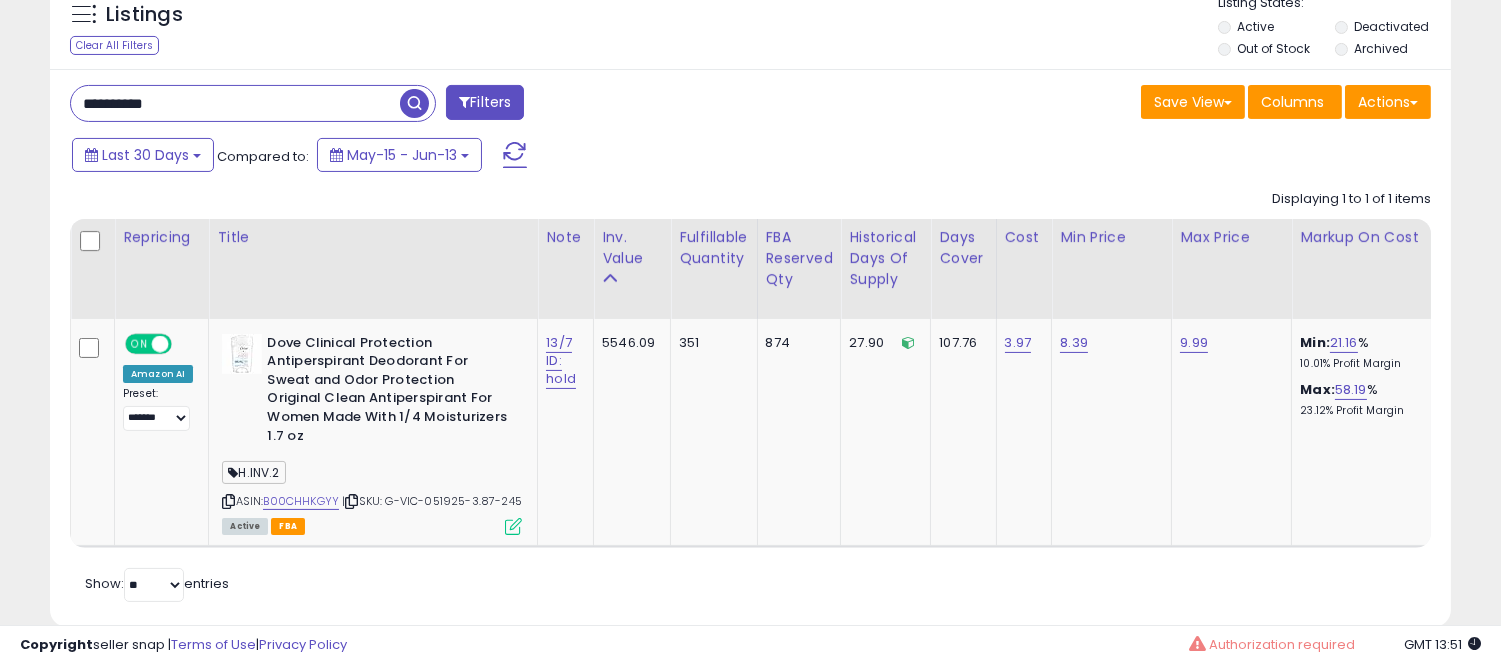 click on "**********" at bounding box center [235, 103] 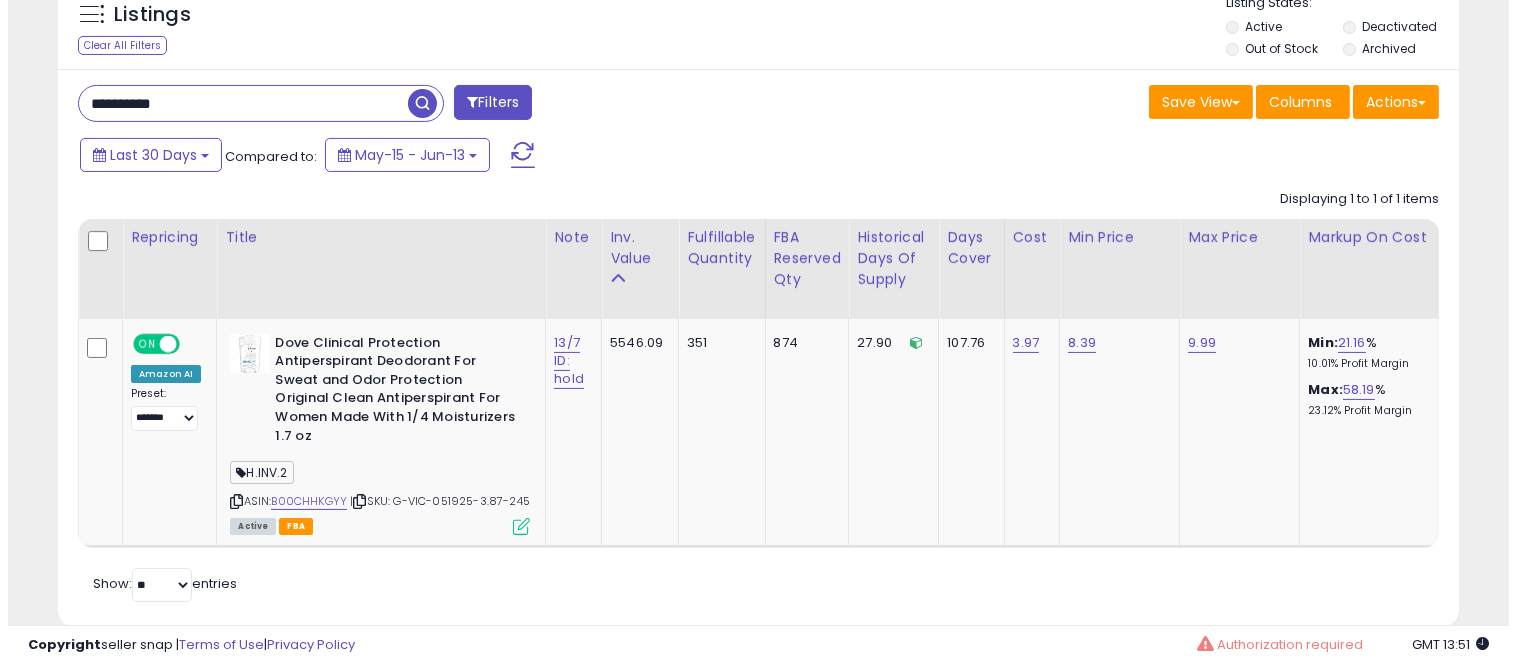 scroll, scrollTop: 607, scrollLeft: 0, axis: vertical 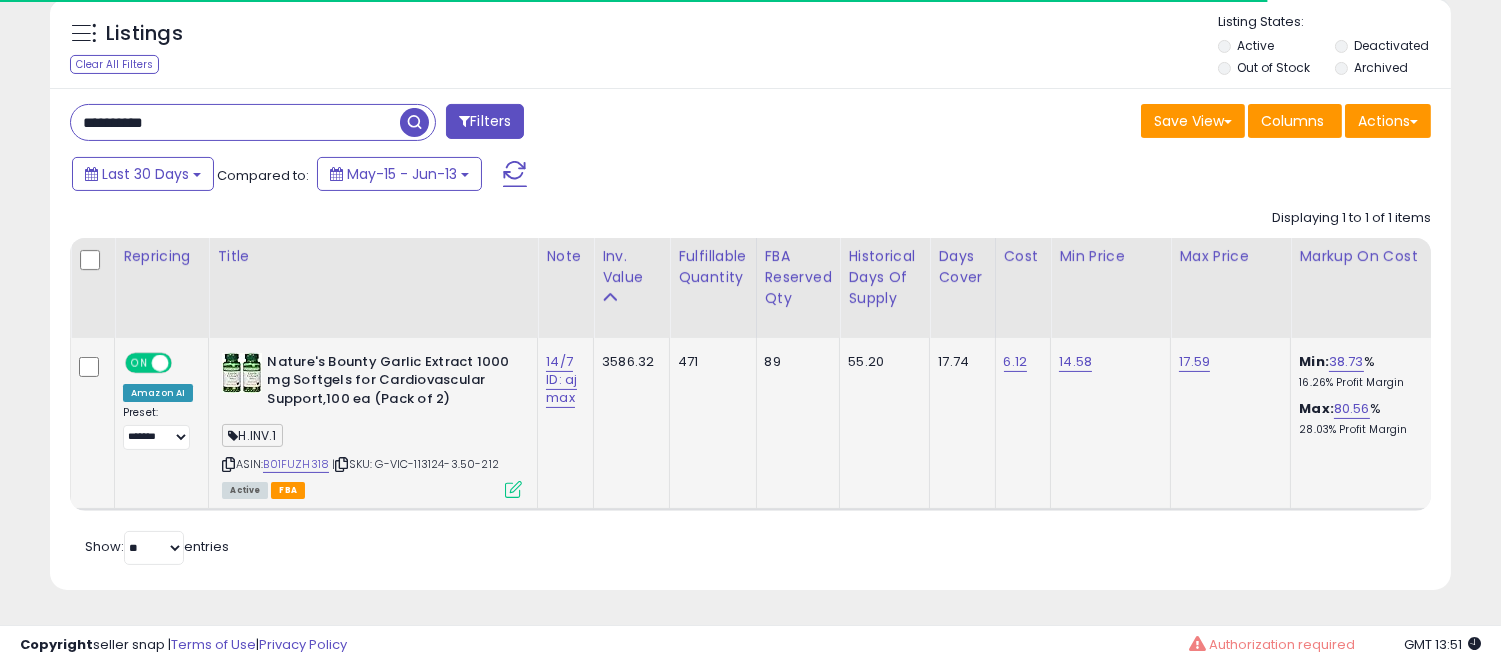 click at bounding box center [513, 489] 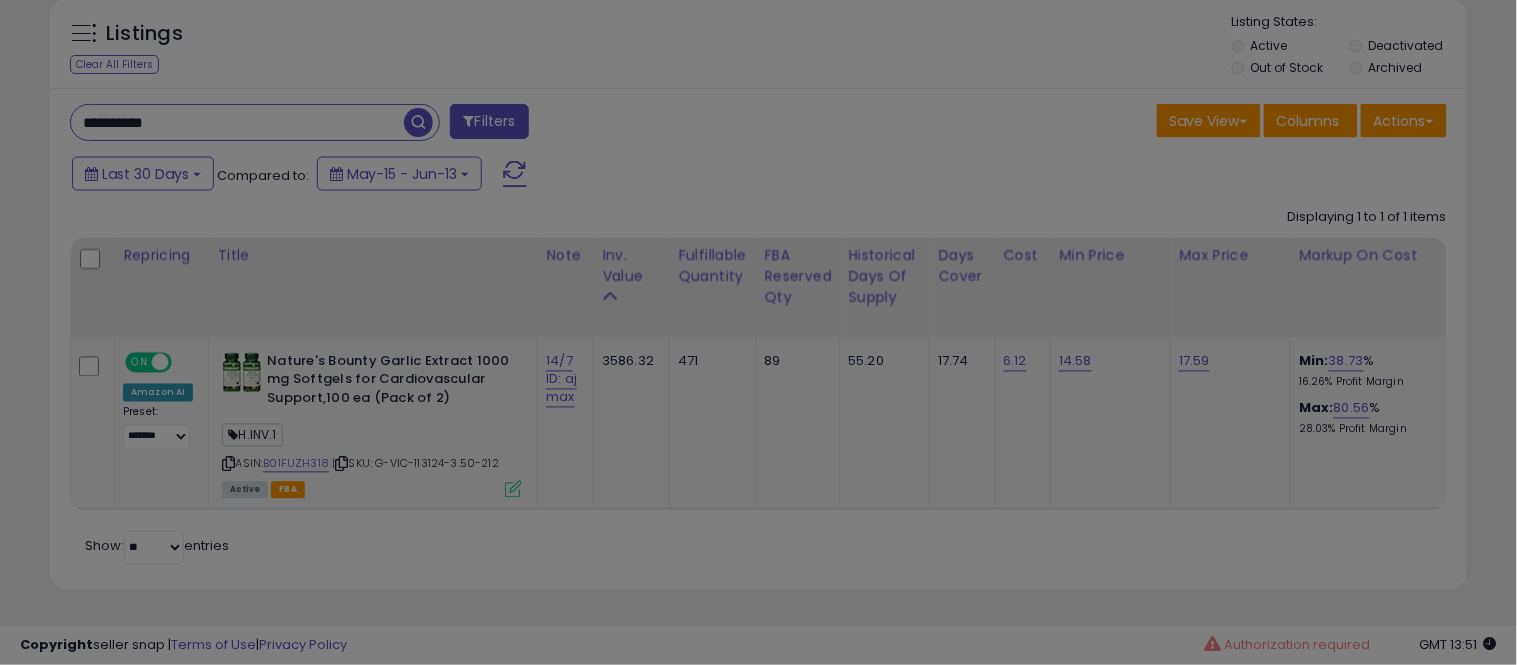 scroll, scrollTop: 999590, scrollLeft: 999178, axis: both 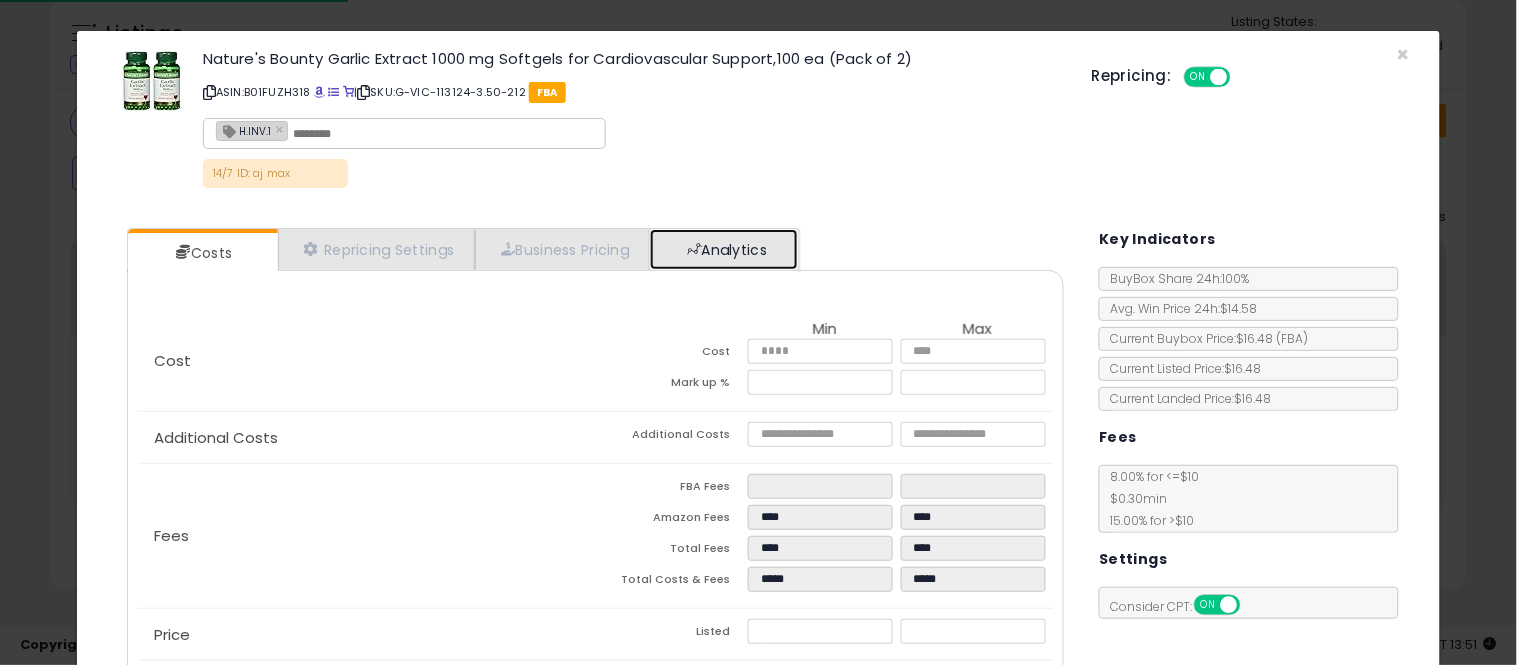 click on "Analytics" at bounding box center (724, 249) 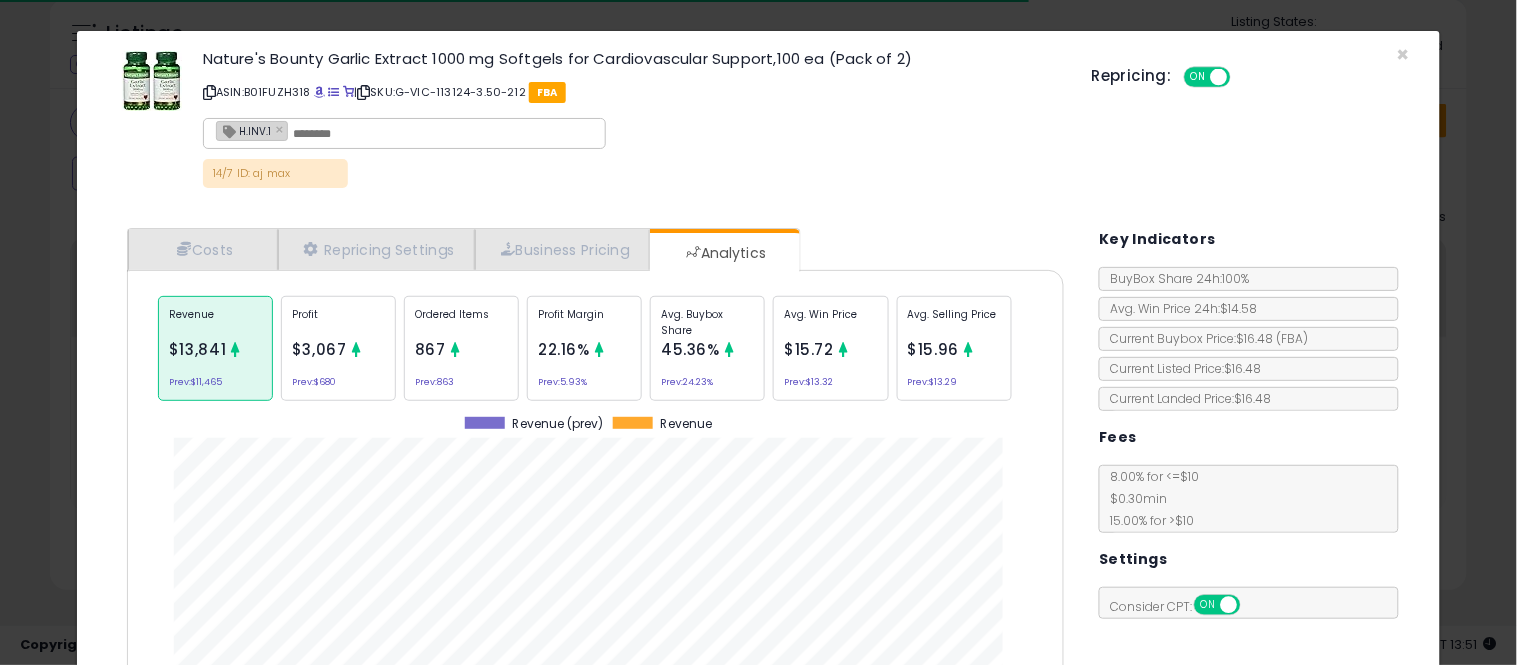 click on "Avg. Buybox Share
45.36%
Prev:  24.23%" 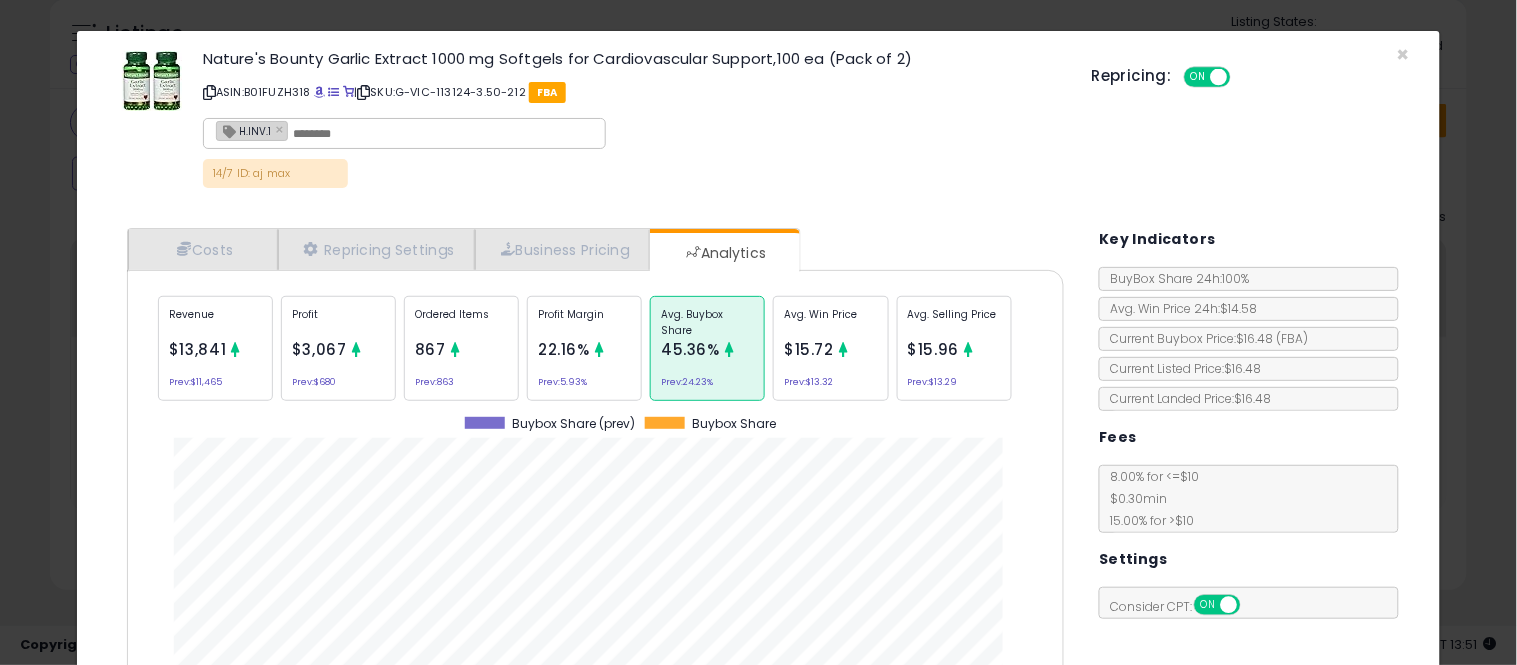 scroll, scrollTop: 999384, scrollLeft: 999033, axis: both 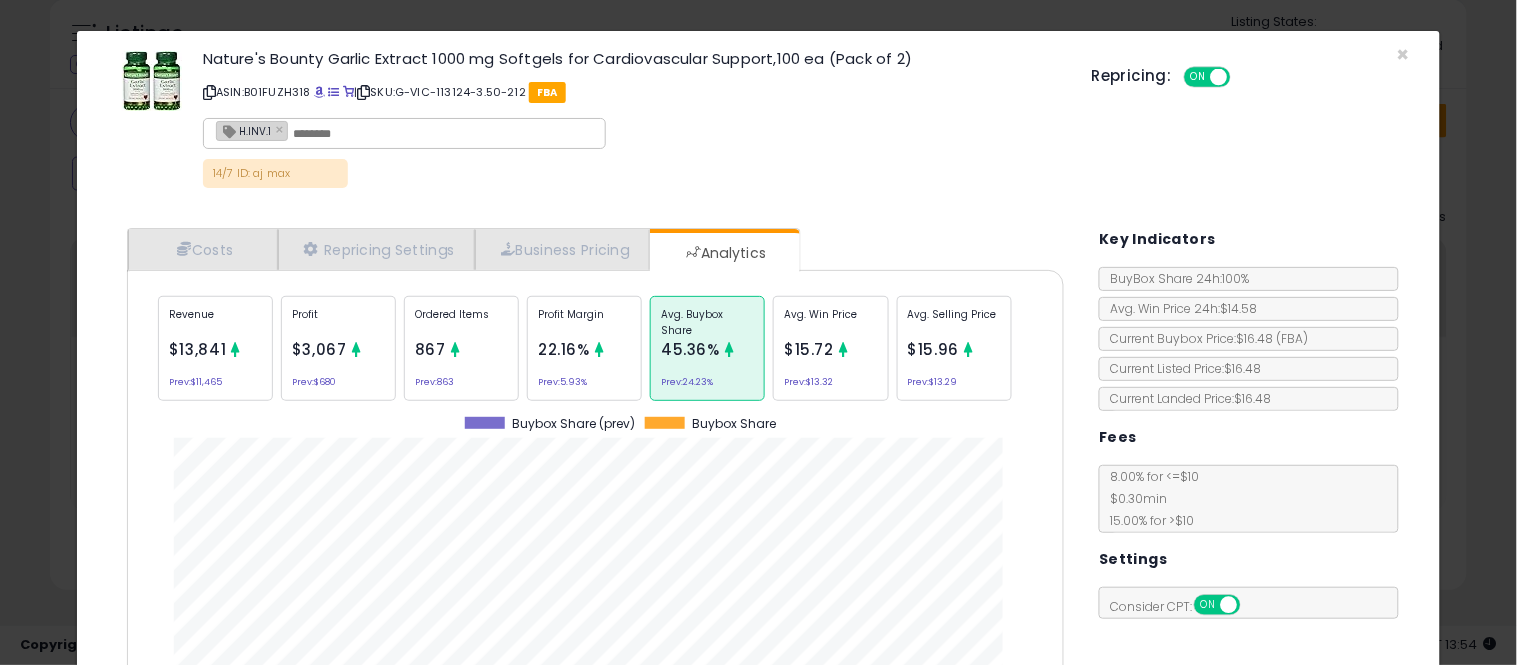 click on "× Close
Nature's Bounty Garlic Extract 1000 mg Softgels for Cardiovascular Support,100 ea (Pack of 2)
ASIN:  B01FUZH318
|
SKU:  G-VIC-113124-3.50-212
FBA
H.INV.1 ×
14/7 ID: aj max
Repricing:
ON   OFF" 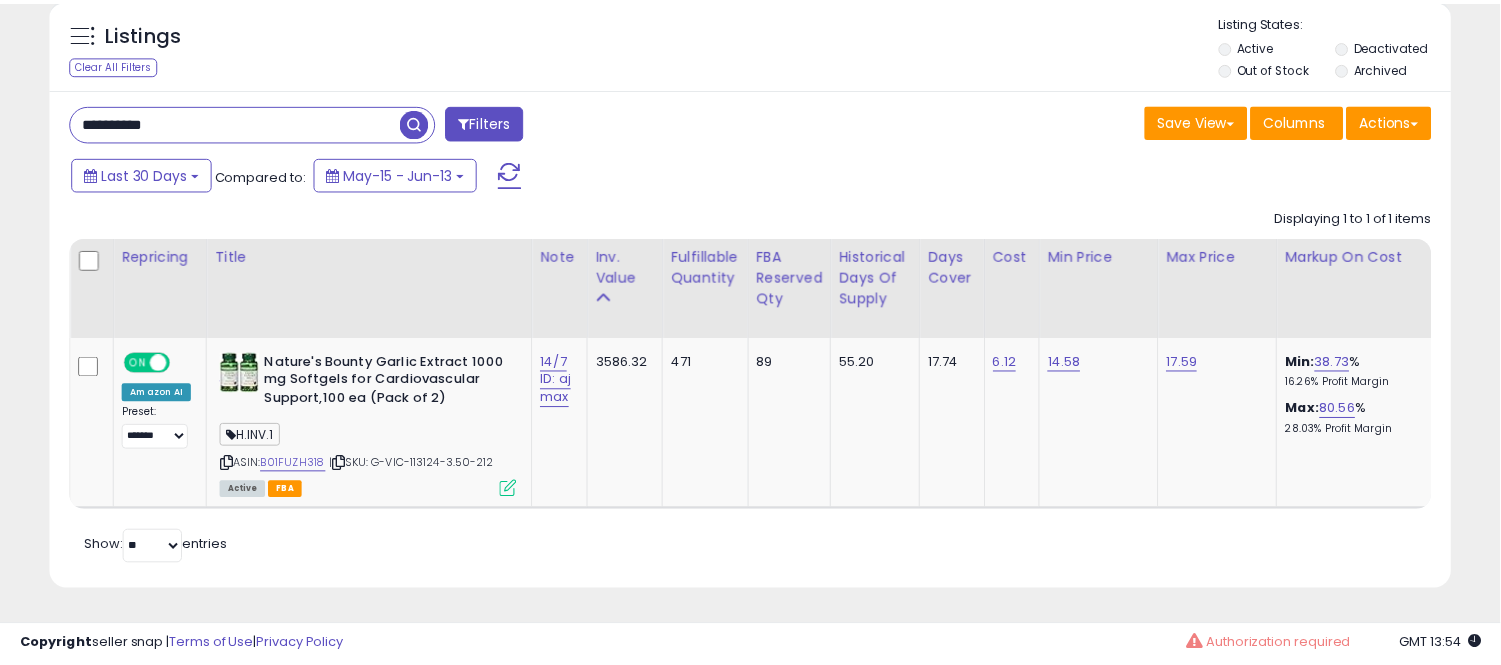scroll, scrollTop: 410, scrollLeft: 812, axis: both 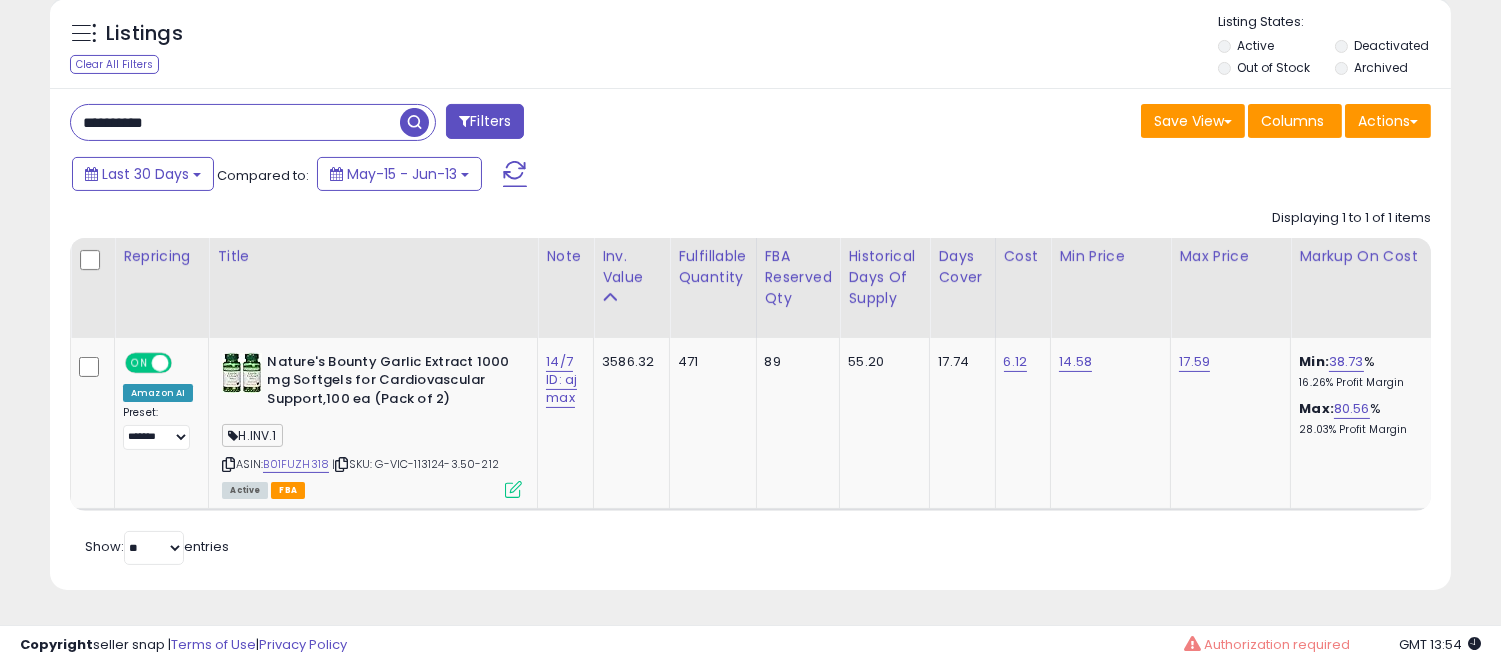 click on "**********" at bounding box center (235, 122) 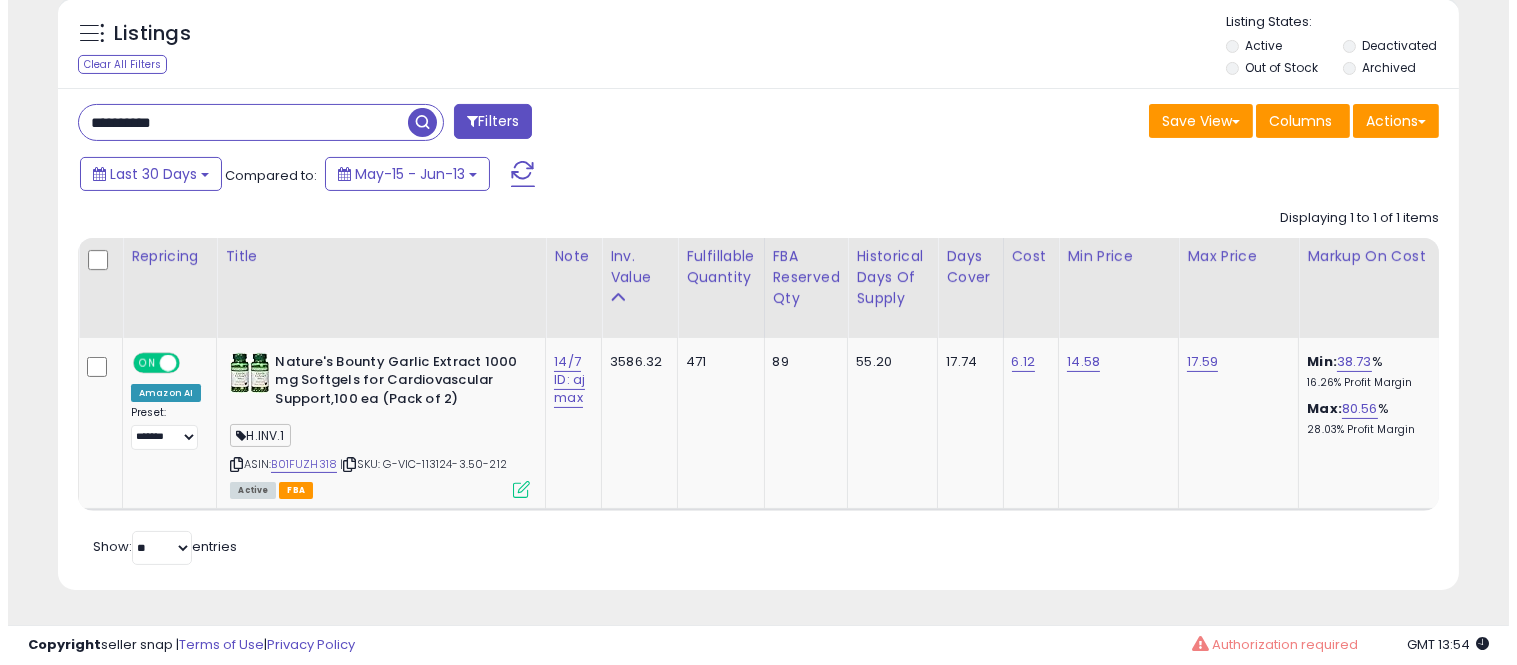 scroll, scrollTop: 607, scrollLeft: 0, axis: vertical 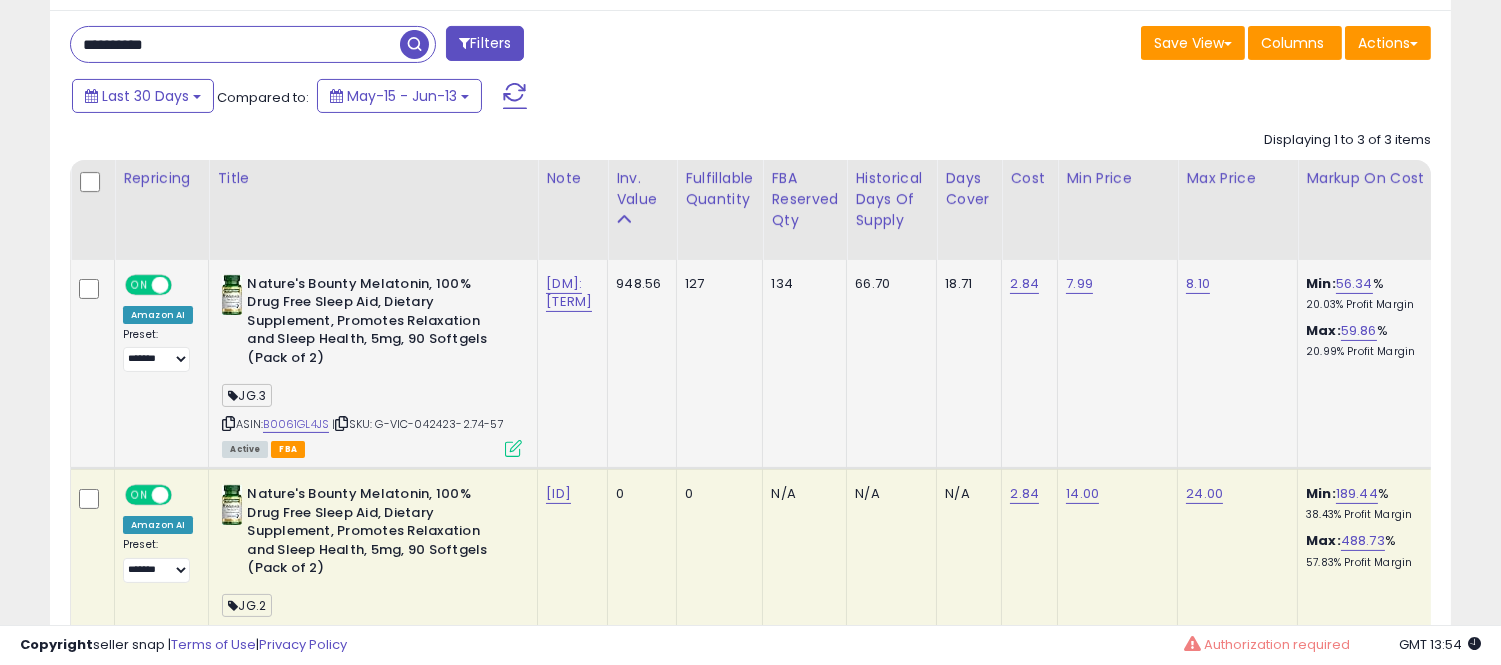 click at bounding box center (513, 448) 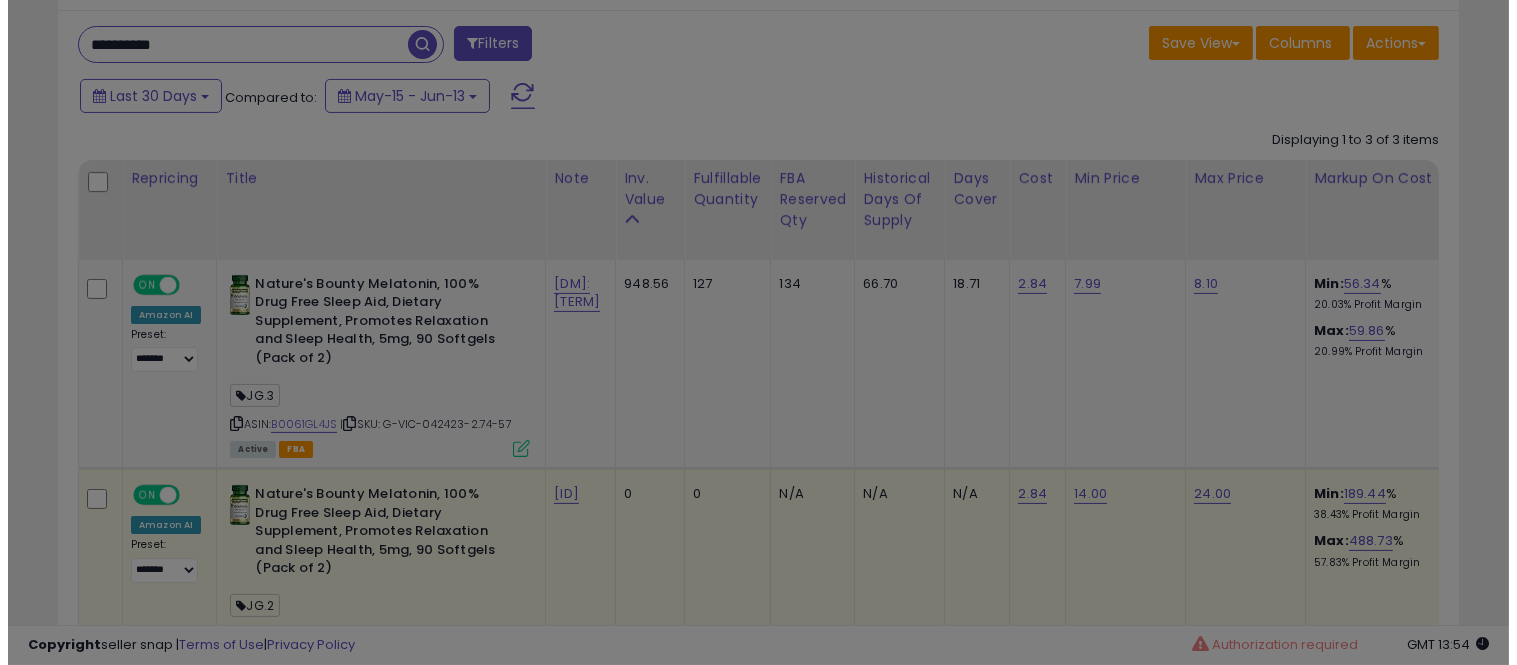 scroll, scrollTop: 999590, scrollLeft: 999178, axis: both 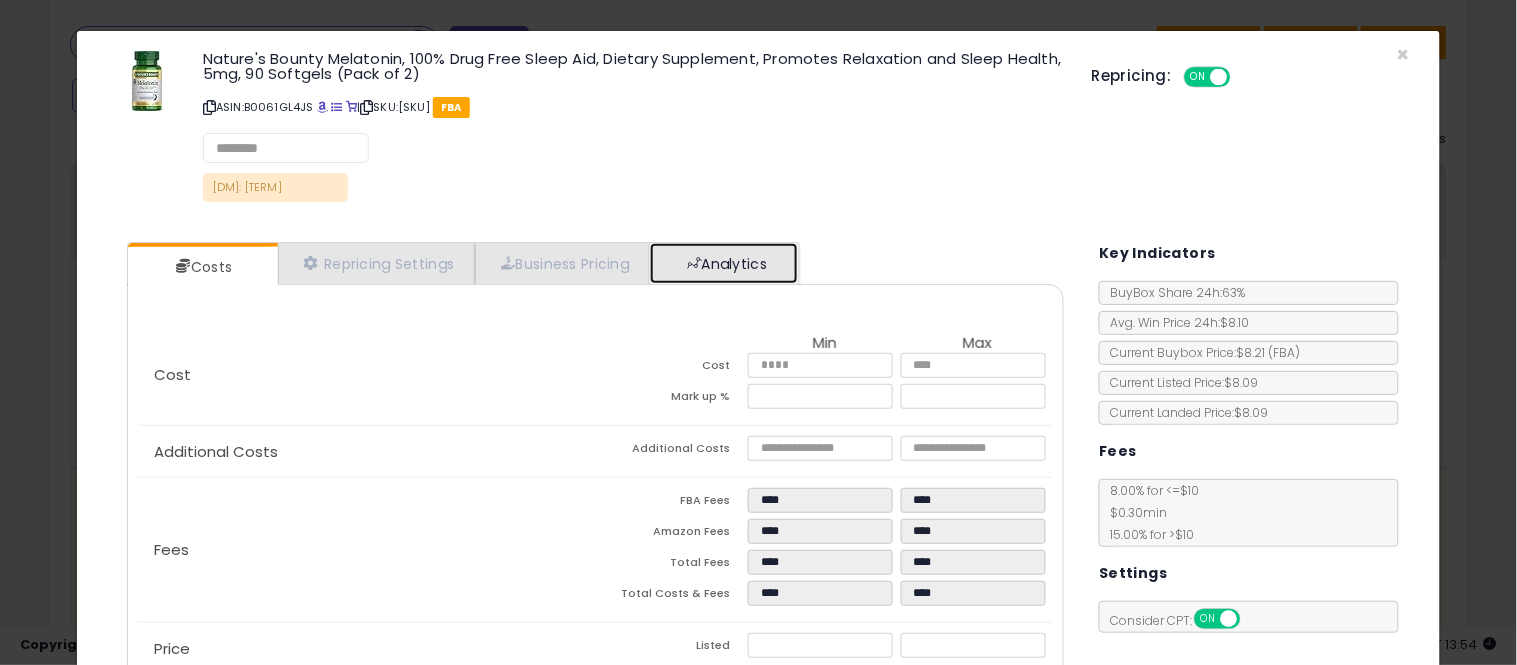 click on "Analytics" at bounding box center [724, 263] 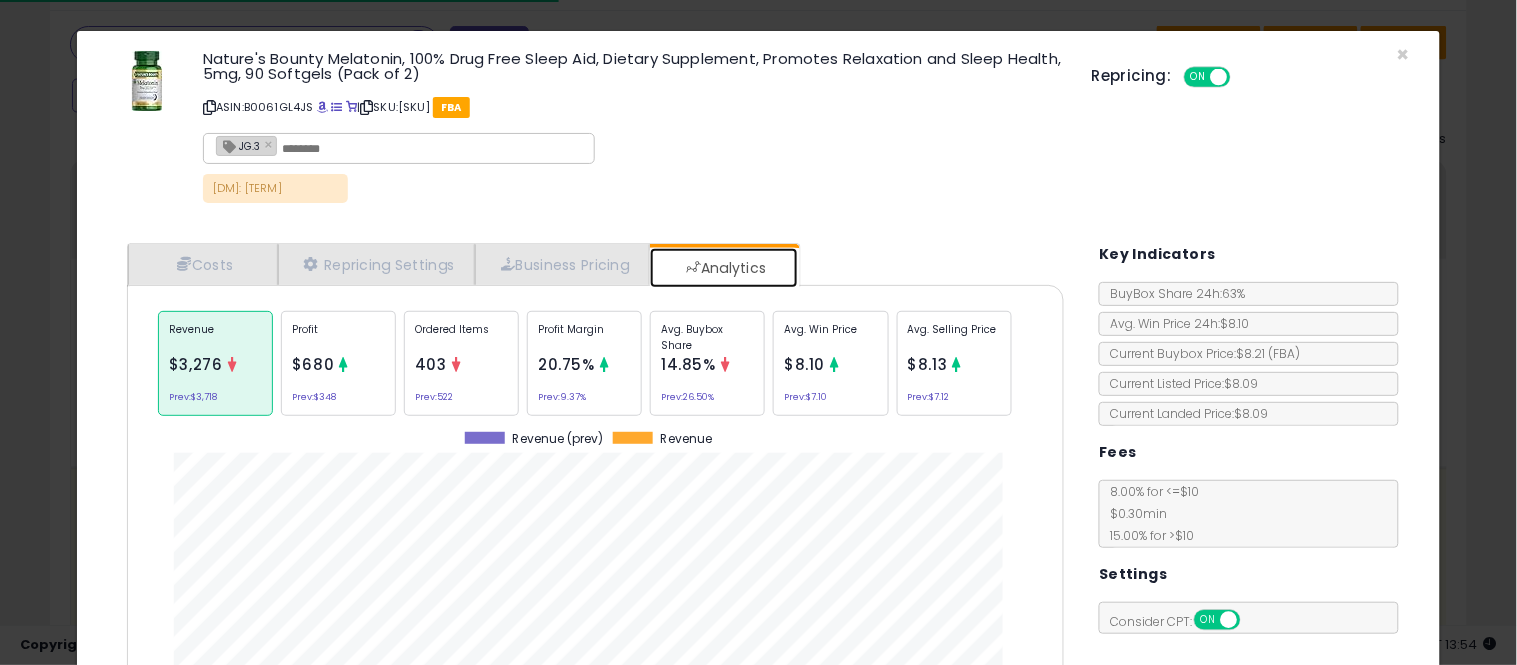 scroll, scrollTop: 999384, scrollLeft: 999033, axis: both 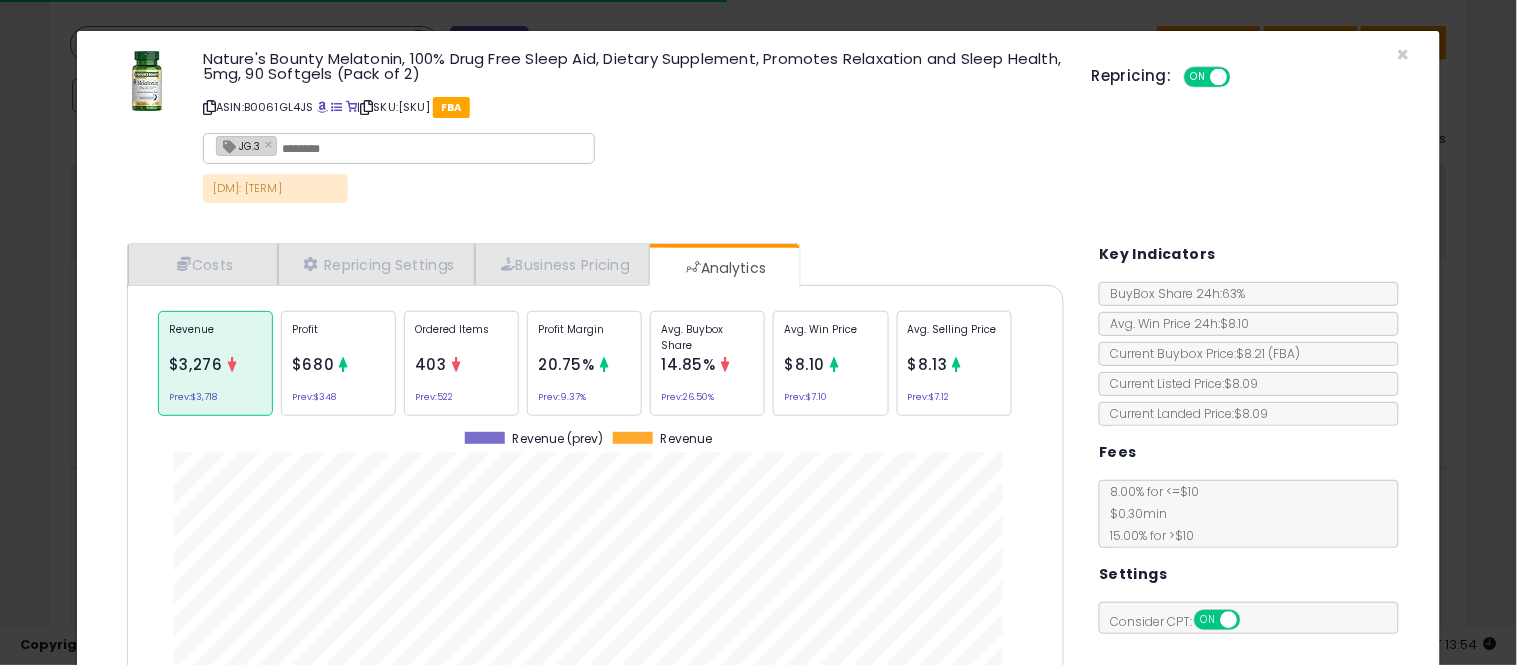 click on "14.85%" at bounding box center (688, 364) 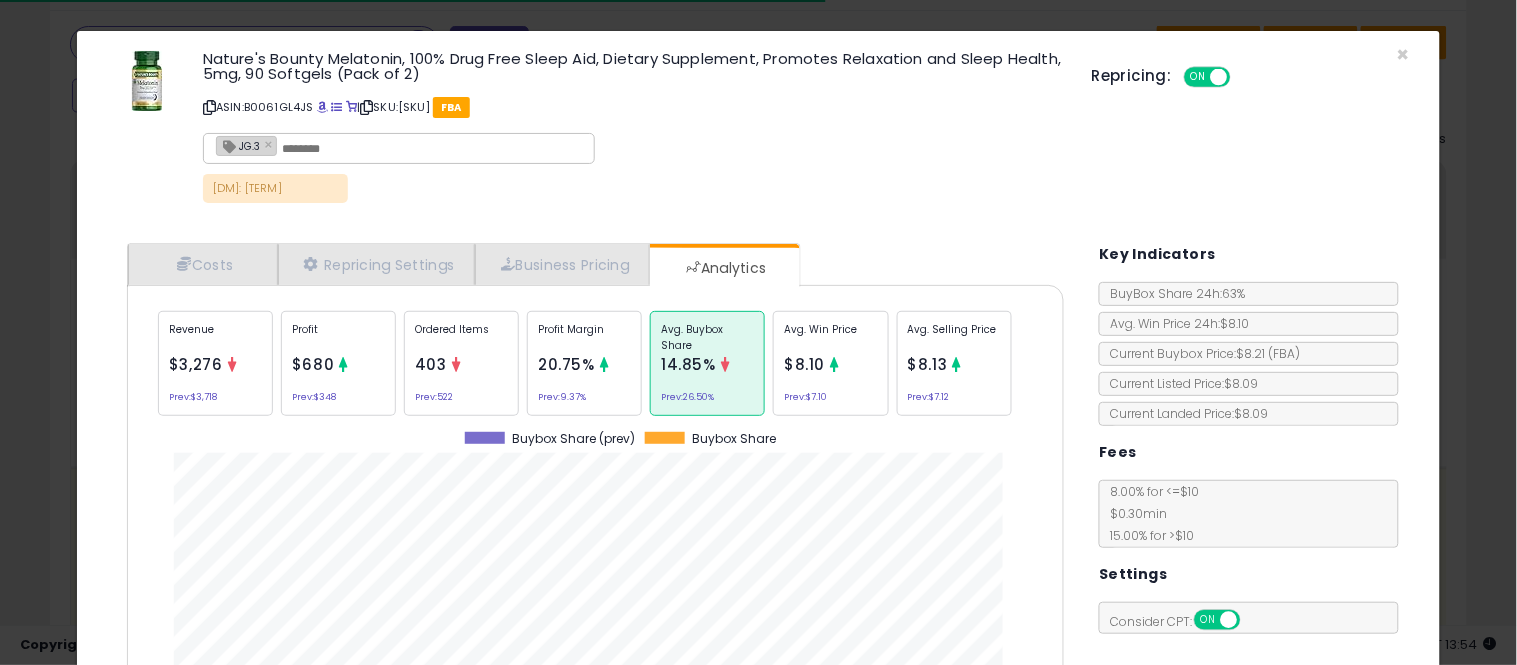 scroll, scrollTop: 999384, scrollLeft: 999033, axis: both 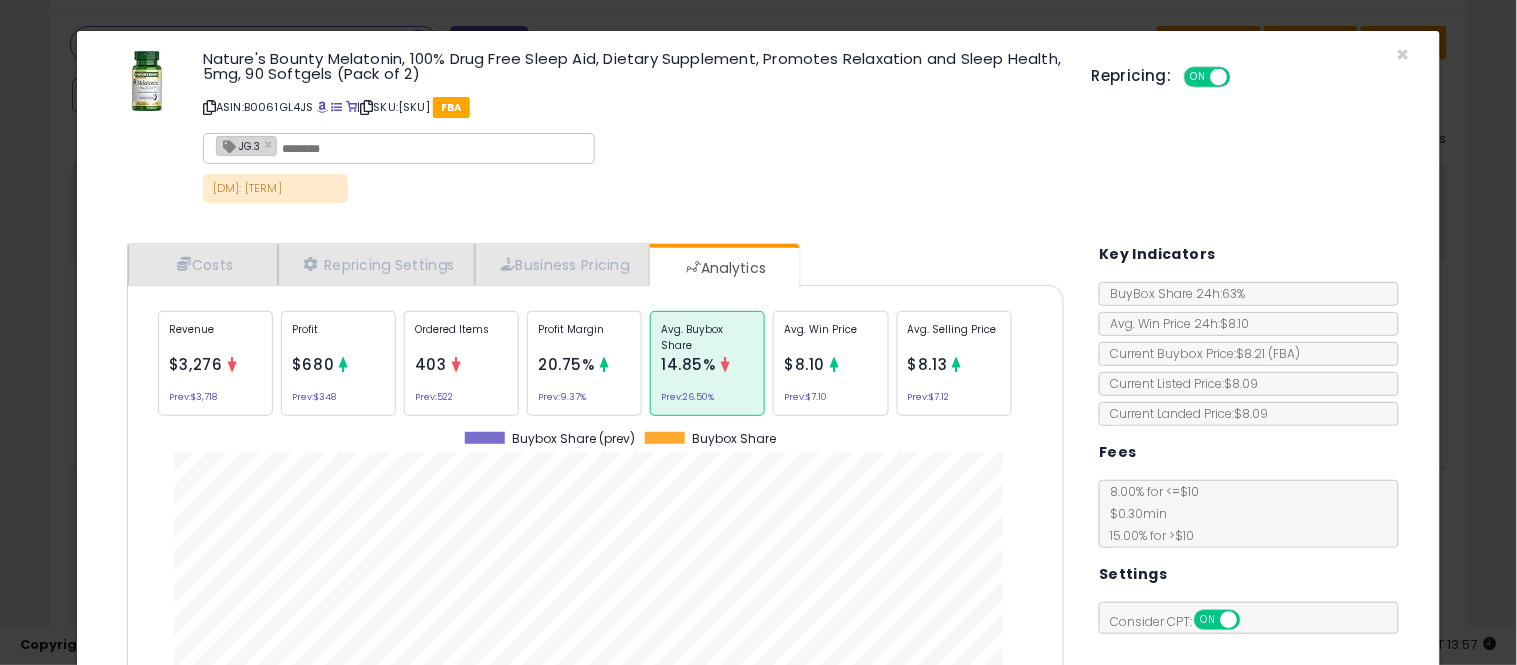click on "ASIN: [ASIN] SKU: [SKU] FBA JG.3 × 14/7 DM: [NAME]" 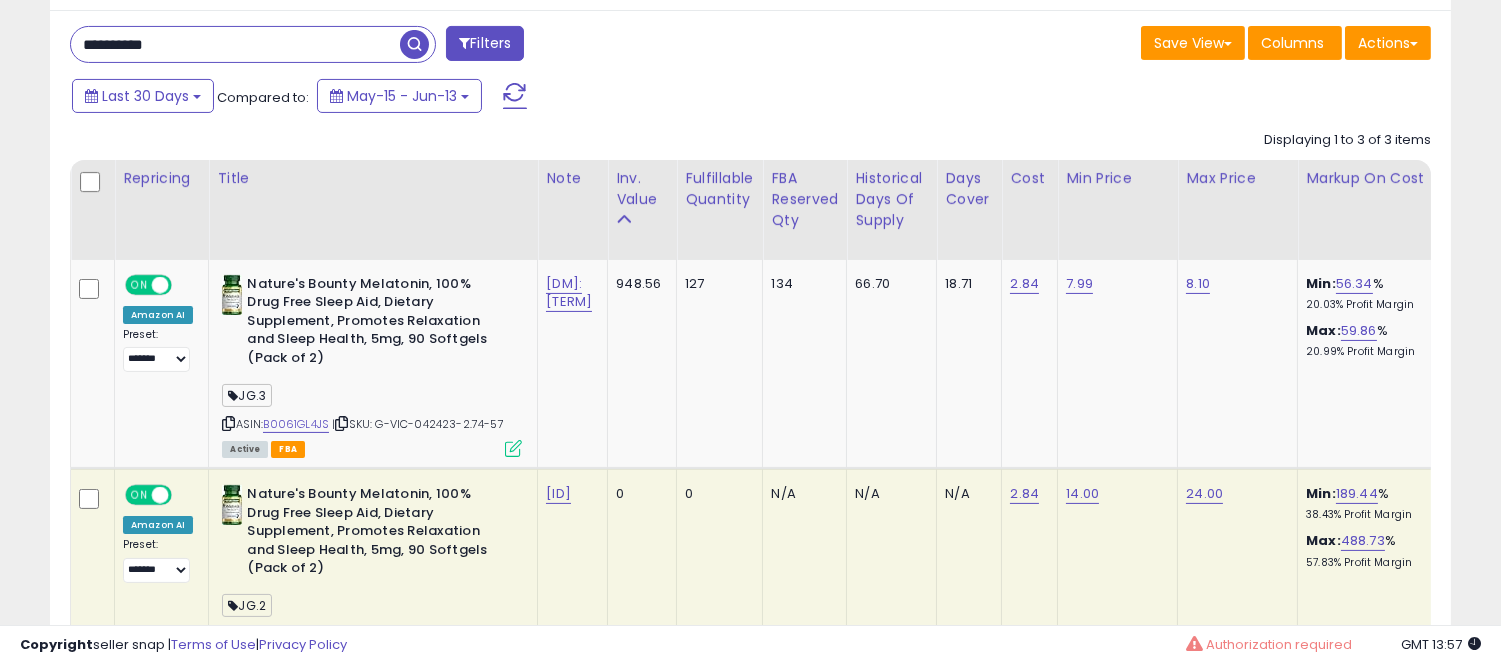 scroll, scrollTop: 410, scrollLeft: 812, axis: both 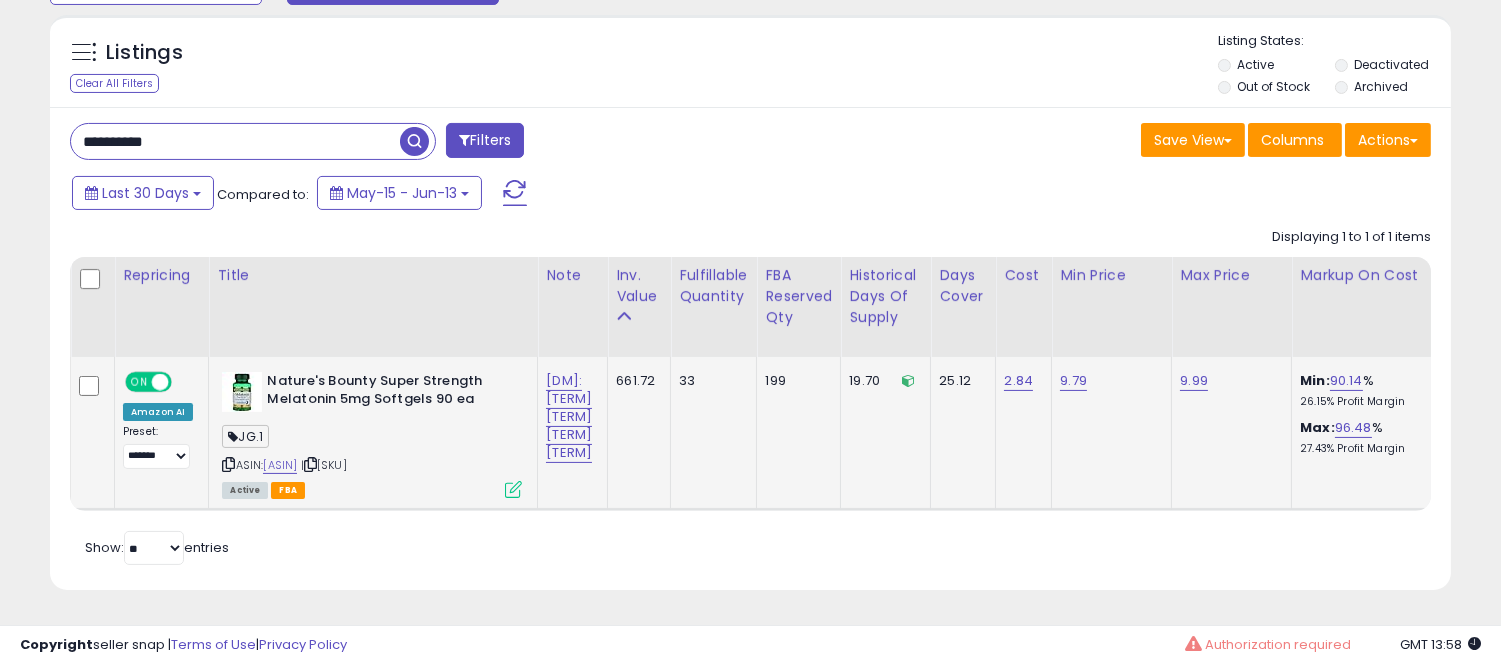 click at bounding box center [513, 489] 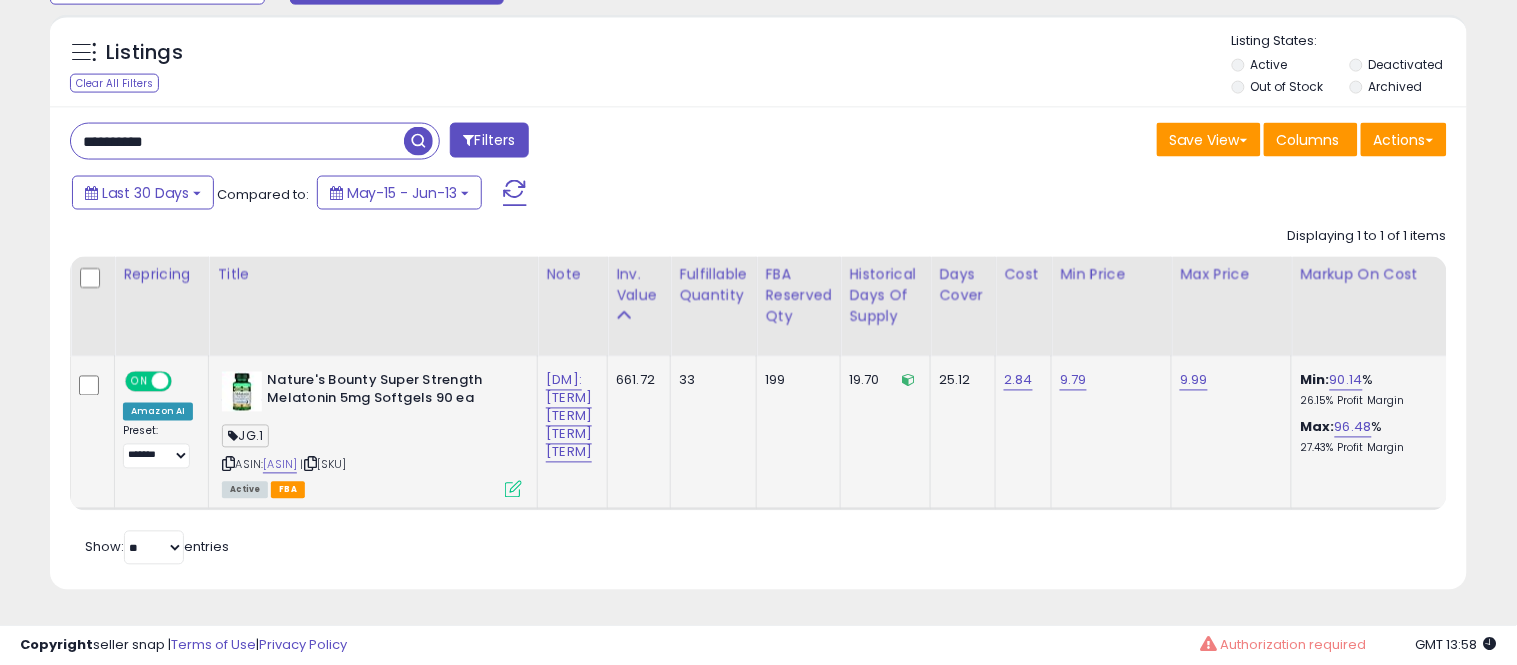 scroll, scrollTop: 999590, scrollLeft: 999178, axis: both 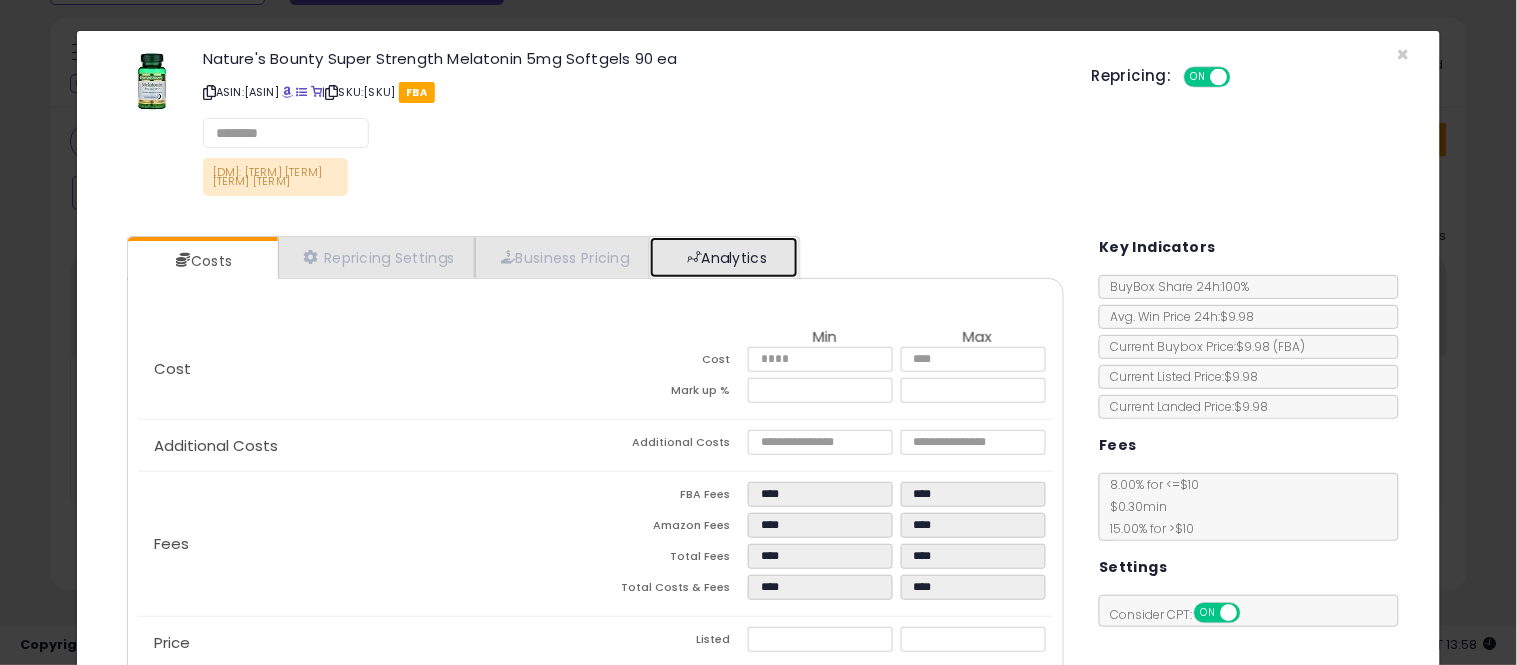 click at bounding box center [694, 257] 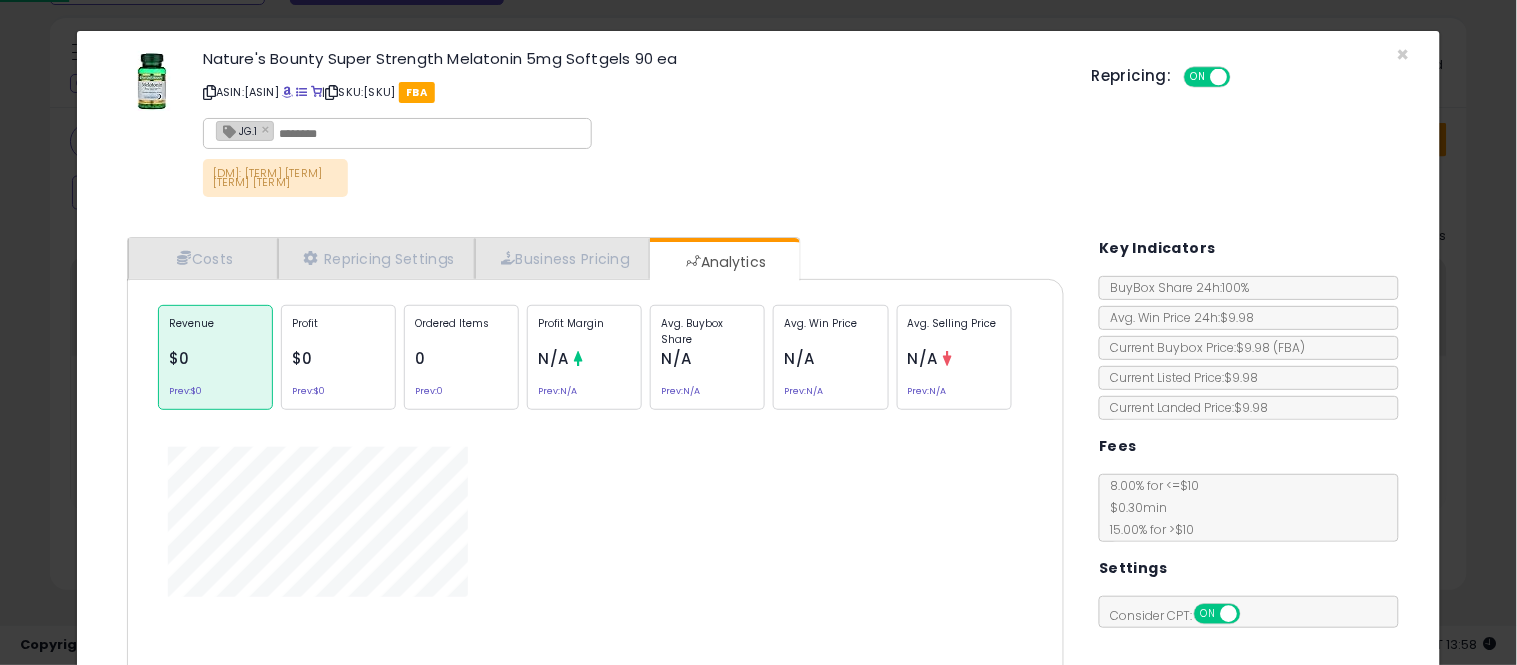 click on "N/A" at bounding box center [676, 358] 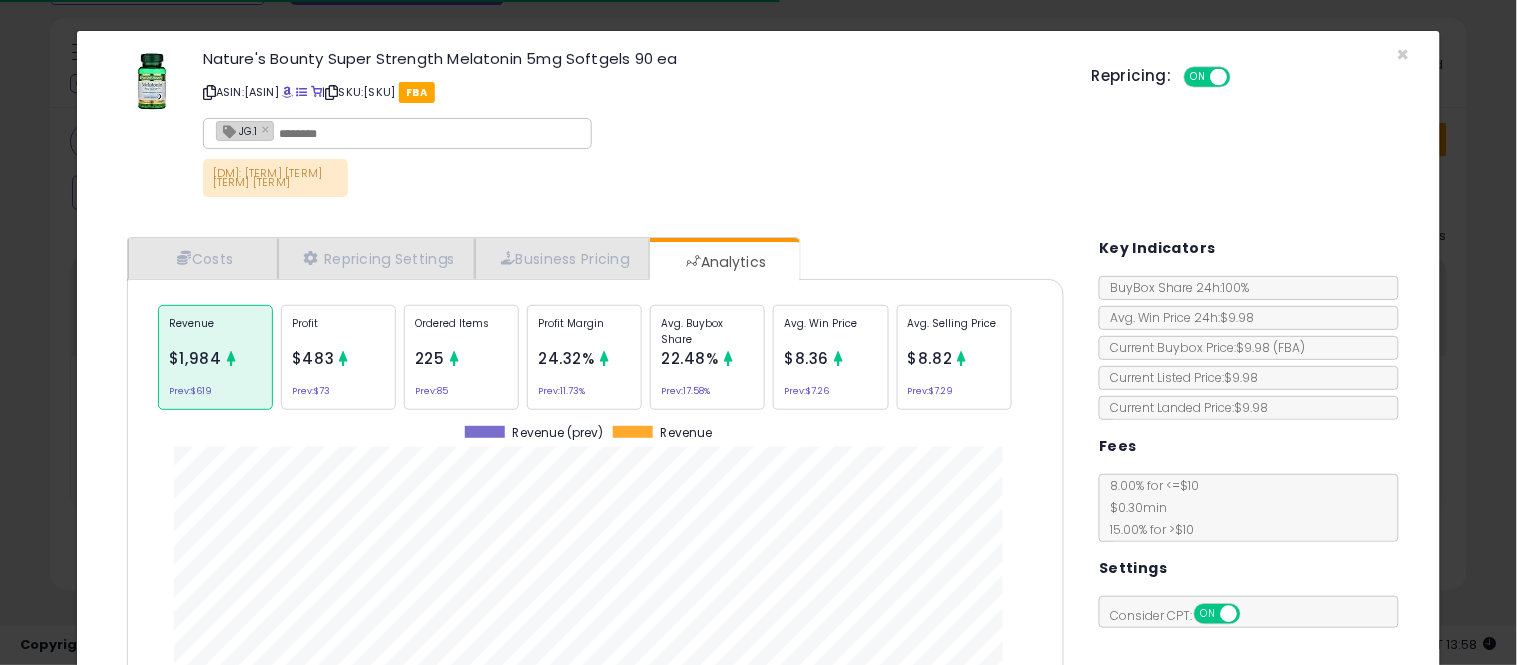 scroll, scrollTop: 999384, scrollLeft: 999033, axis: both 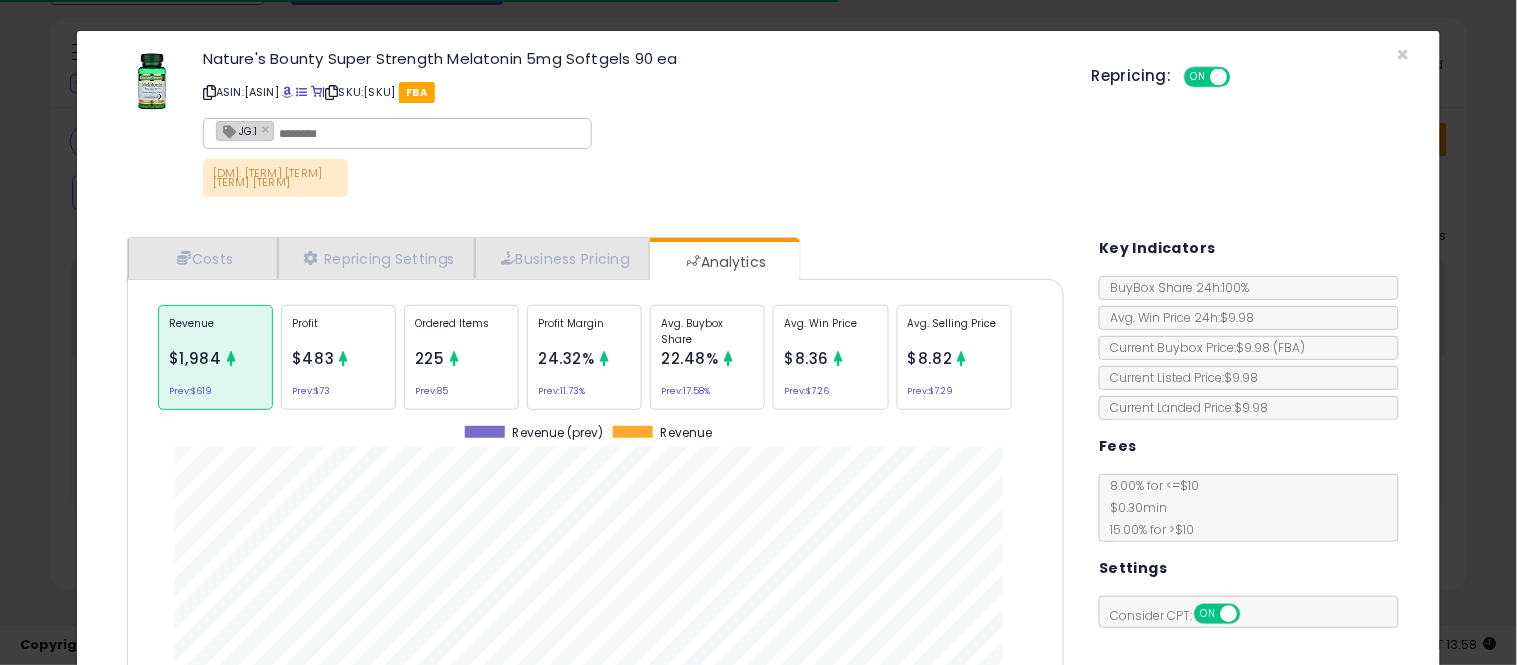 click on "22.48%" at bounding box center (690, 358) 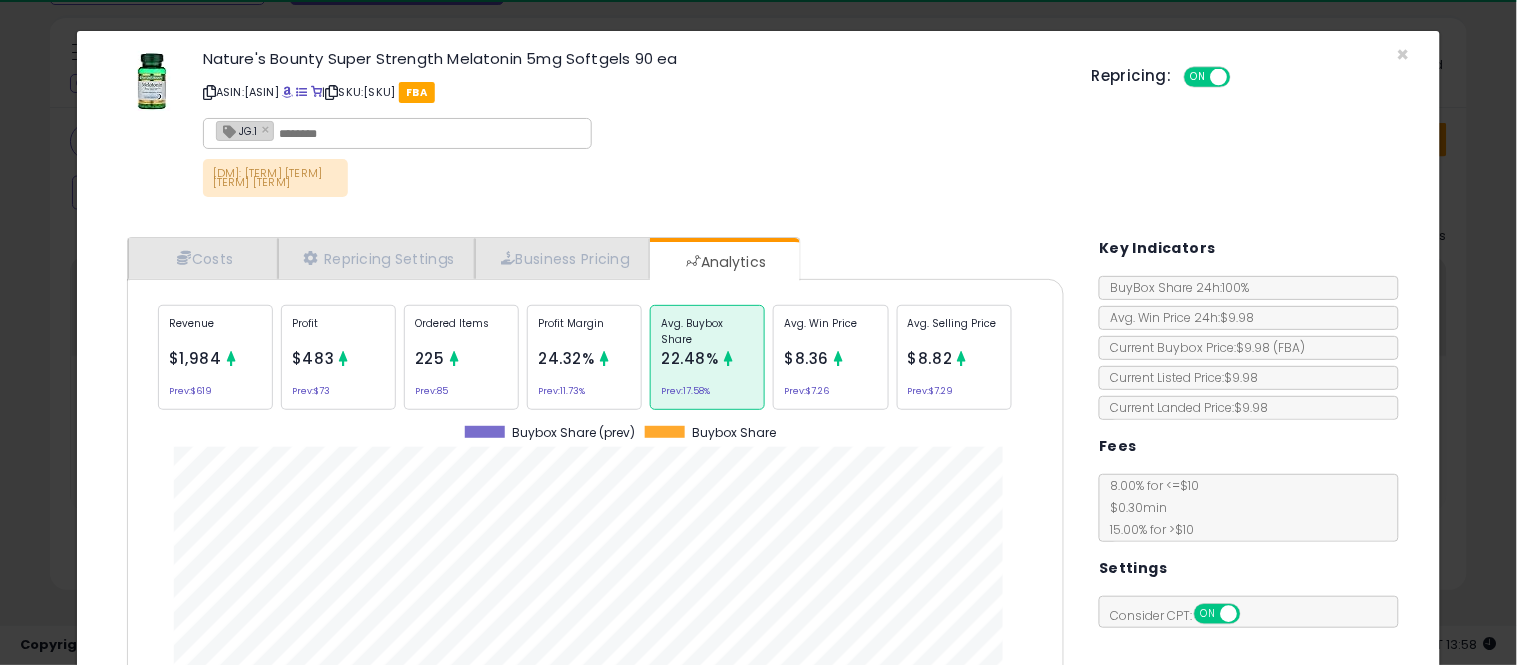 scroll, scrollTop: 999384, scrollLeft: 999033, axis: both 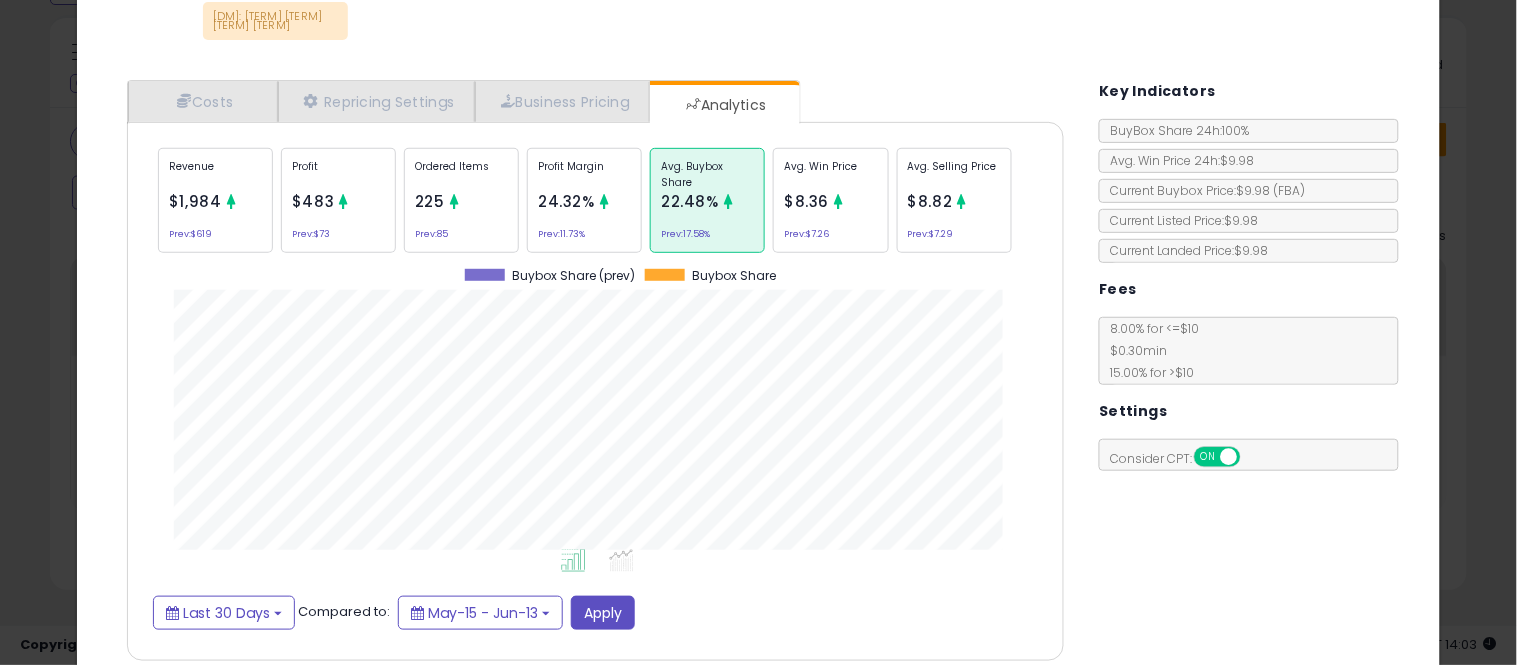 click on "ASIN: [ASIN] SKU: [SKU] FBA JG.1 × 11/7 DM: [NAME]" 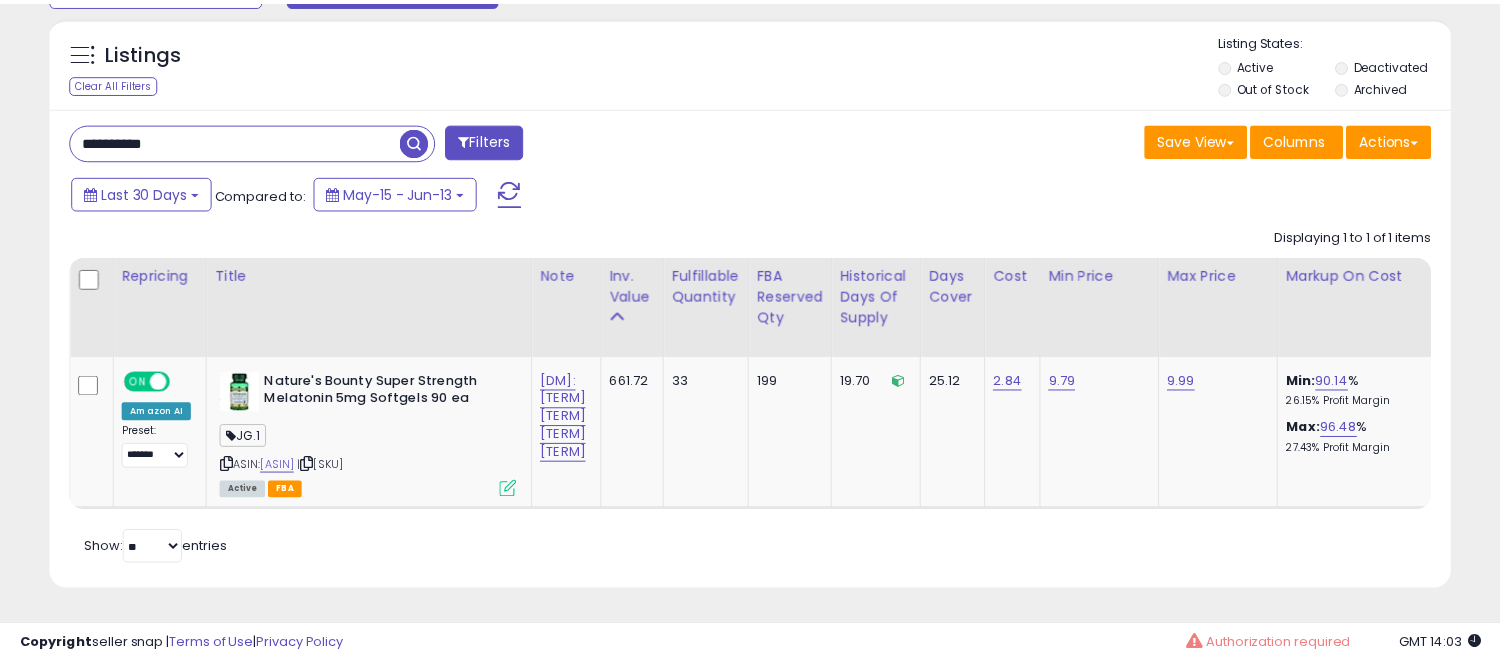 scroll, scrollTop: 410, scrollLeft: 812, axis: both 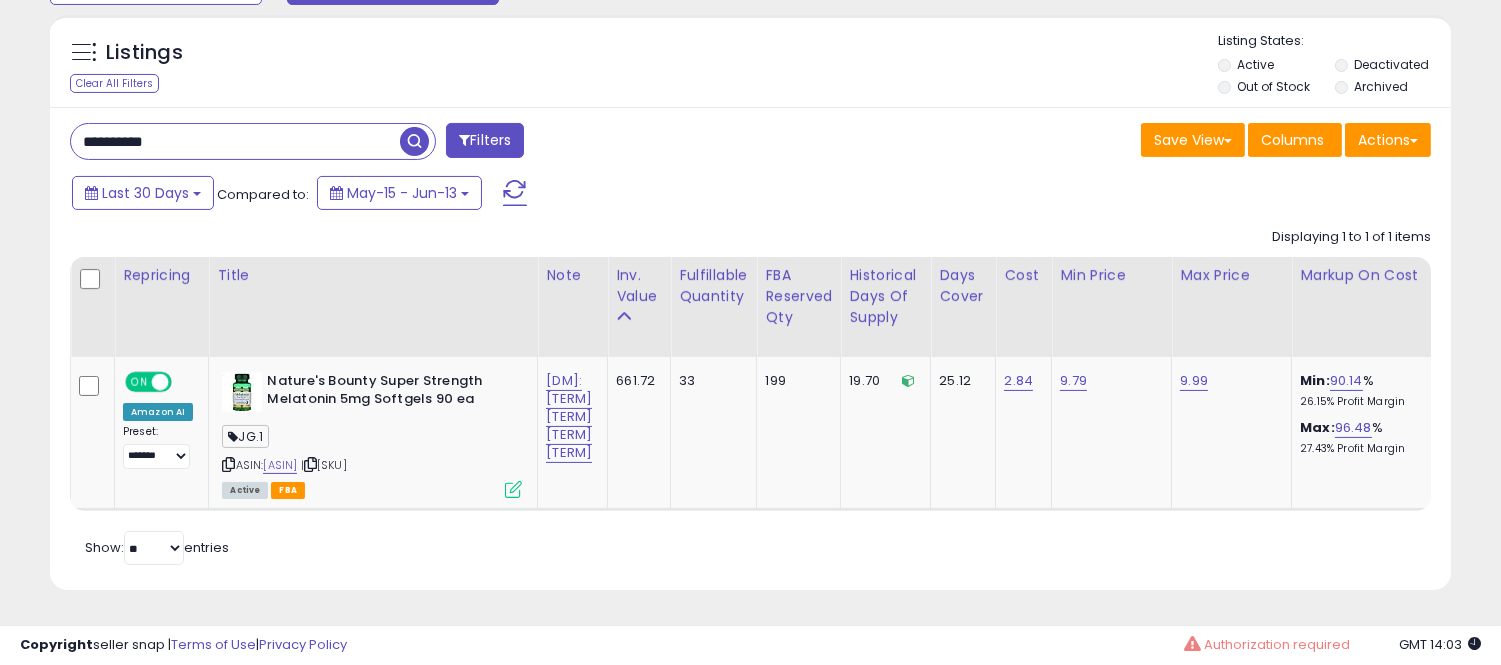 click on "**********" at bounding box center (235, 141) 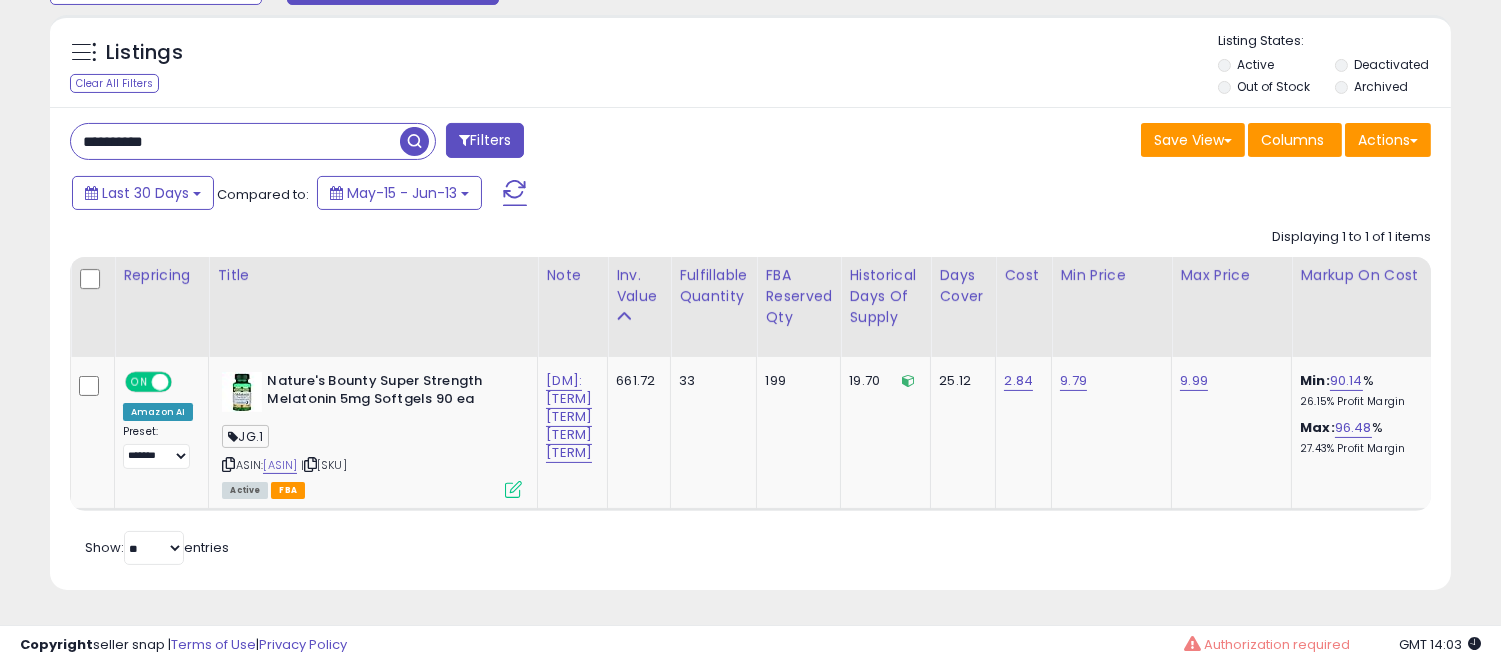 paste 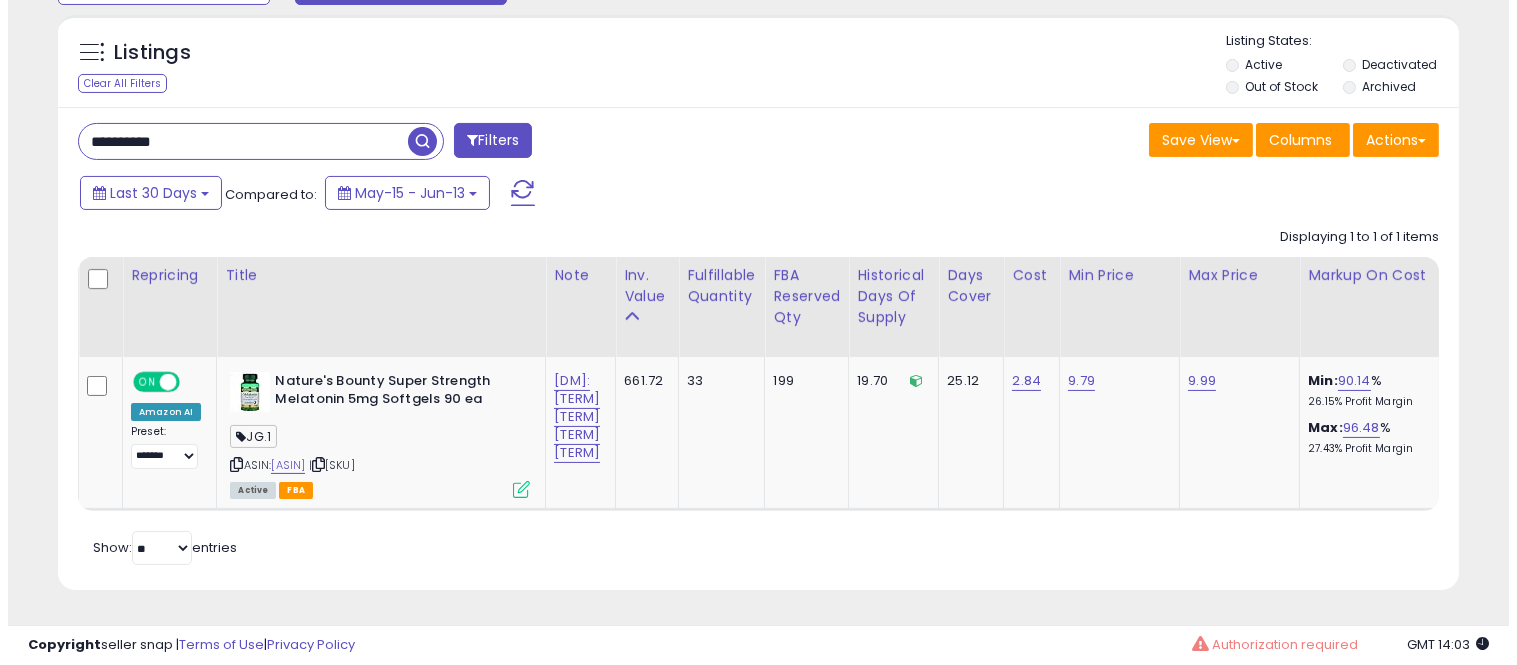 scroll, scrollTop: 607, scrollLeft: 0, axis: vertical 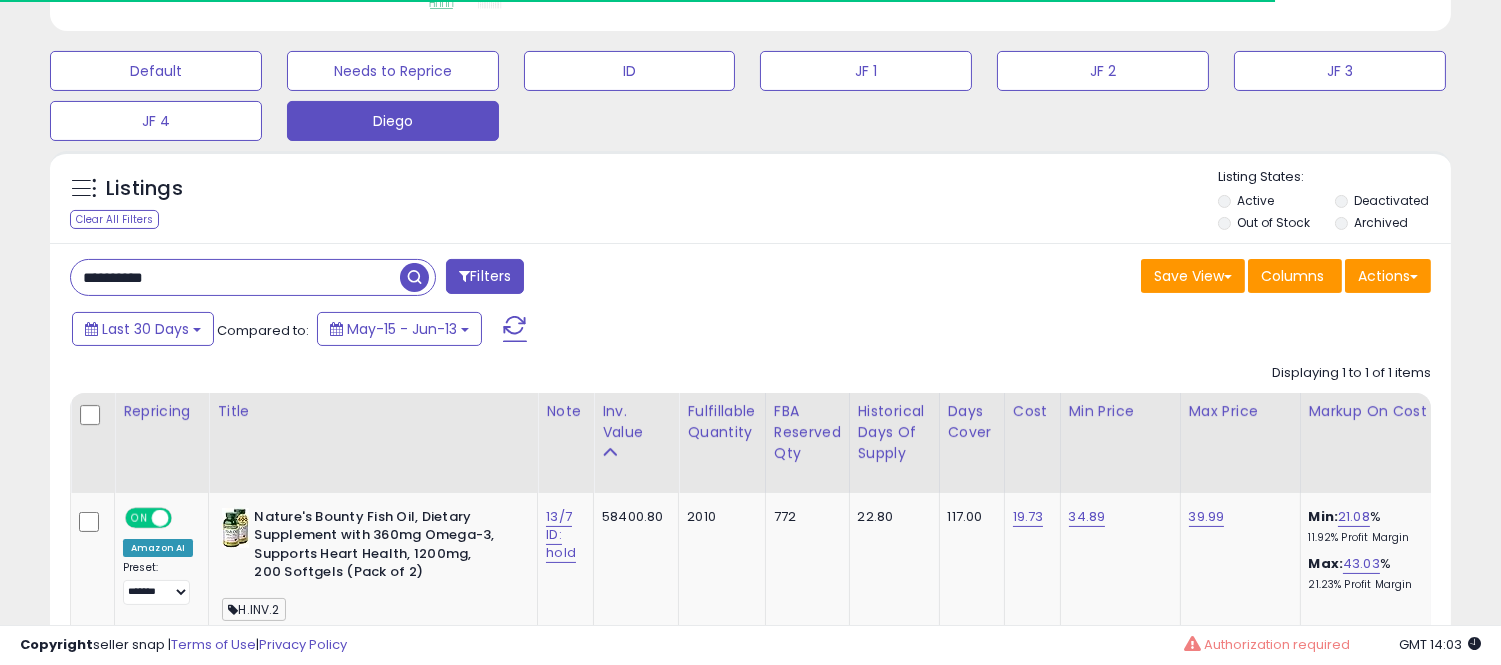 click on "**********" at bounding box center (235, 277) 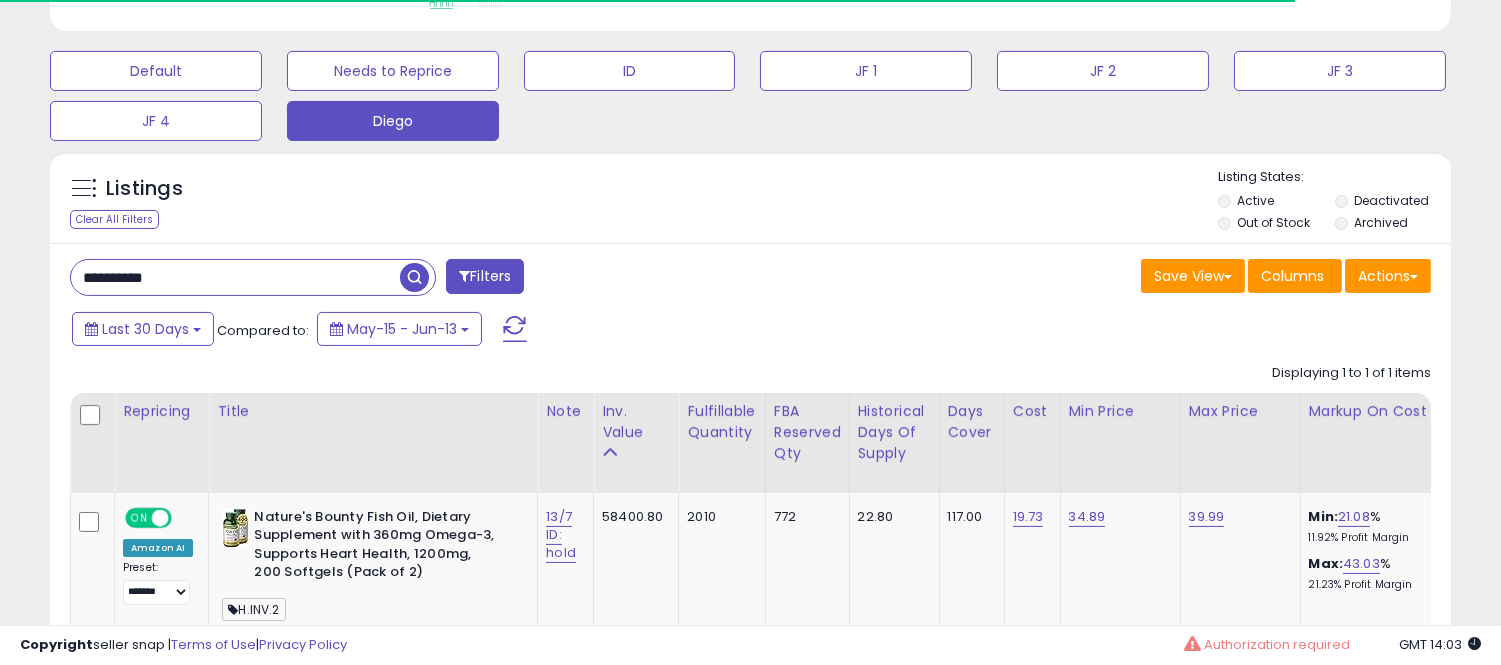 click on "**********" at bounding box center (235, 277) 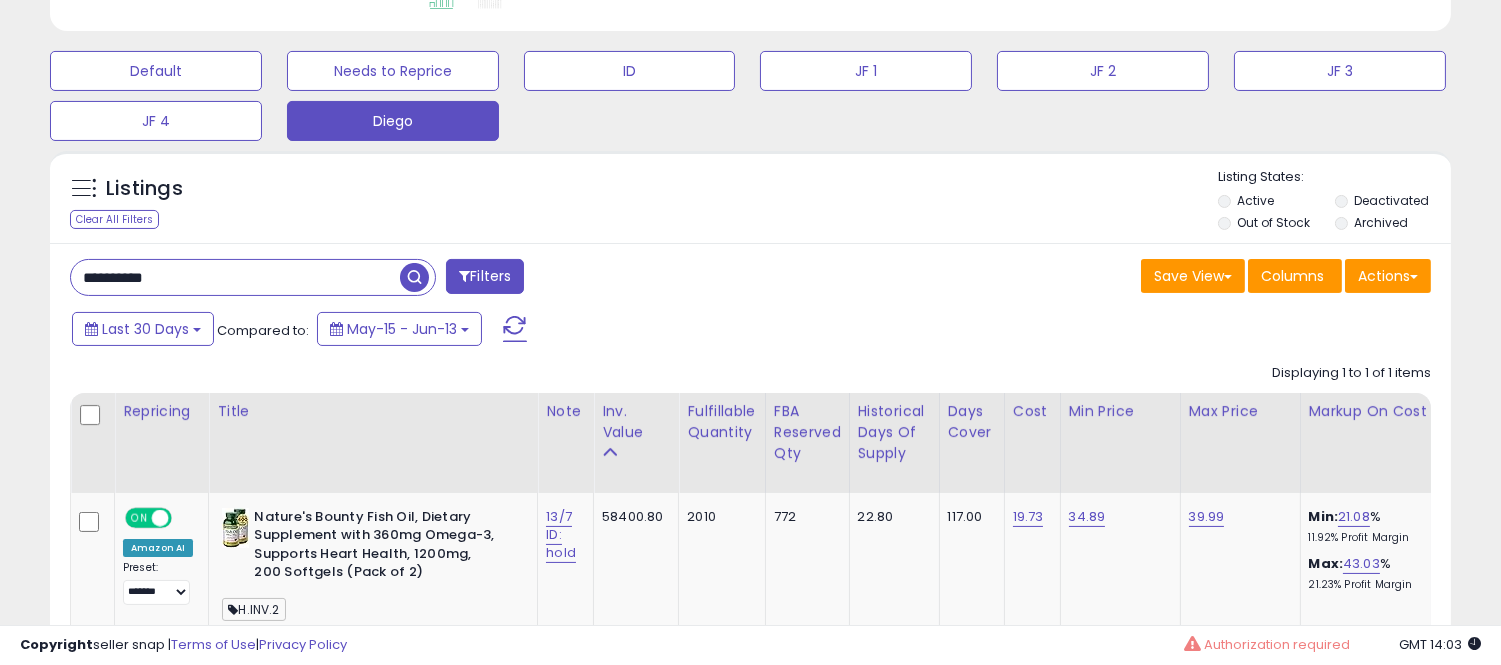 scroll, scrollTop: 999590, scrollLeft: 999188, axis: both 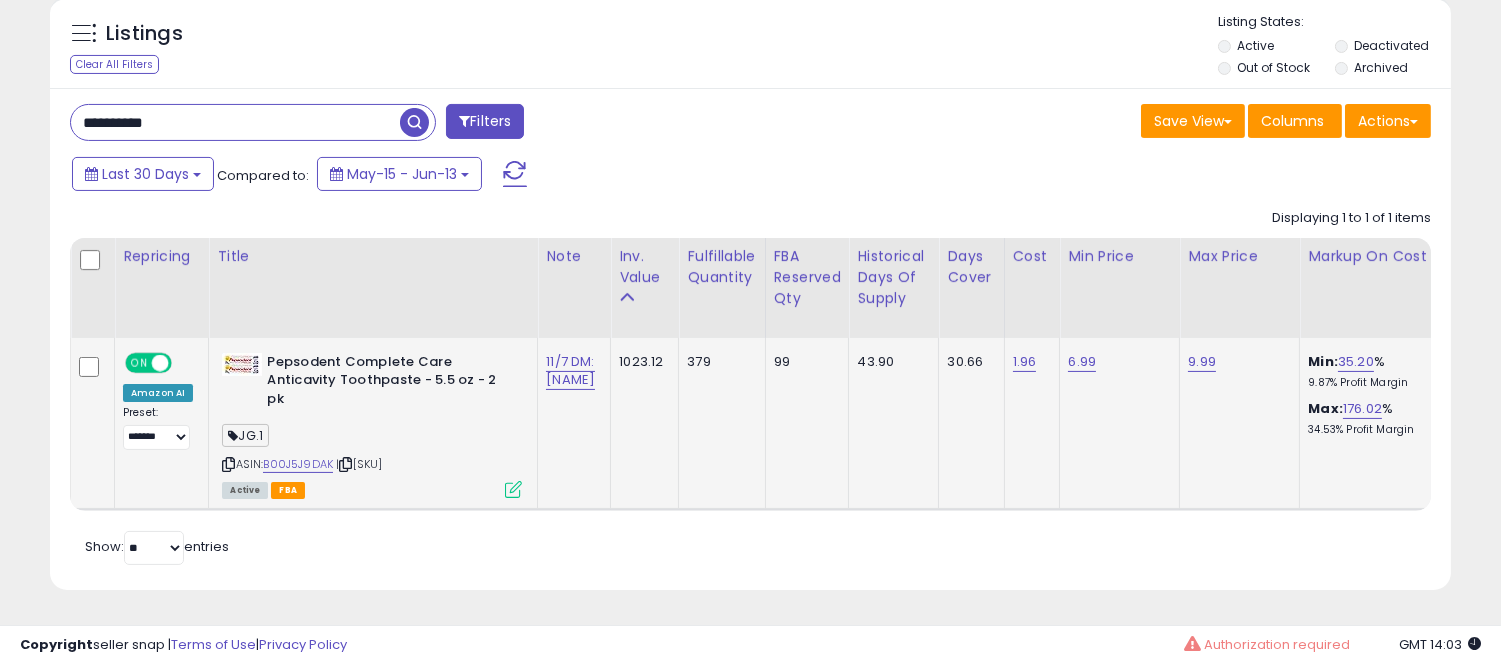 click at bounding box center [513, 489] 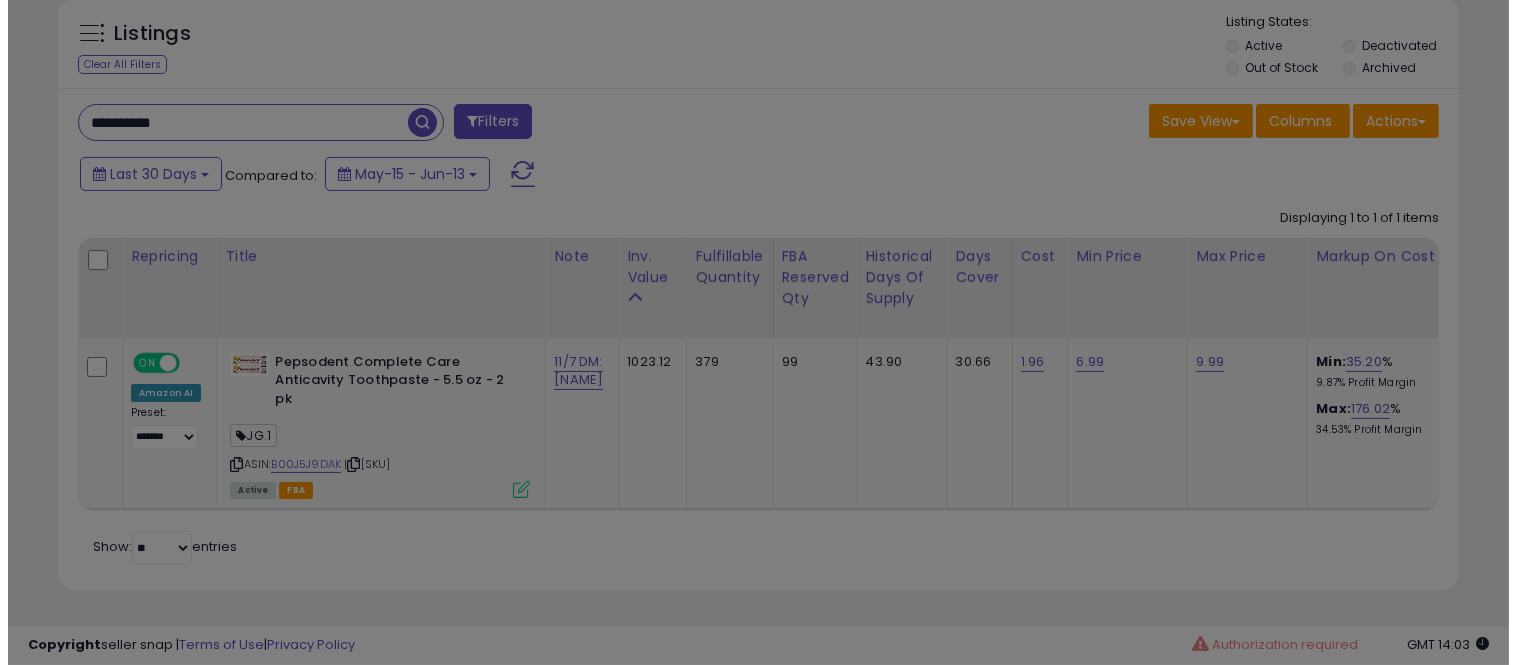 scroll, scrollTop: 999590, scrollLeft: 999178, axis: both 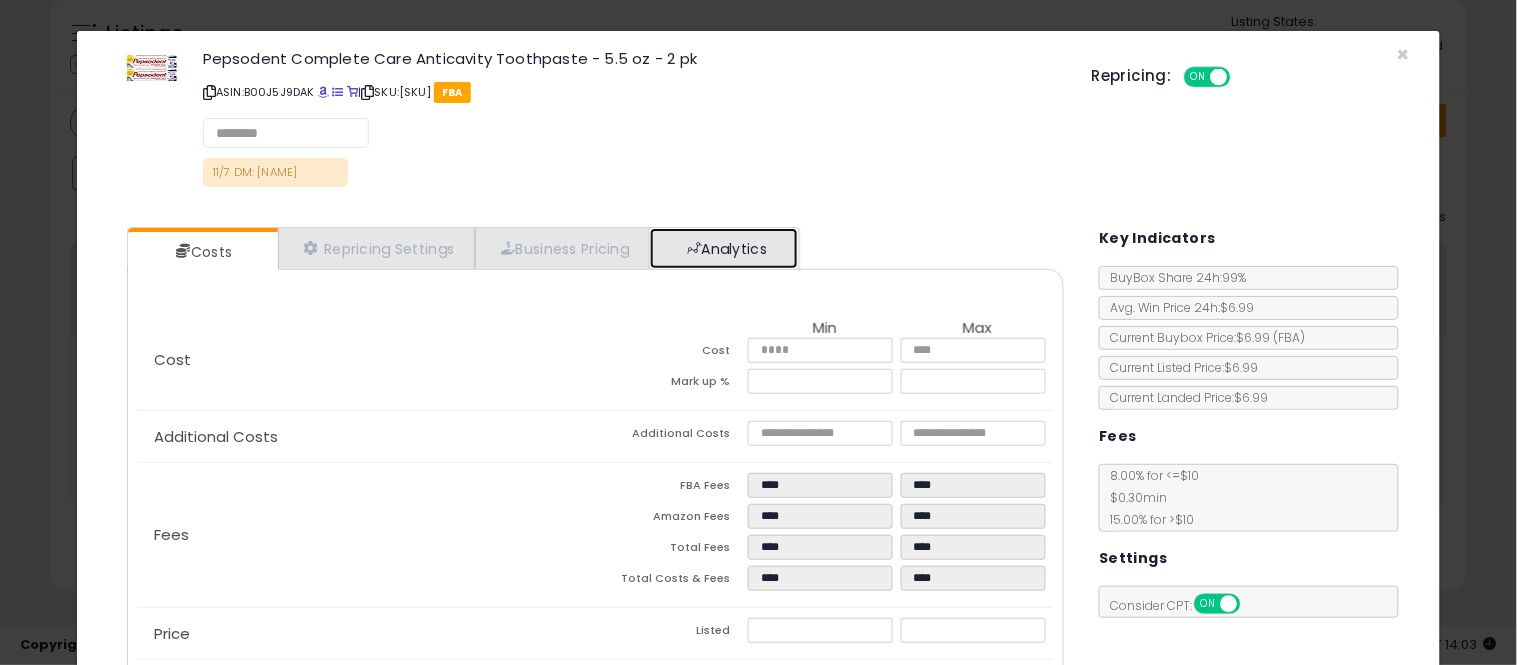 click at bounding box center (694, 248) 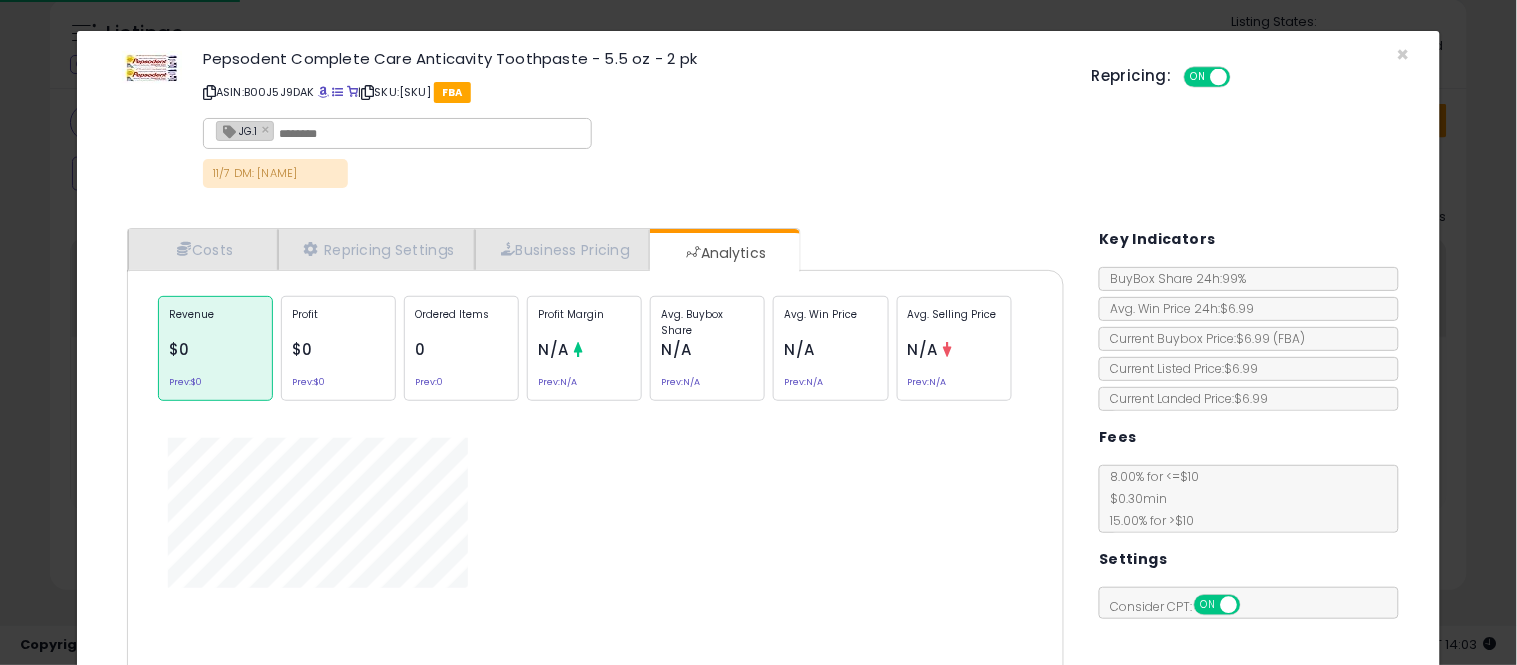 click on "N/A" at bounding box center (676, 349) 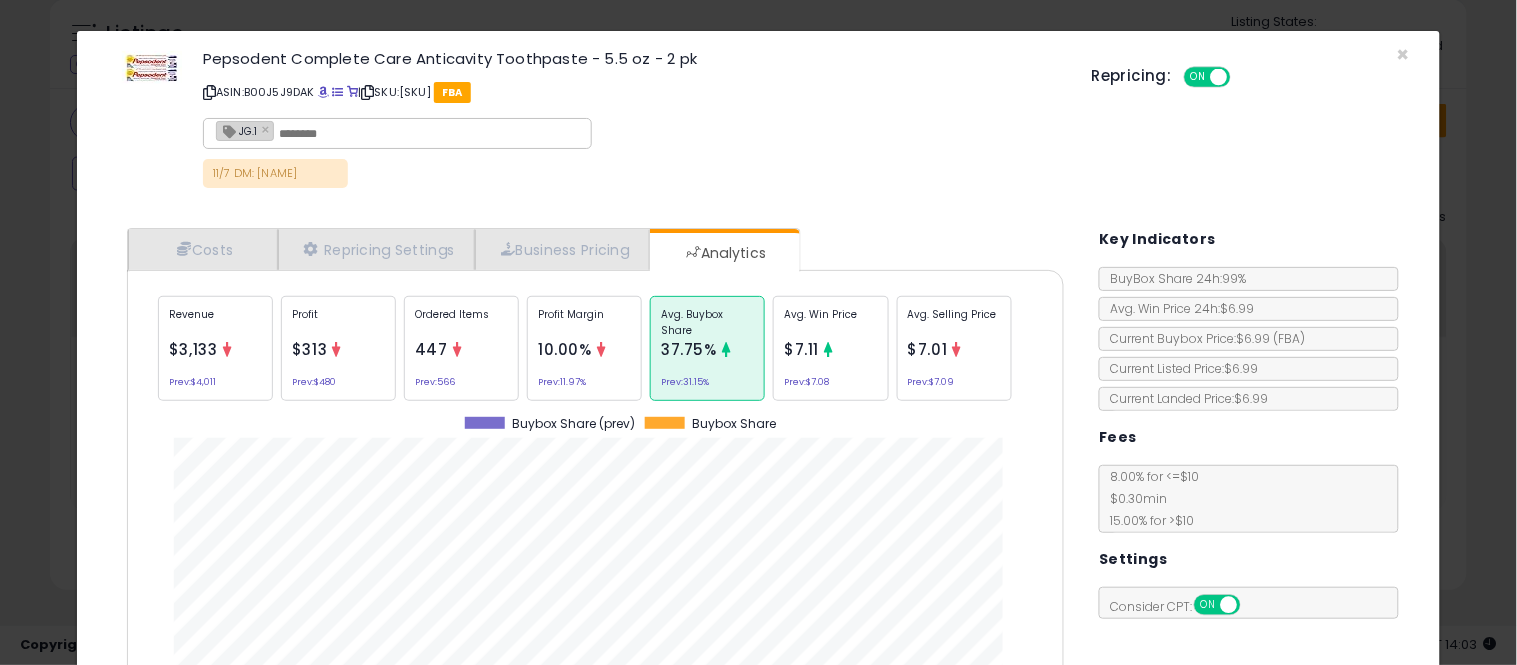 scroll, scrollTop: 999384, scrollLeft: 999033, axis: both 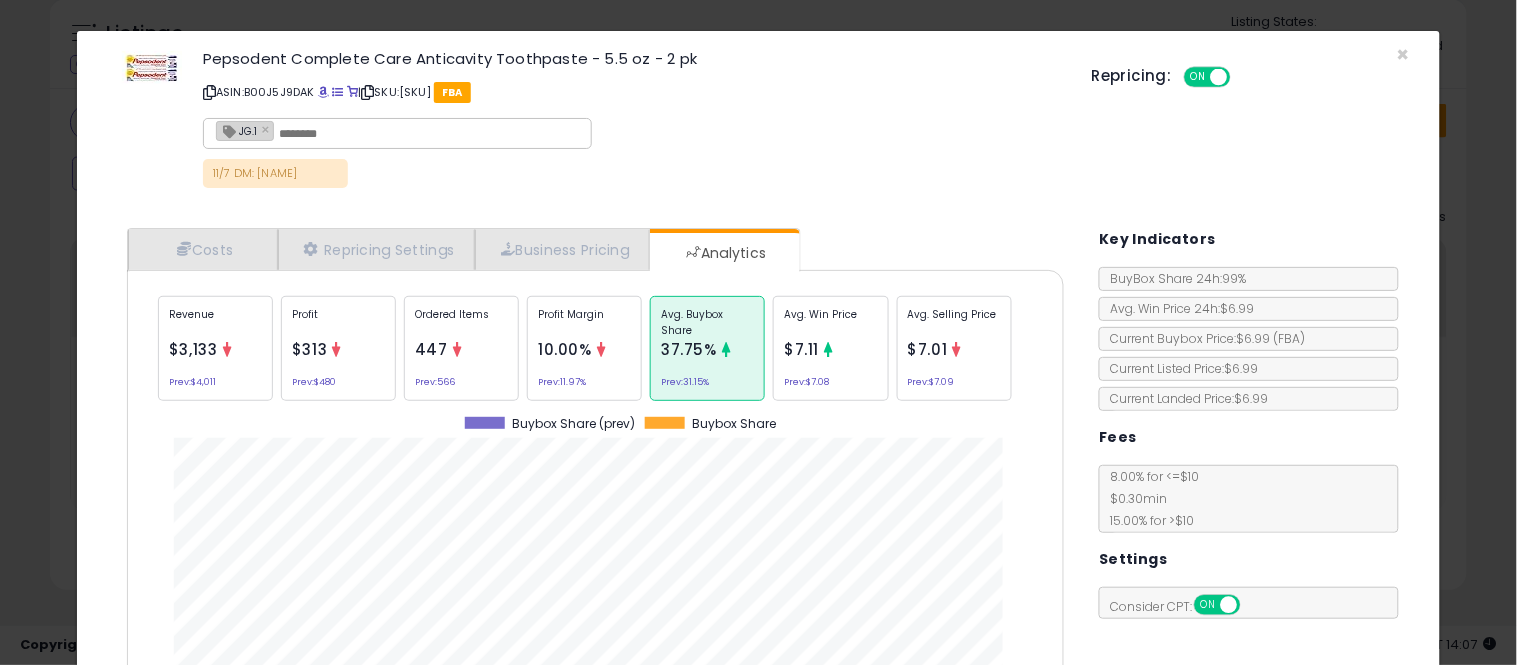 click on "ASIN: [ASIN] SKU: [SKU] FBA JG.1 × 11/7 DM: [NAME]" 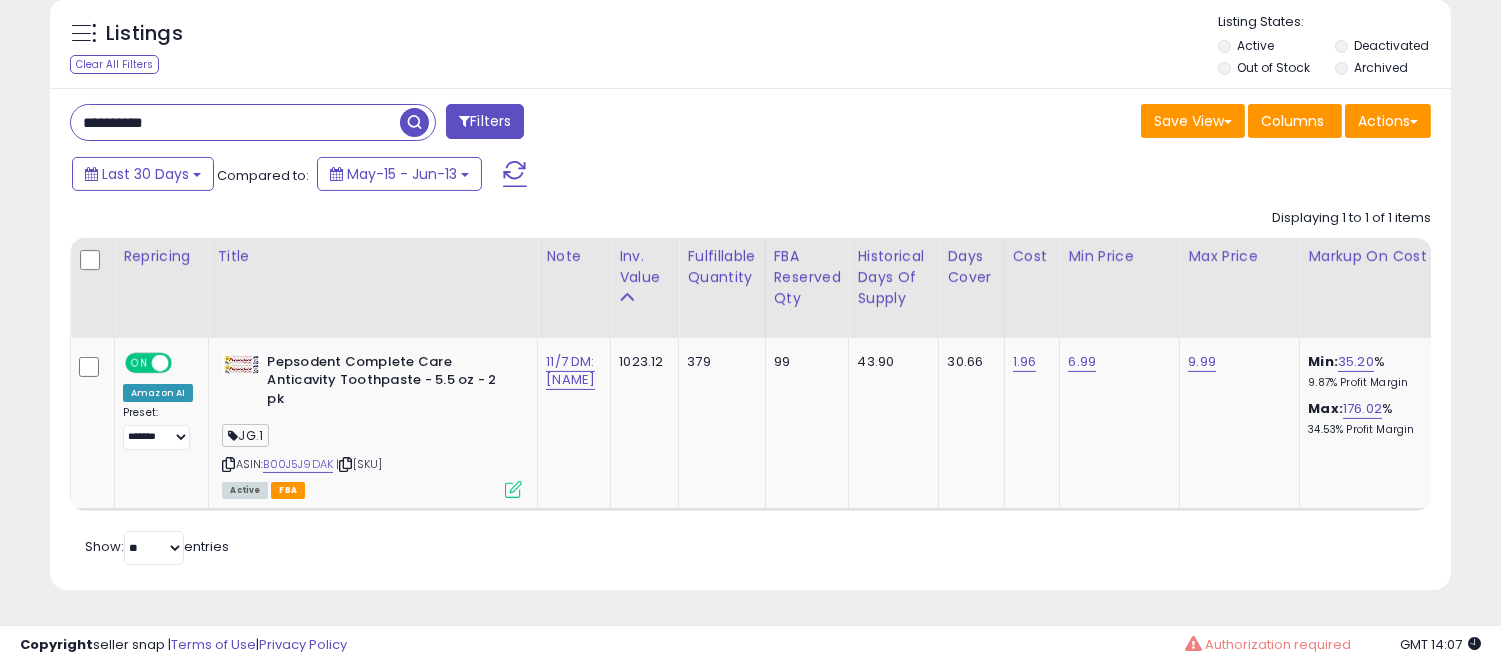 scroll, scrollTop: 410, scrollLeft: 812, axis: both 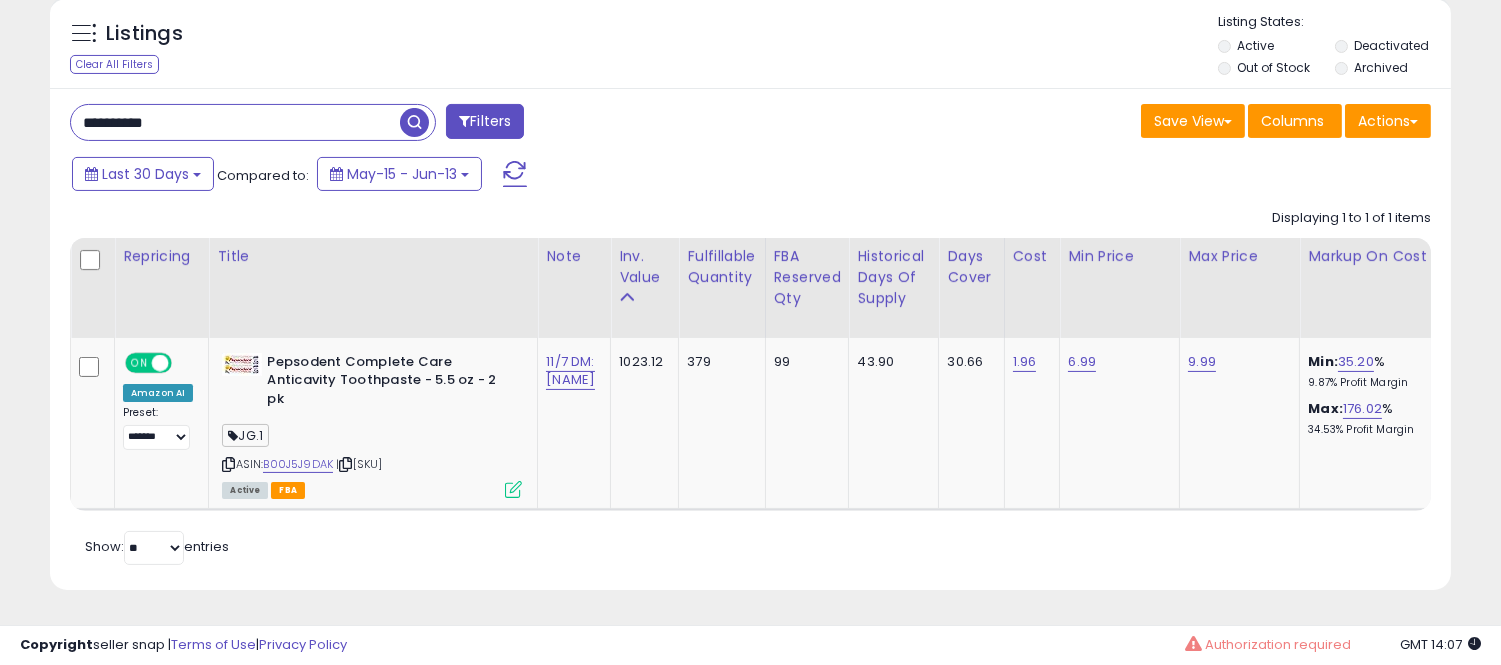 click on "**********" at bounding box center (235, 122) 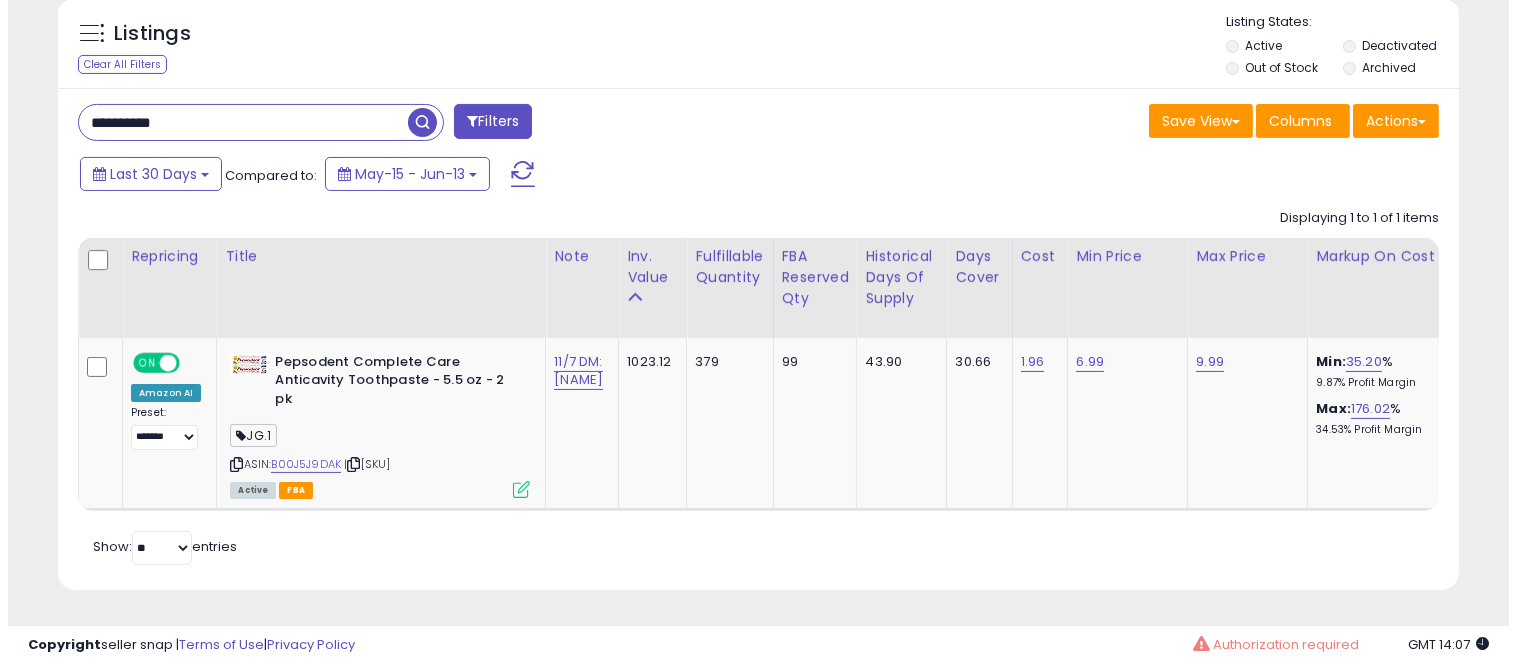 scroll, scrollTop: 607, scrollLeft: 0, axis: vertical 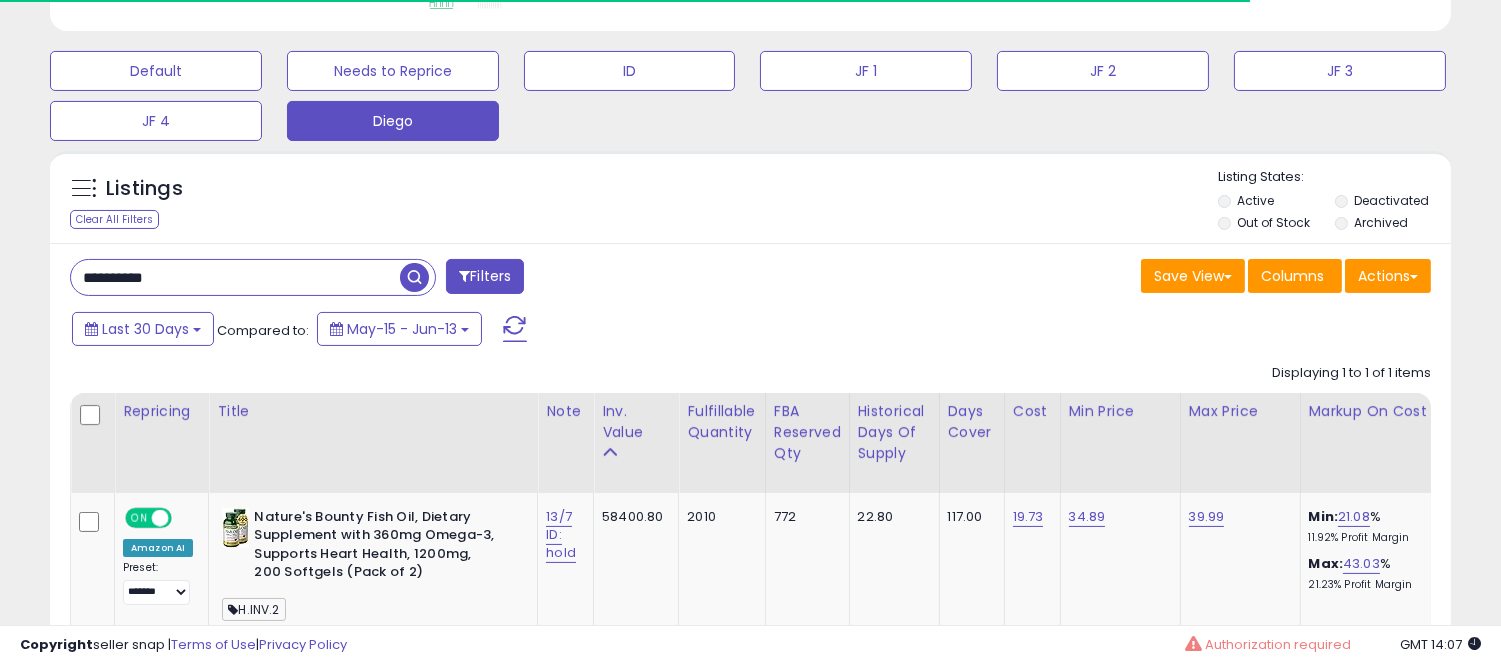 click on "**********" at bounding box center [235, 277] 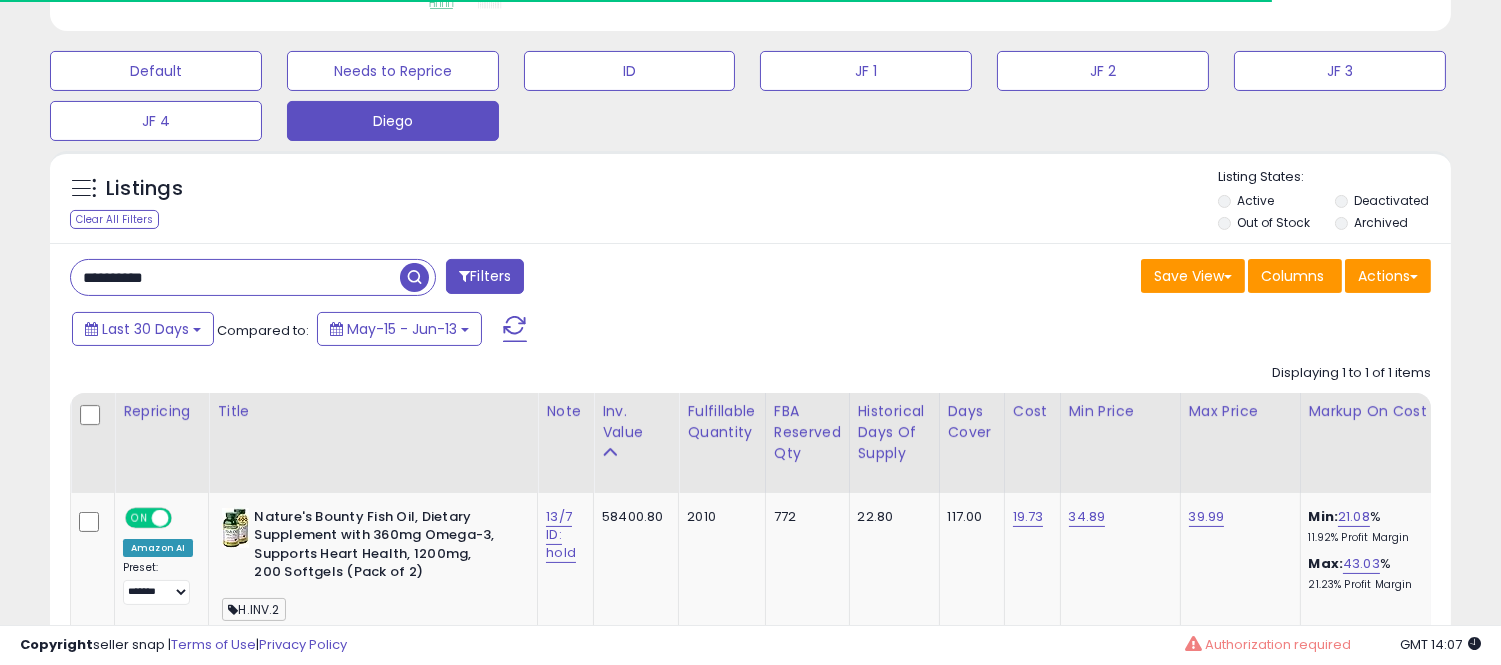click on "**********" at bounding box center [235, 277] 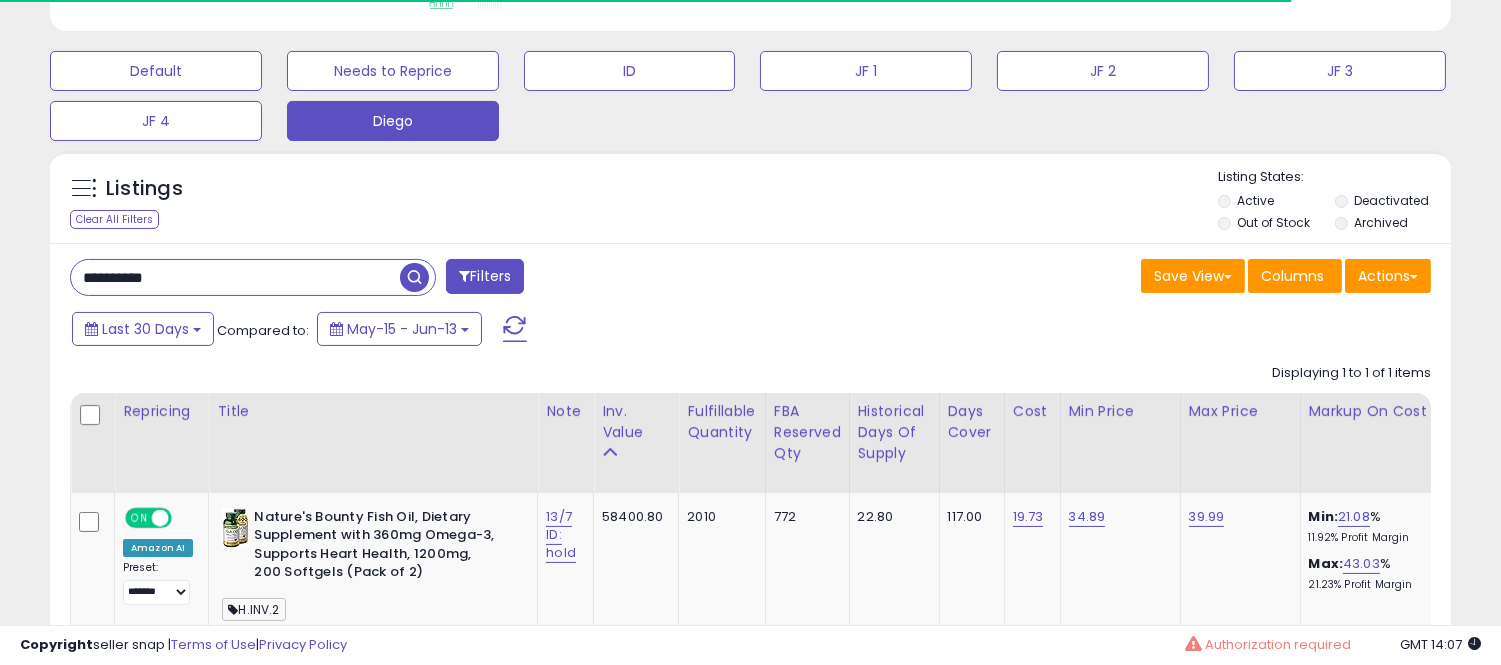 paste 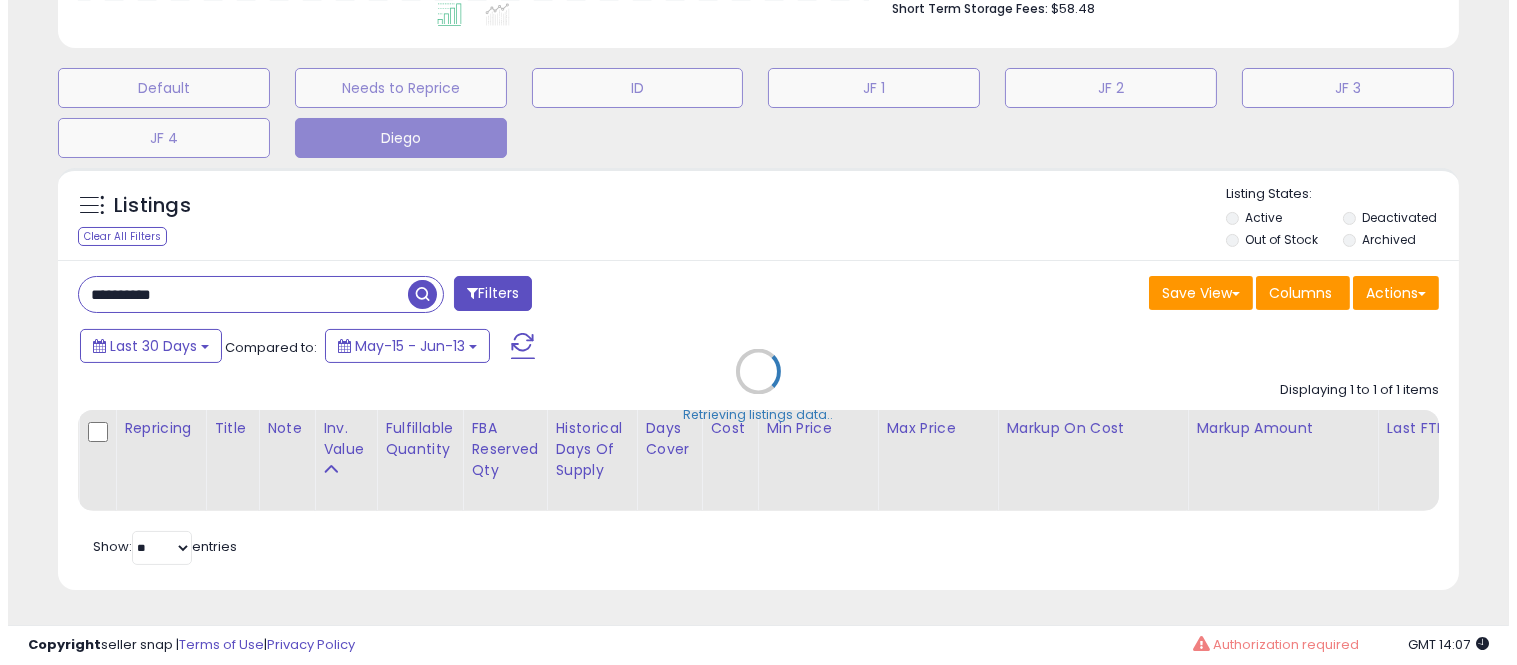scroll, scrollTop: 999590, scrollLeft: 999178, axis: both 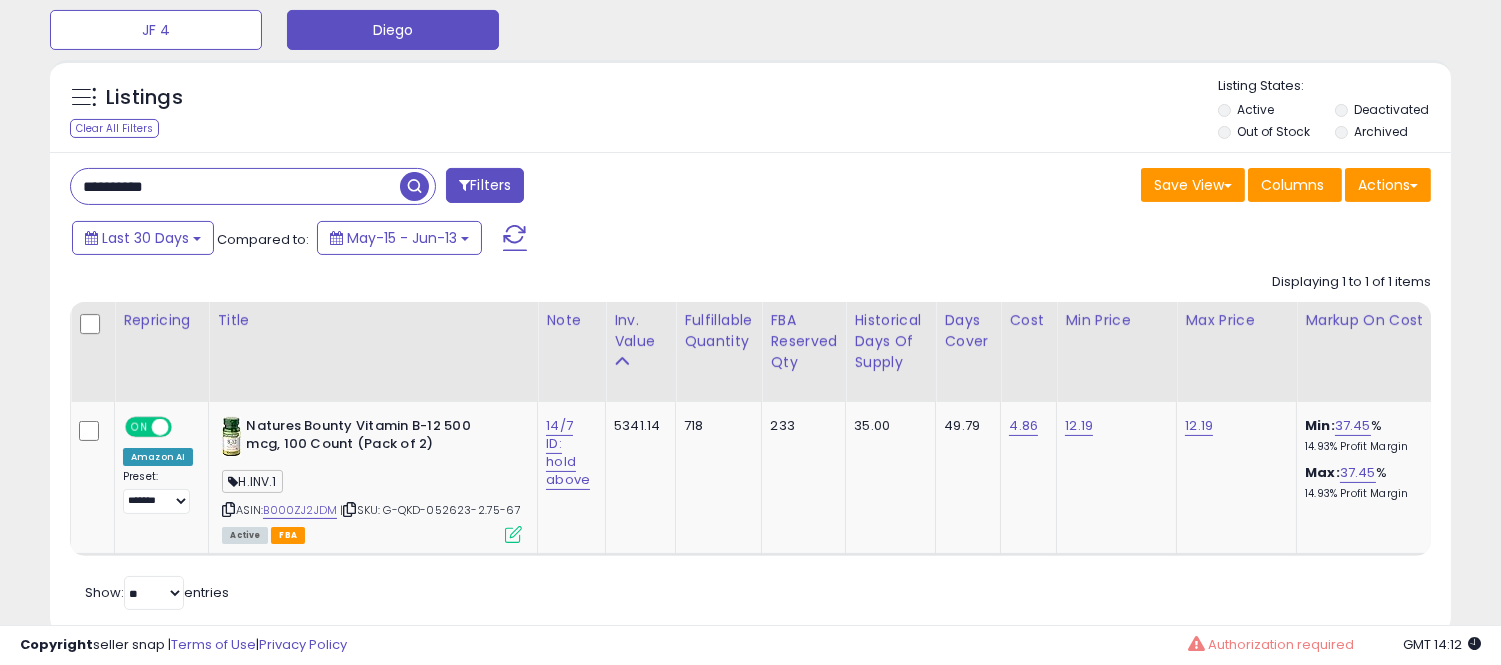 click on "**********" at bounding box center [235, 186] 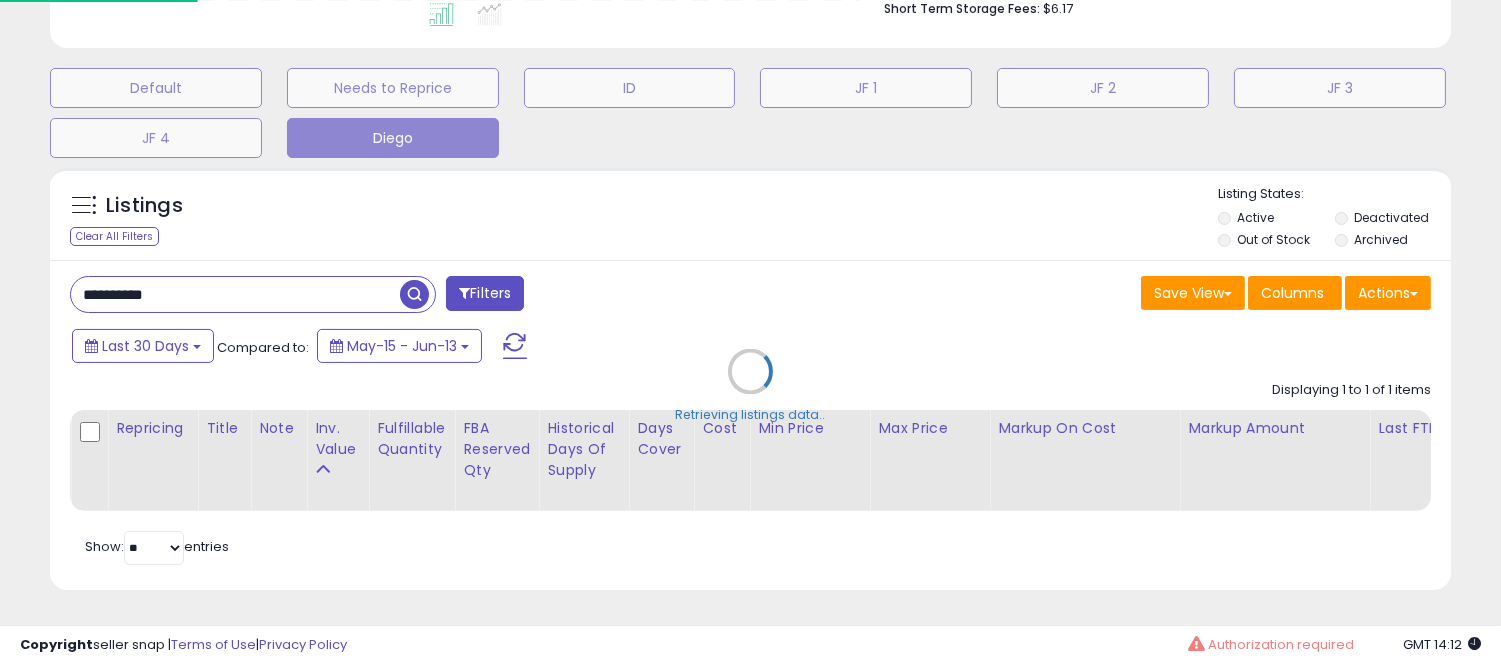 scroll, scrollTop: 999590, scrollLeft: 999178, axis: both 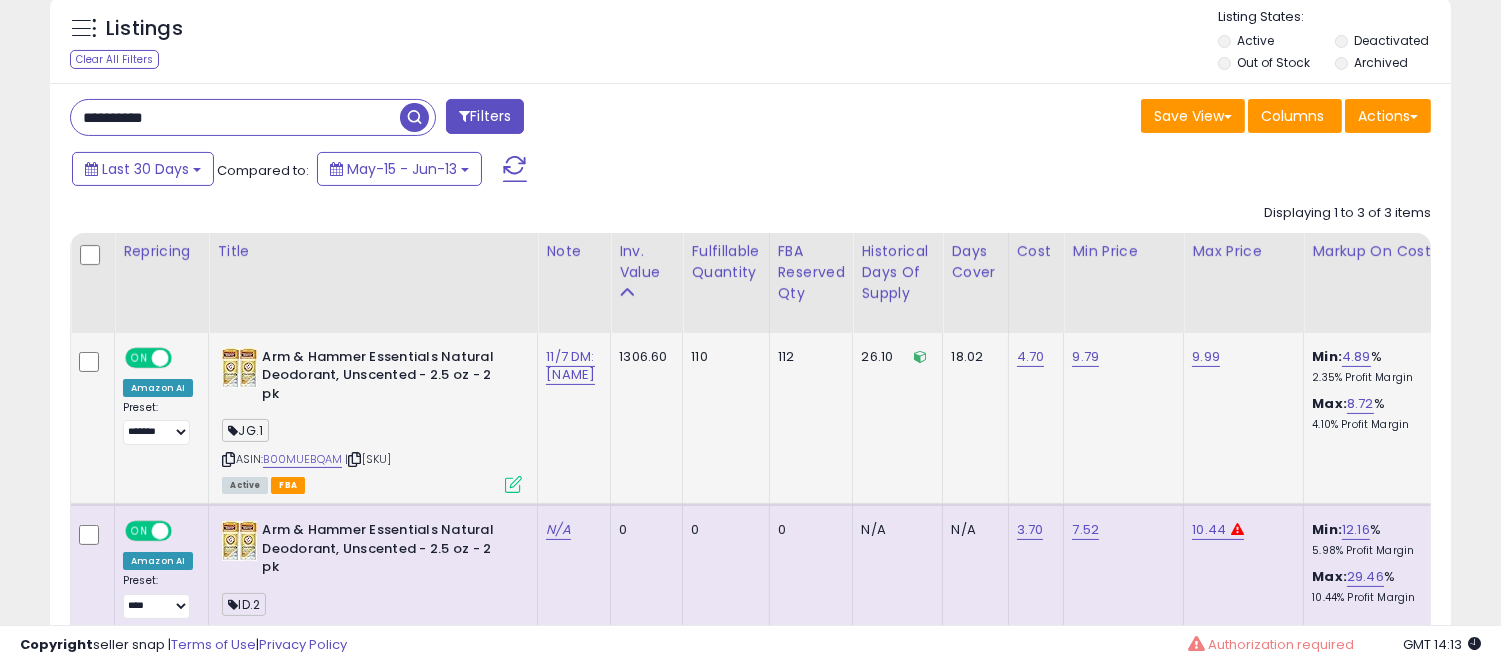 click at bounding box center [513, 484] 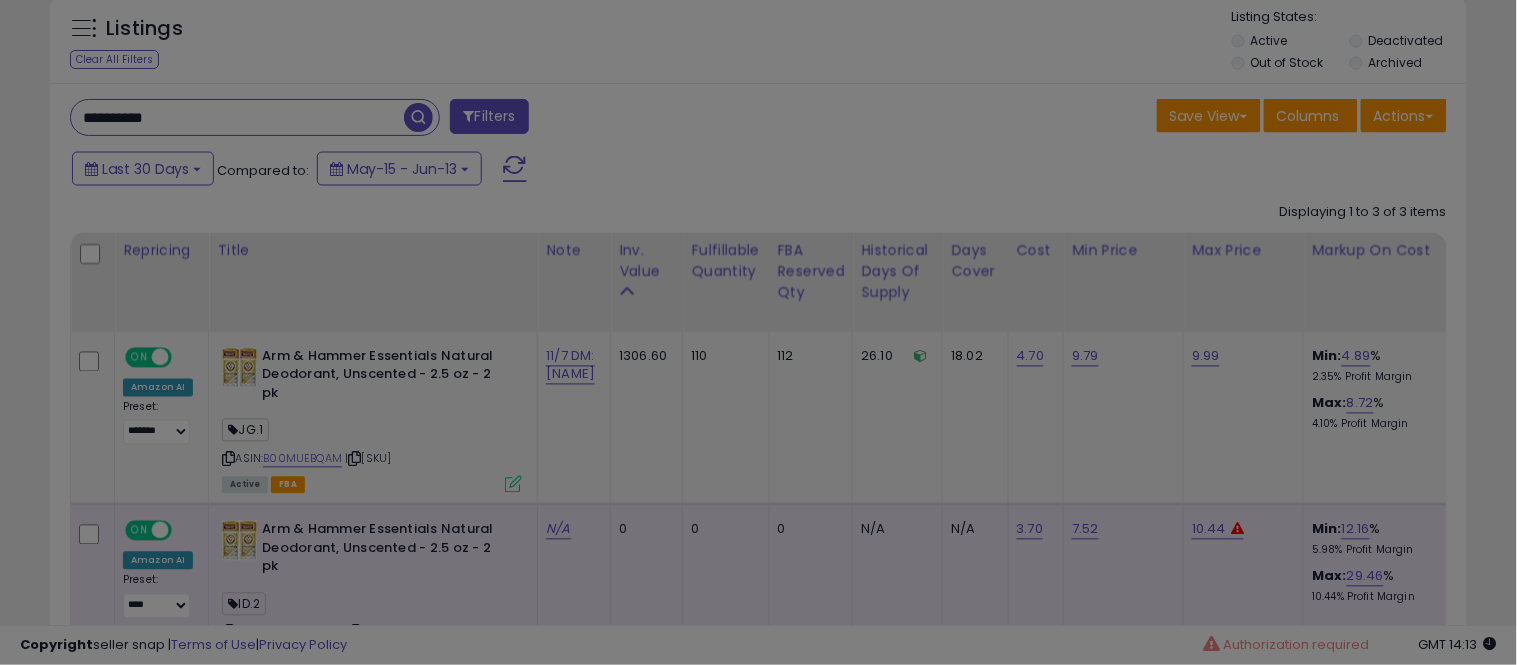 scroll, scrollTop: 999590, scrollLeft: 999178, axis: both 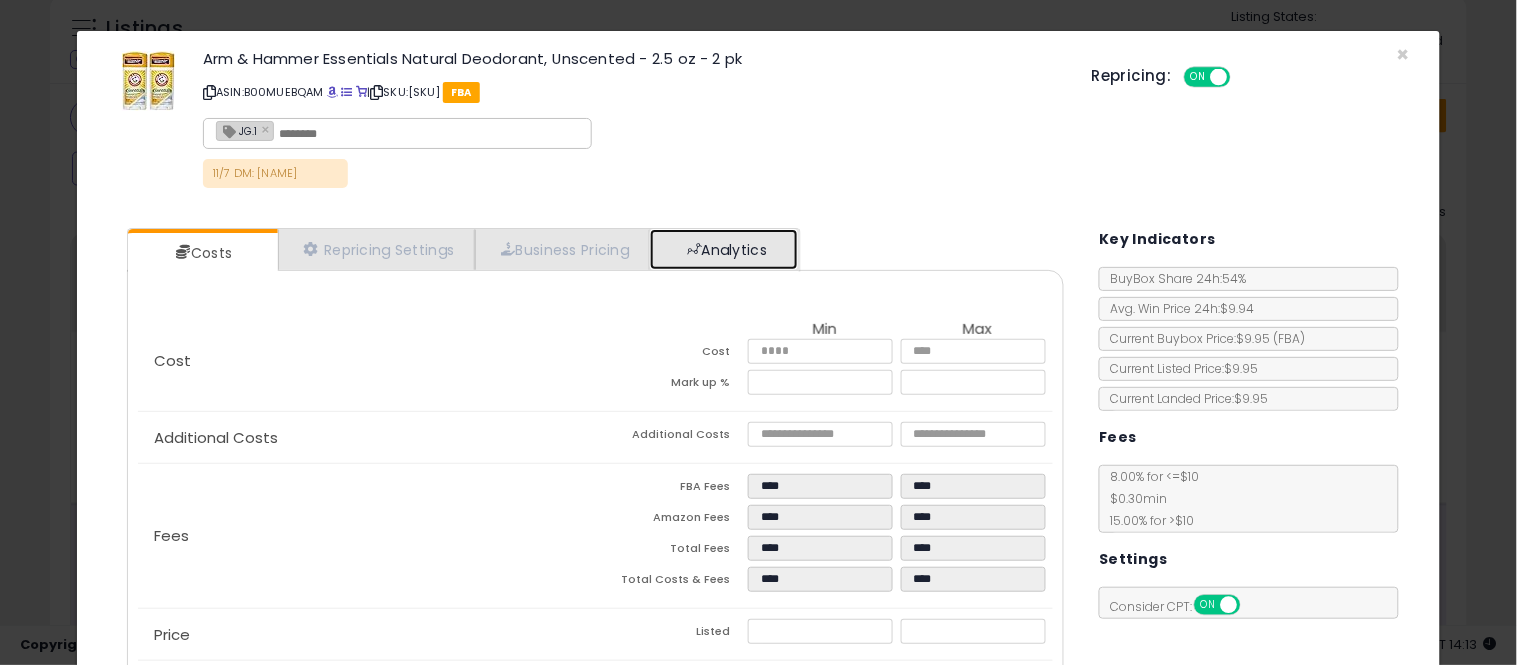 click on "Analytics" at bounding box center (724, 249) 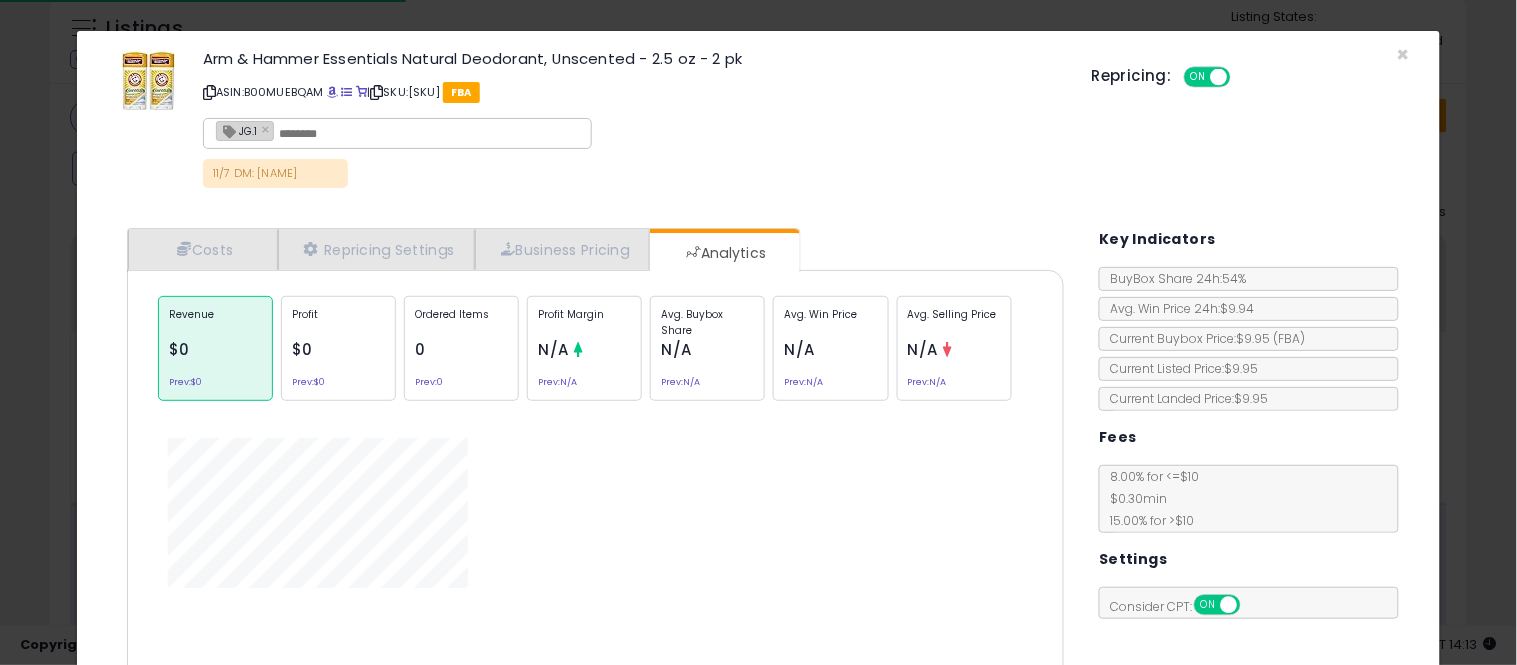 click on "N/A" at bounding box center (676, 349) 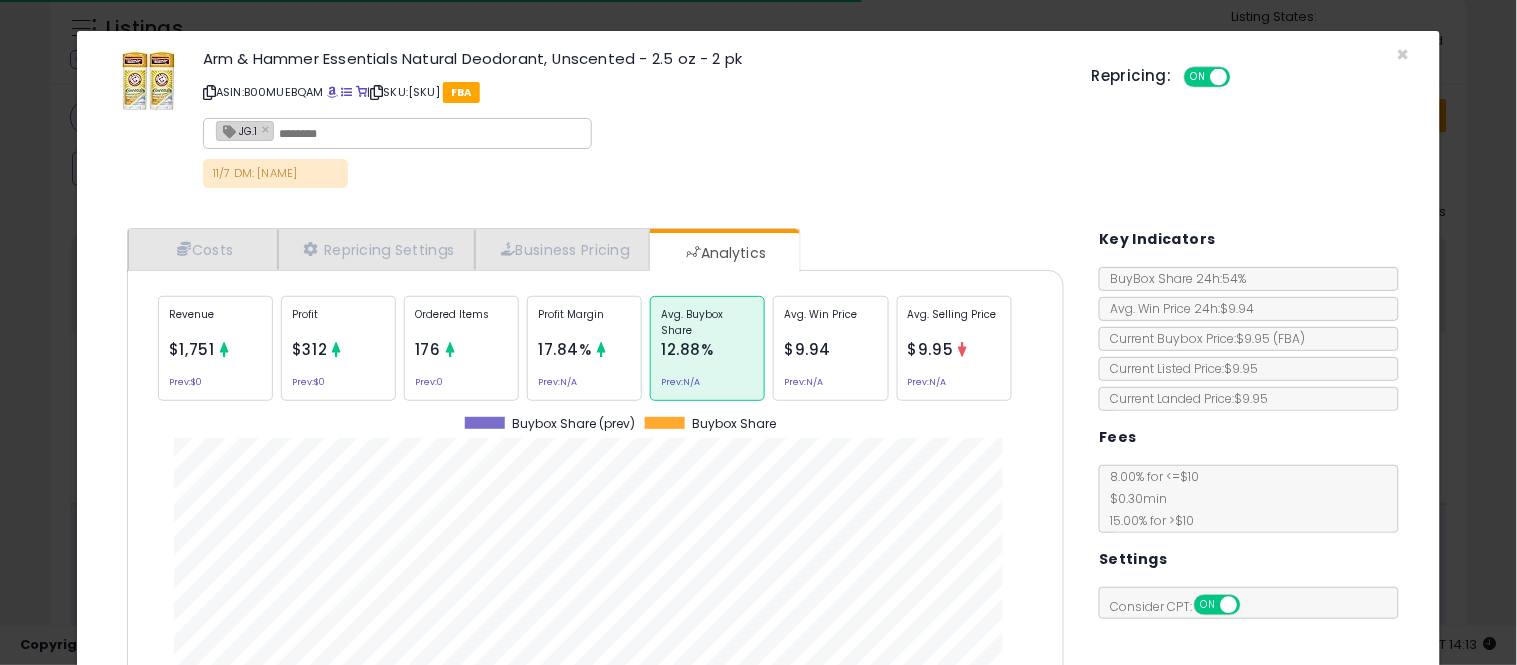 scroll, scrollTop: 999384, scrollLeft: 999033, axis: both 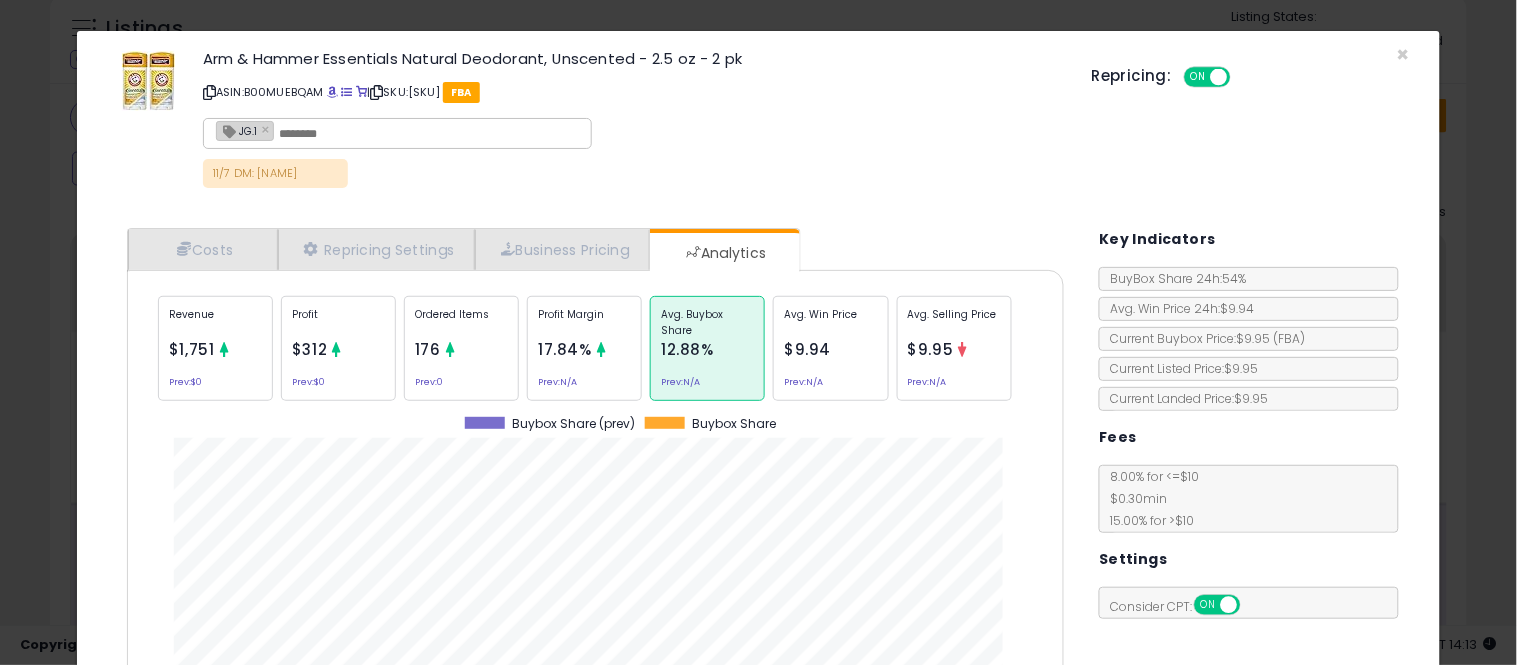 click on "ASIN: [ASIN] SKU: [SKU] FBA JG.1 × 11/7 DM: [NAME]" 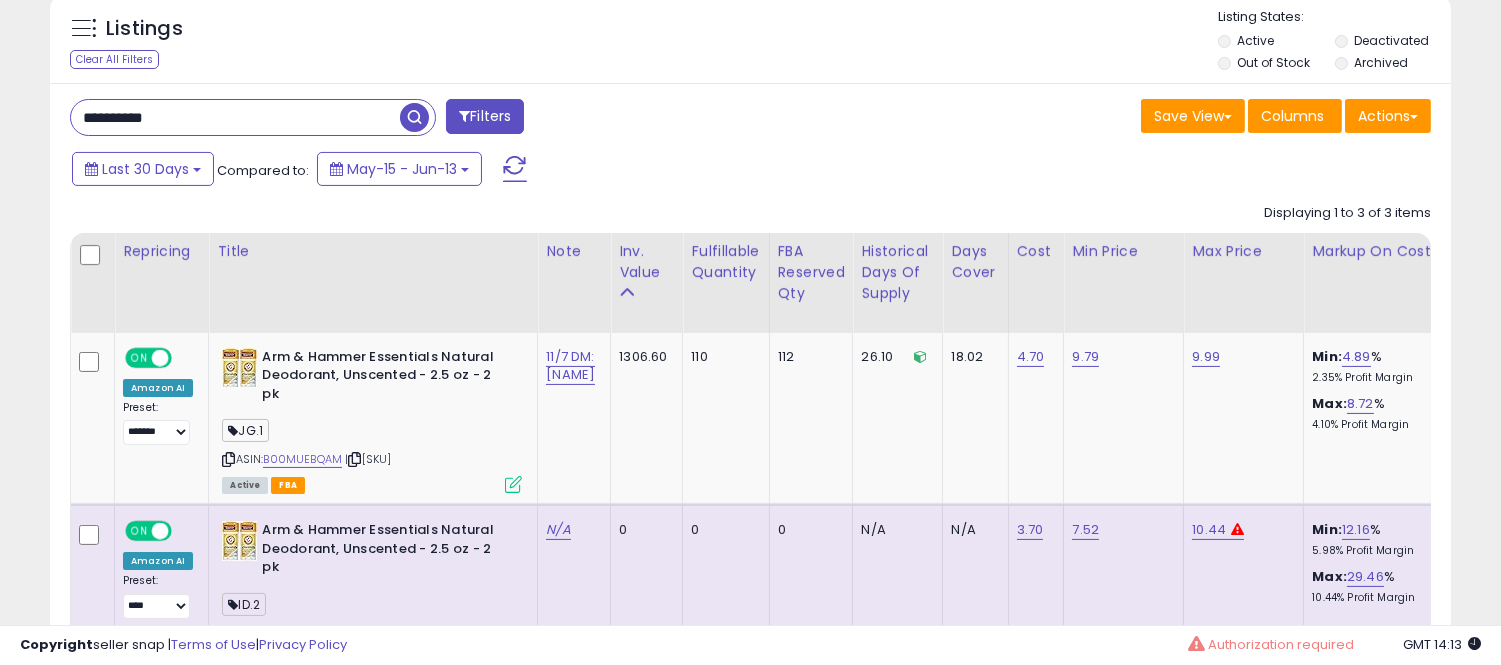 scroll, scrollTop: 410, scrollLeft: 812, axis: both 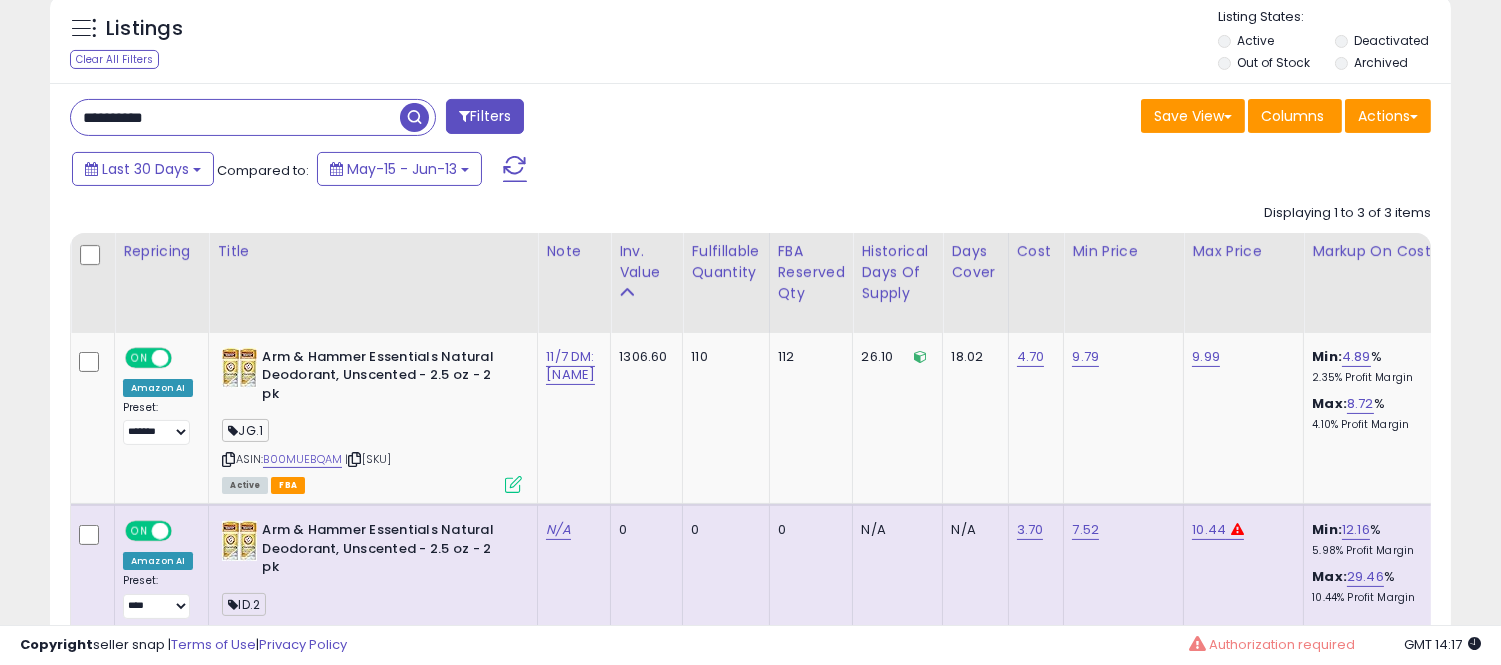 click on "**********" at bounding box center (235, 117) 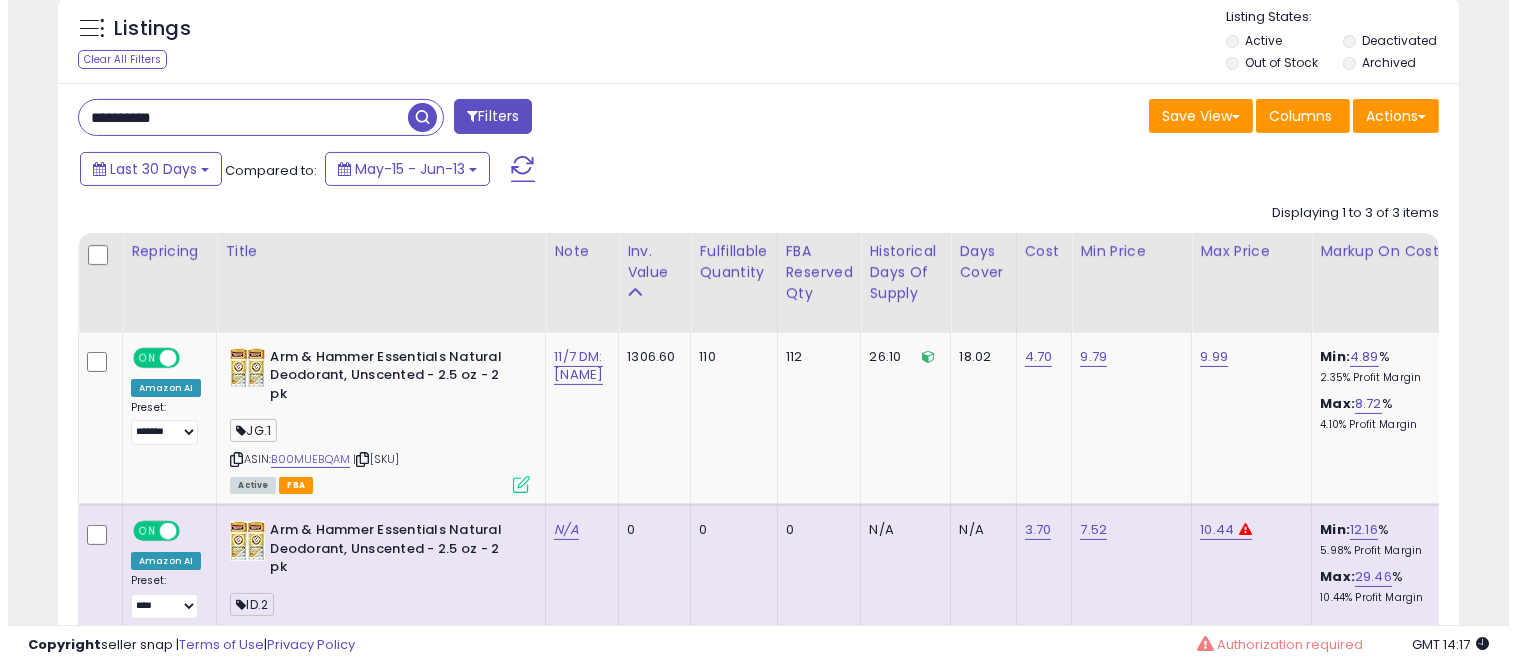 scroll, scrollTop: 607, scrollLeft: 0, axis: vertical 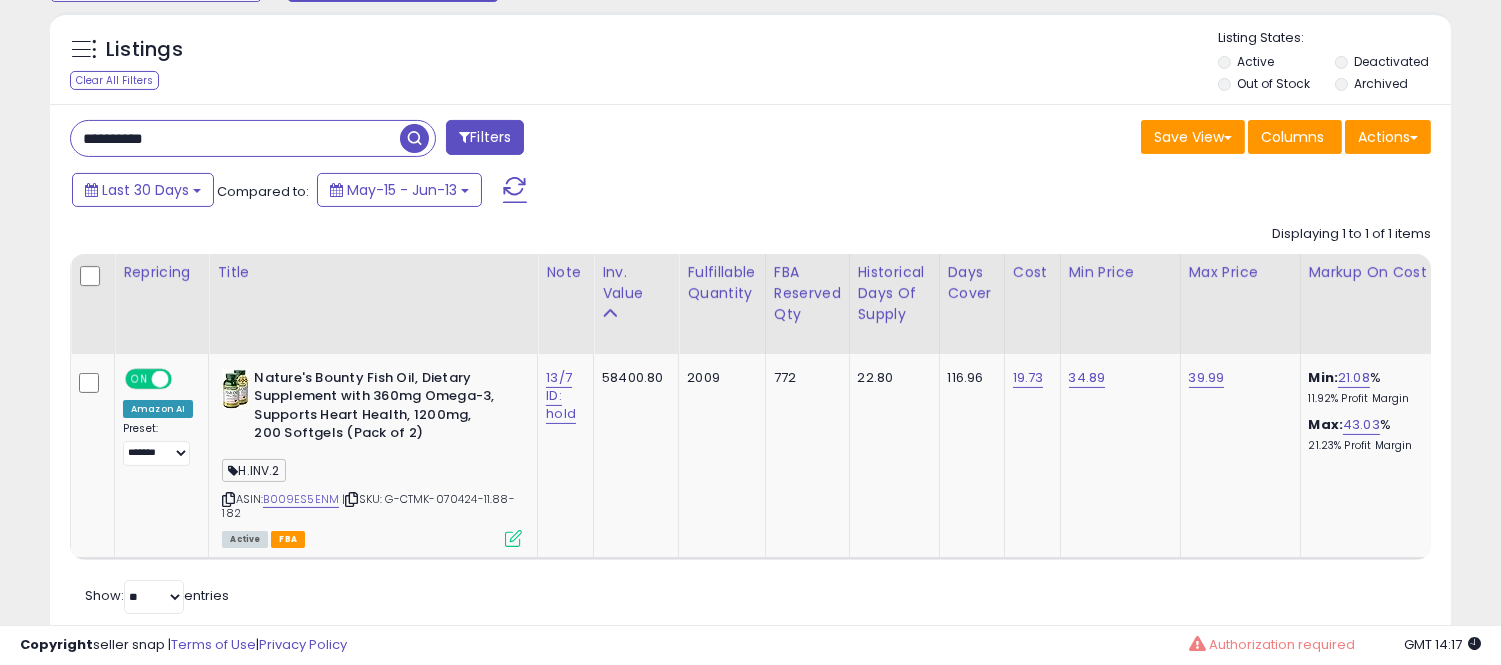 click on "**********" at bounding box center [750, 371] 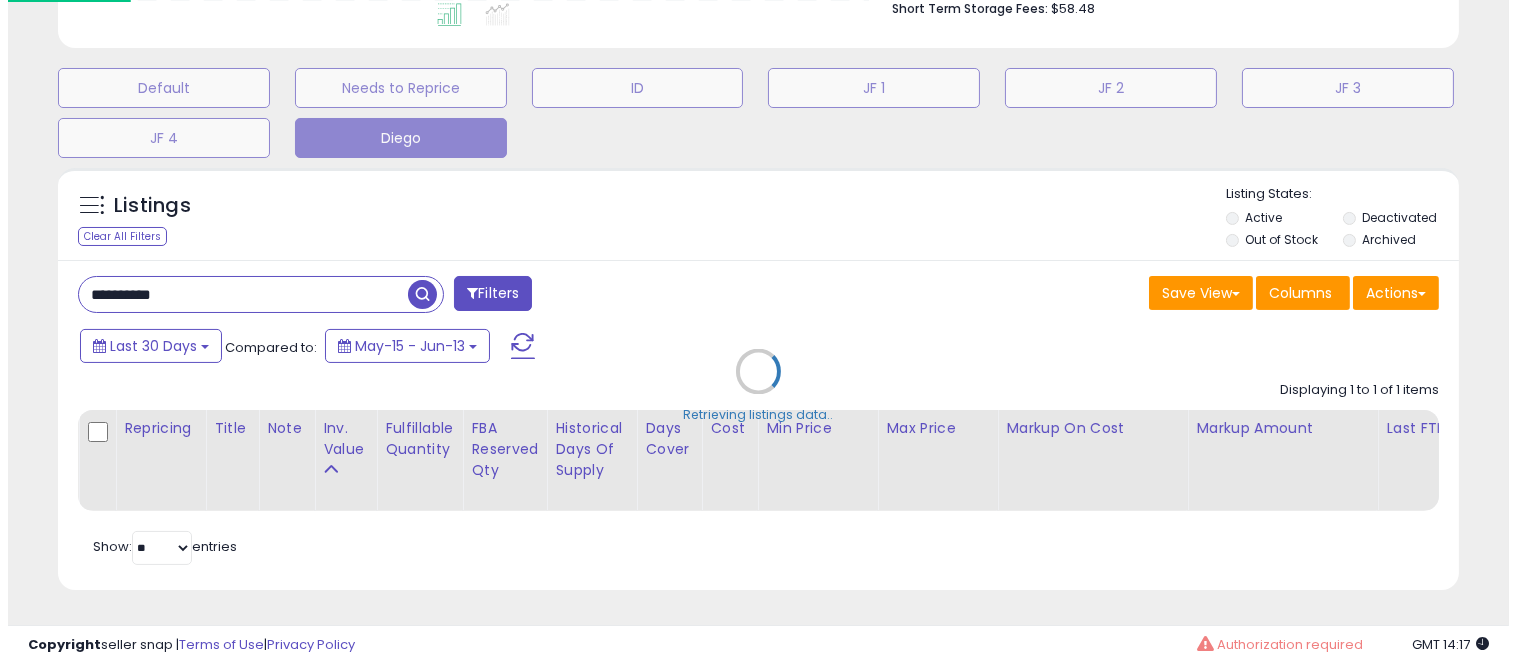 scroll, scrollTop: 607, scrollLeft: 0, axis: vertical 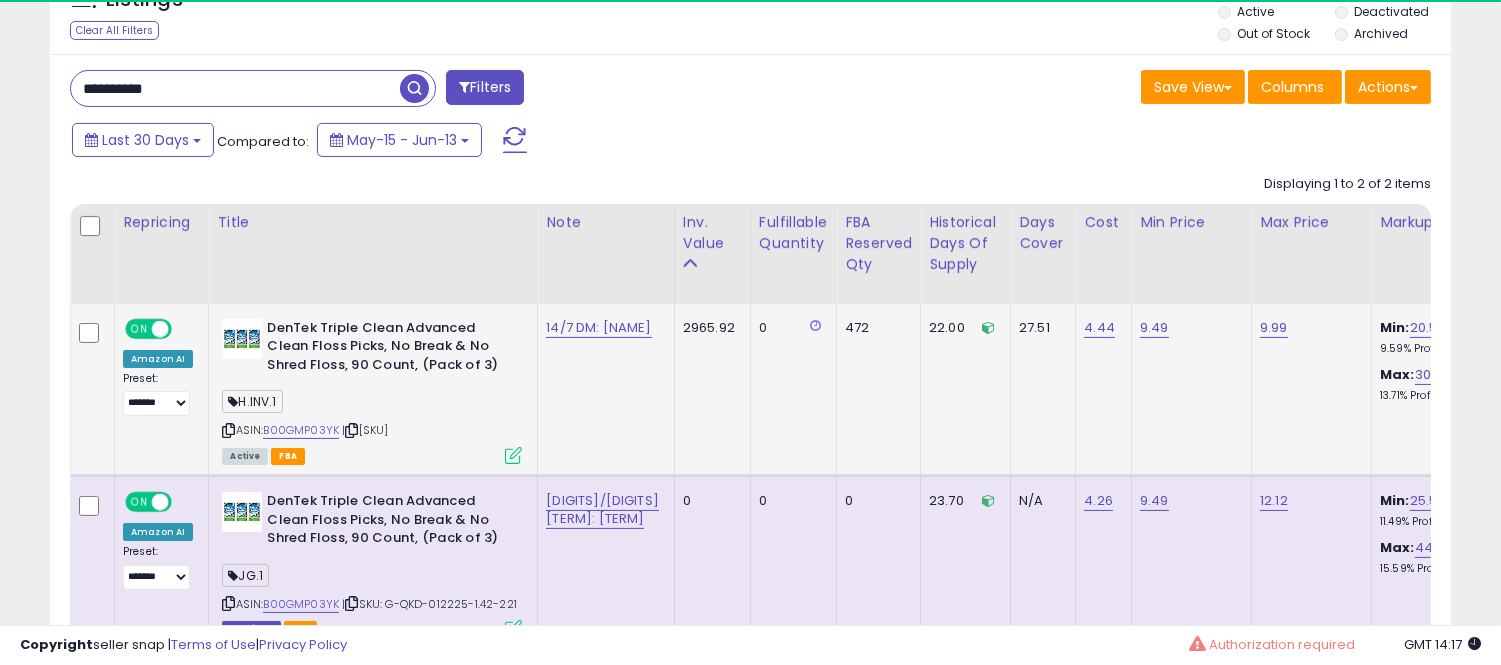click at bounding box center [513, 455] 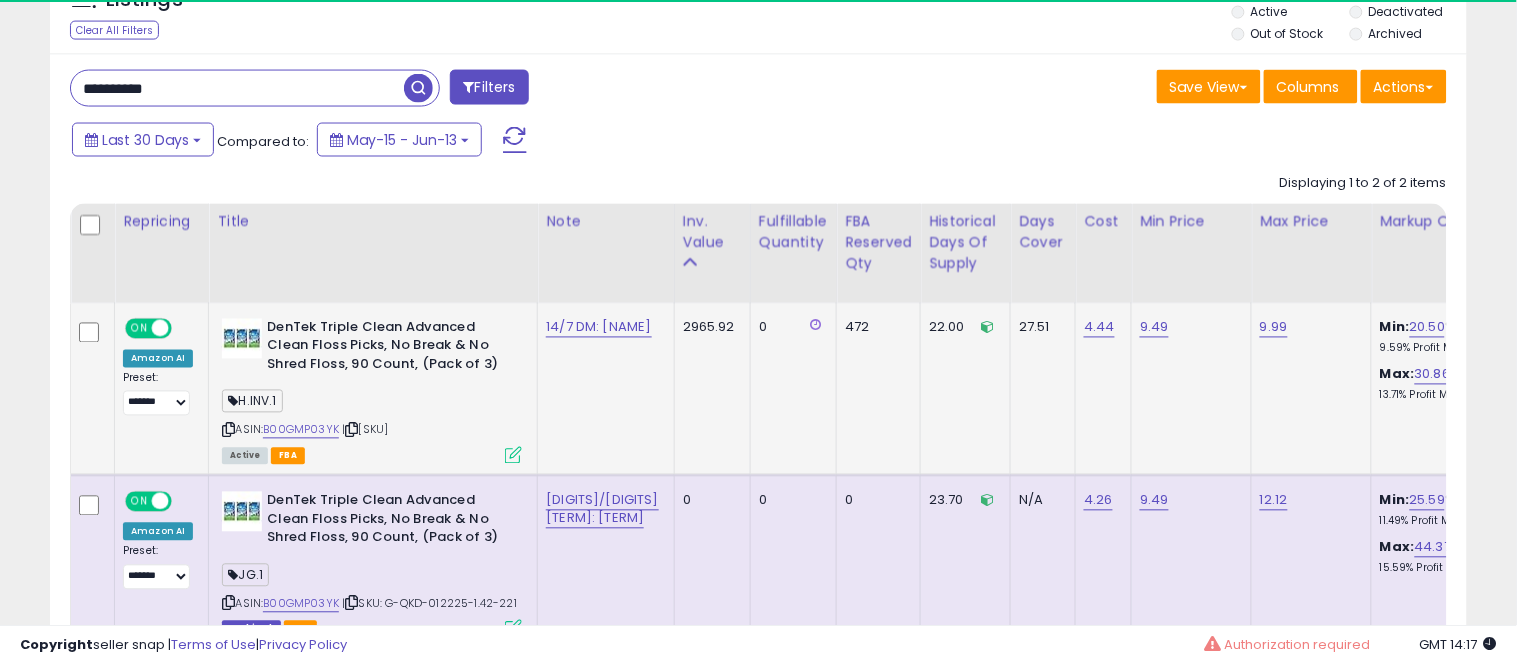 scroll, scrollTop: 999590, scrollLeft: 999178, axis: both 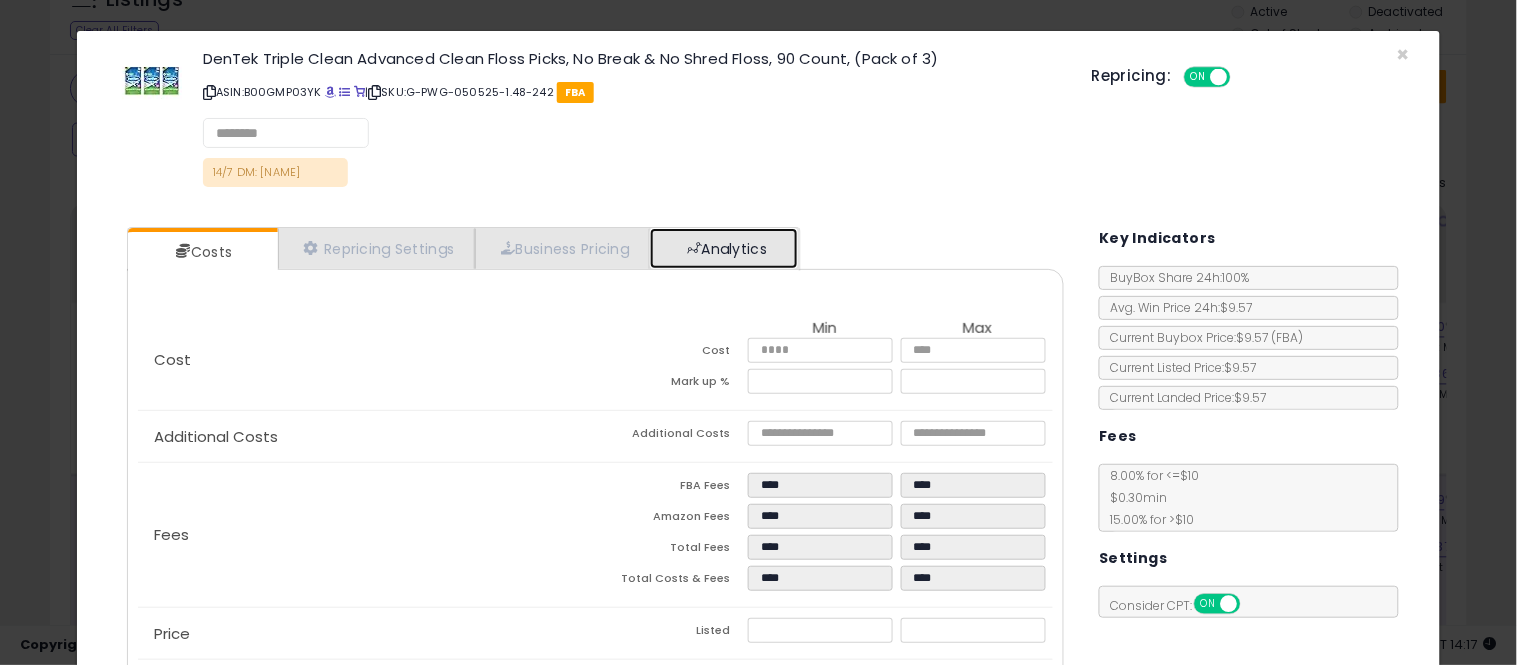 click on "Analytics" at bounding box center [724, 248] 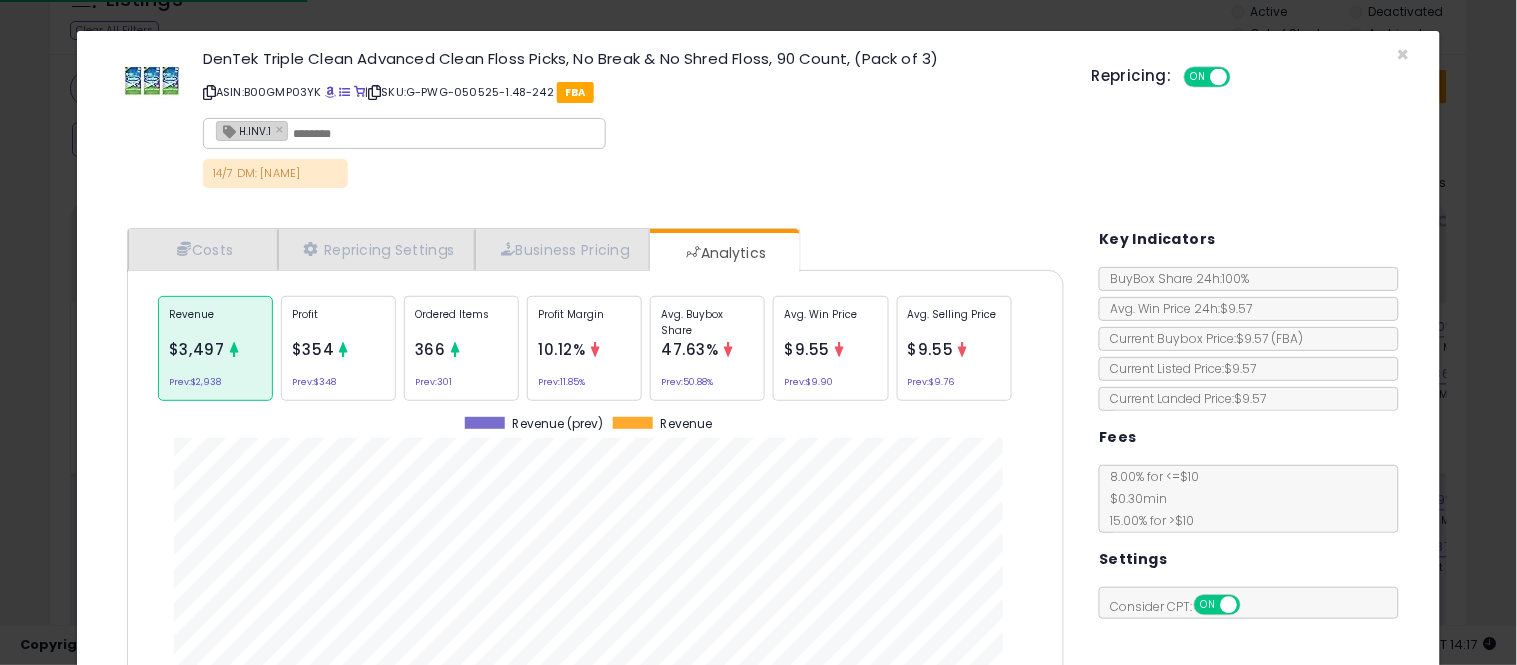scroll, scrollTop: 999384, scrollLeft: 999033, axis: both 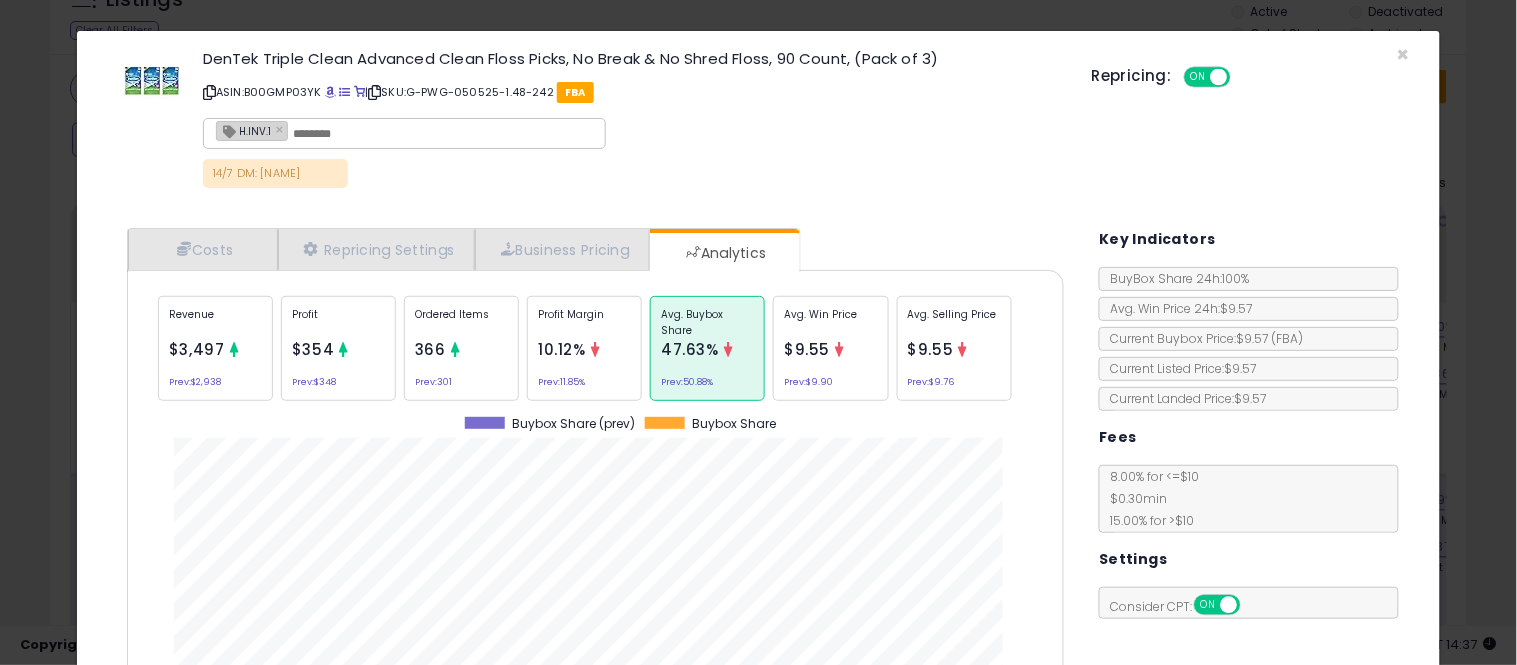 click on "× Close
DenTek Triple Clean Advanced Clean Floss Picks, No Break & No Shred Floss, 90 Count, (Pack of 3)
ASIN:  B00GMP03YK
|
SKU:  G-PWG-050525-1.48-242
FBA
H.INV.1 ×
14/7 DM: bo
Repricing:
ON   OFF" 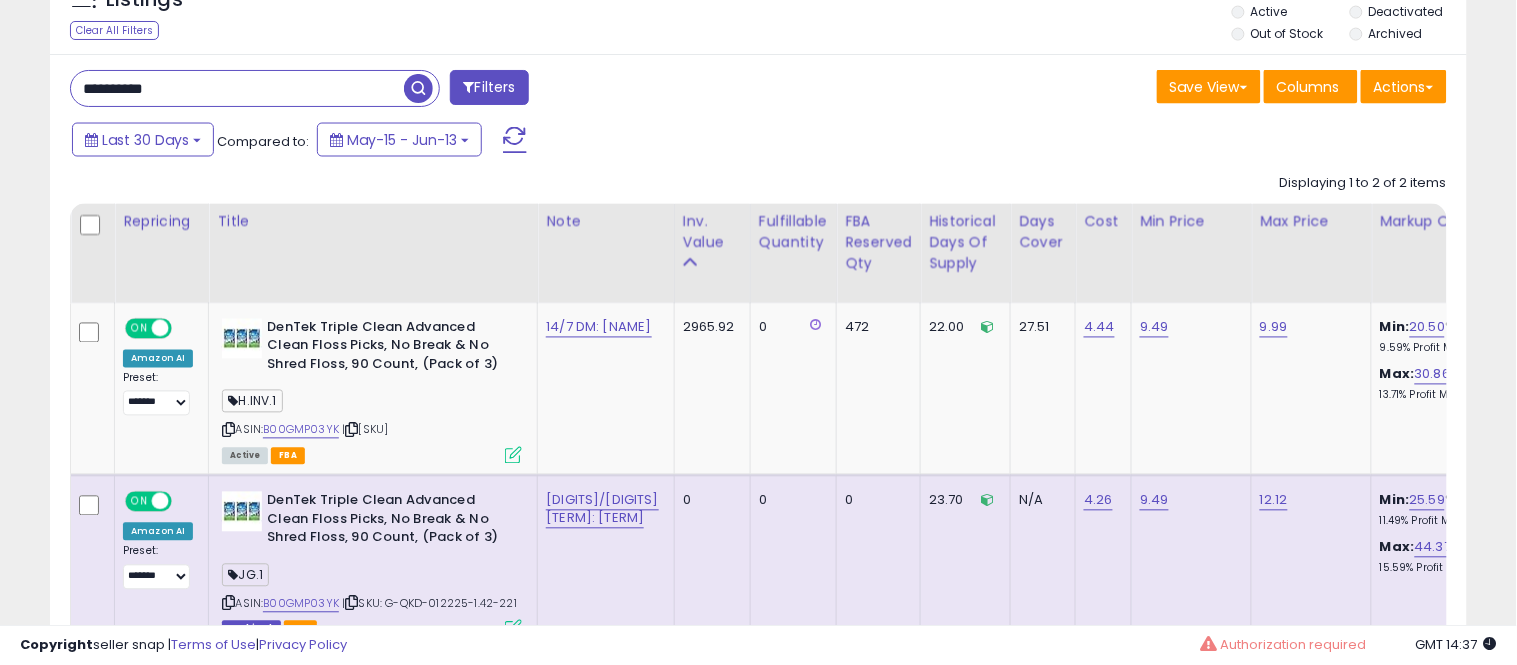 click on "**********" at bounding box center [237, 88] 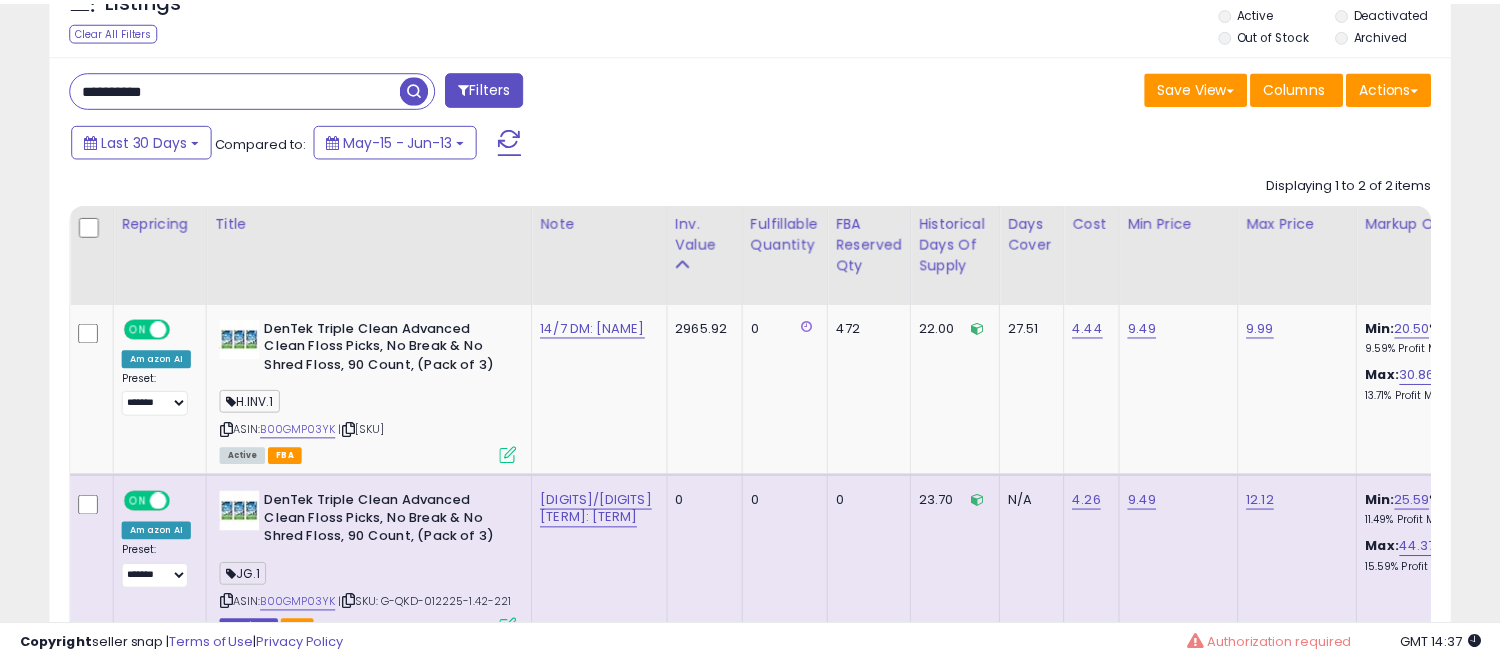 scroll, scrollTop: 410, scrollLeft: 812, axis: both 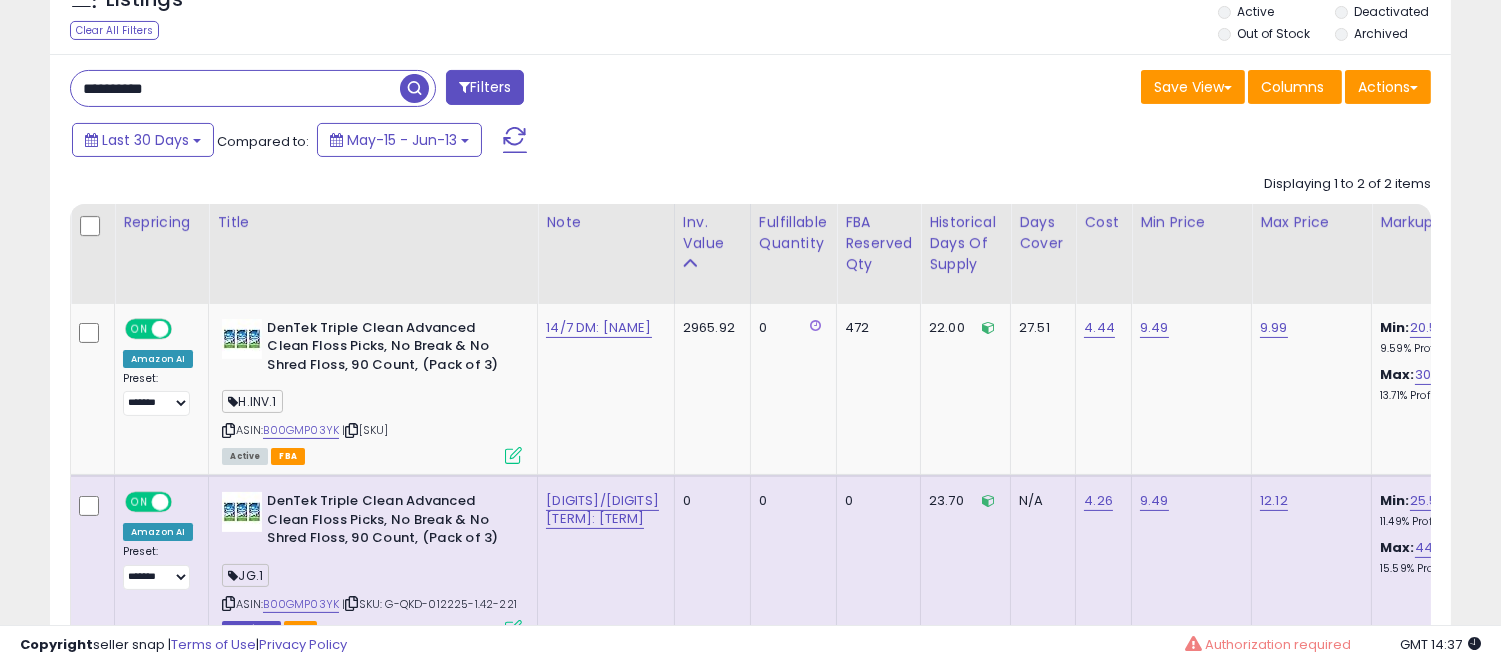click on "**********" at bounding box center (235, 88) 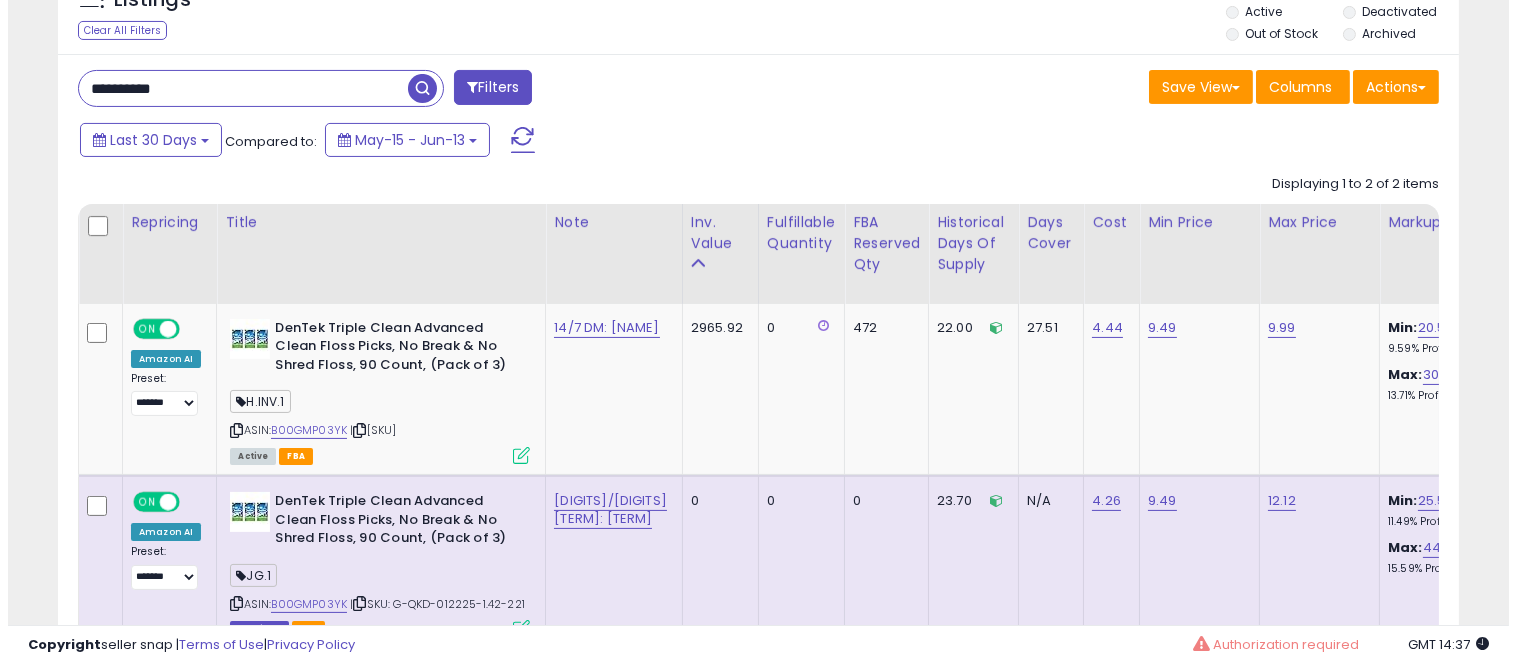 scroll, scrollTop: 607, scrollLeft: 0, axis: vertical 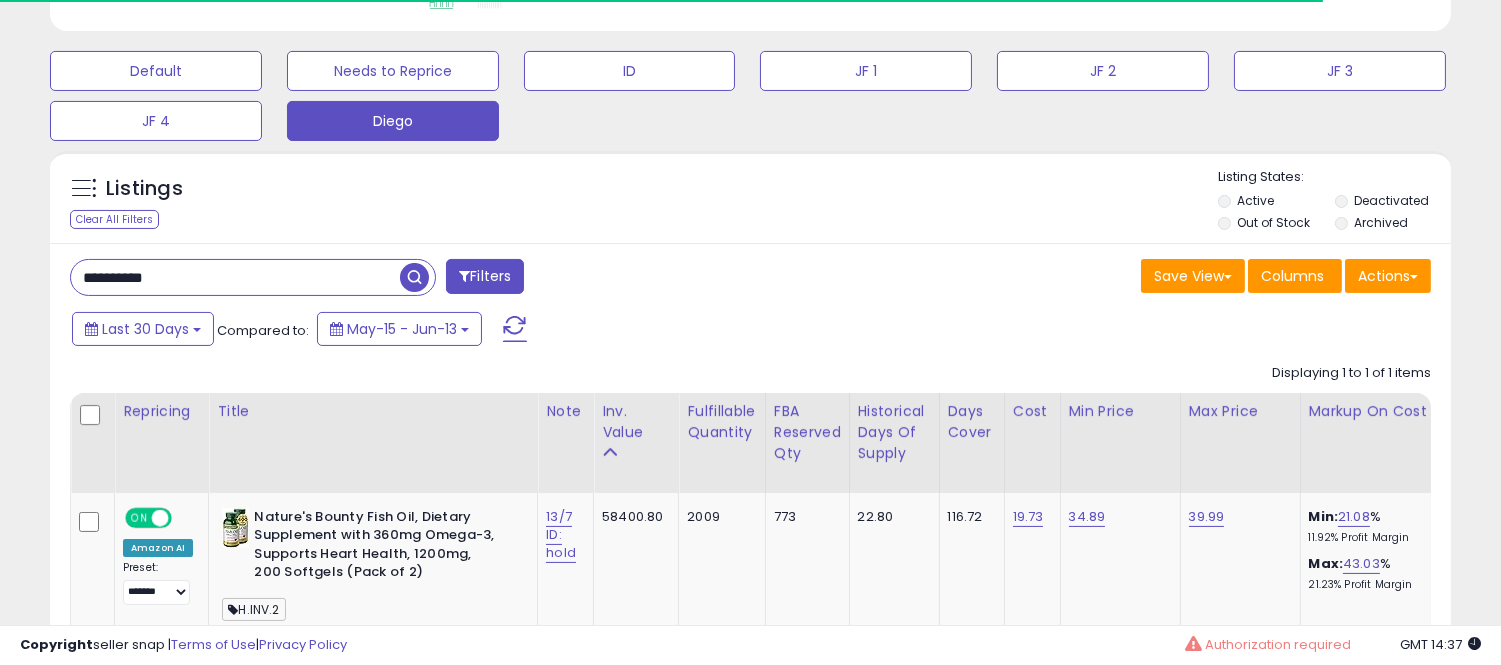 click on "**********" at bounding box center (235, 277) 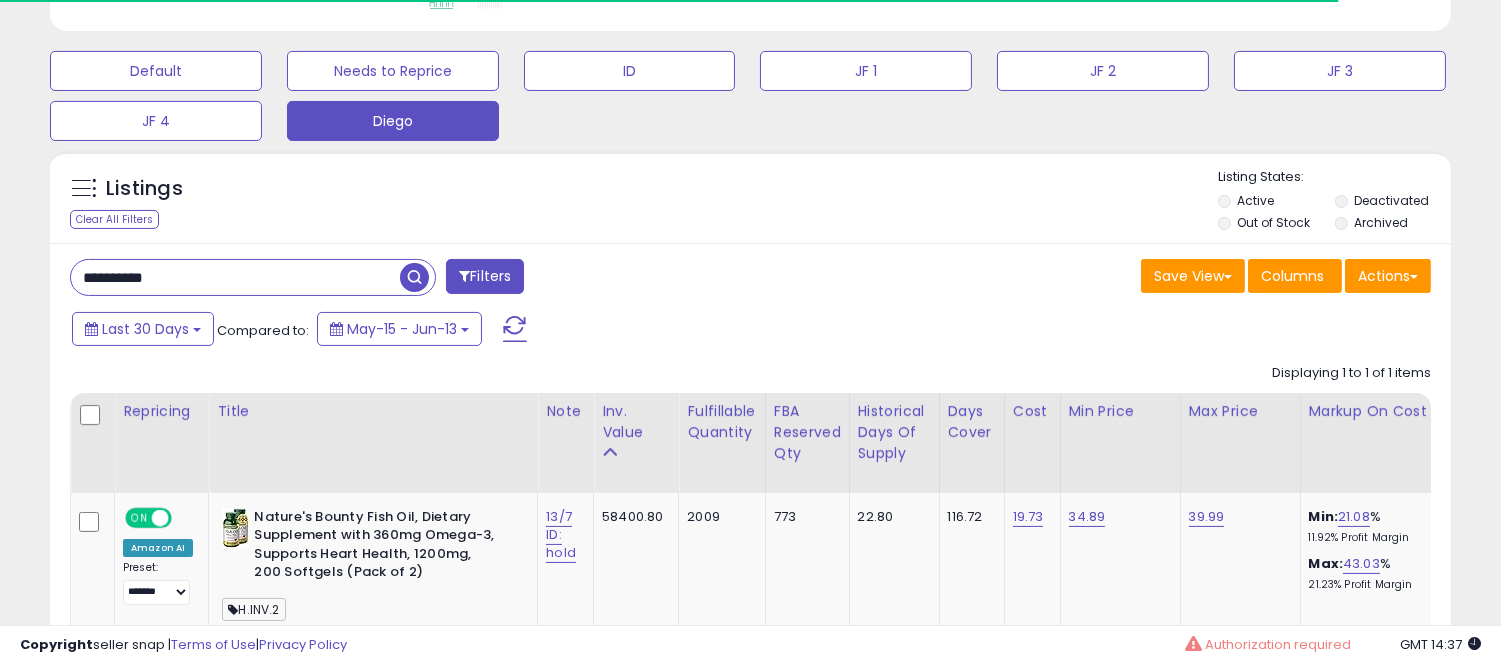 click on "**********" at bounding box center (235, 277) 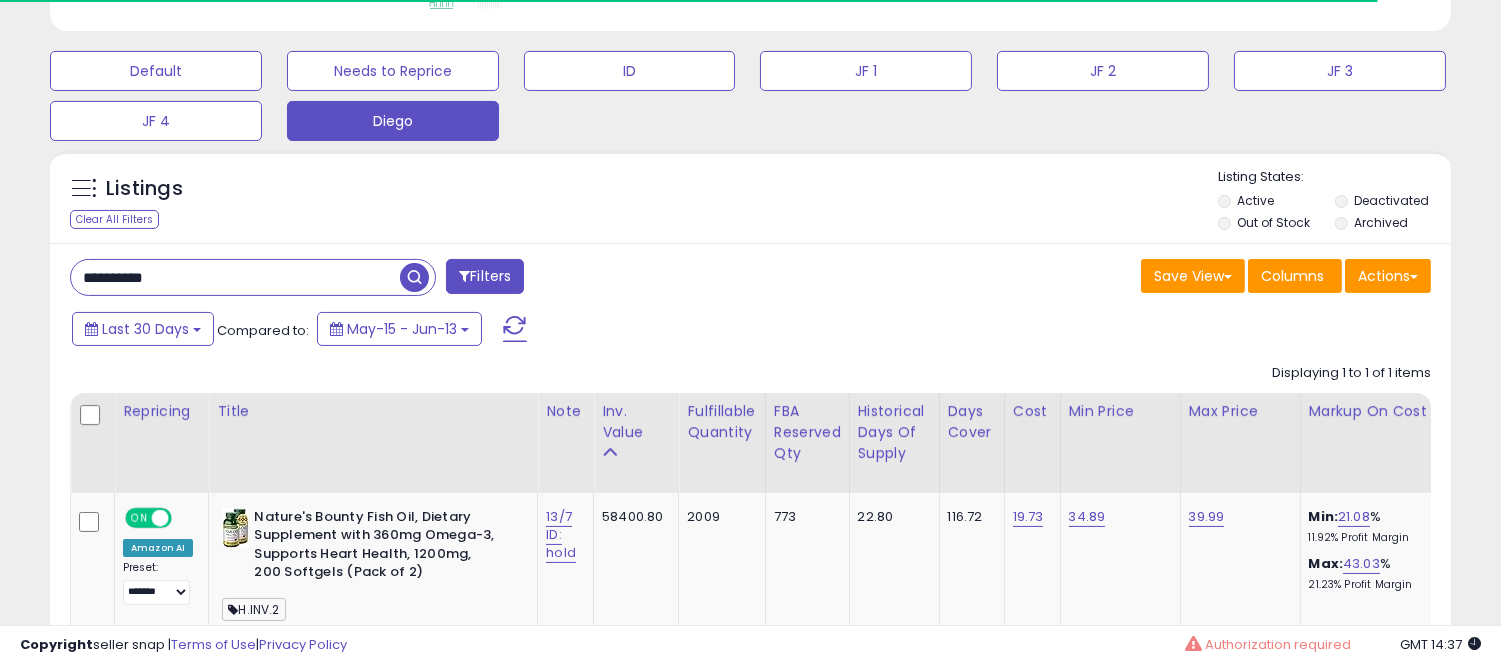 type on "**********" 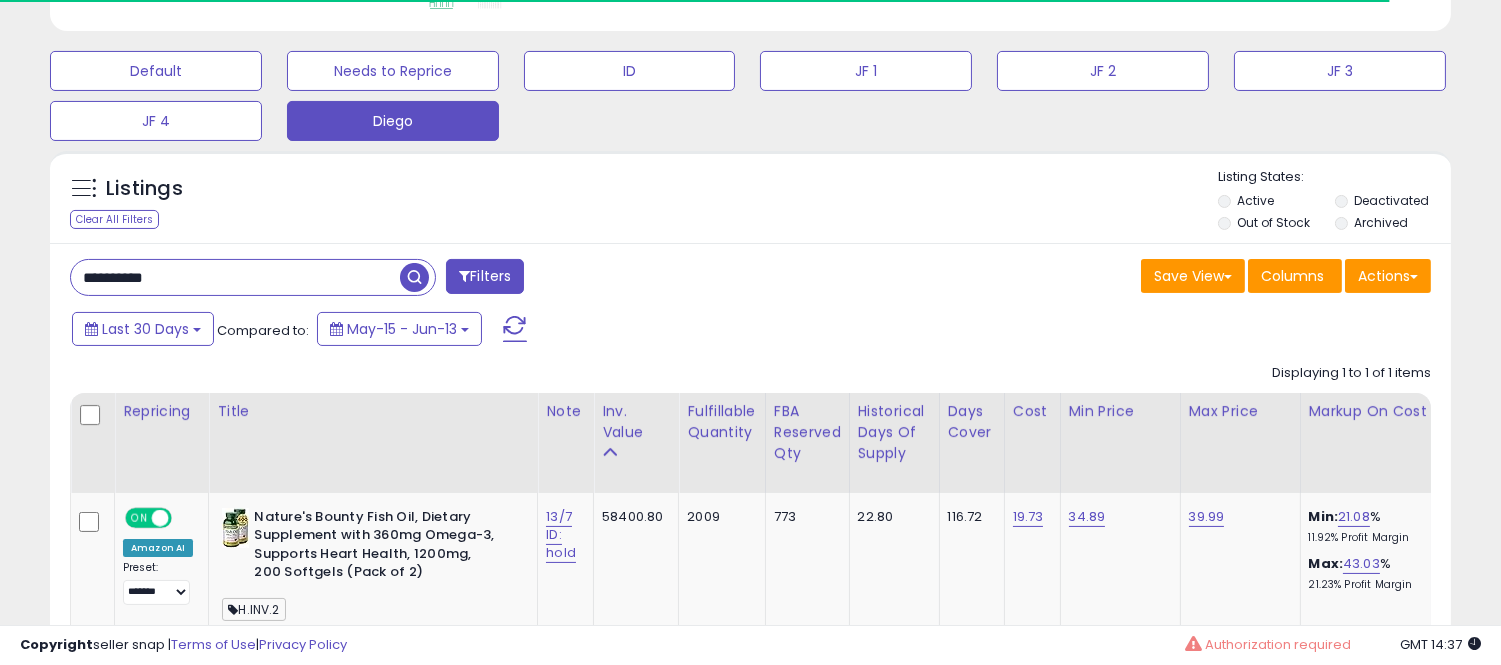 click at bounding box center [414, 277] 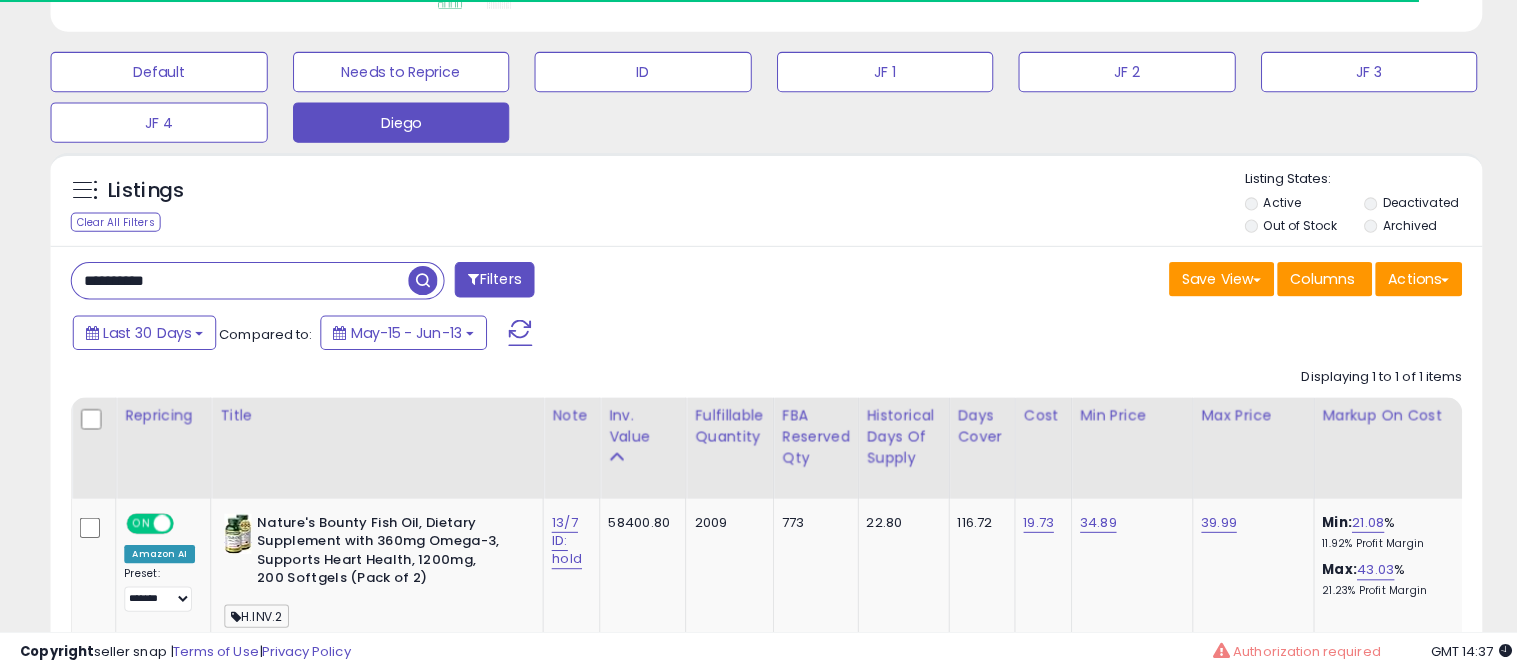 scroll, scrollTop: 0, scrollLeft: 0, axis: both 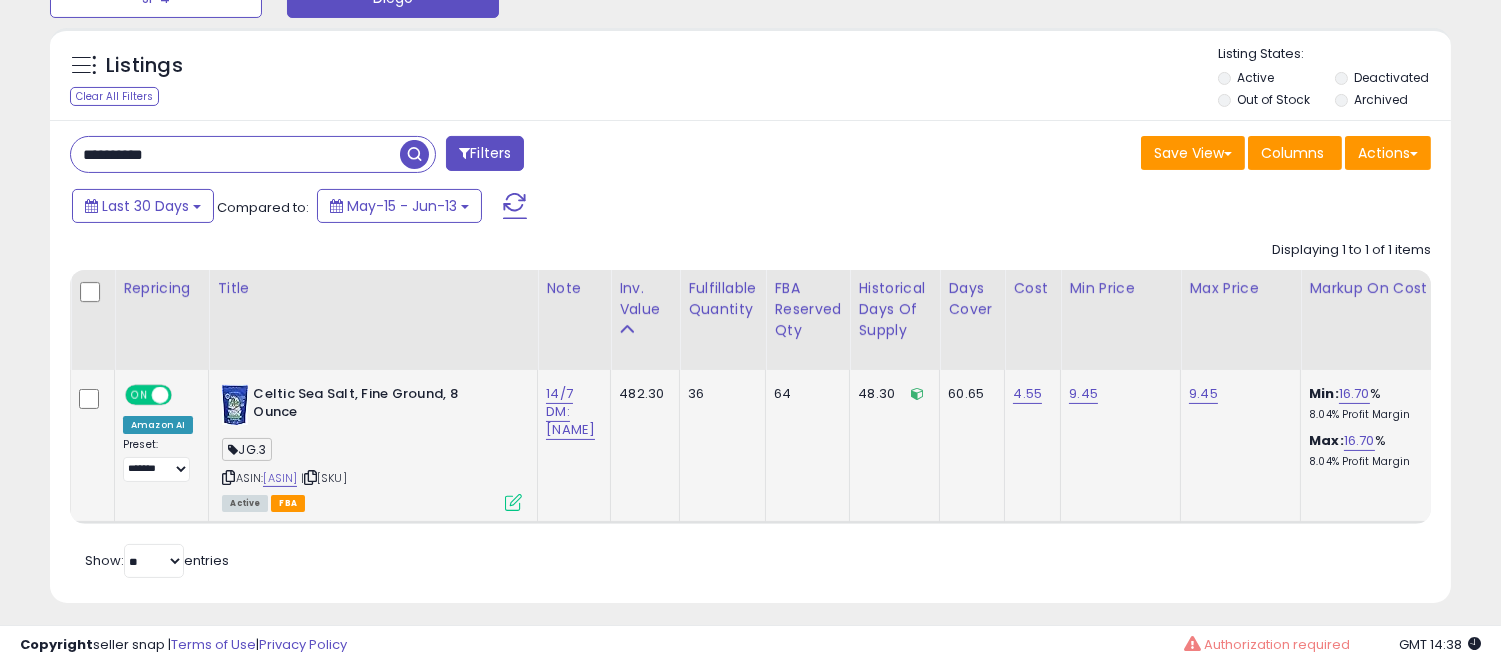 click at bounding box center (513, 502) 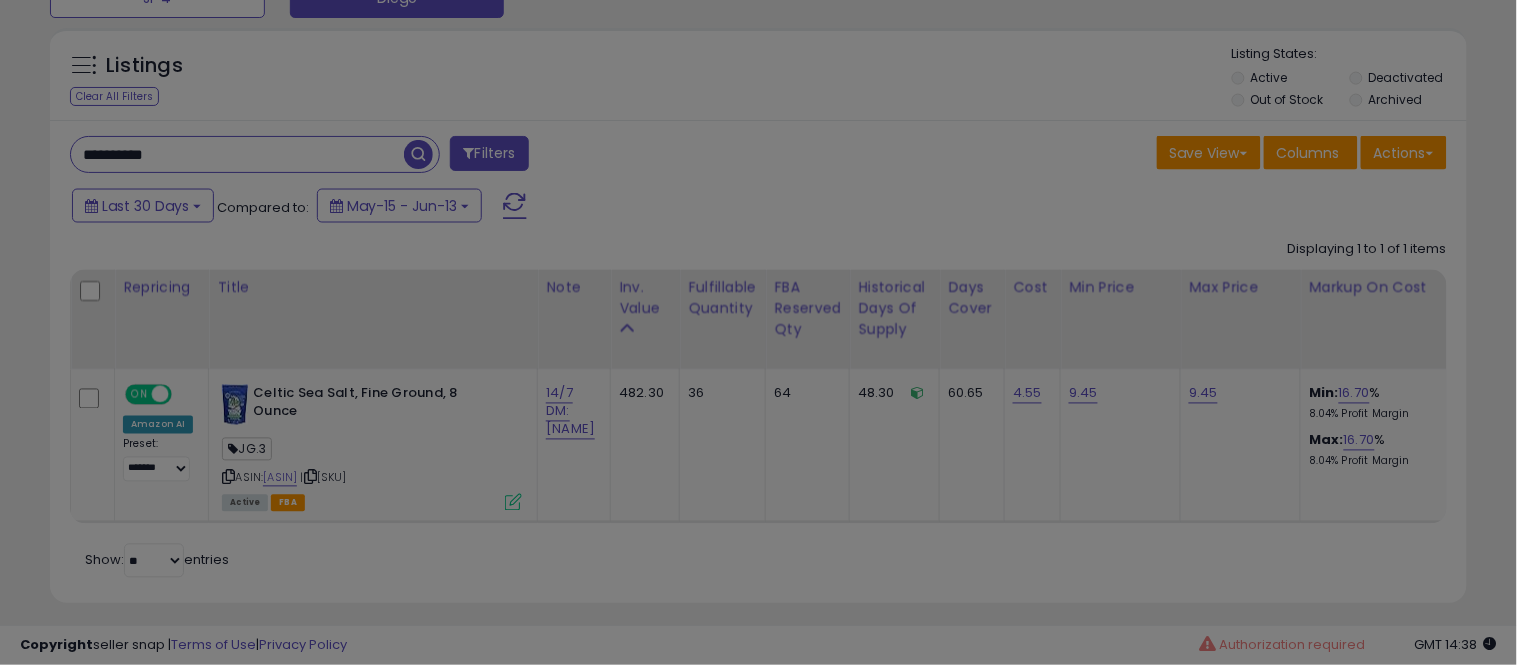 scroll, scrollTop: 999590, scrollLeft: 999178, axis: both 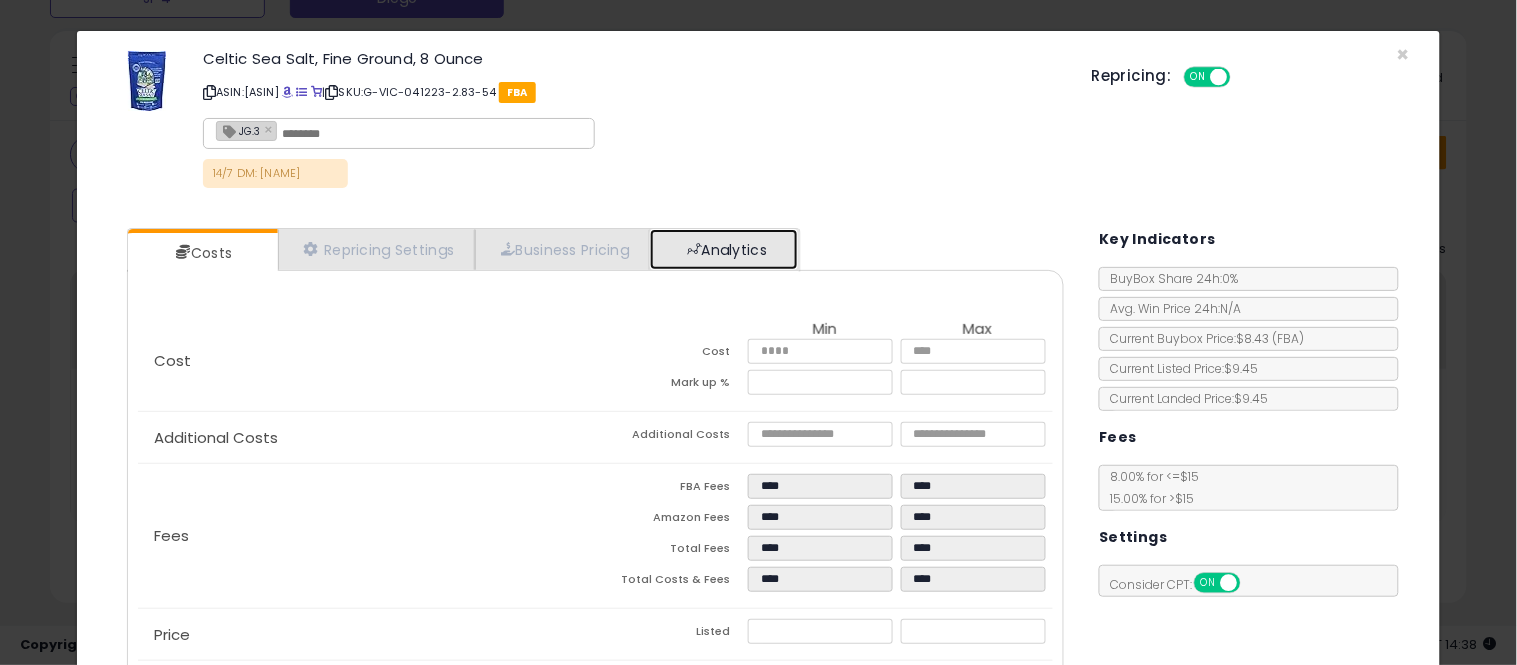 click on "Analytics" at bounding box center [724, 249] 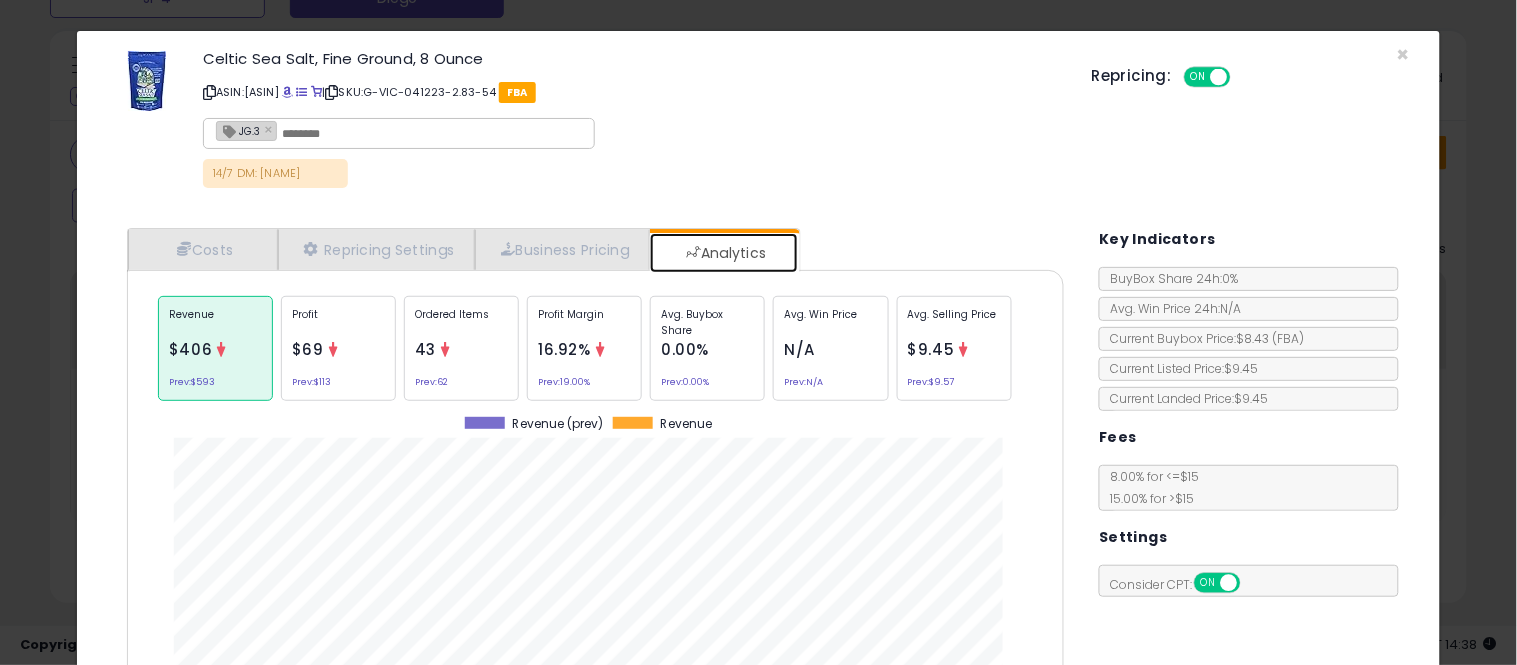 scroll, scrollTop: 999384, scrollLeft: 999033, axis: both 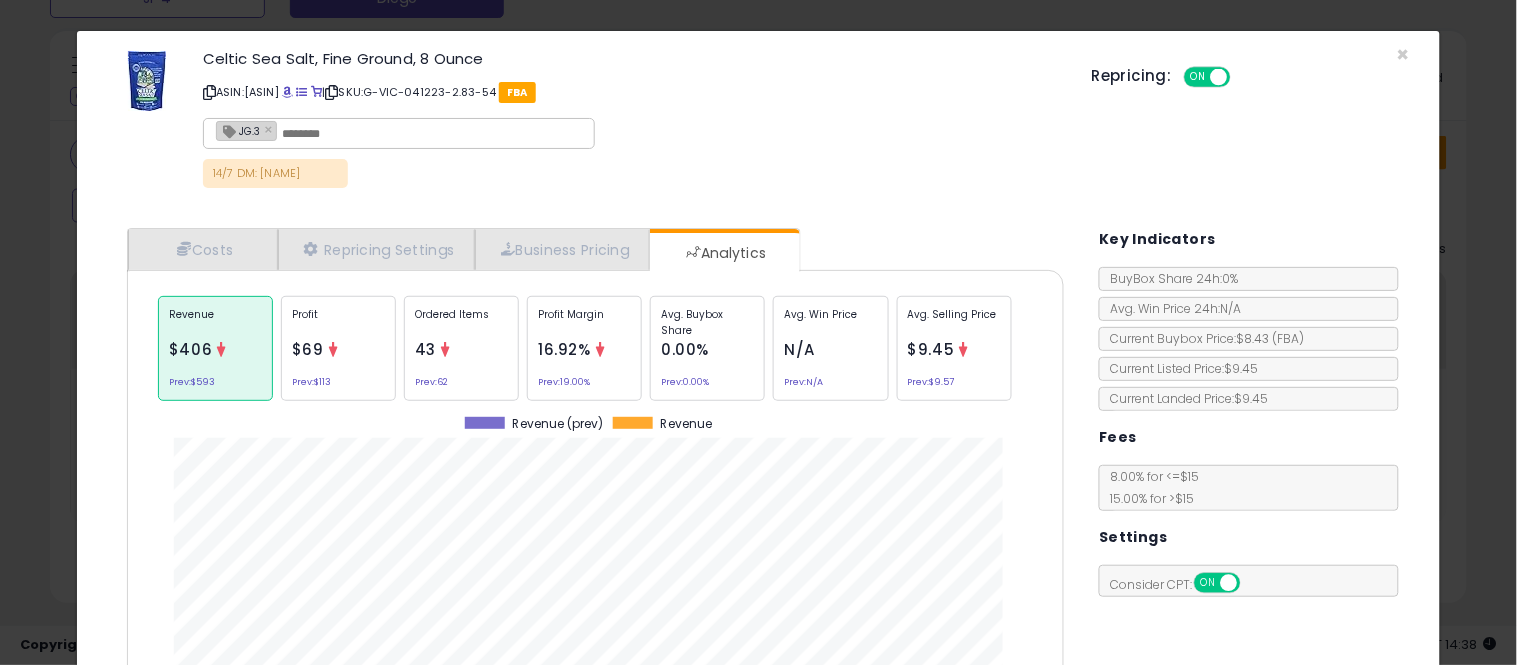 click on "Avg. Buybox Share" at bounding box center (707, 322) 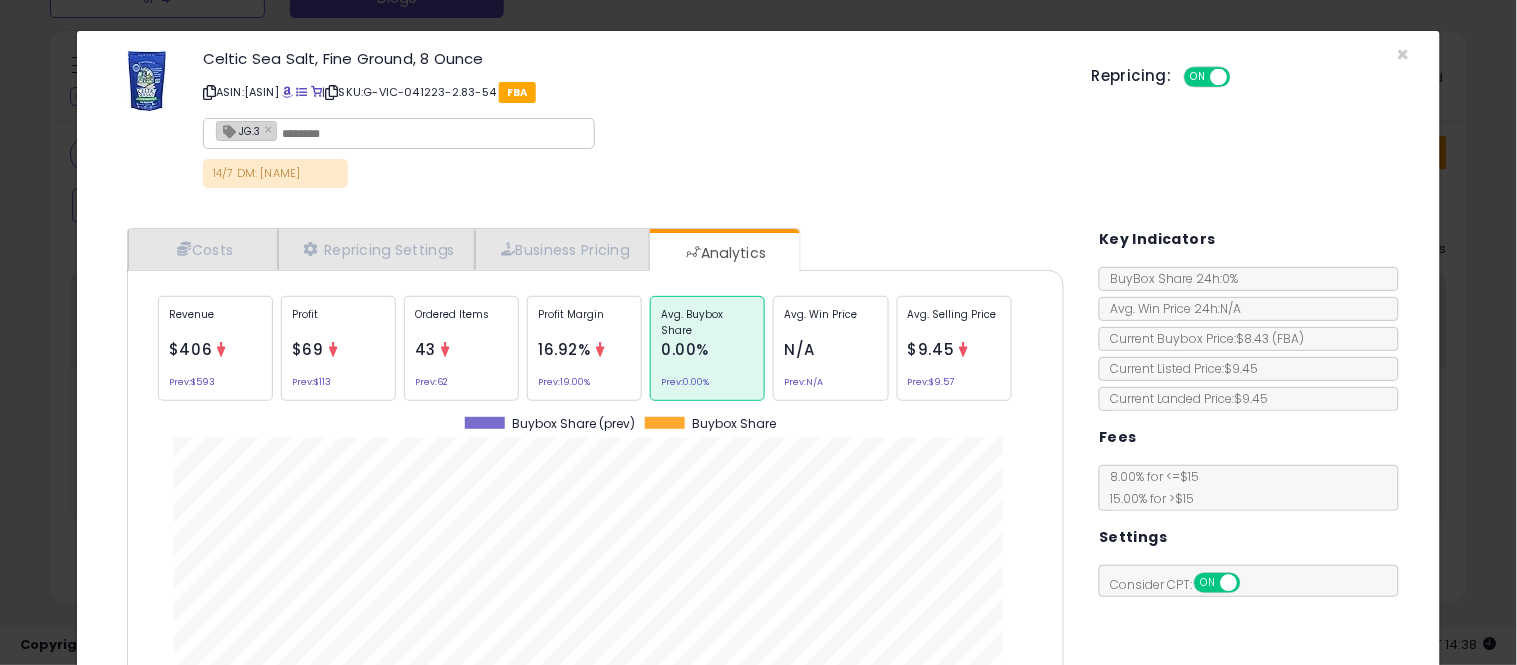 scroll, scrollTop: 999384, scrollLeft: 999033, axis: both 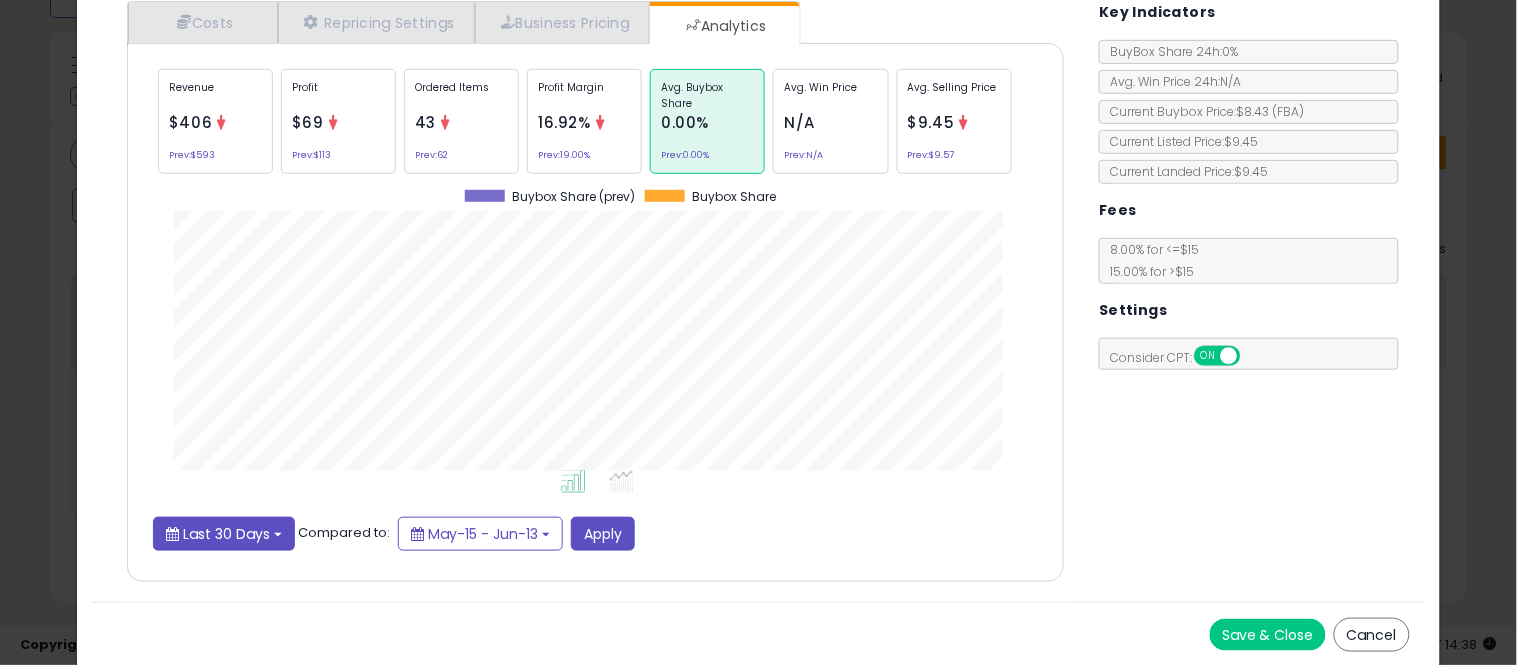 click on "Last 30 Days" at bounding box center [224, 534] 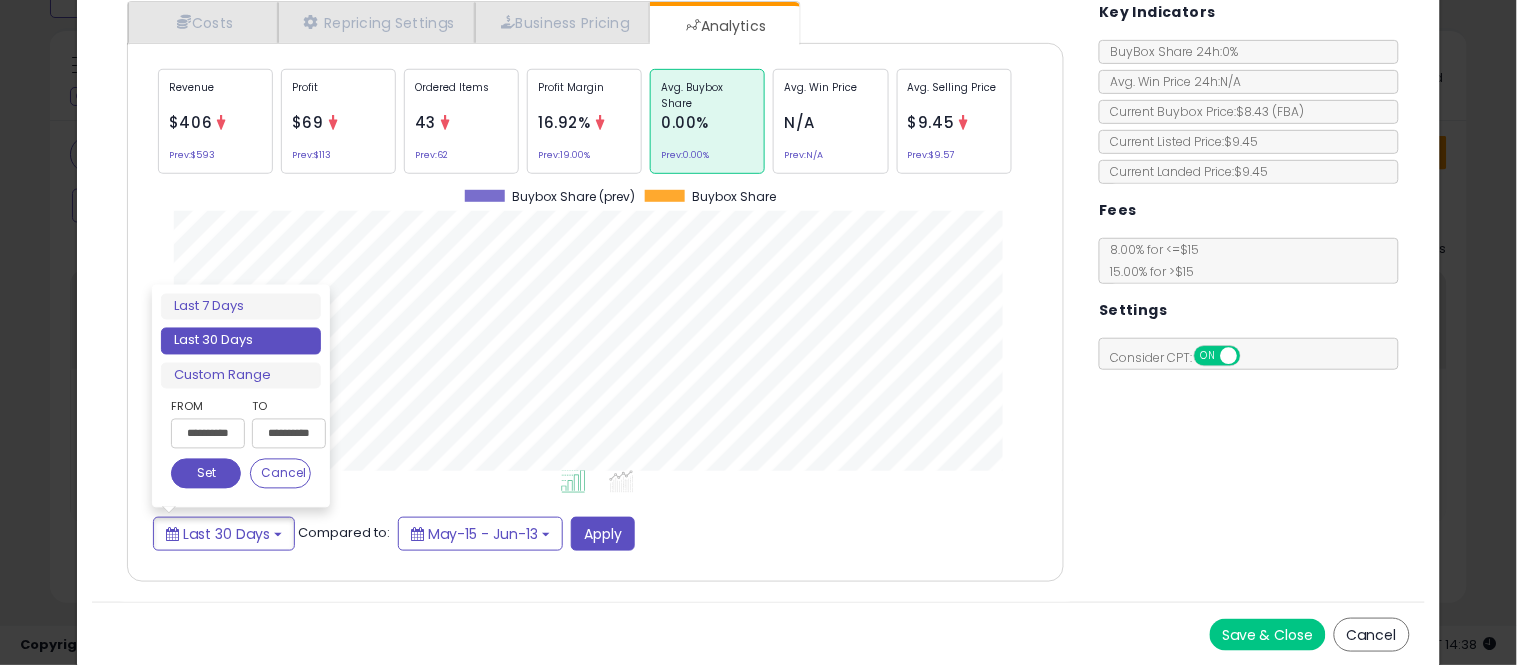 click on "**********" at bounding box center [208, 434] 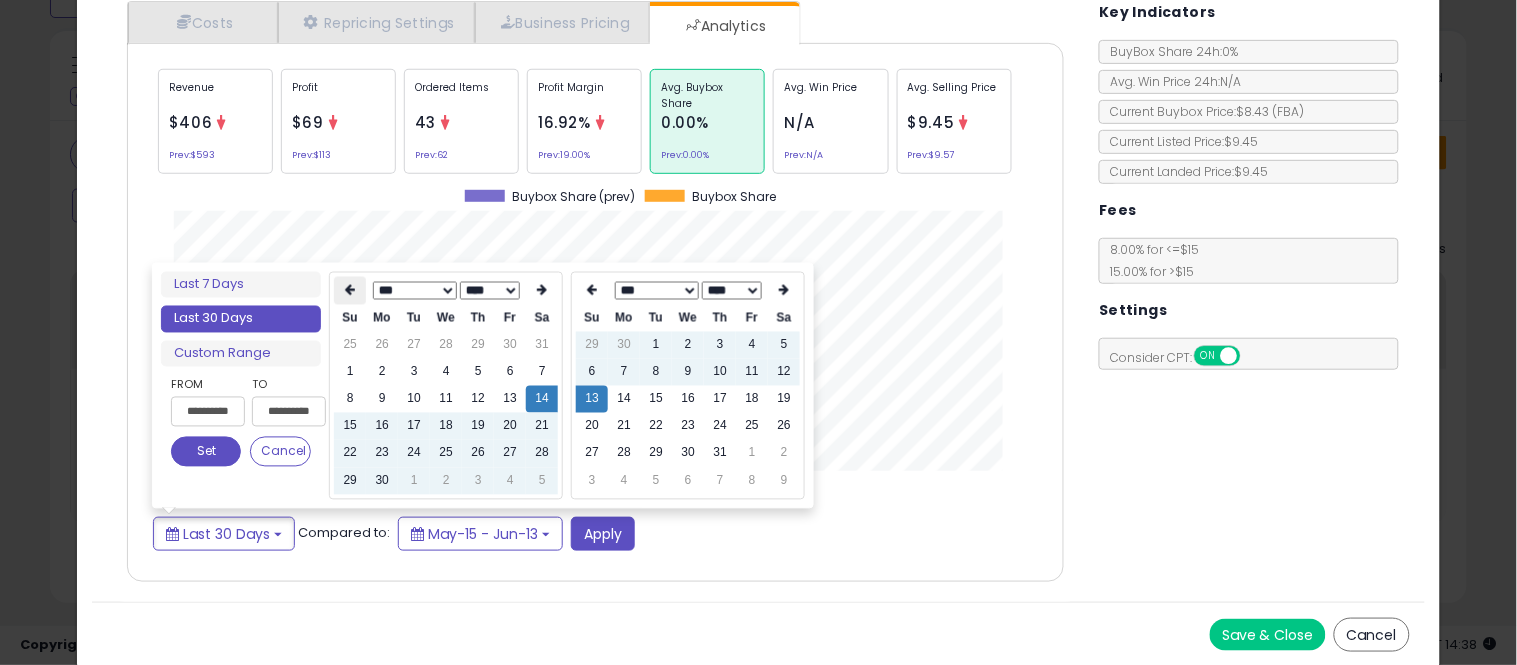 click at bounding box center (350, 290) 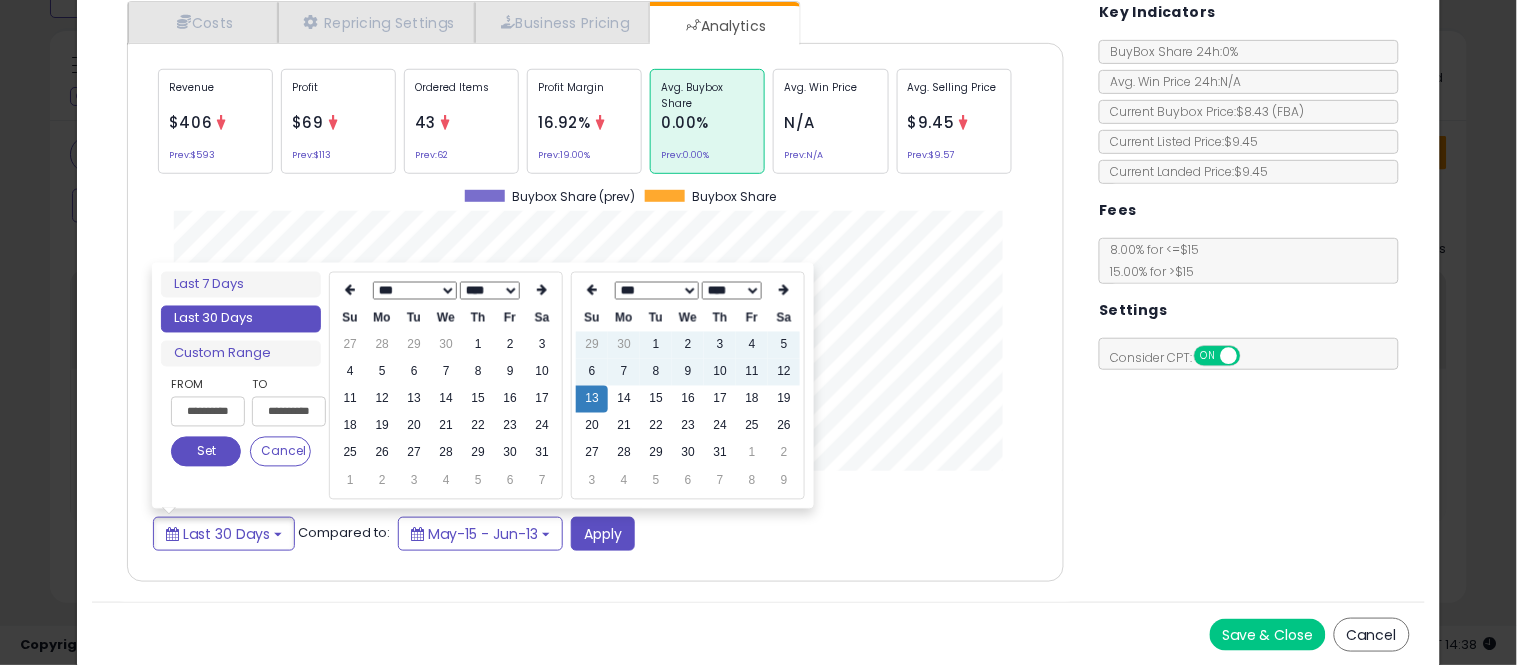click at bounding box center (350, 290) 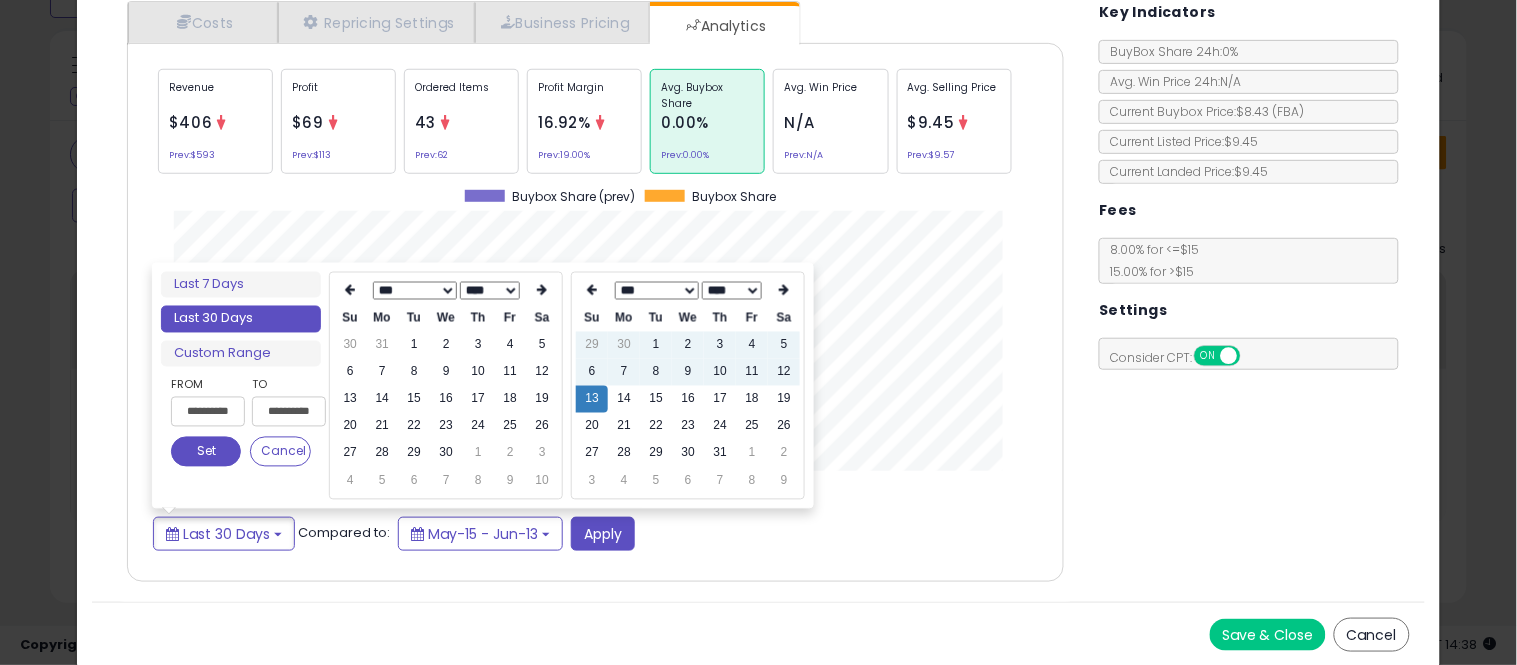 click at bounding box center [350, 290] 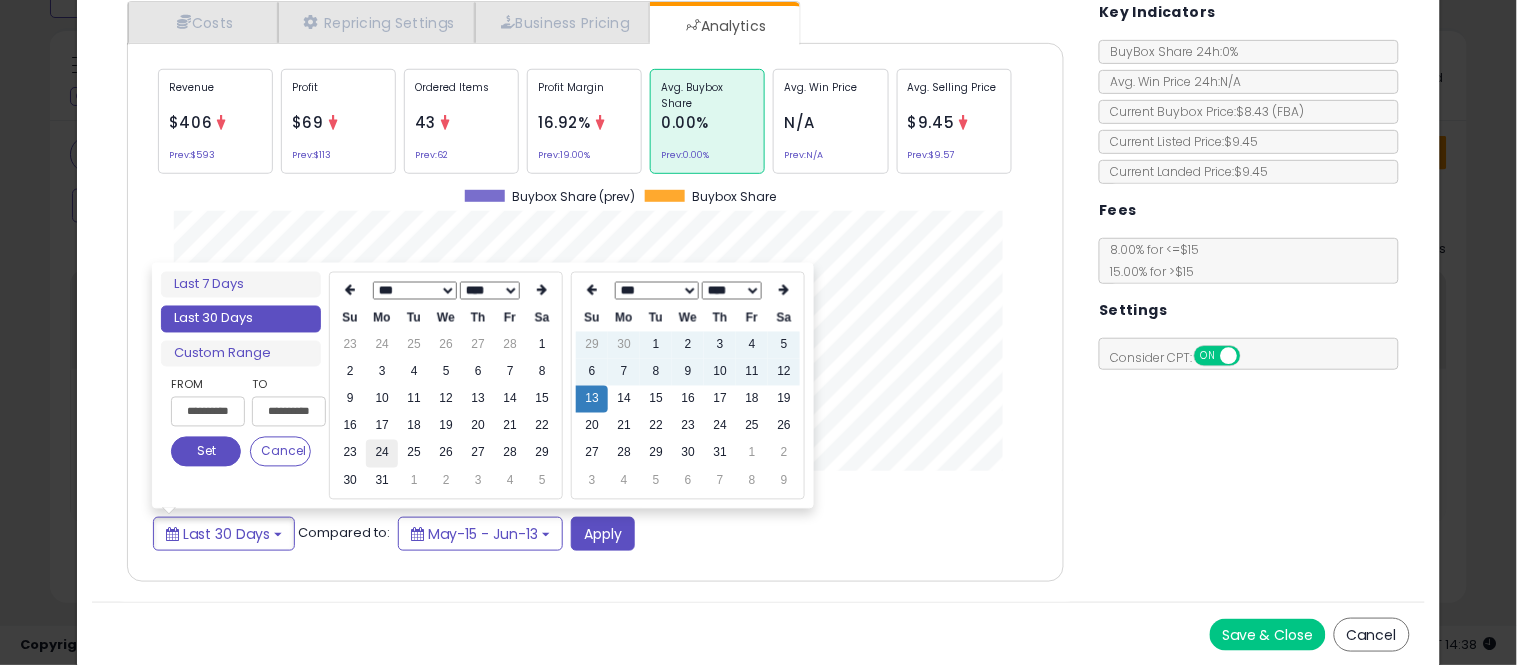 click on "24" at bounding box center (382, 453) 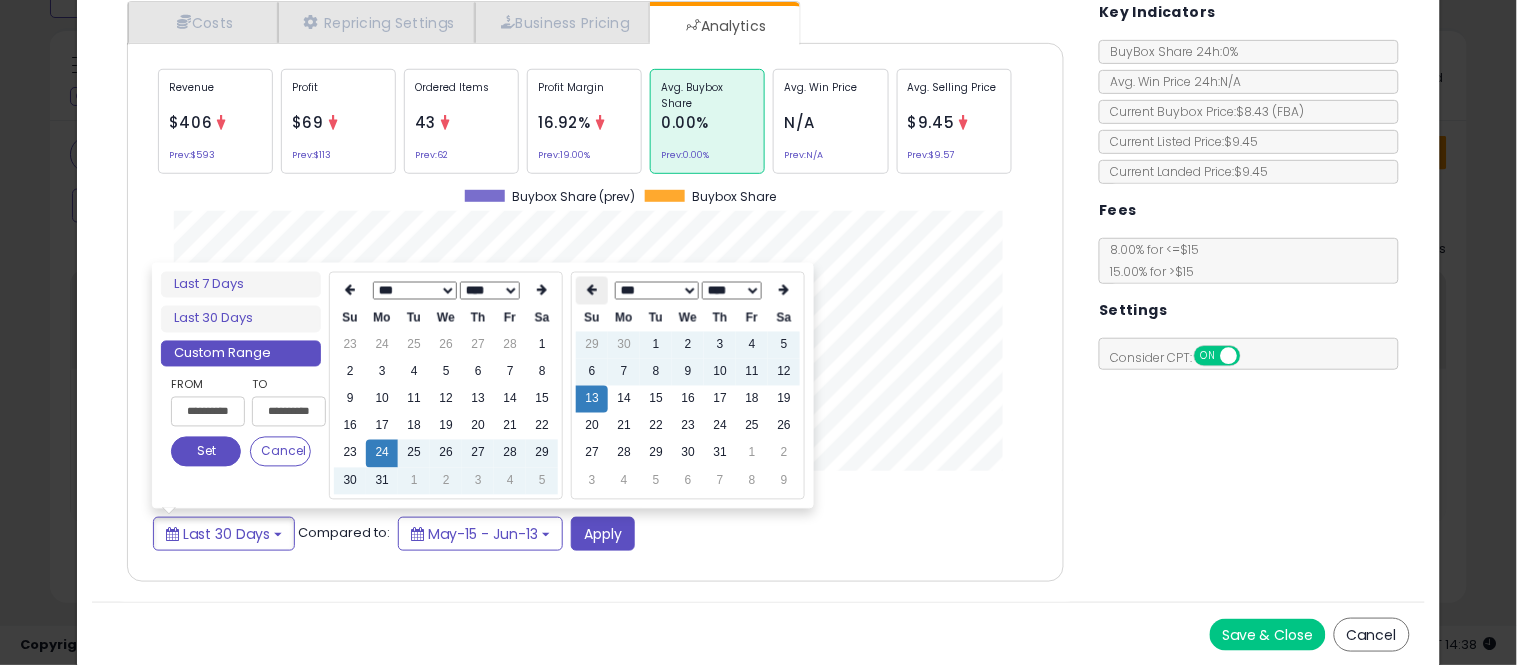 click at bounding box center (592, 291) 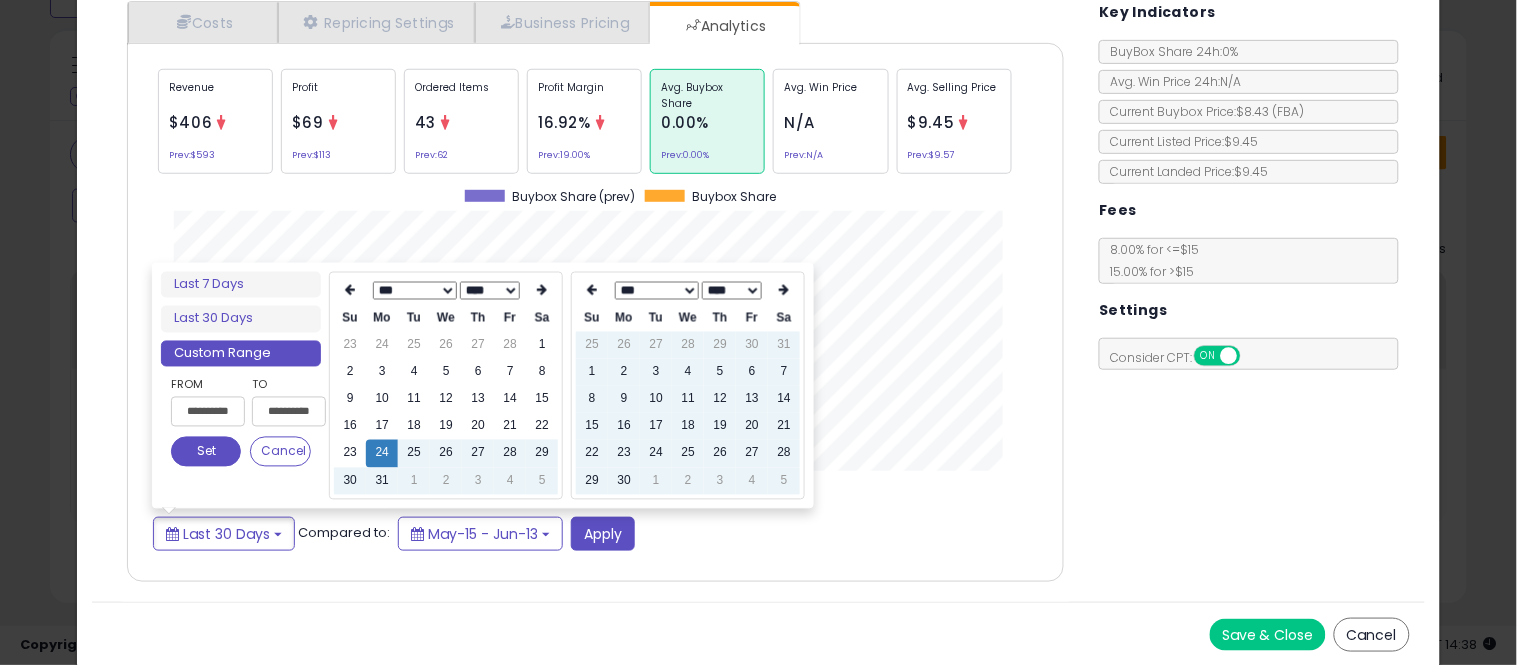 click at bounding box center [592, 291] 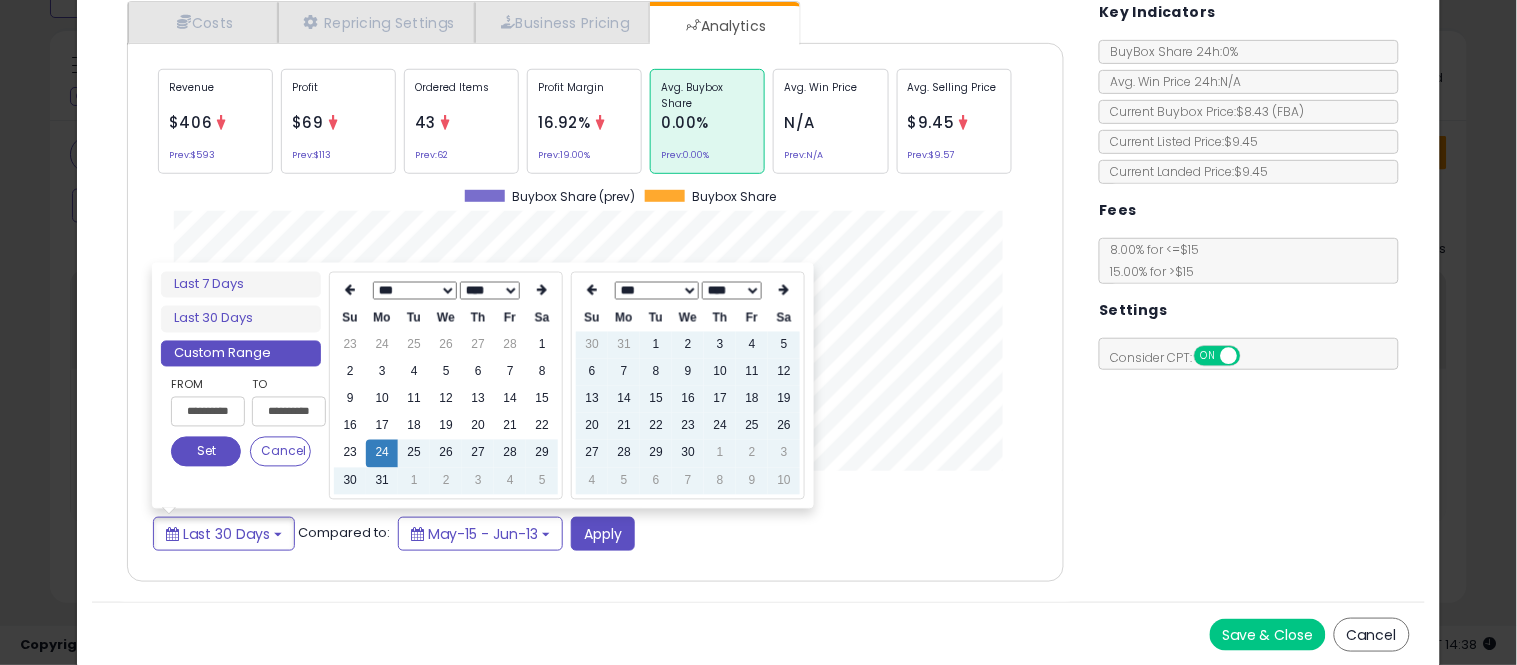 click at bounding box center [592, 291] 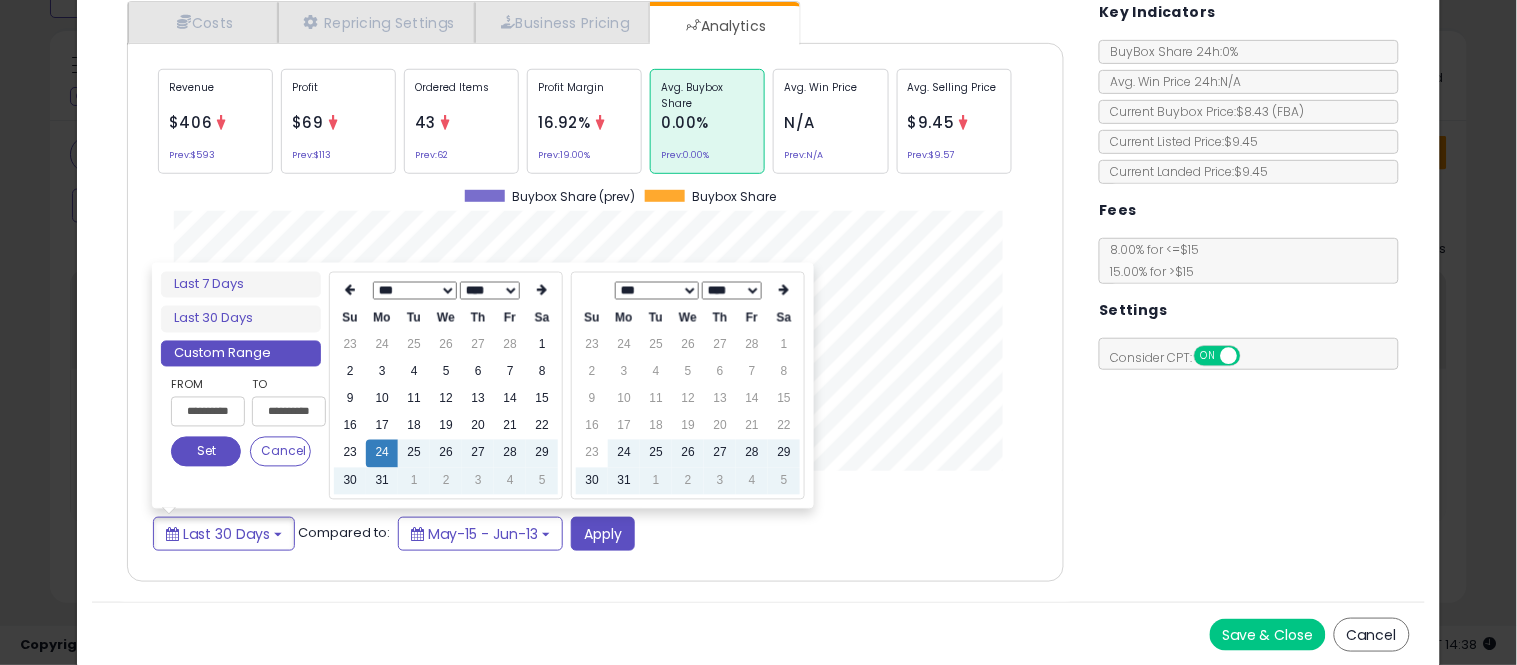 click at bounding box center [592, 291] 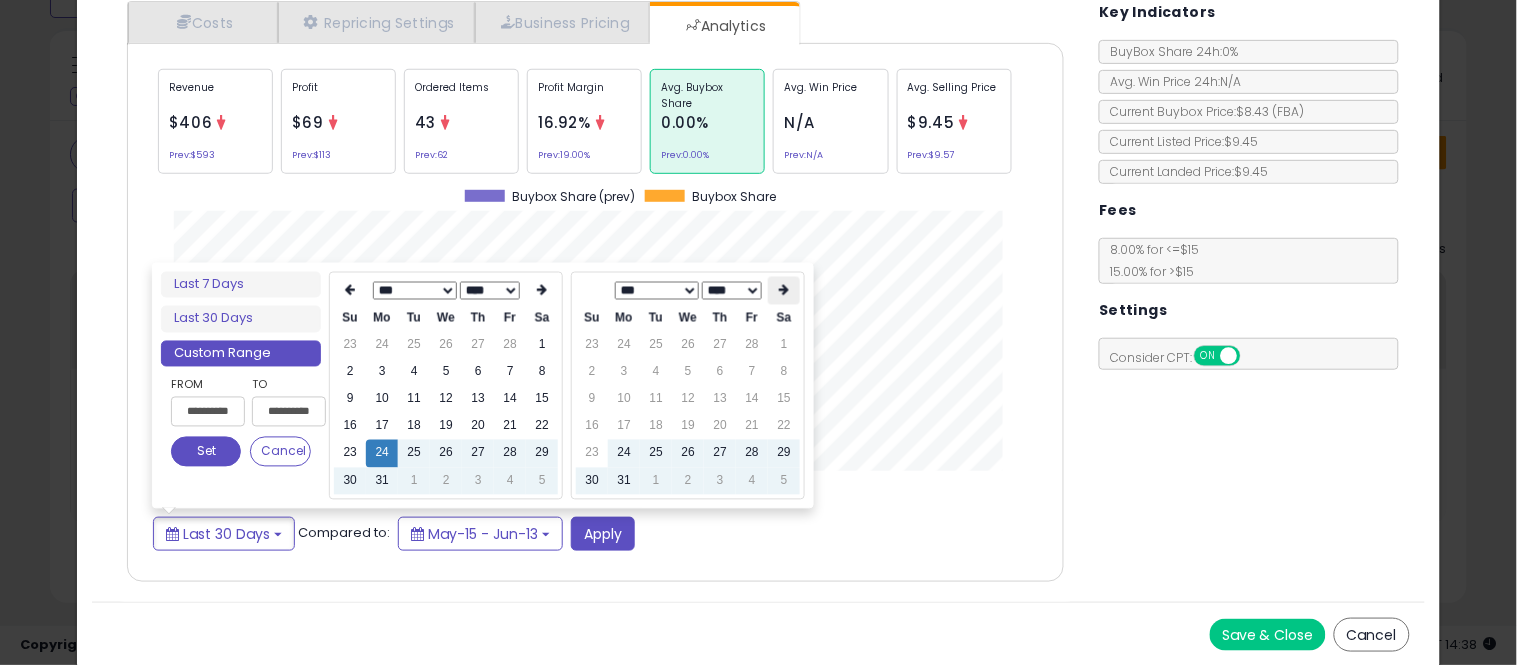 click at bounding box center (784, 291) 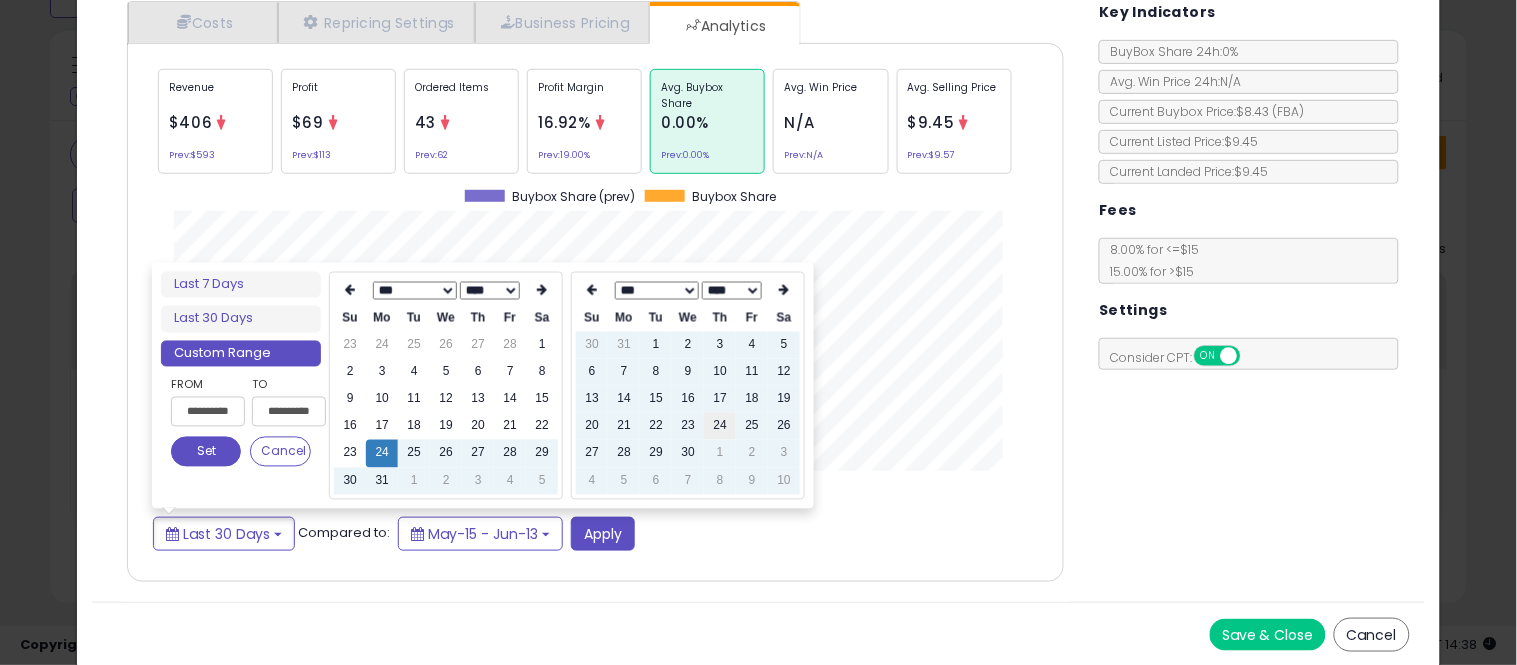 click on "24" at bounding box center [720, 426] 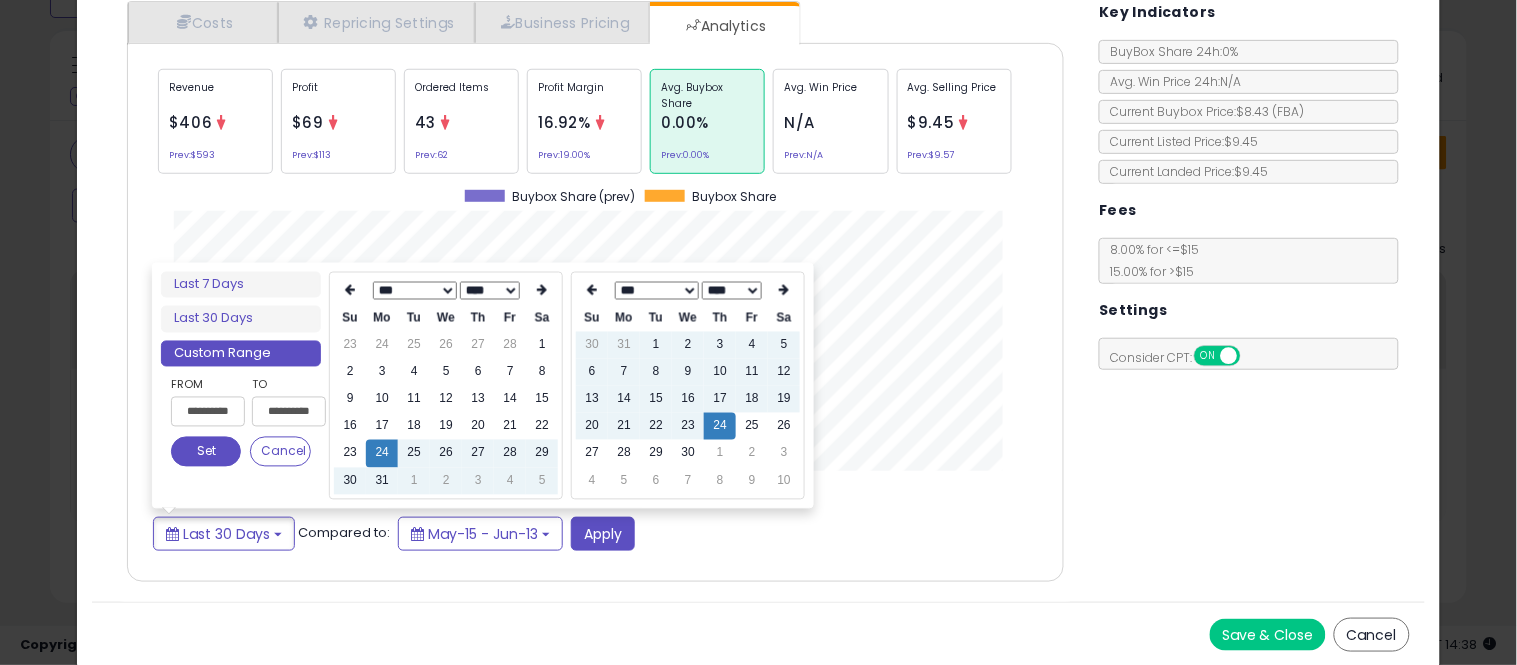 type on "**********" 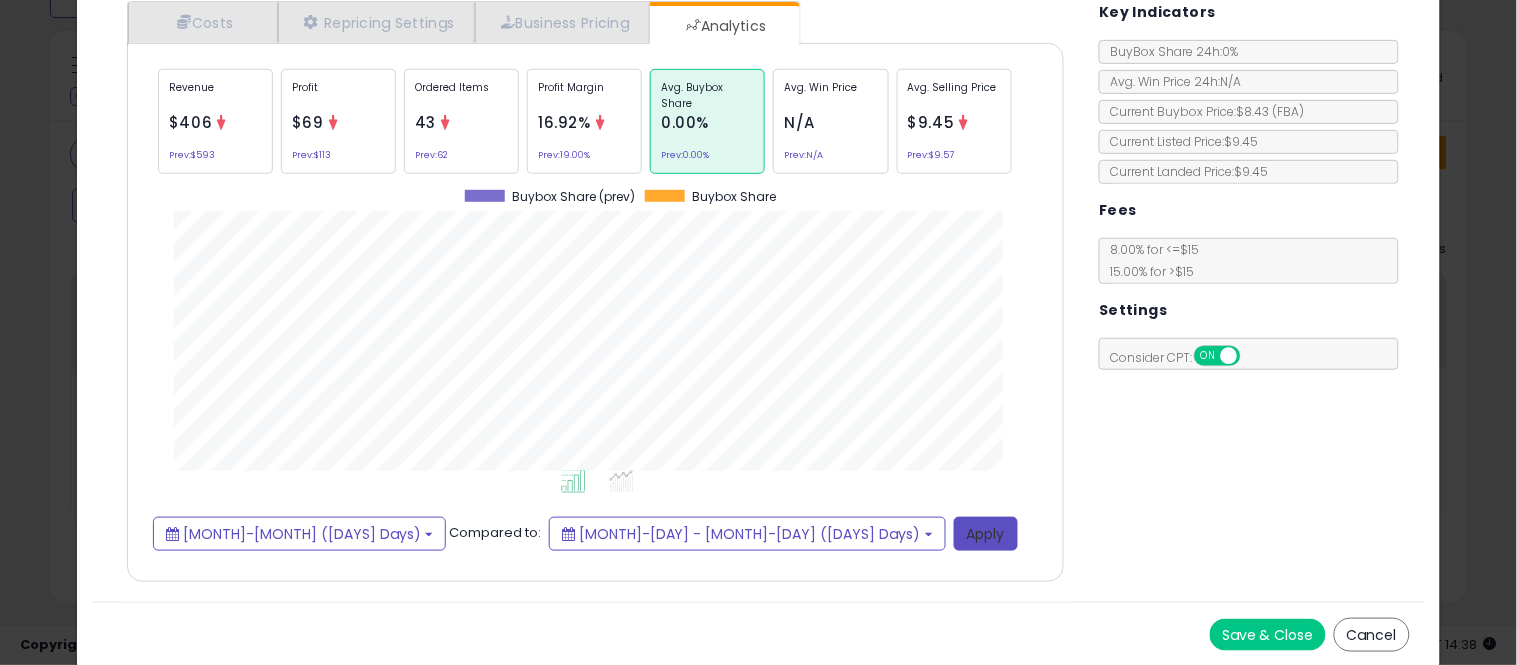 click on "Apply" at bounding box center (986, 534) 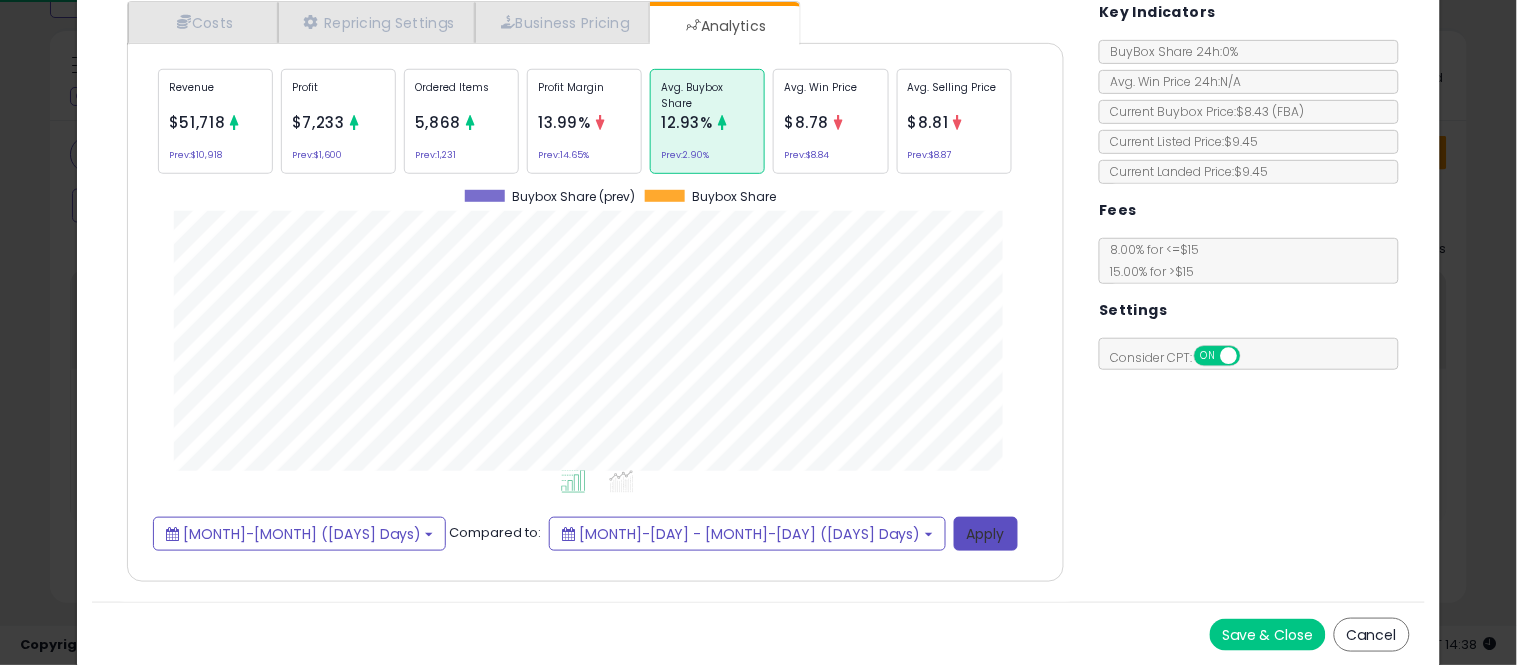 scroll, scrollTop: 999384, scrollLeft: 999033, axis: both 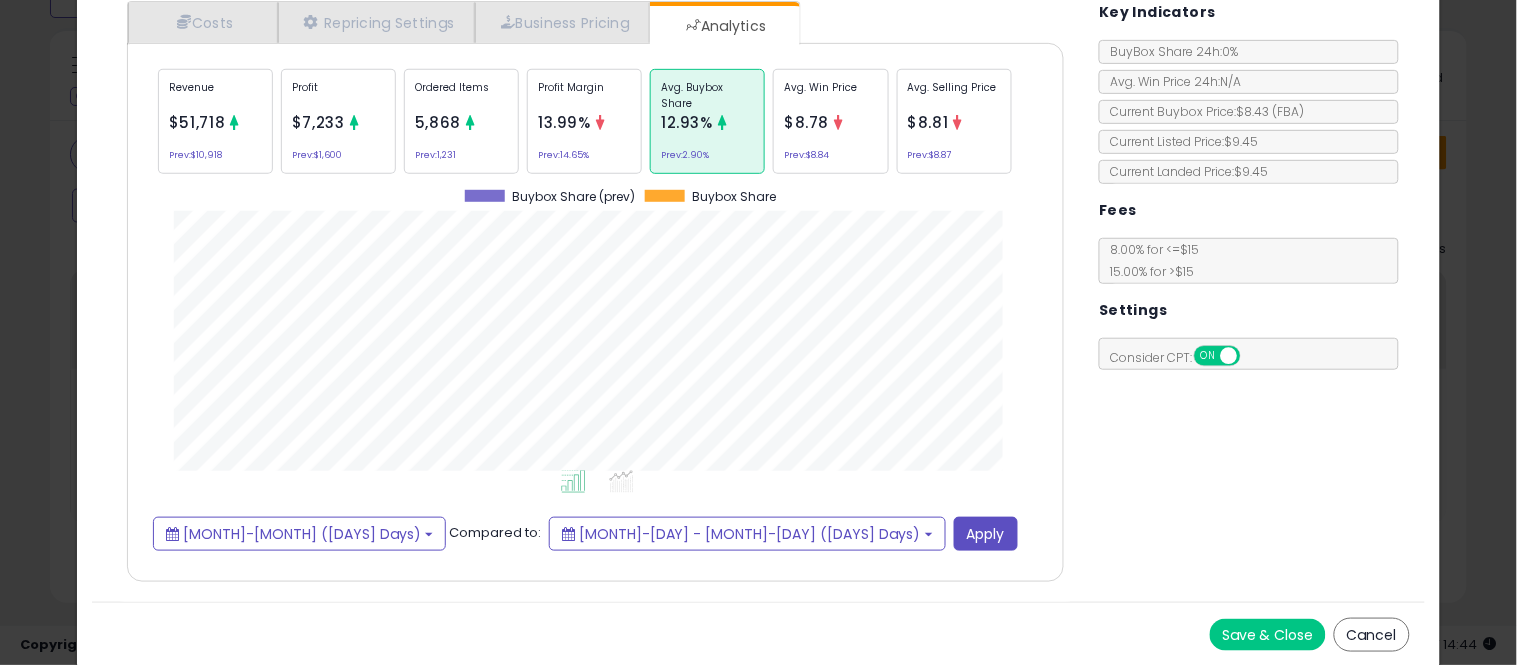 click on "× Close
Celtic Sea Salt, Fine Ground, 8 Ounce
ASIN:  B009NT3JD4
|
SKU:  G-VIC-041223-2.83-54
FBA
JG.3 ×
14/7 DM: celtic
Repricing:
ON   OFF" 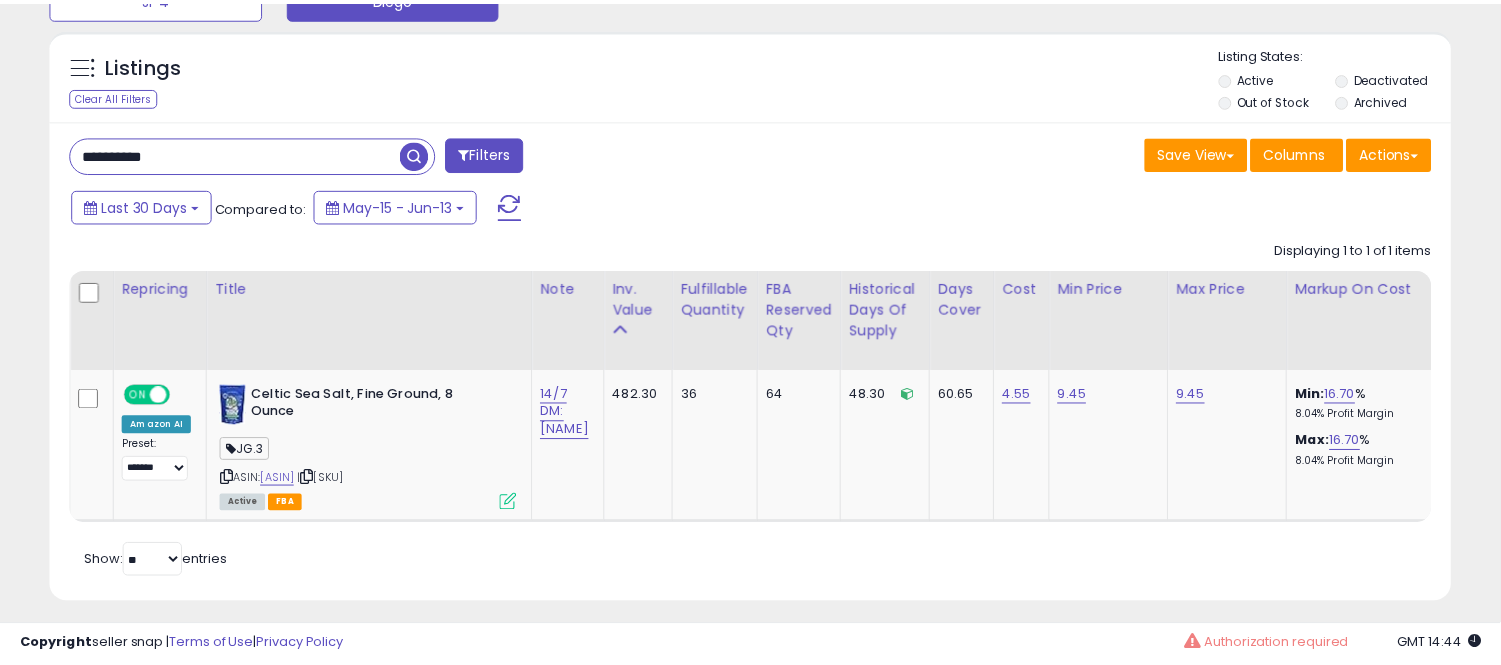 scroll, scrollTop: 410, scrollLeft: 812, axis: both 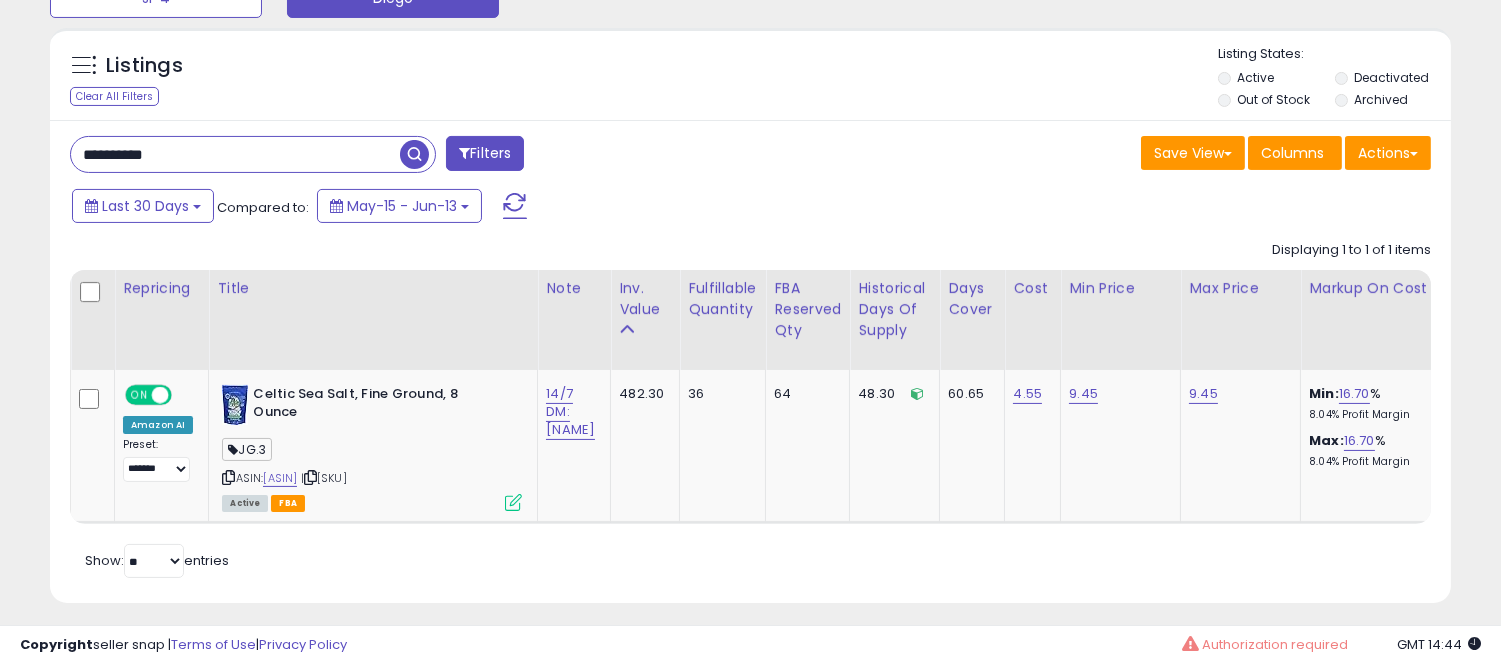 click on "**********" at bounding box center [235, 154] 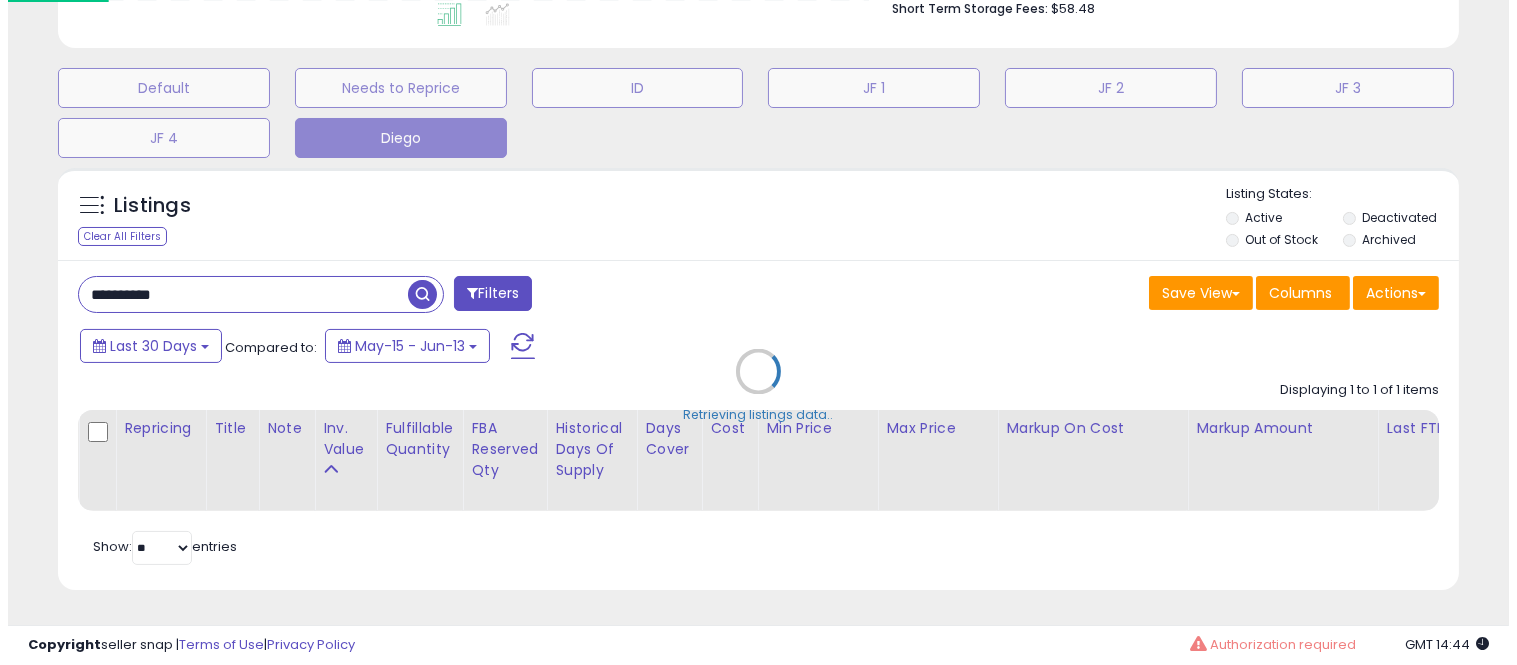 scroll, scrollTop: 607, scrollLeft: 0, axis: vertical 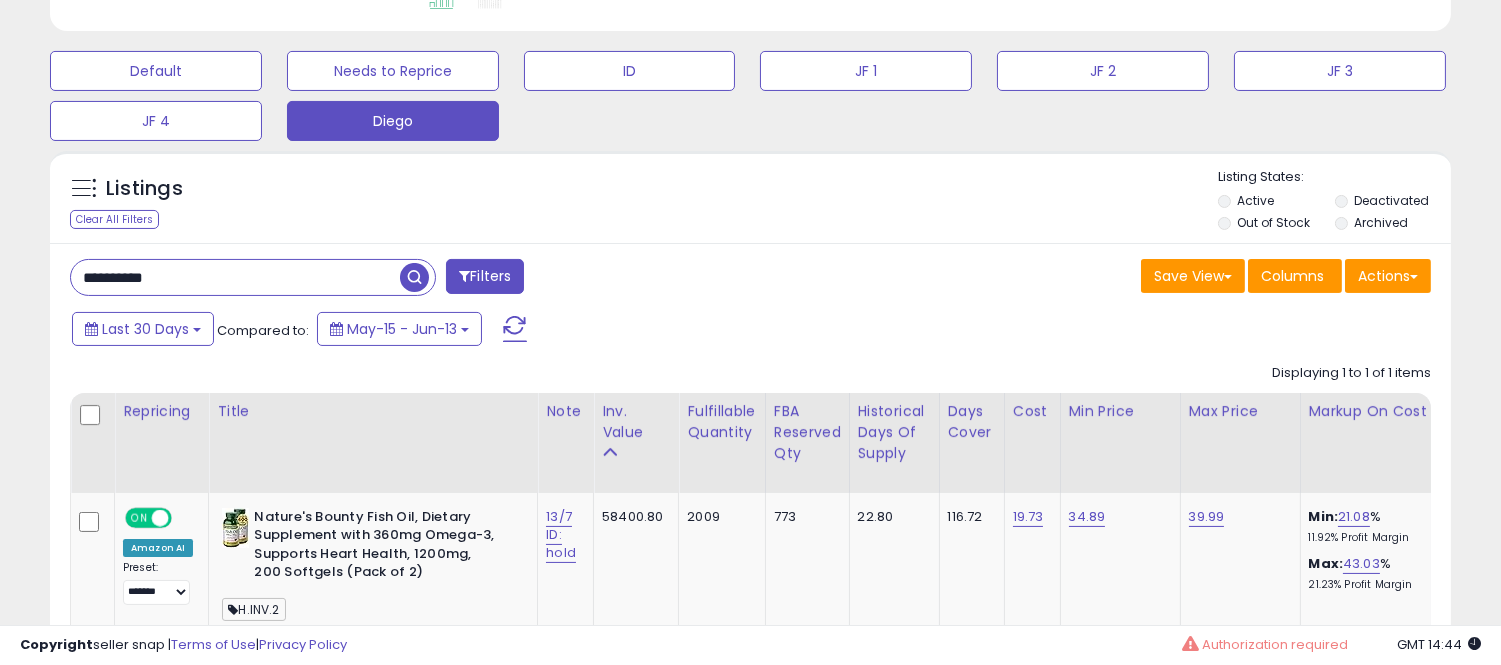 click on "**********" at bounding box center [235, 277] 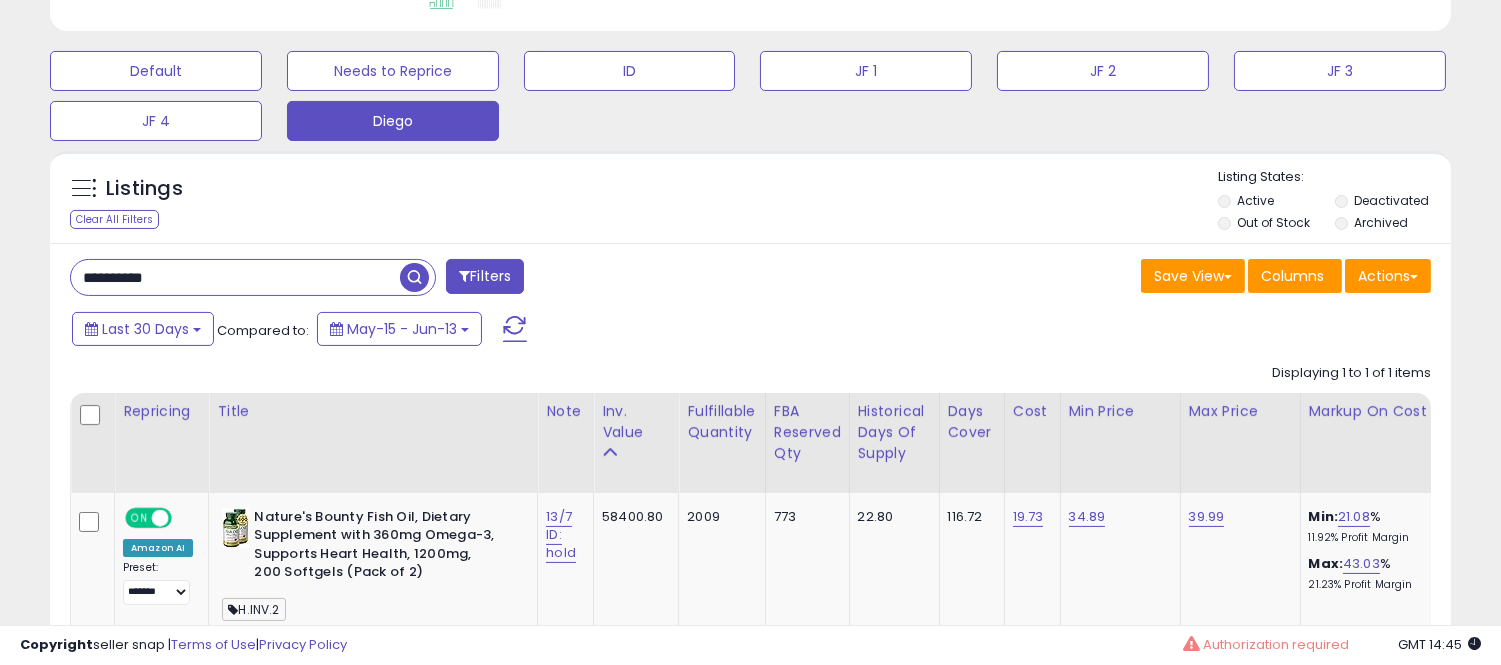 type on "**********" 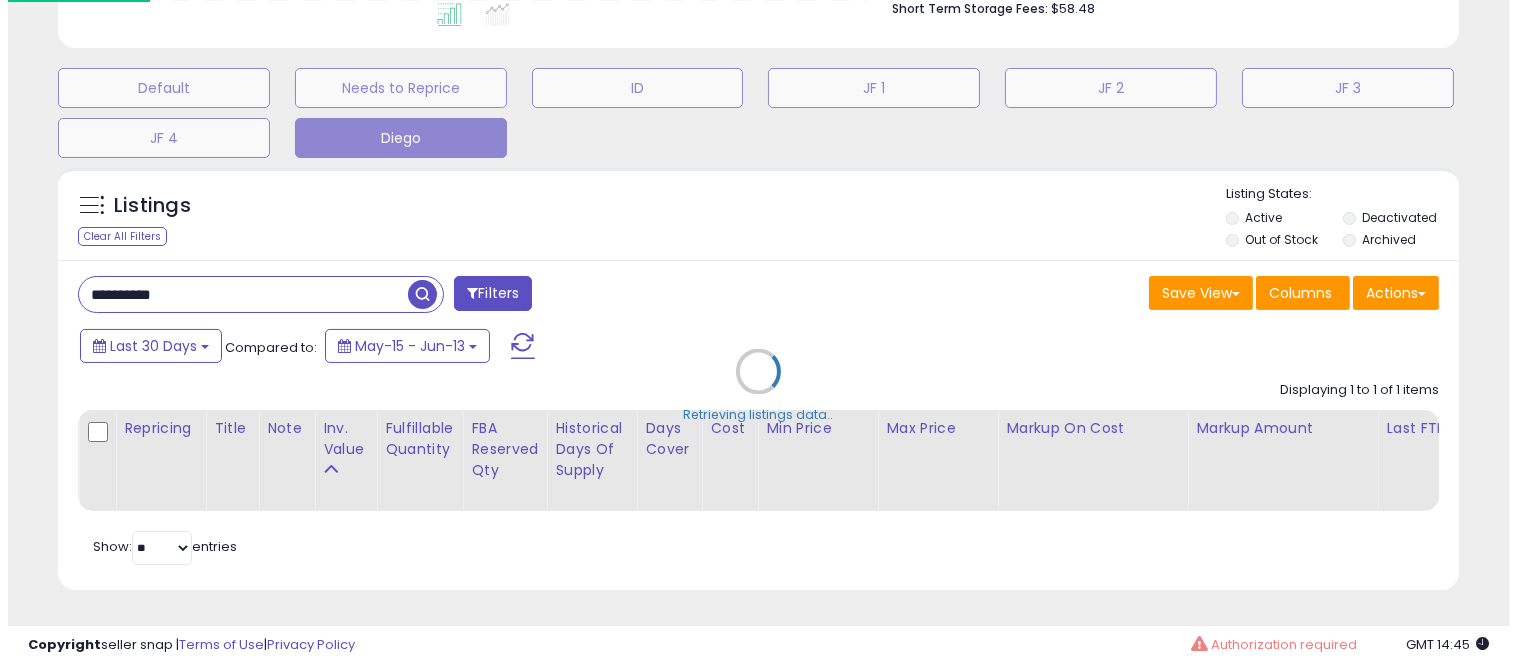 scroll, scrollTop: 999590, scrollLeft: 999178, axis: both 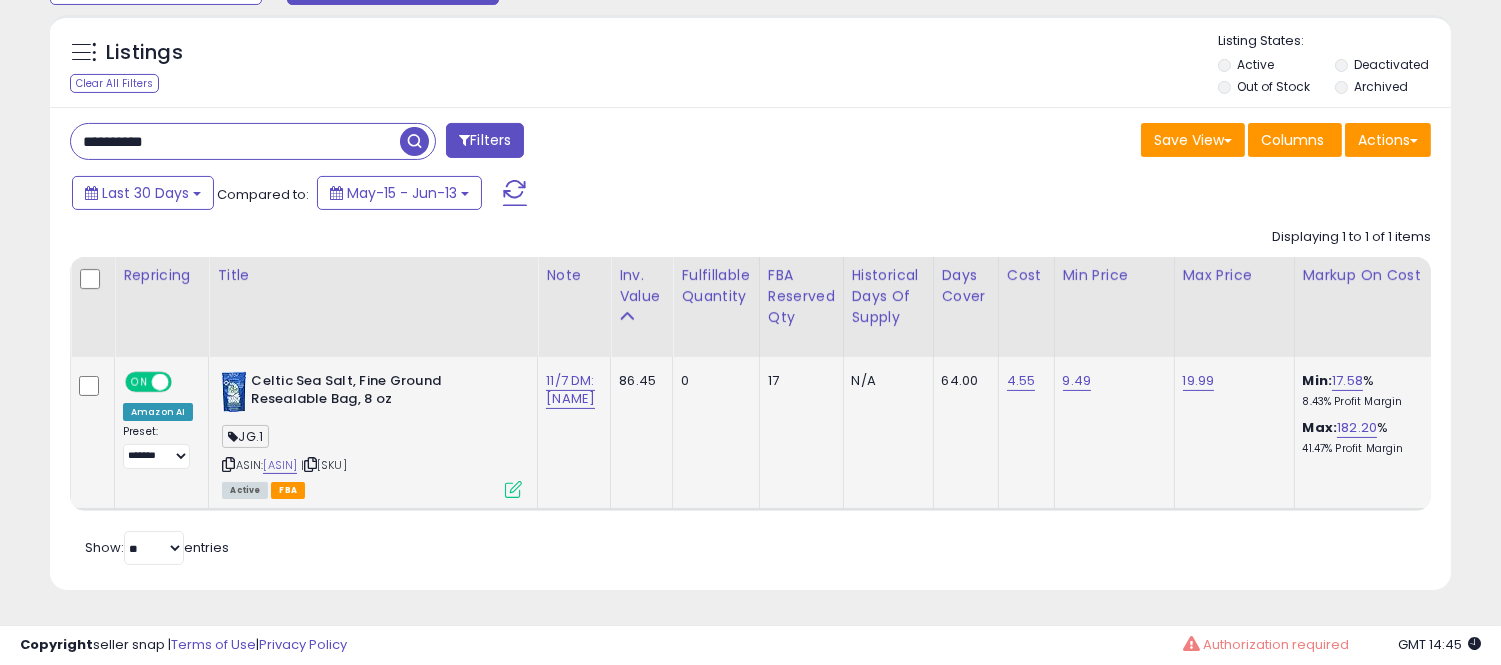 click at bounding box center (513, 489) 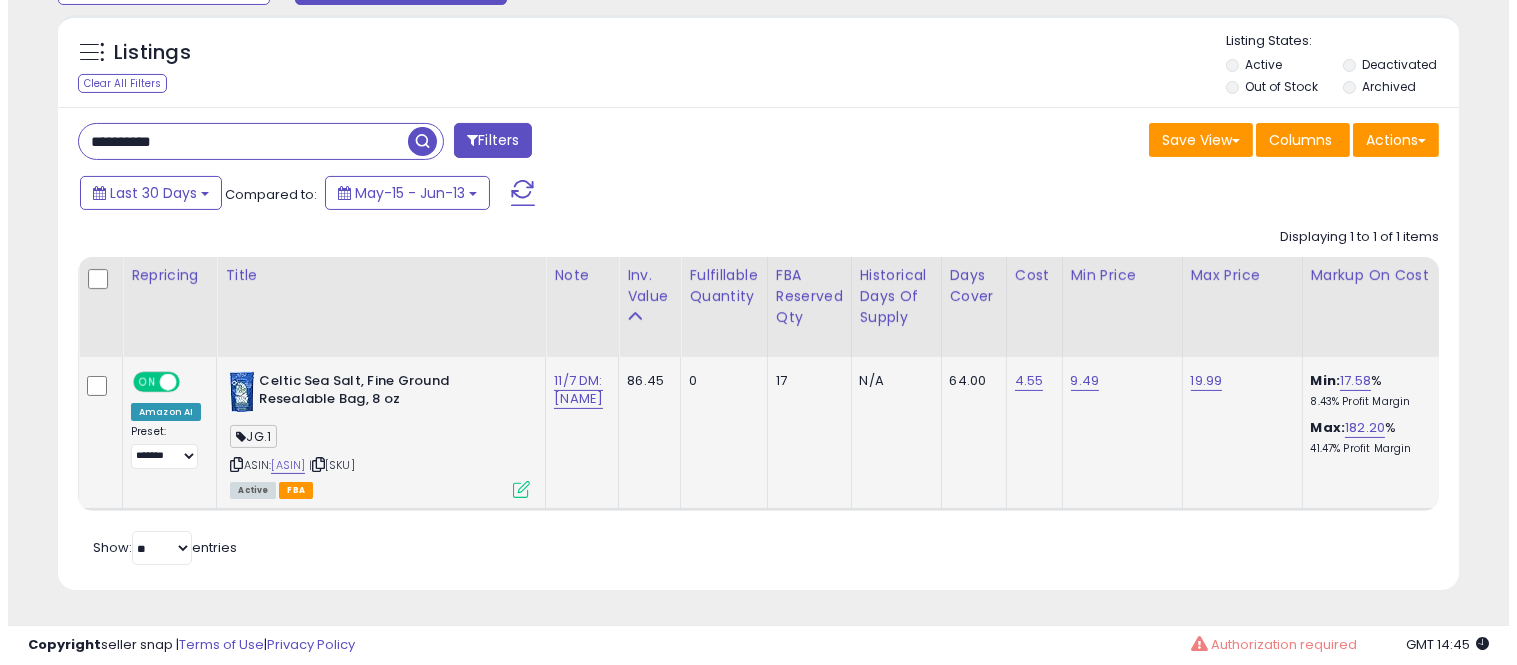 scroll, scrollTop: 999590, scrollLeft: 999178, axis: both 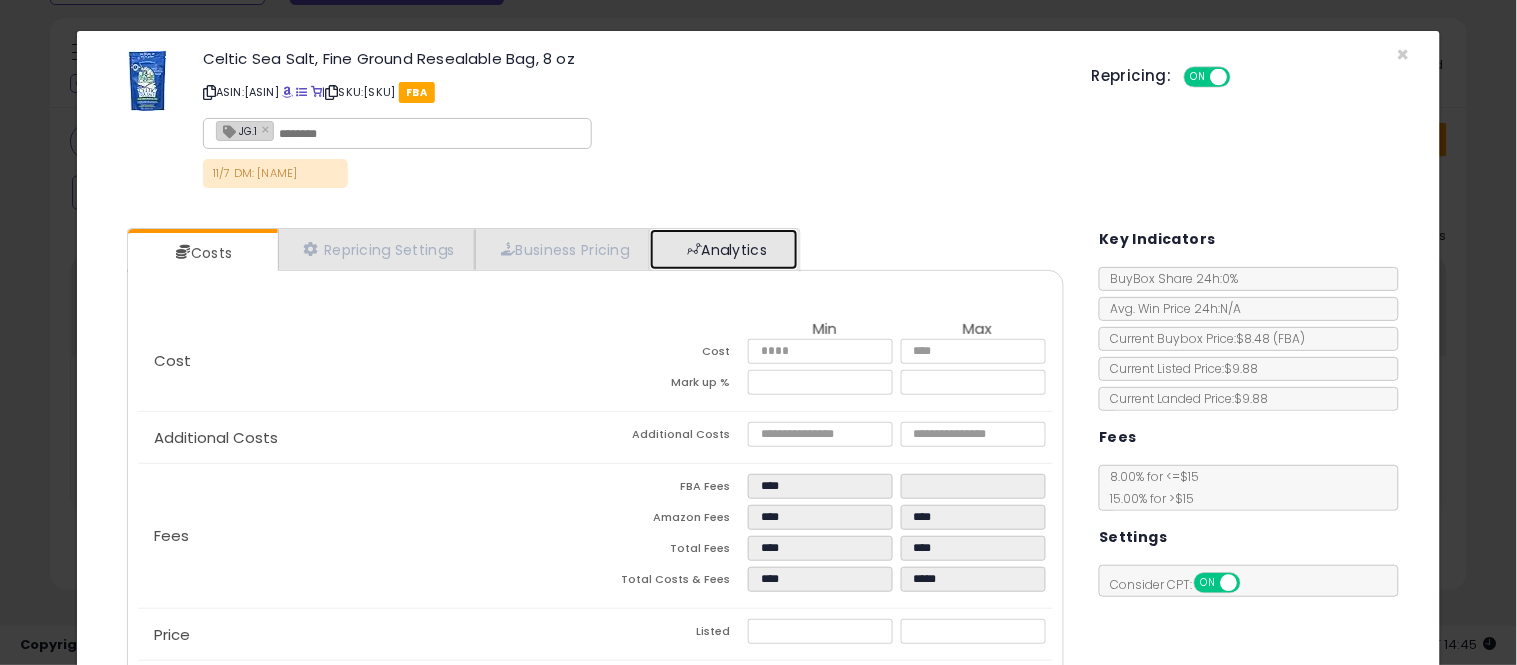 click on "Analytics" at bounding box center (724, 249) 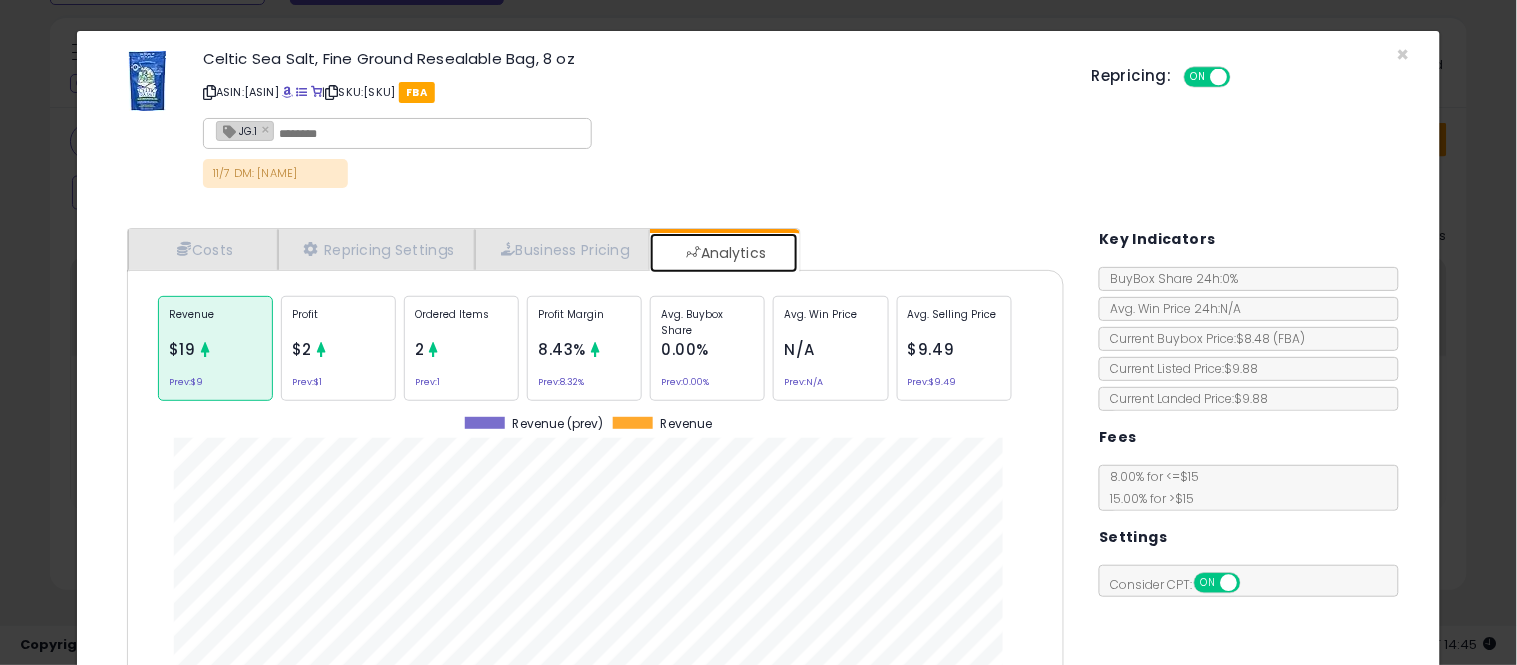 scroll, scrollTop: 999384, scrollLeft: 999033, axis: both 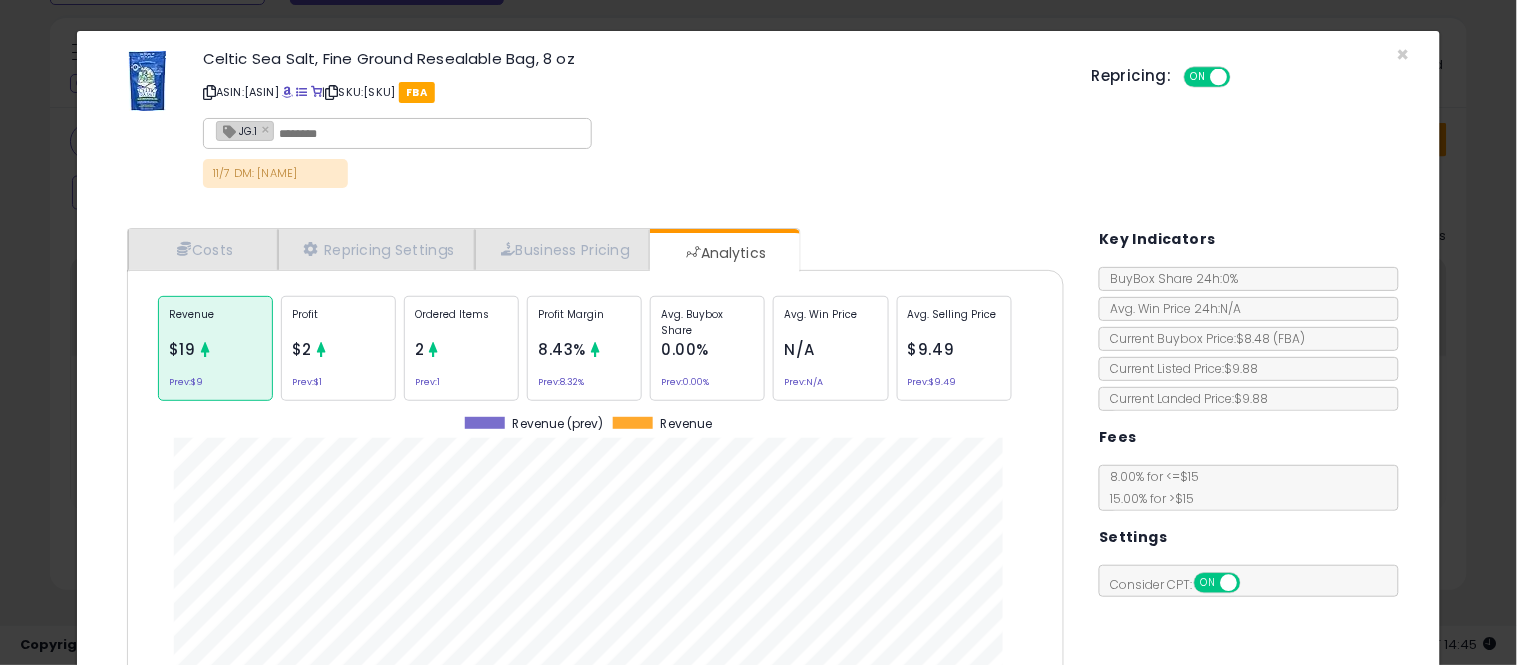 click on "0.00%" at bounding box center (685, 349) 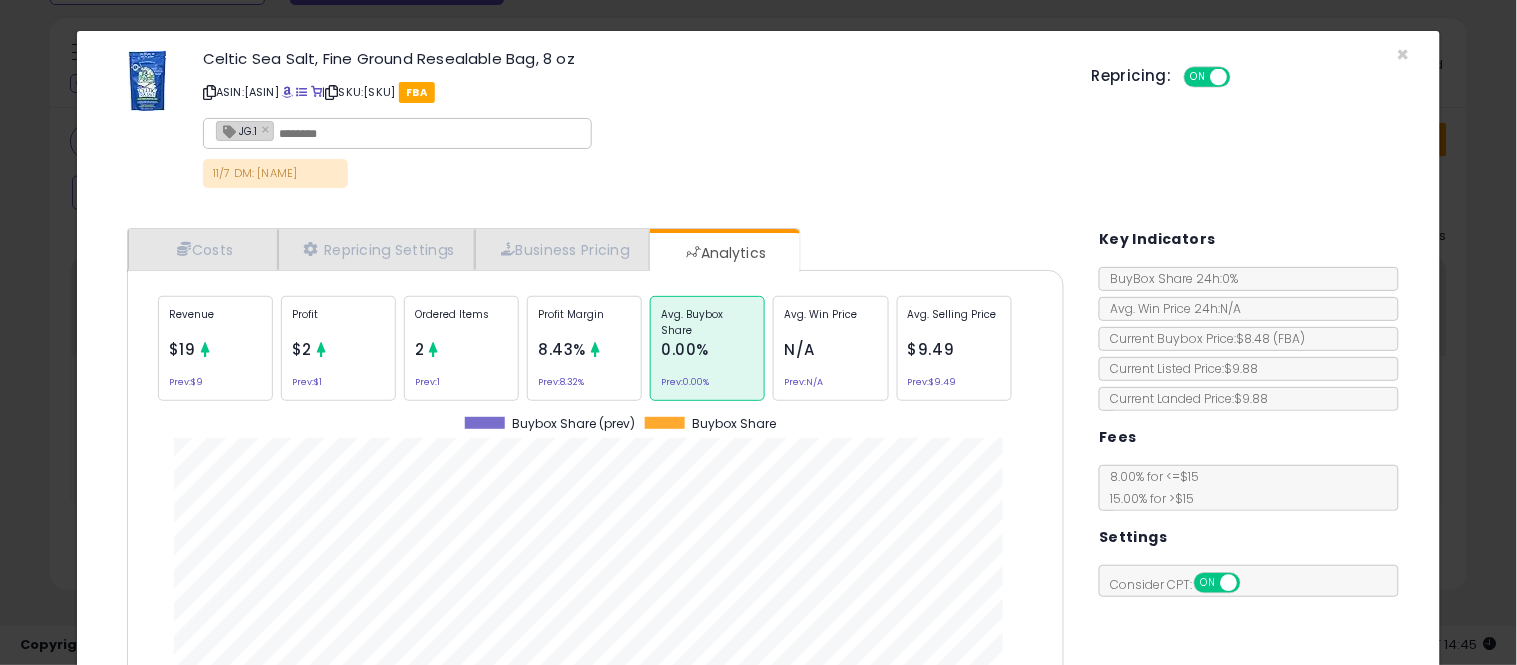 scroll, scrollTop: 999384, scrollLeft: 999033, axis: both 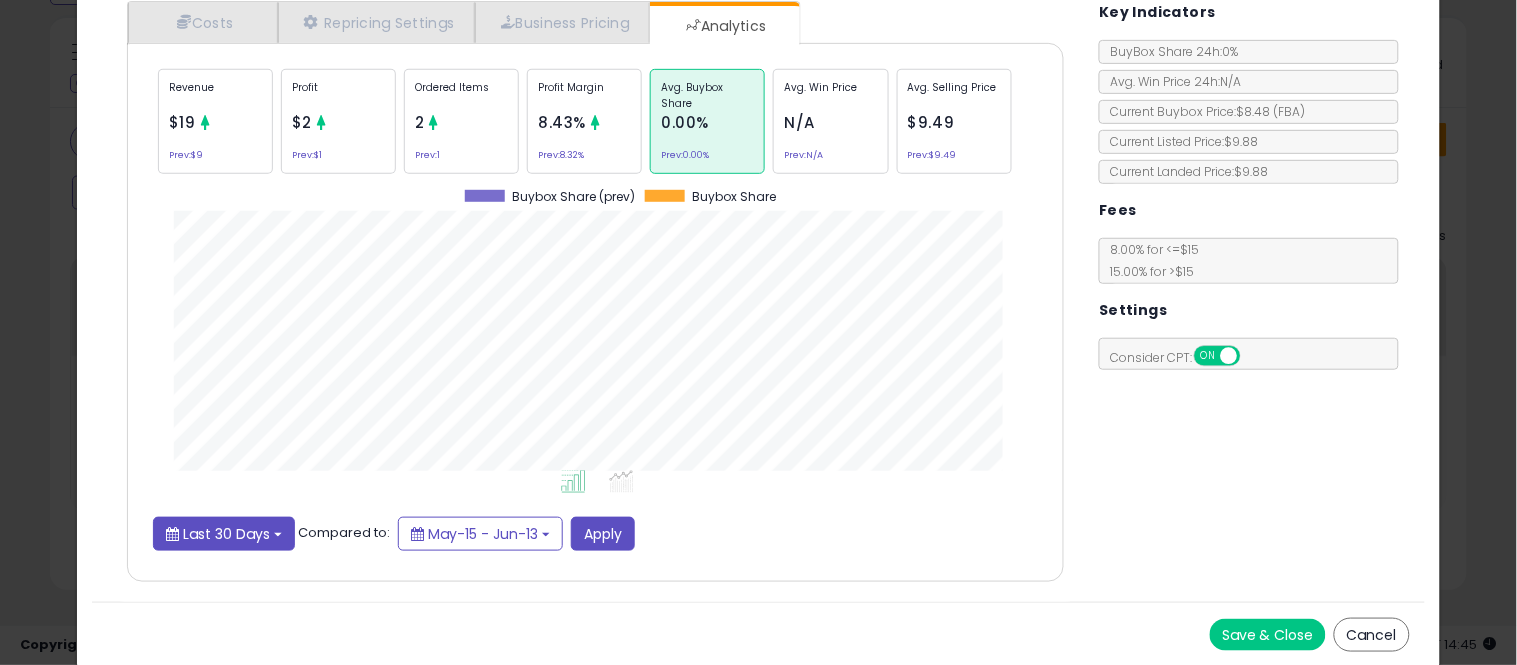 click on "Last 30 Days" at bounding box center (224, 534) 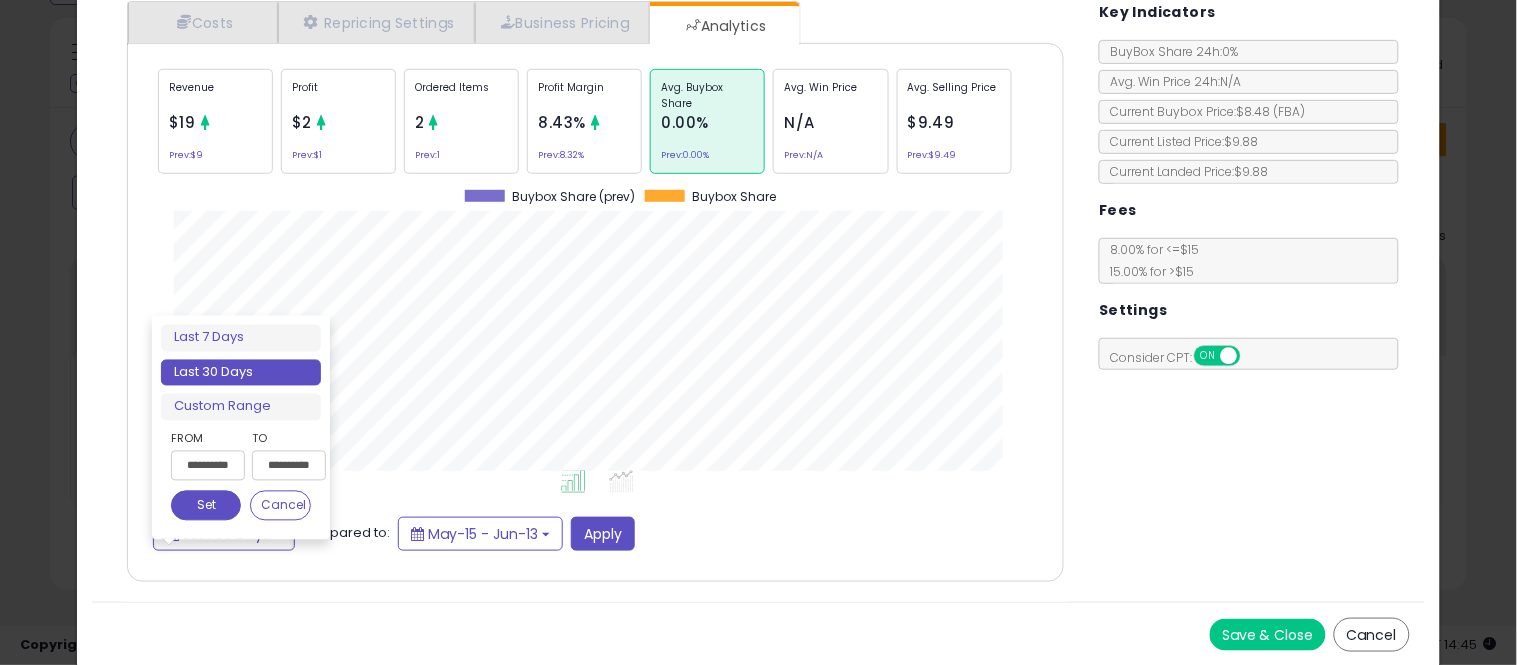 click on "From" at bounding box center (206, 439) 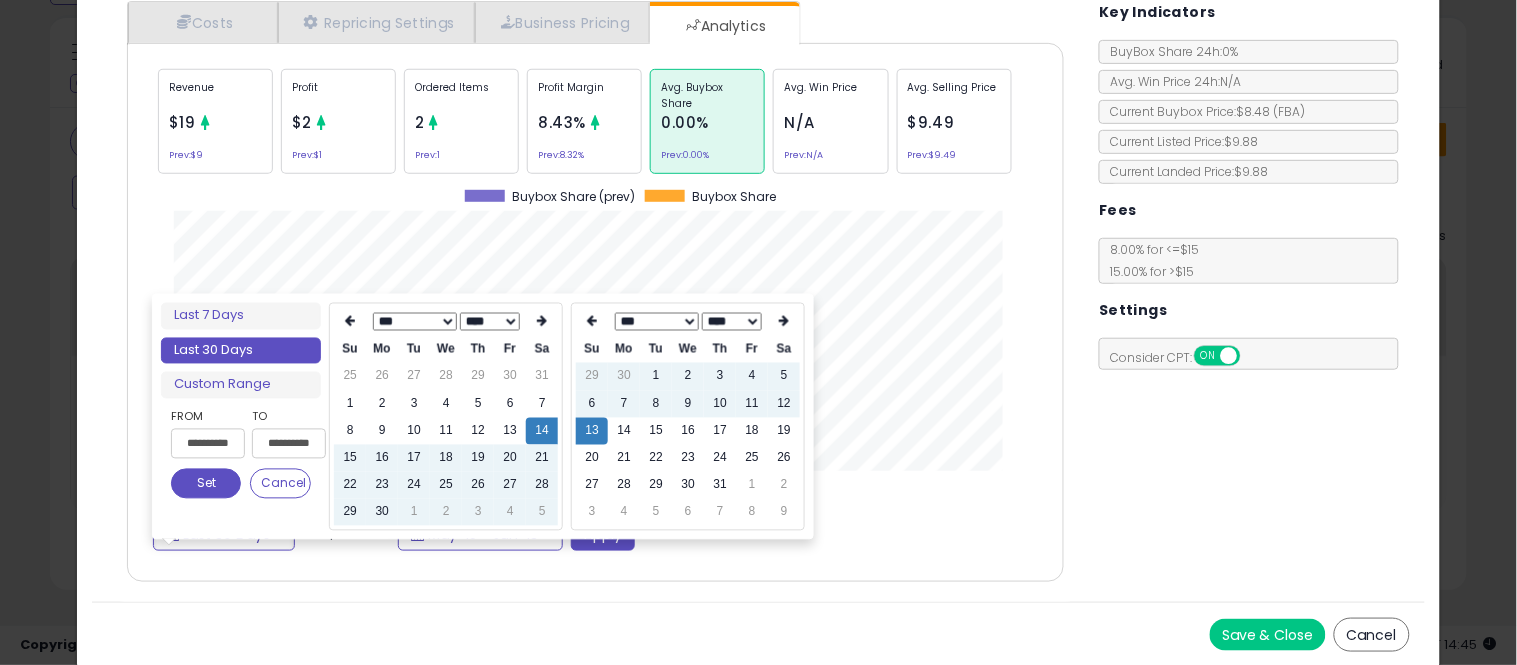 click on "**********" at bounding box center (208, 444) 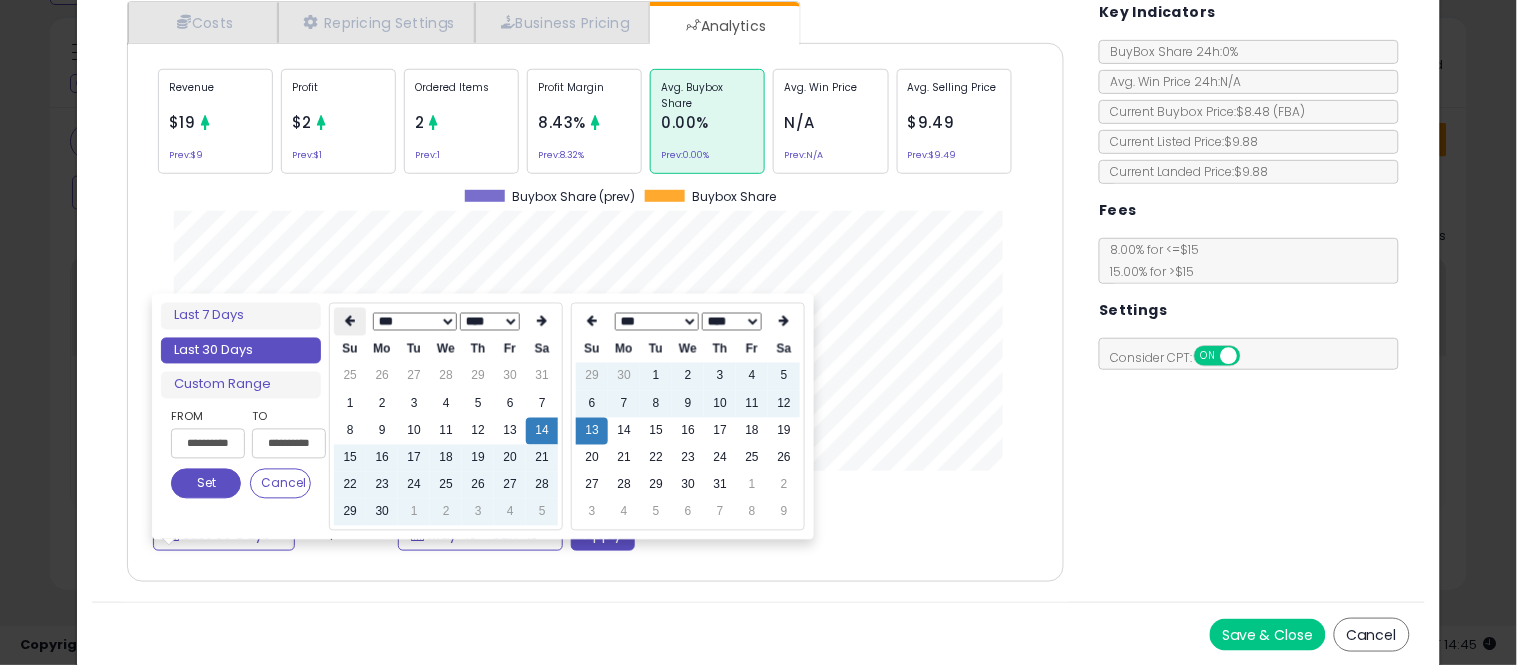 click at bounding box center [350, 322] 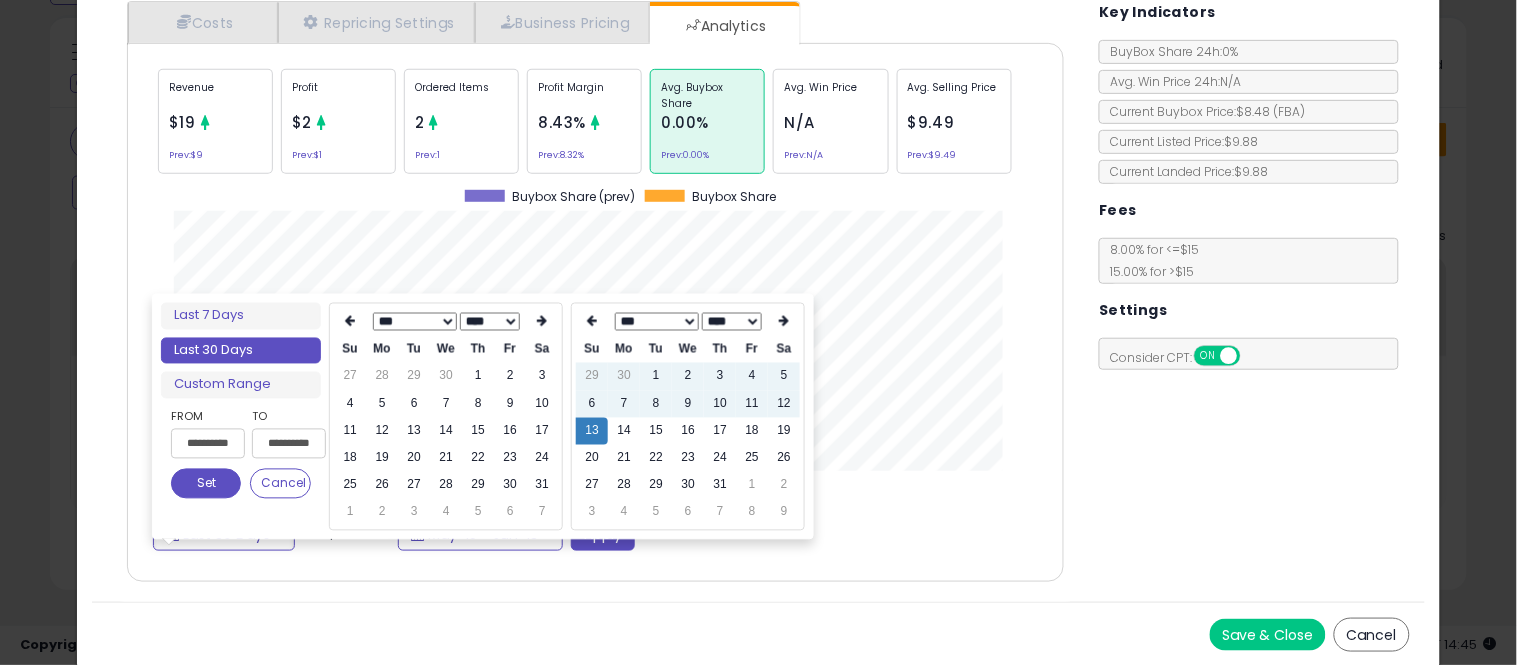 click at bounding box center [350, 322] 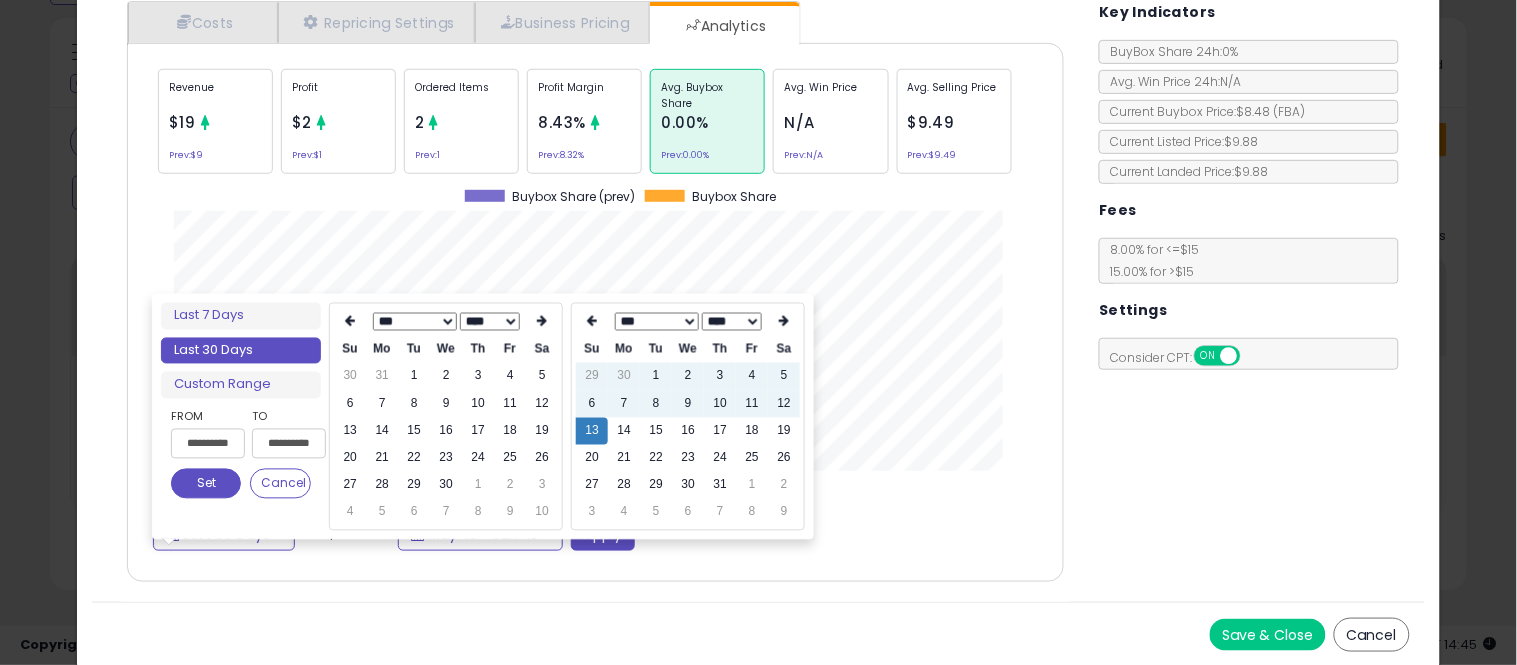 click at bounding box center (350, 322) 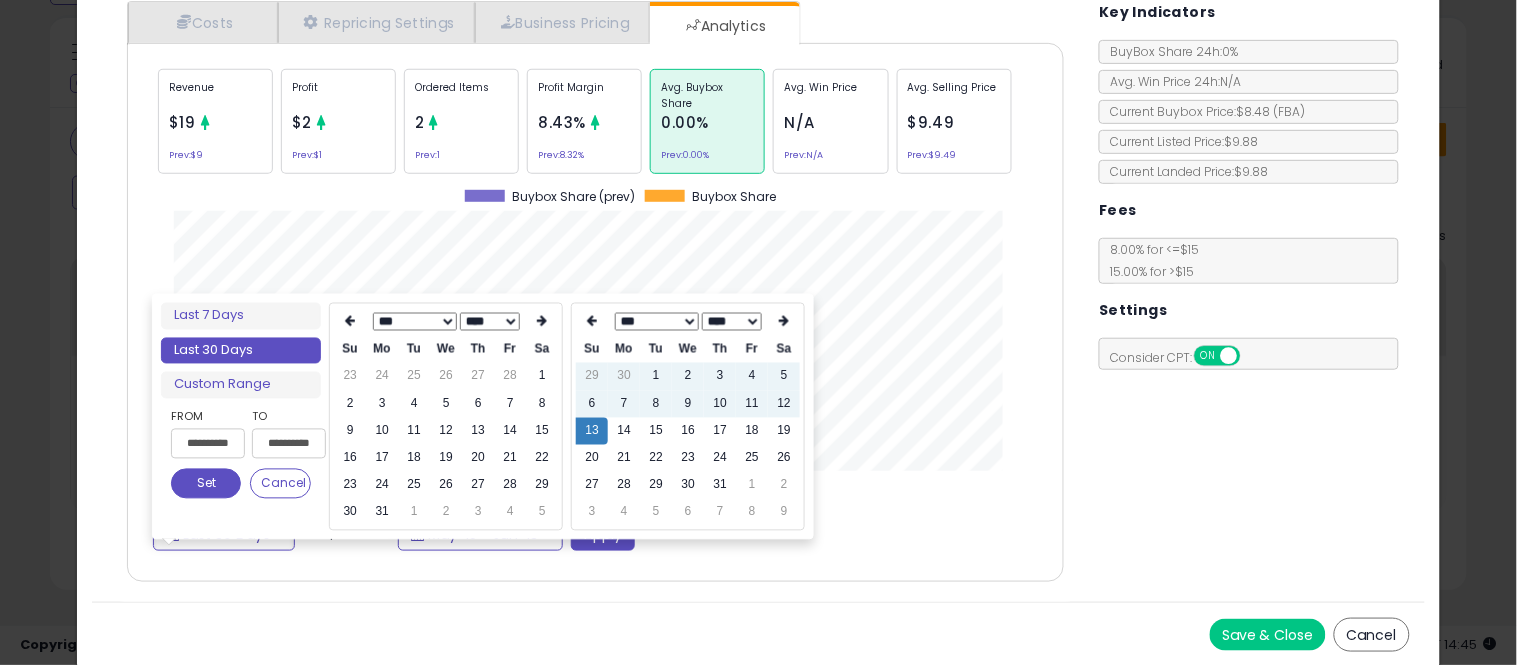 click at bounding box center [350, 322] 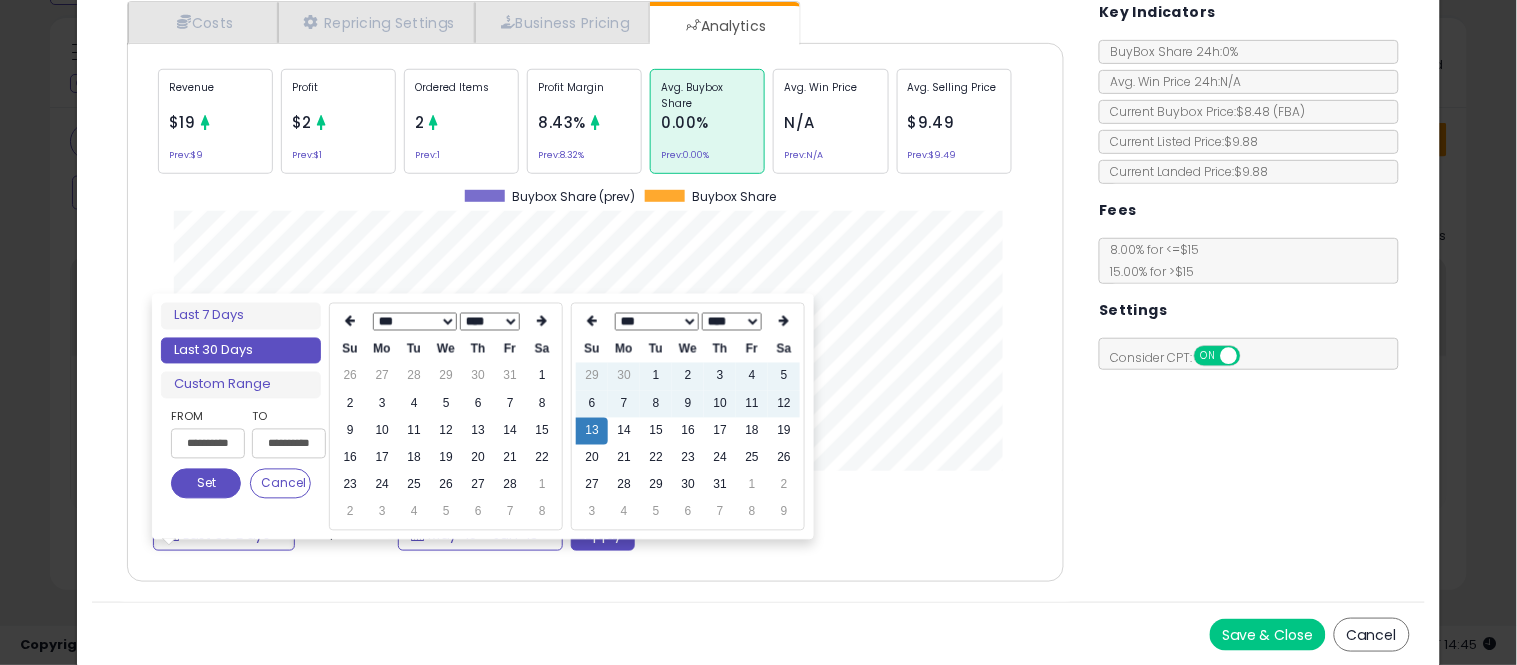 click at bounding box center [350, 322] 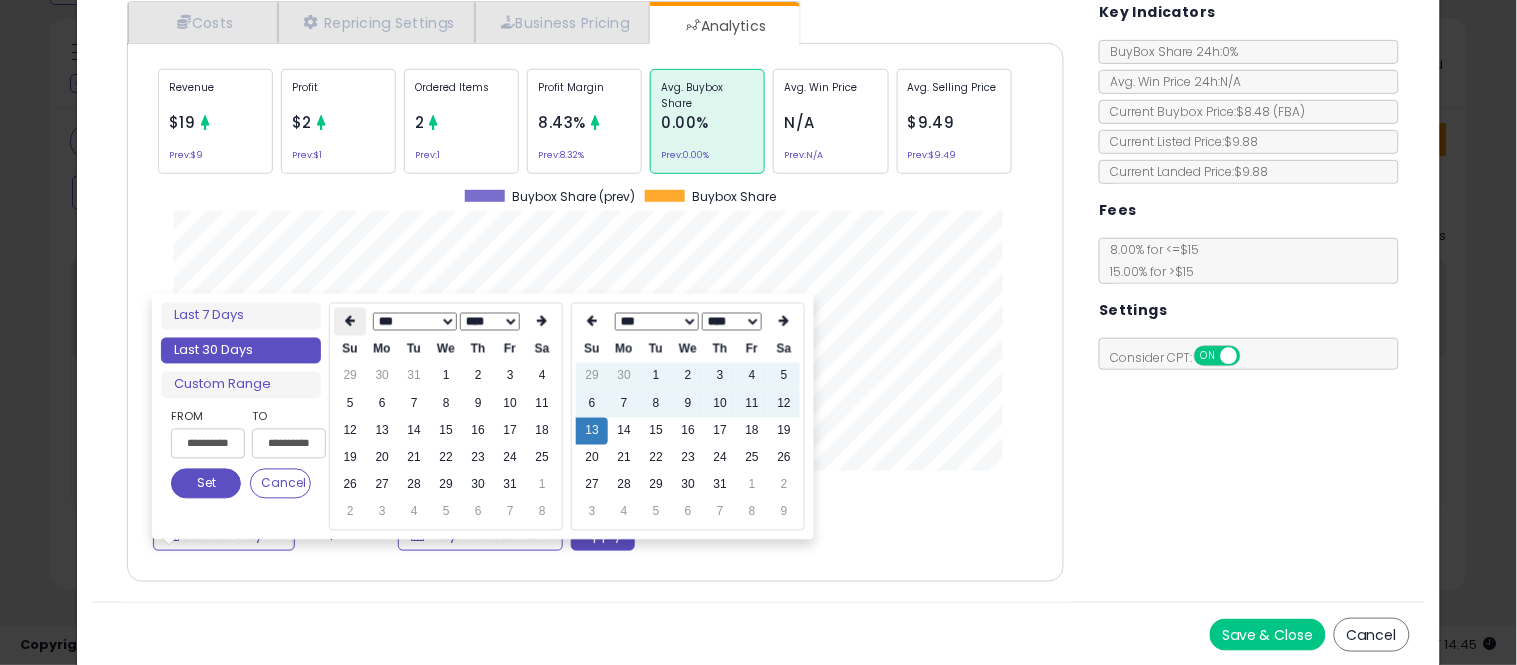 click at bounding box center [350, 322] 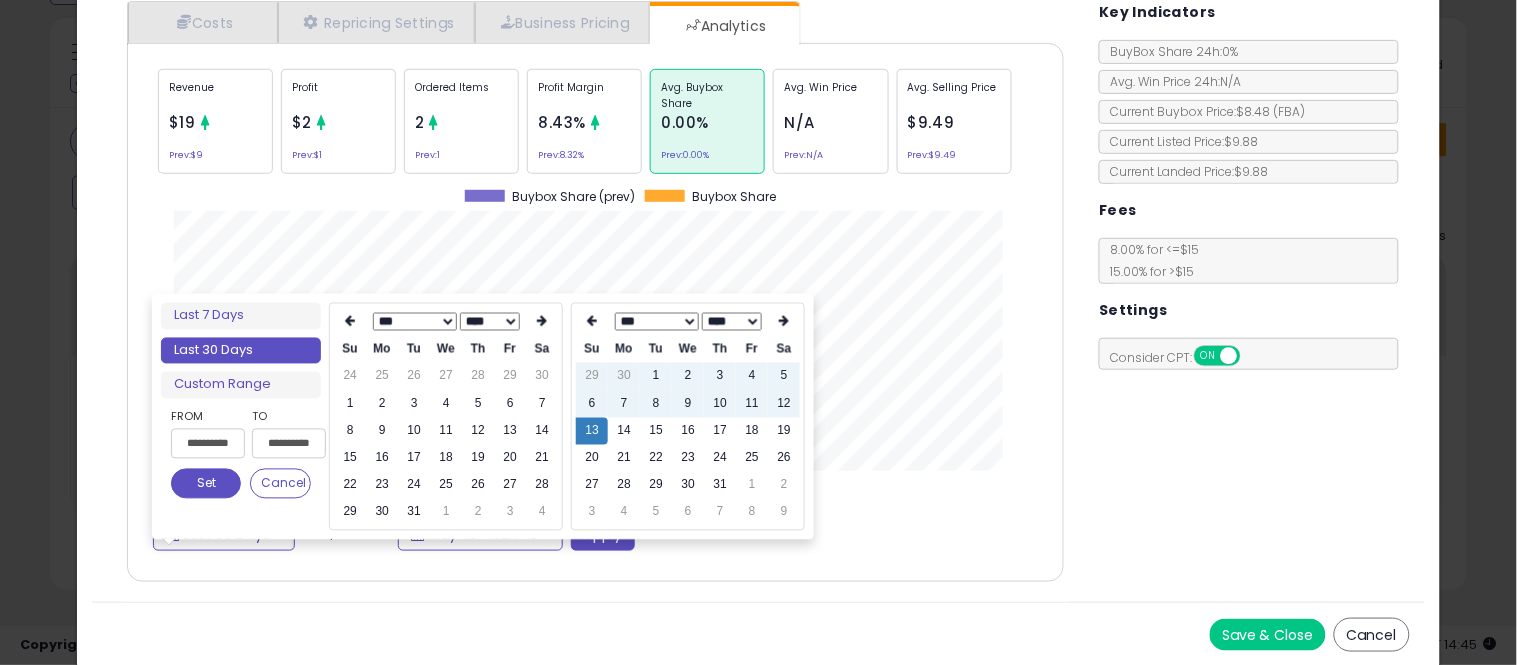 click at bounding box center [350, 322] 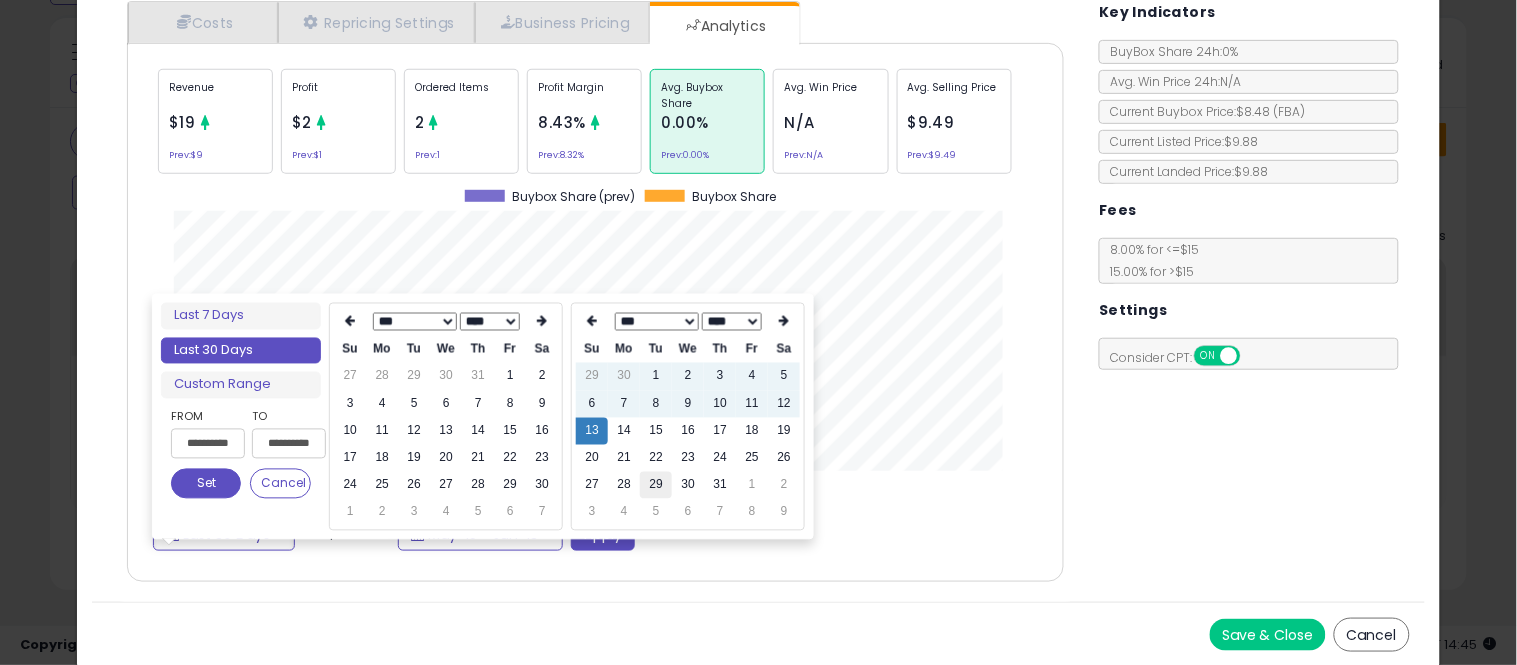 type on "**********" 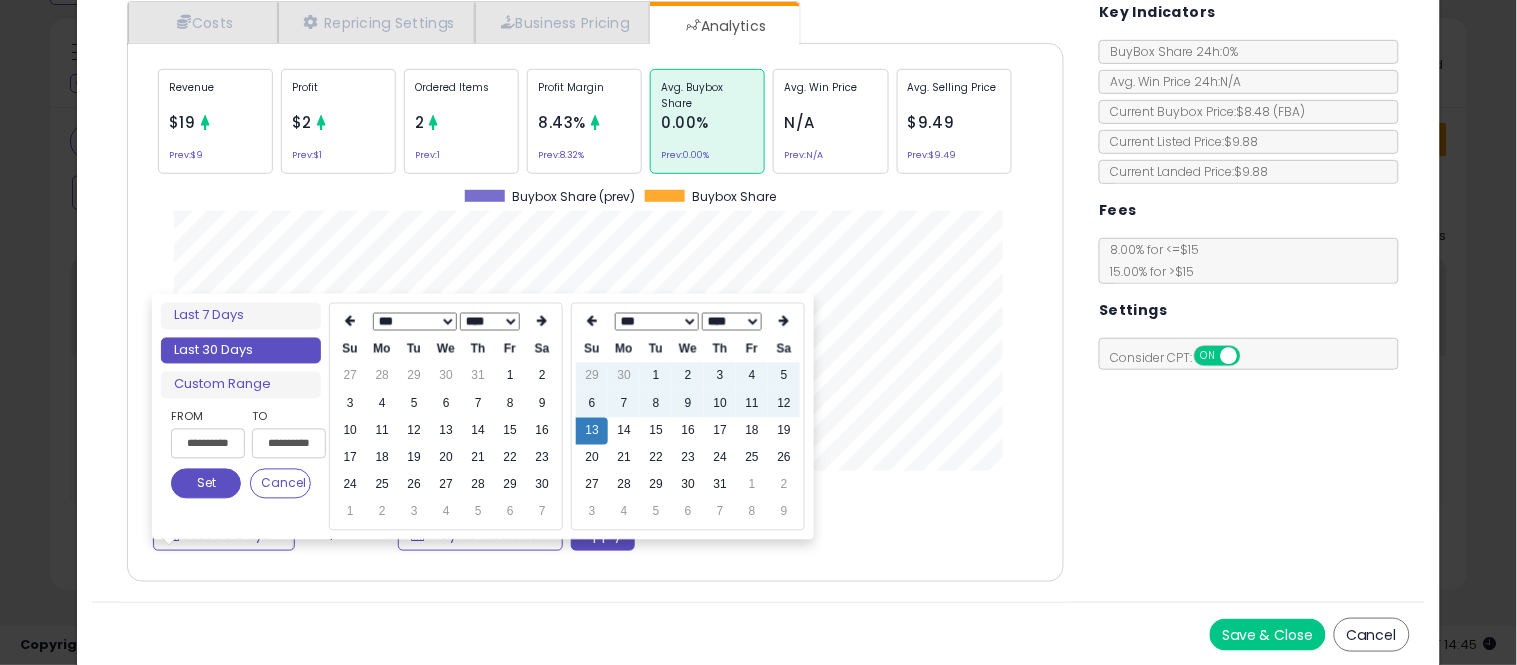 type on "**********" 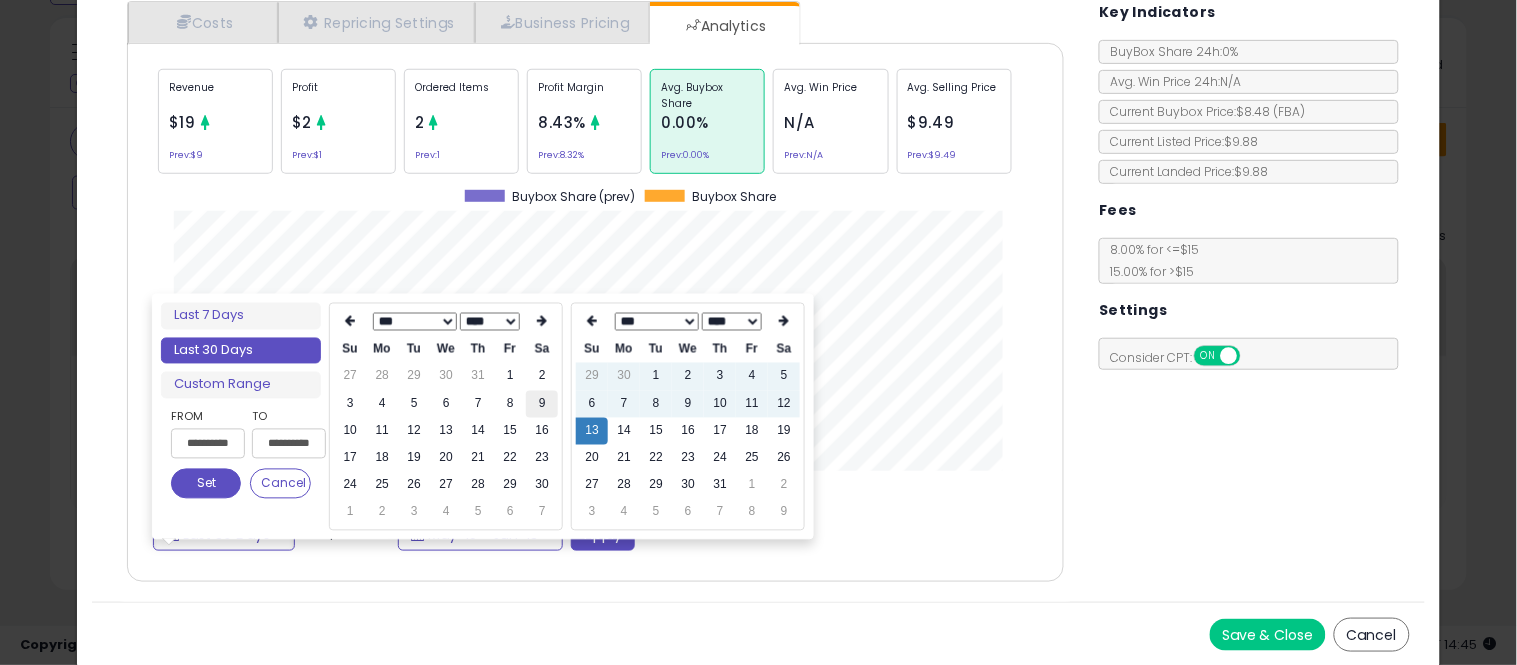 type on "**********" 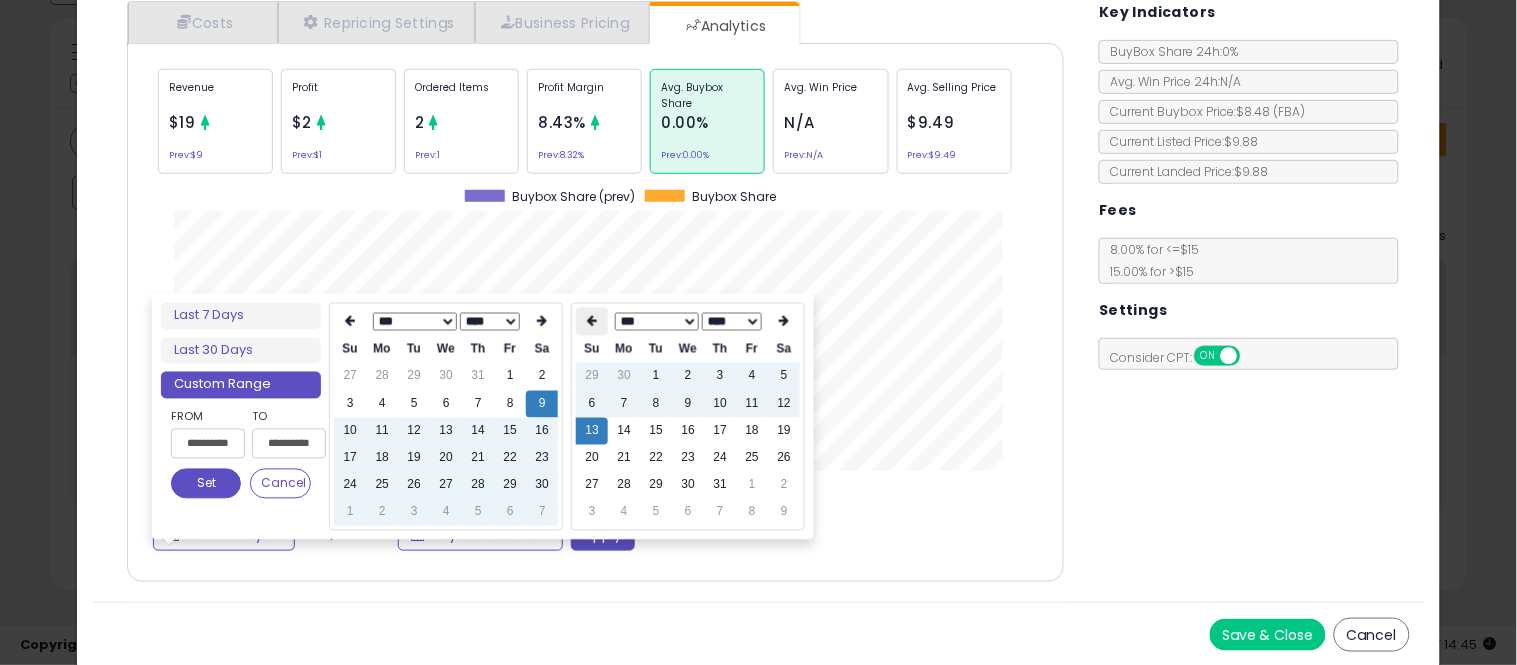 click at bounding box center [592, 322] 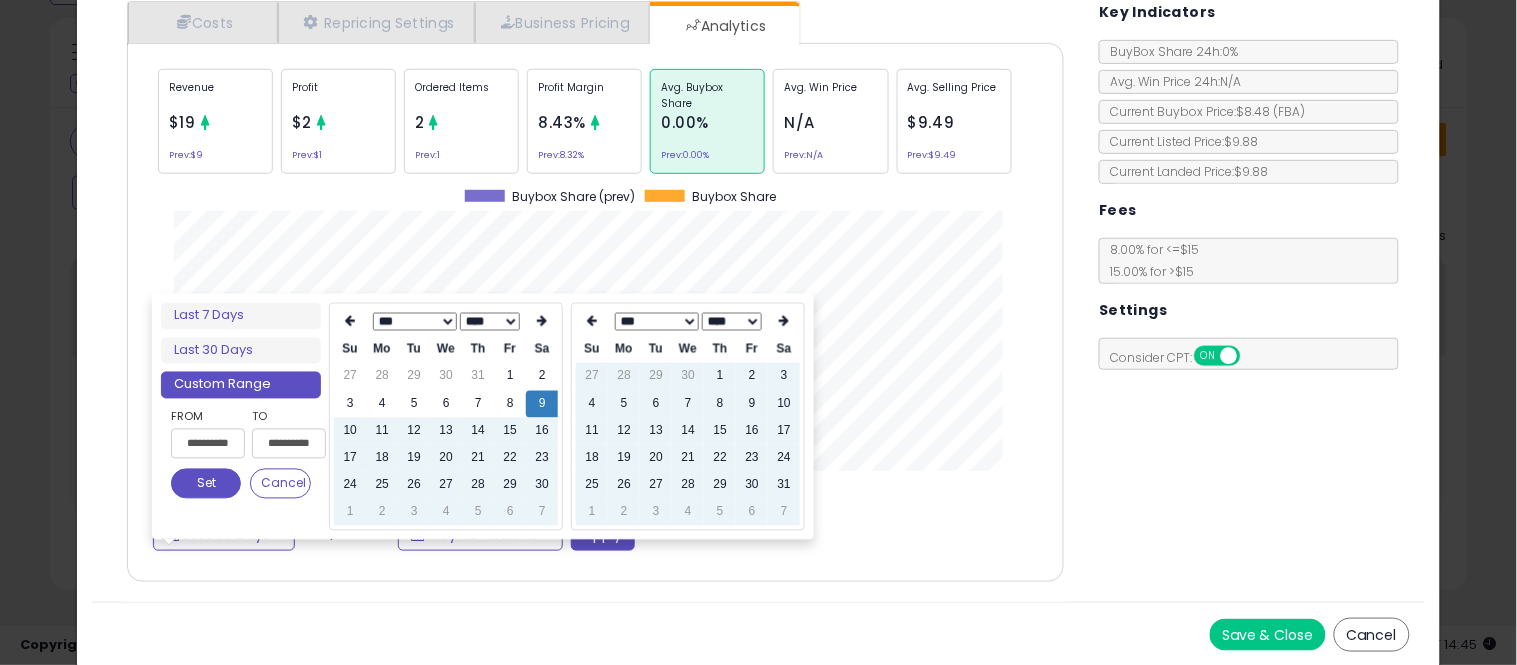 click at bounding box center (592, 322) 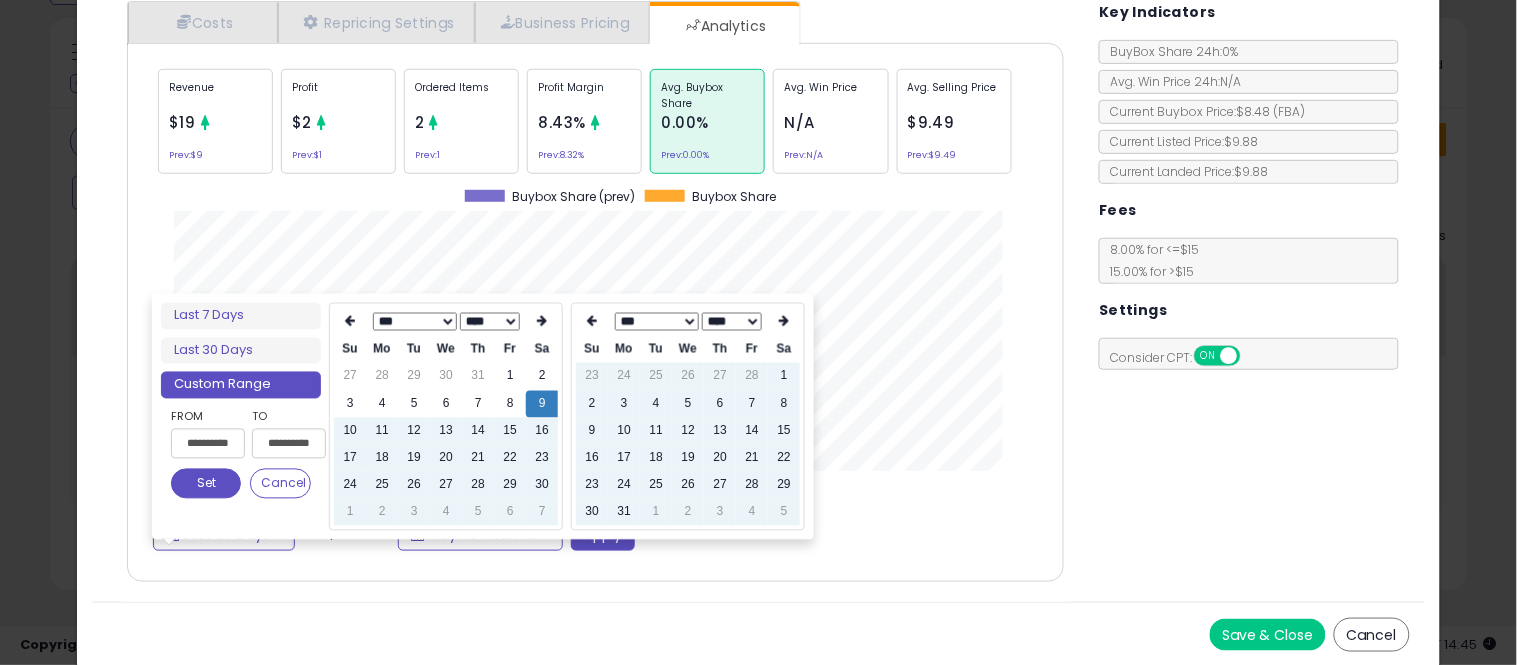 click at bounding box center (592, 322) 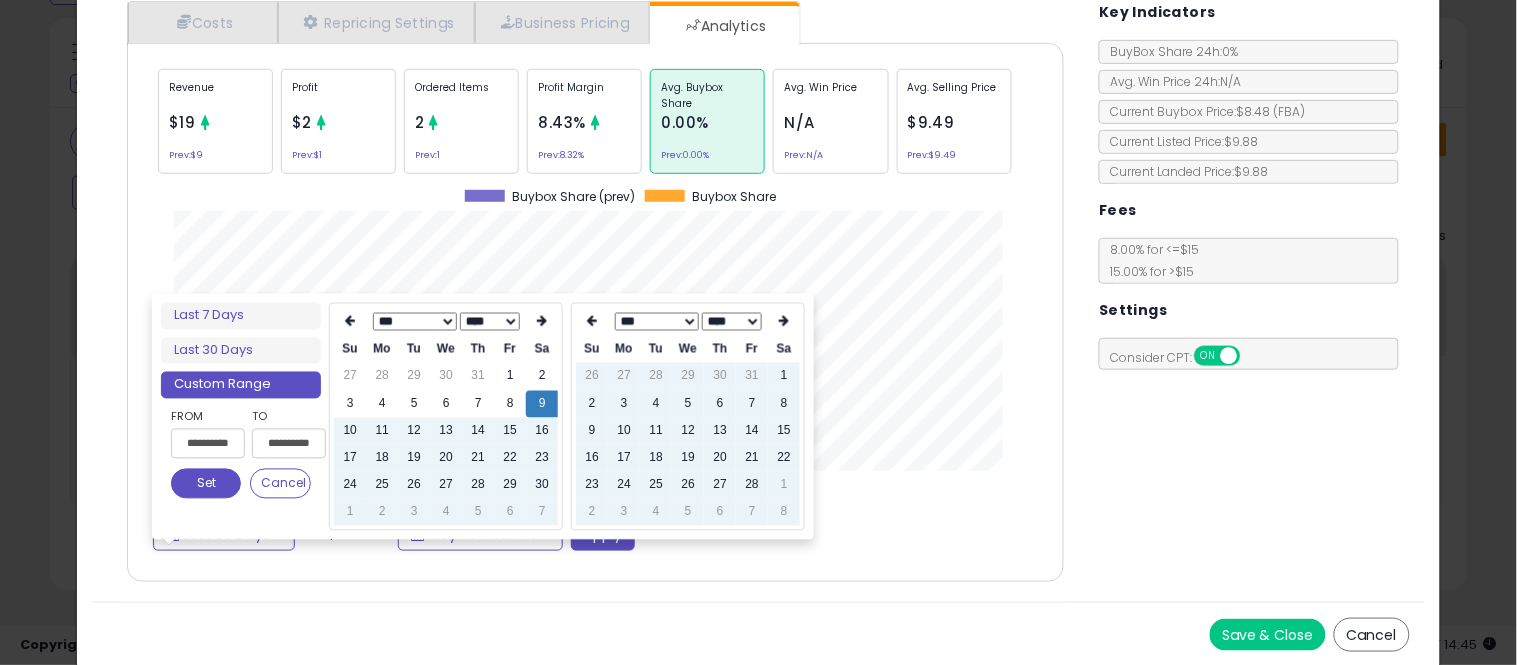 click at bounding box center (592, 322) 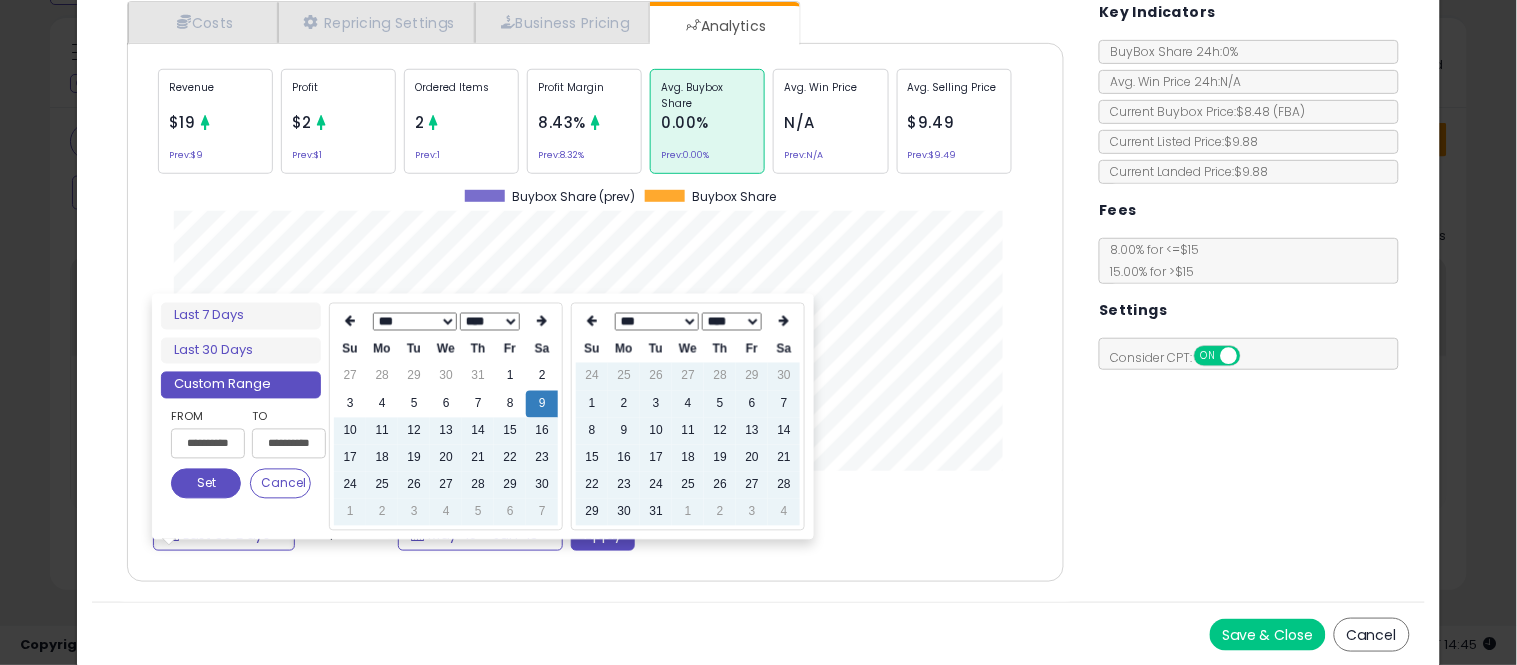 click at bounding box center [592, 322] 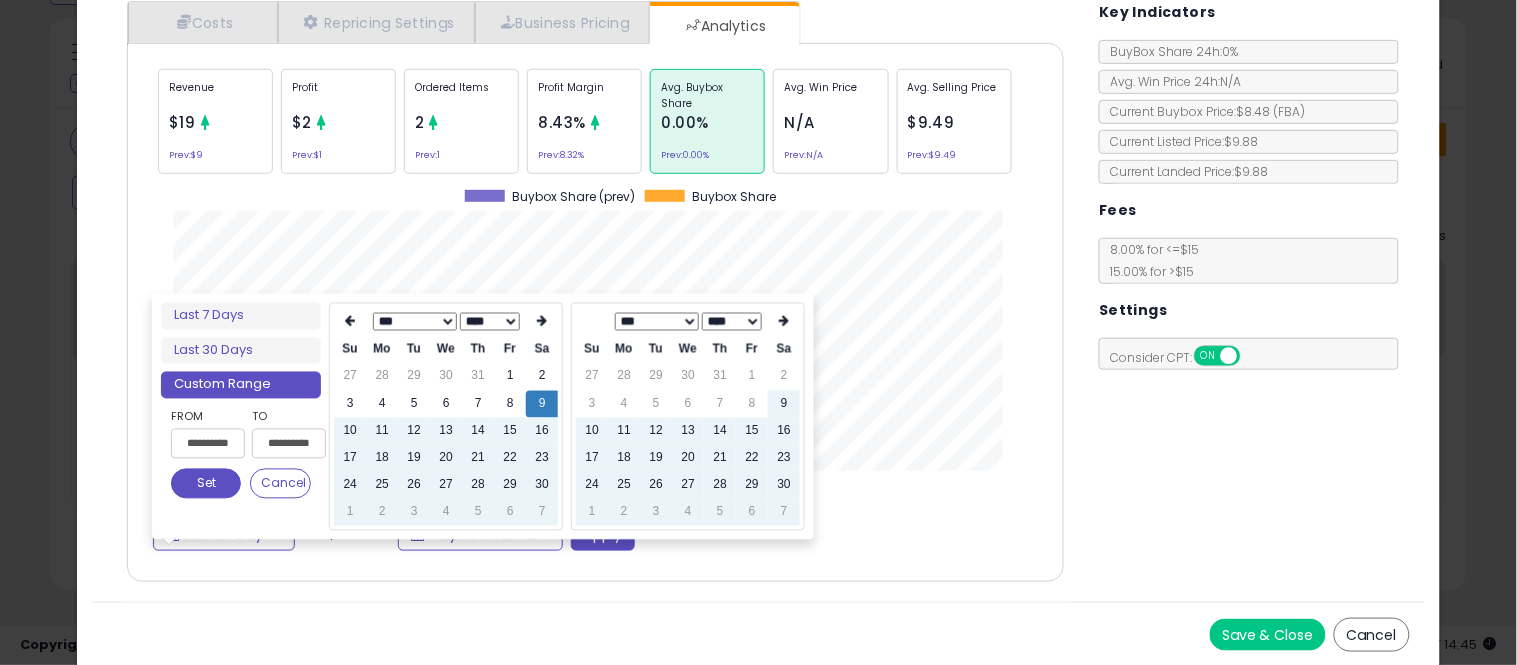 click at bounding box center [592, 322] 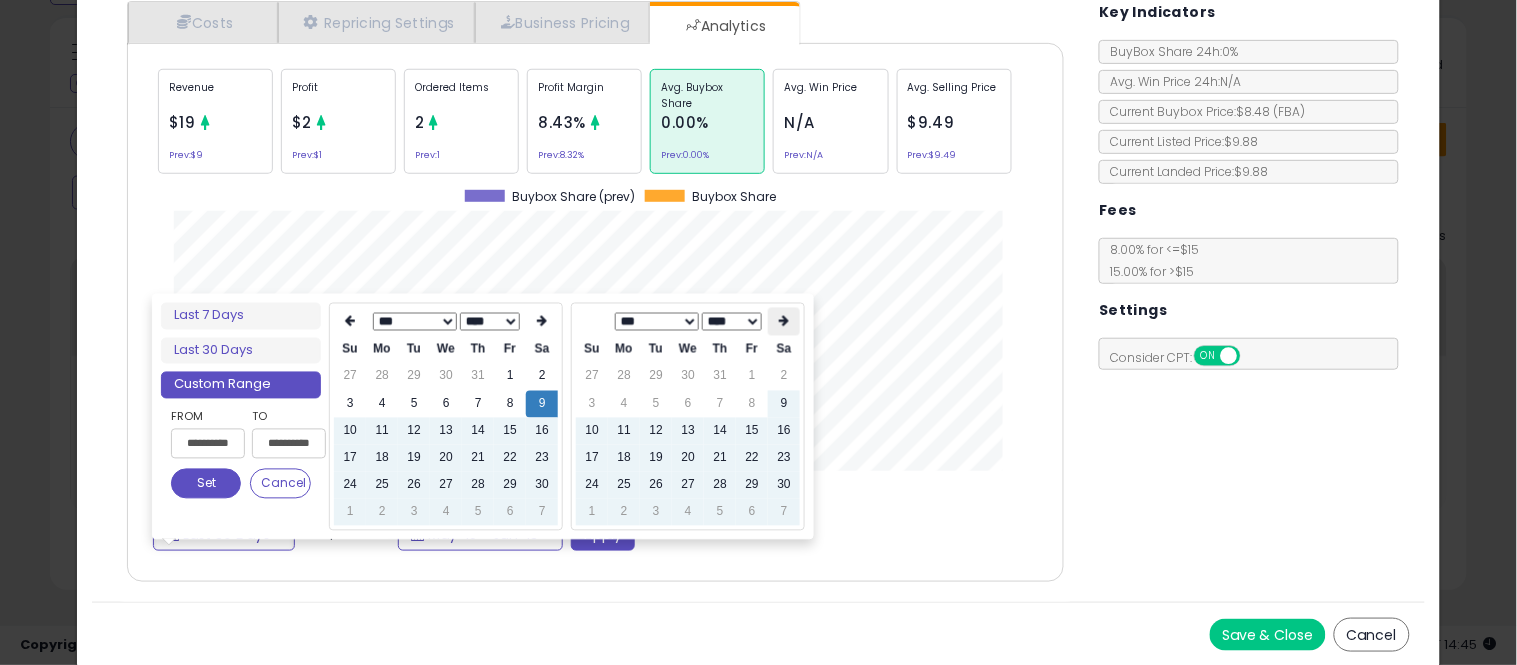 click at bounding box center (784, 322) 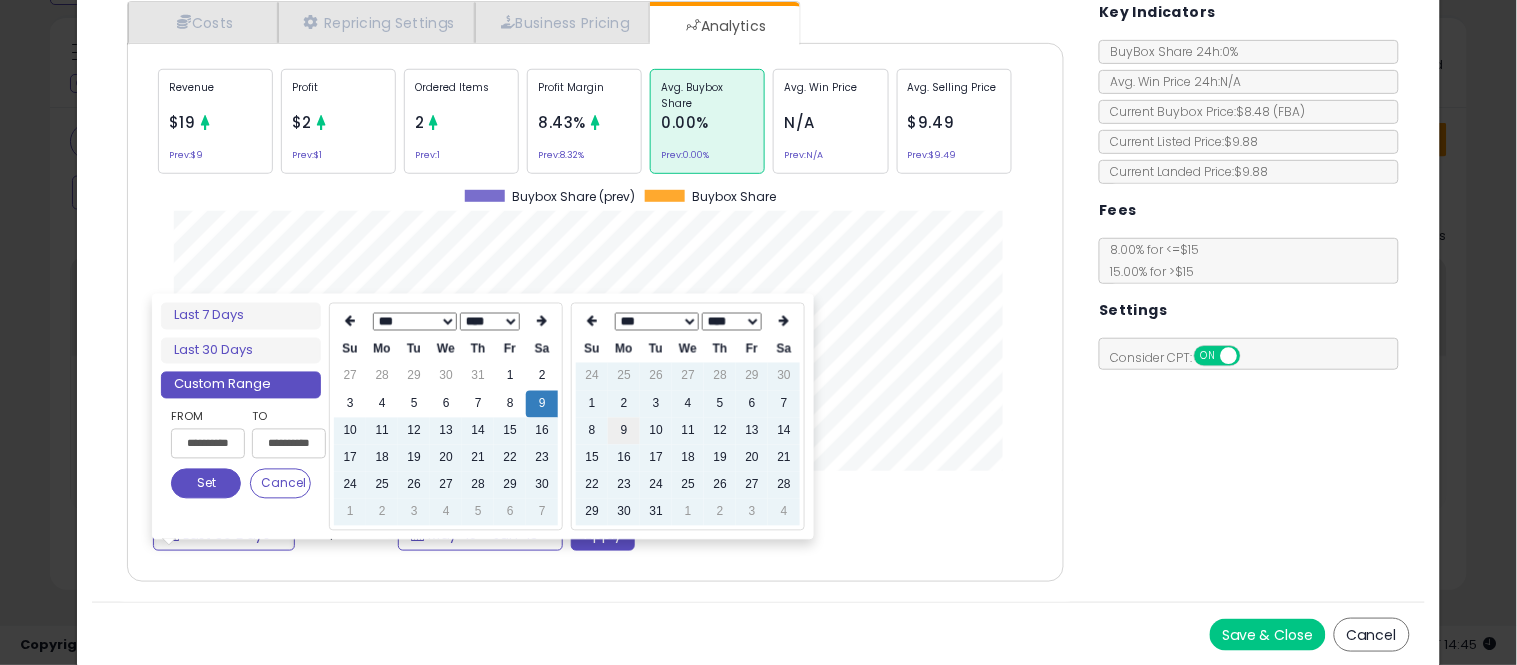 click on "9" at bounding box center (624, 431) 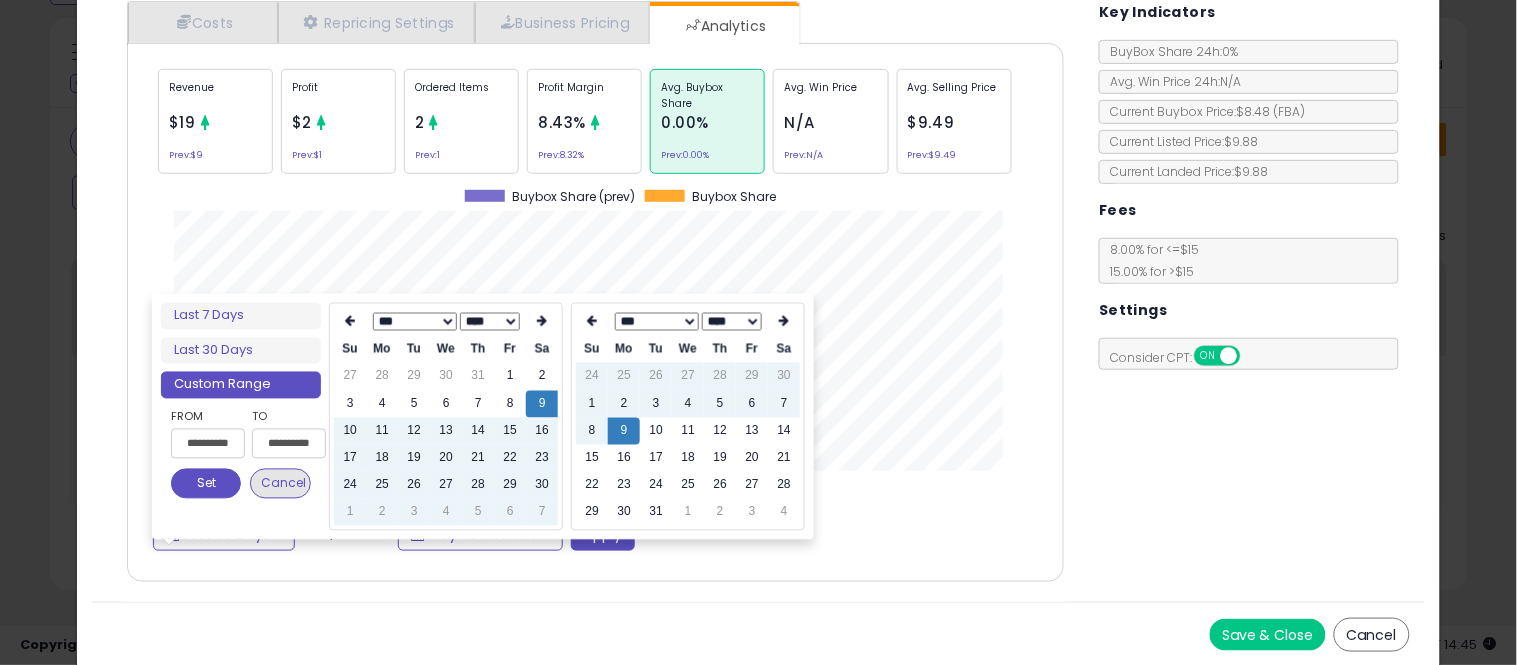 type on "**********" 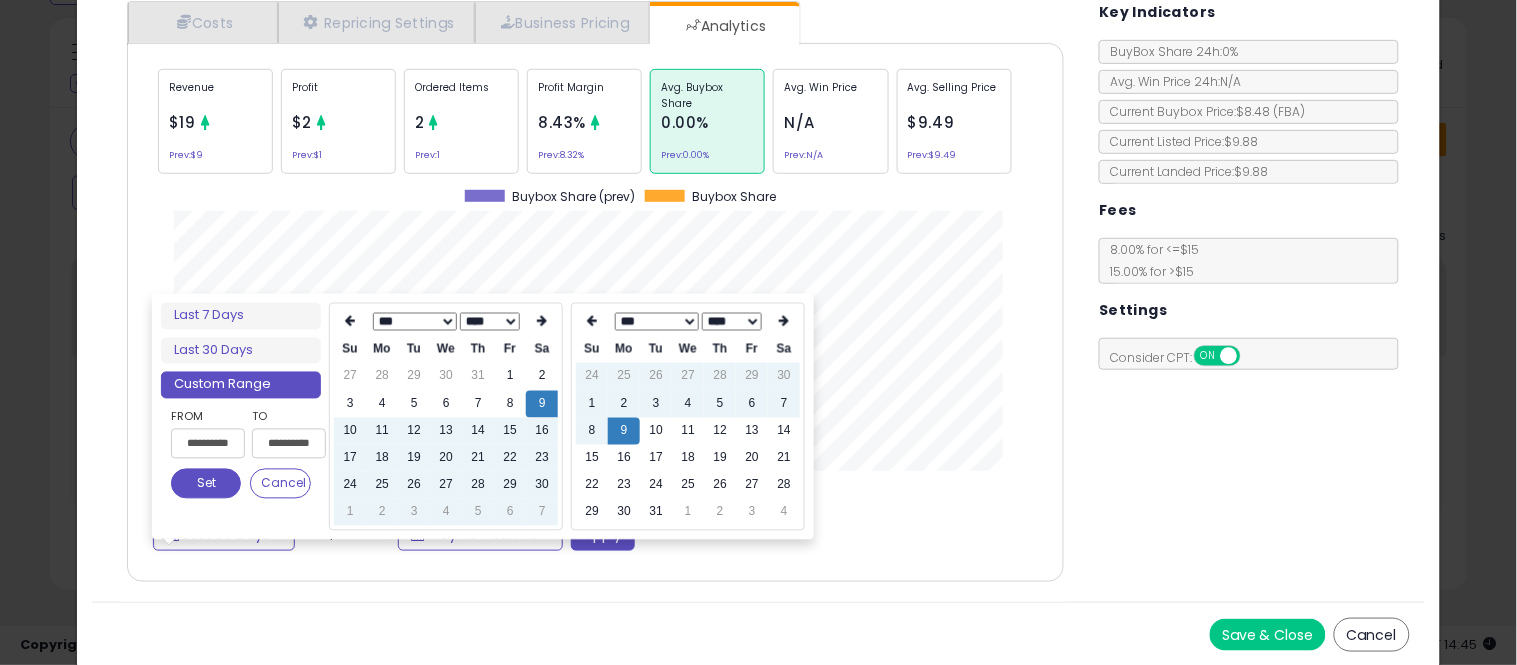click on "Set" at bounding box center [206, 484] 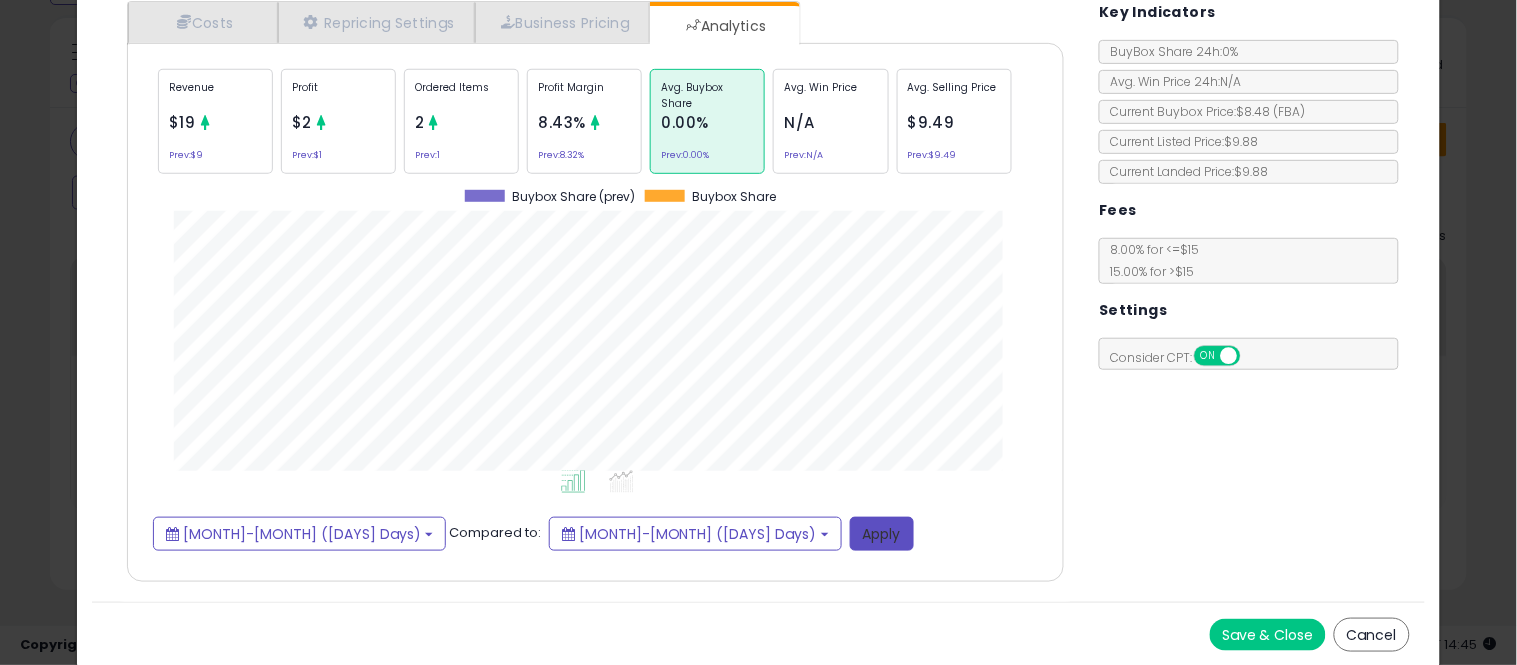 click on "Apply" at bounding box center (882, 534) 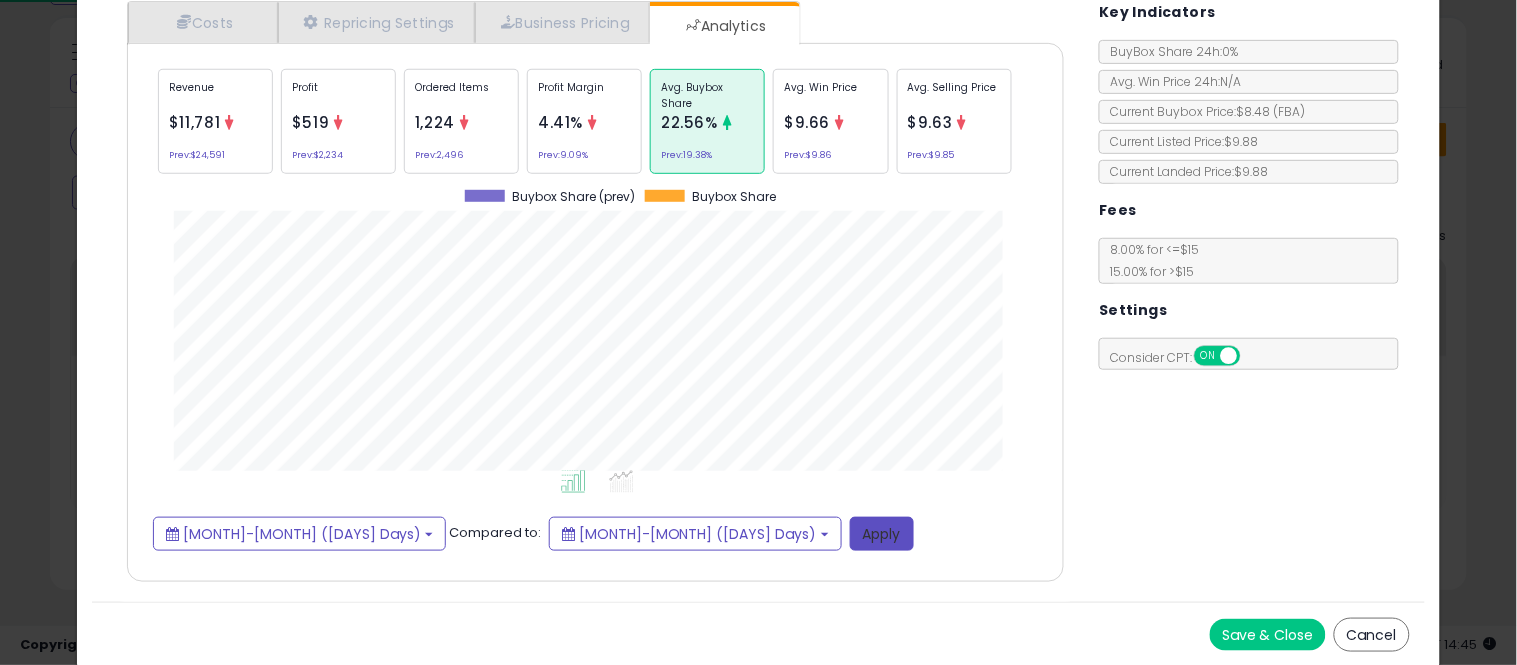 scroll, scrollTop: 999384, scrollLeft: 999033, axis: both 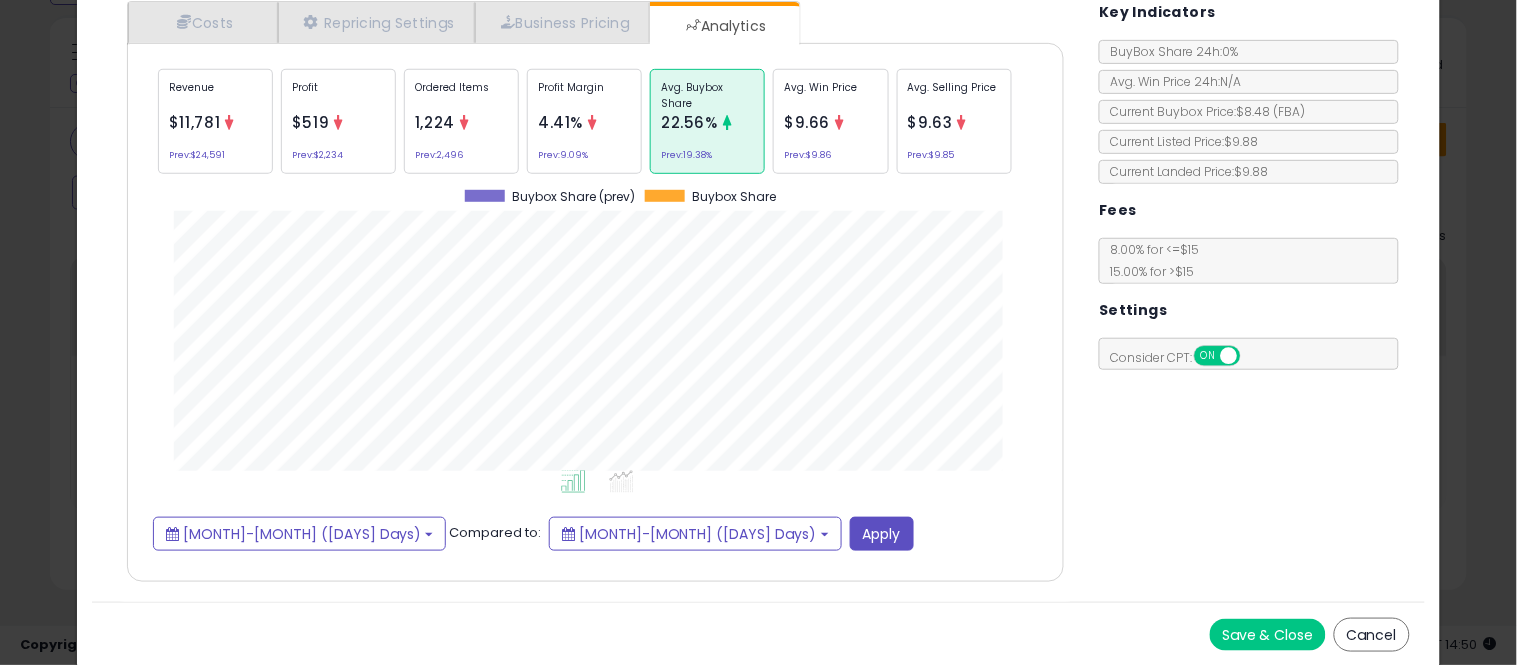 click on "ASIN: [ASIN] SKU: [SKU] FBA JG.1 × 11/7 DM: [NAME]" 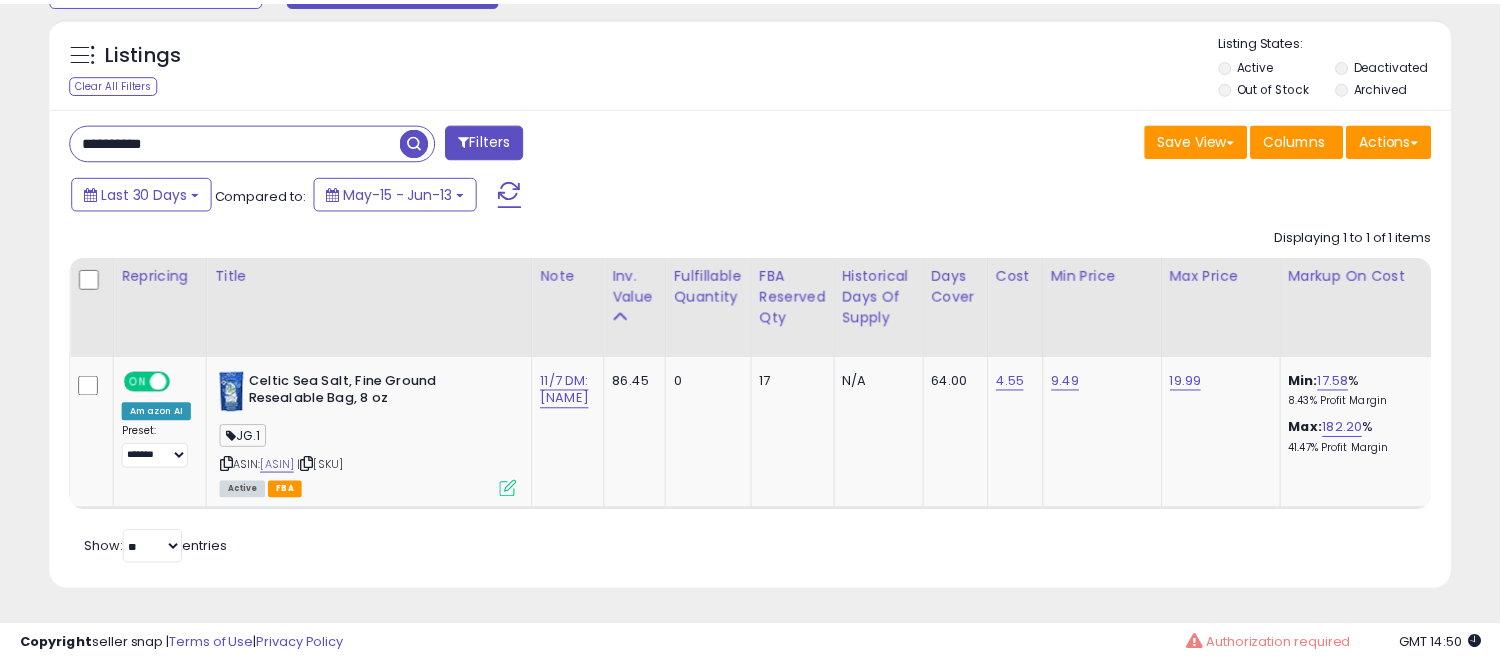scroll, scrollTop: 410, scrollLeft: 812, axis: both 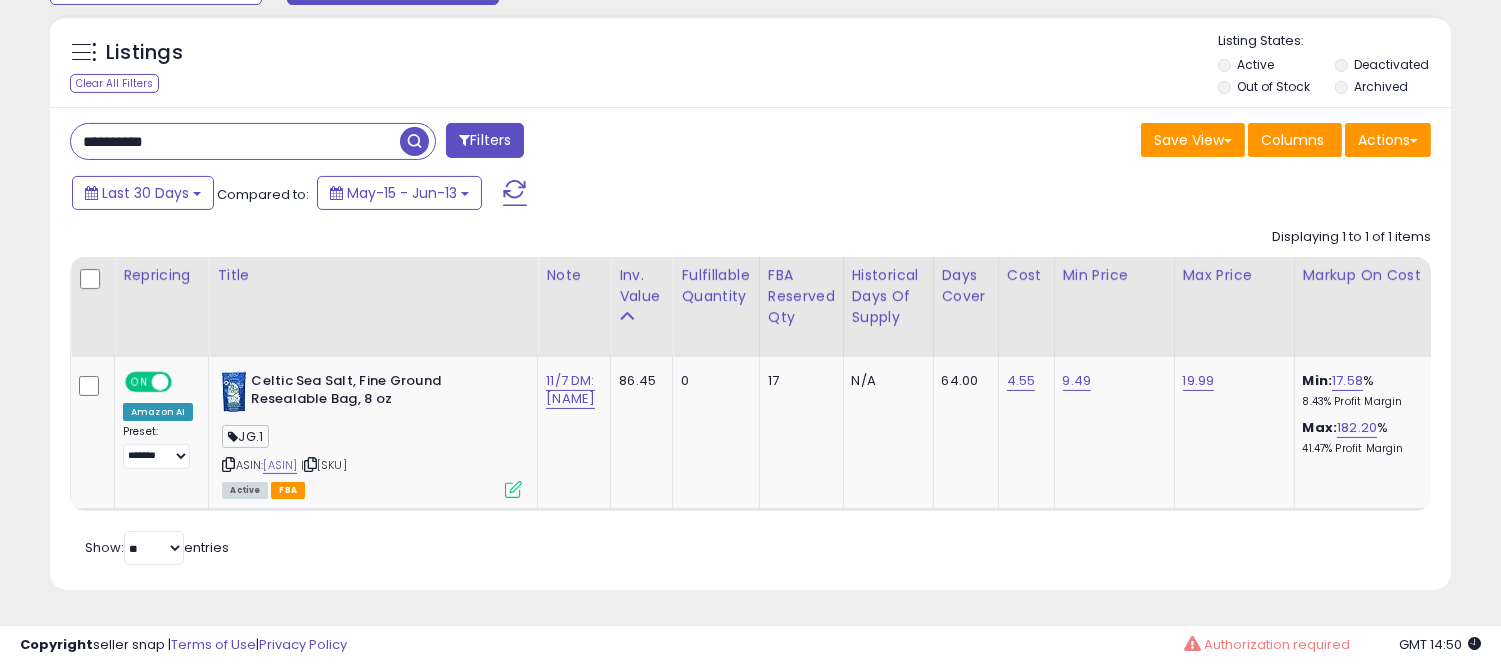 click on "**********" at bounding box center (235, 141) 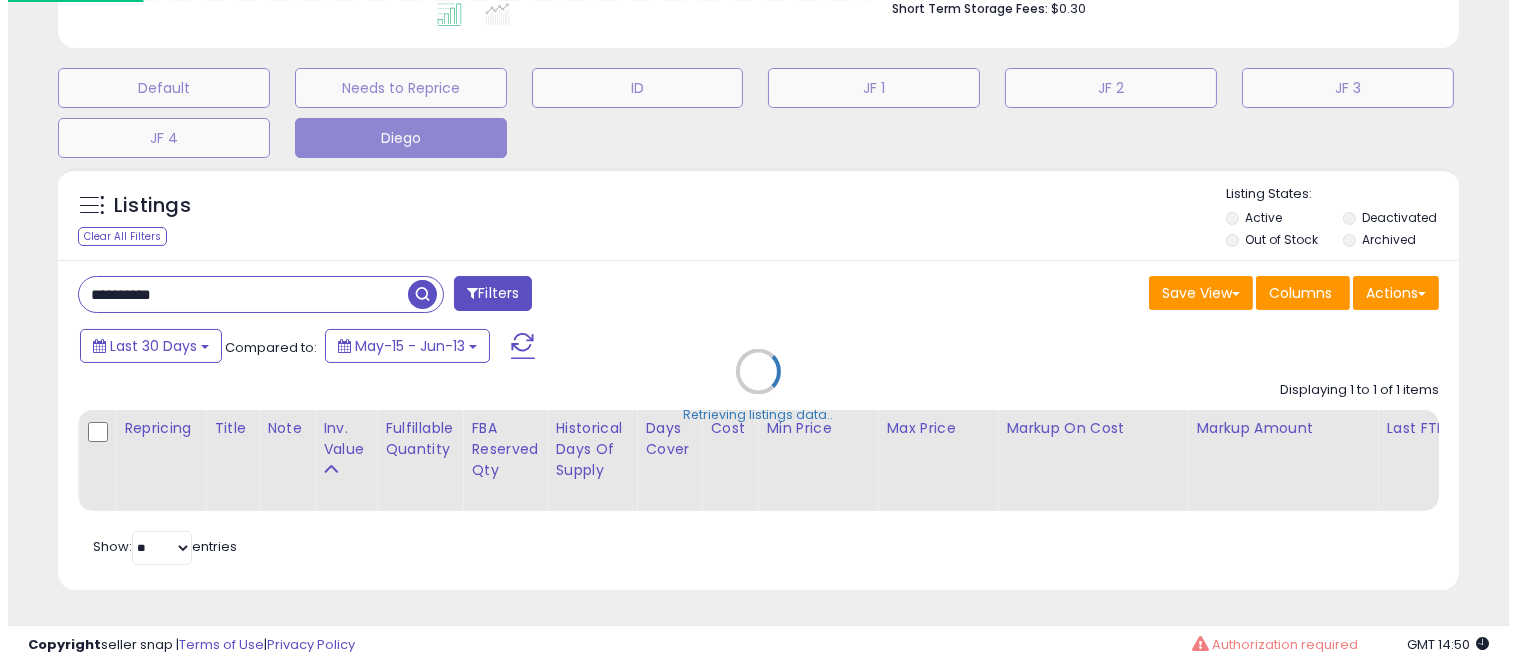 scroll, scrollTop: 607, scrollLeft: 0, axis: vertical 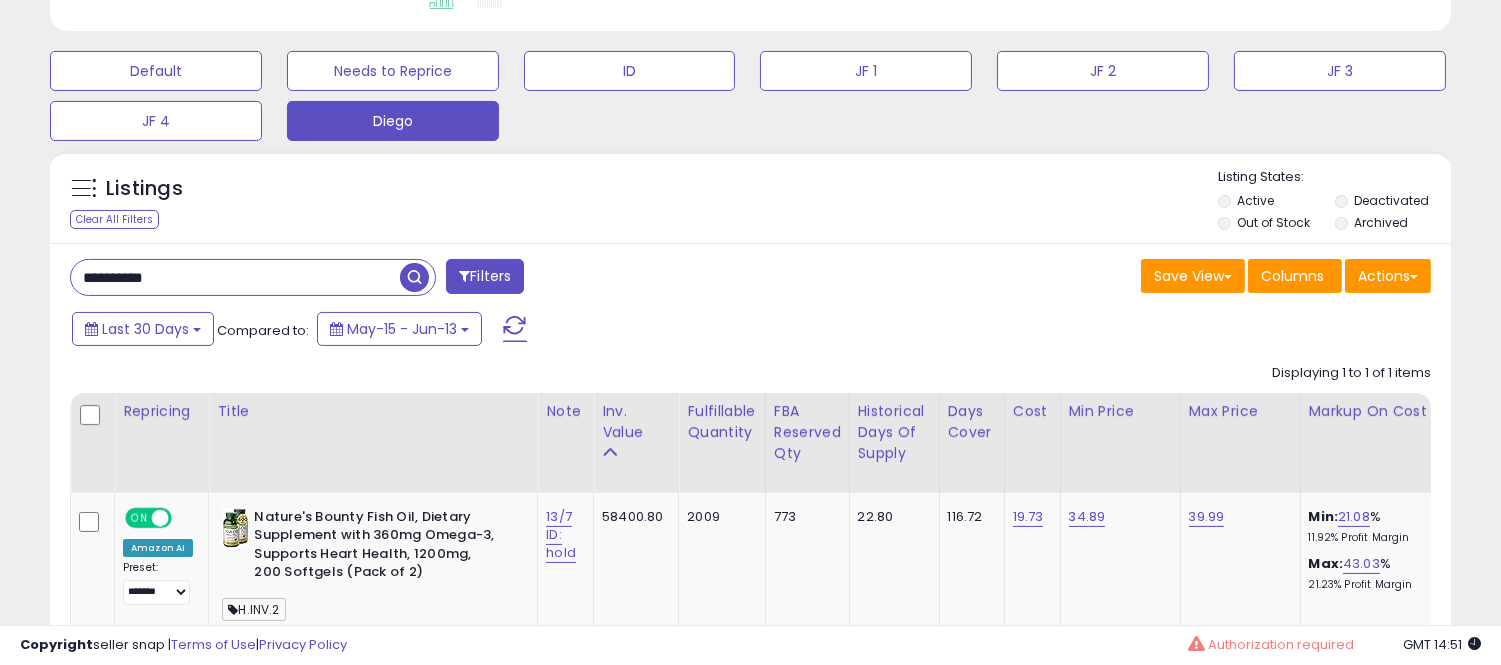 click on "**********" at bounding box center [235, 277] 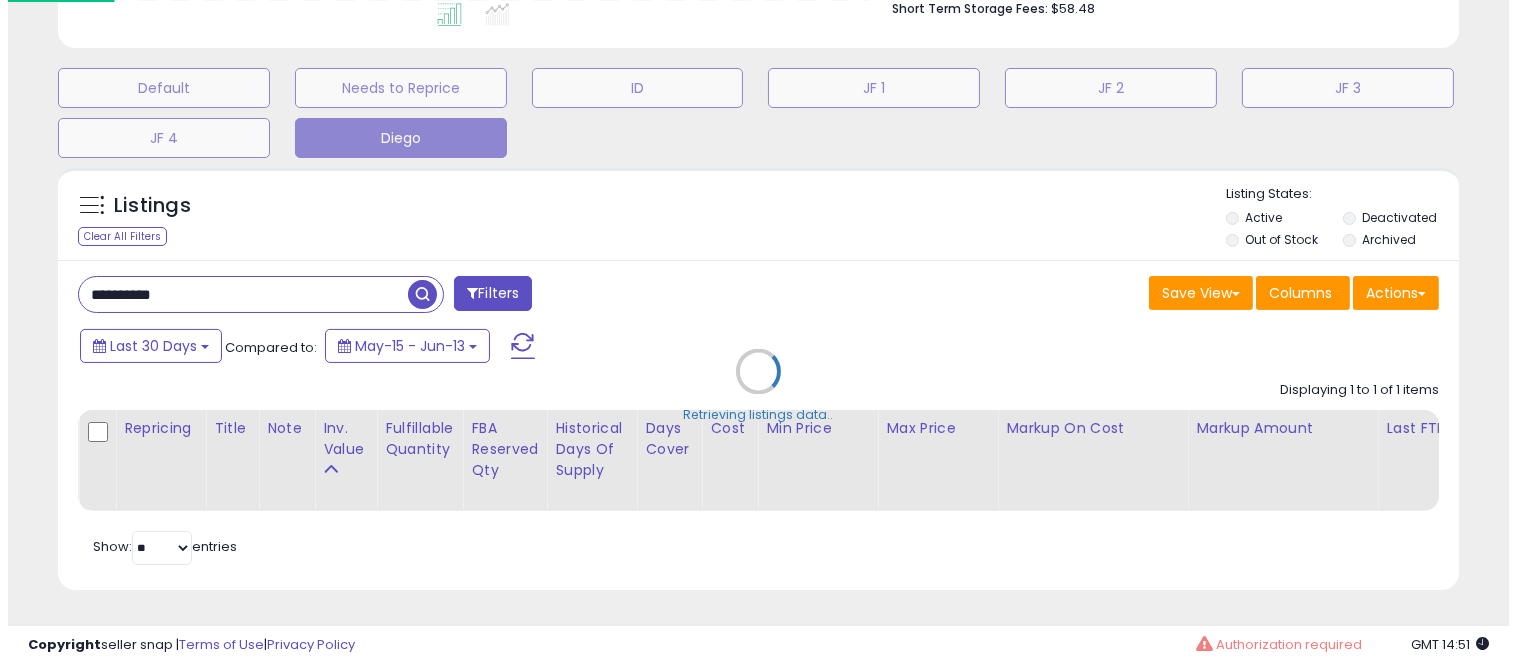 scroll, scrollTop: 999590, scrollLeft: 999178, axis: both 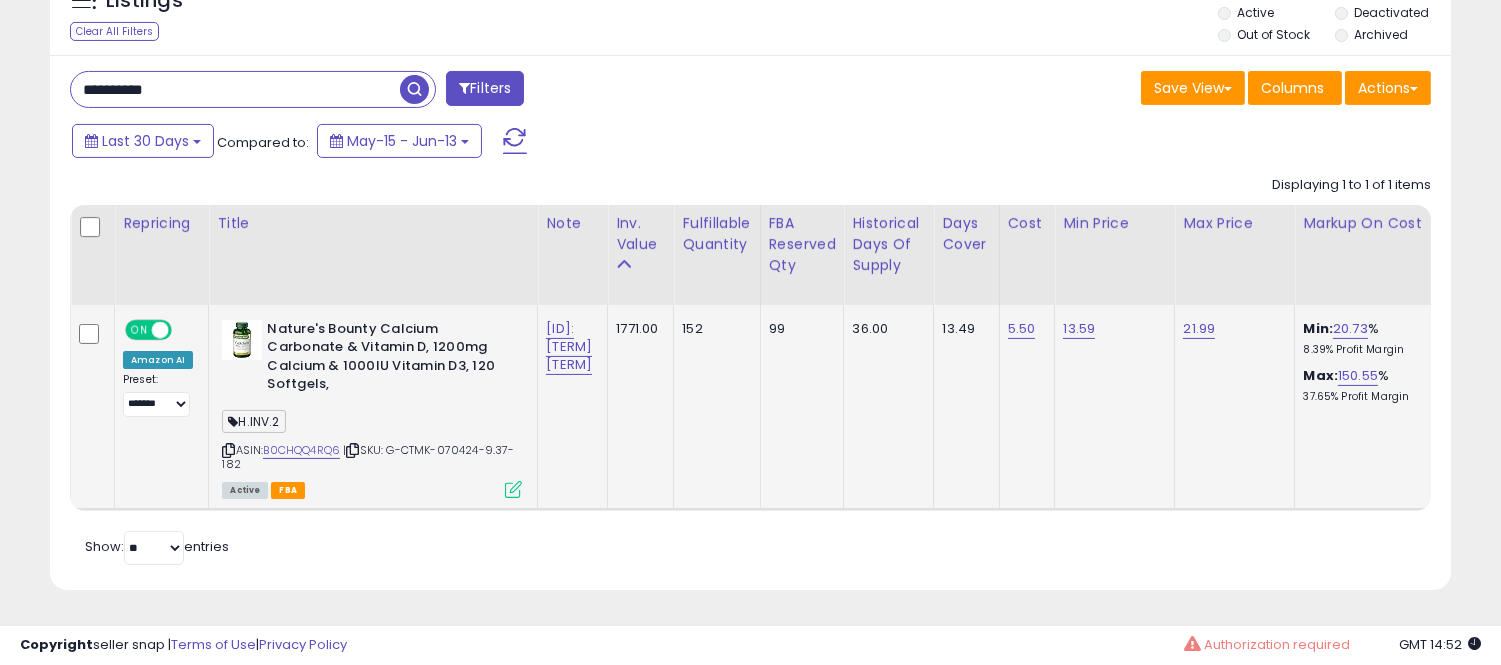 click at bounding box center [513, 489] 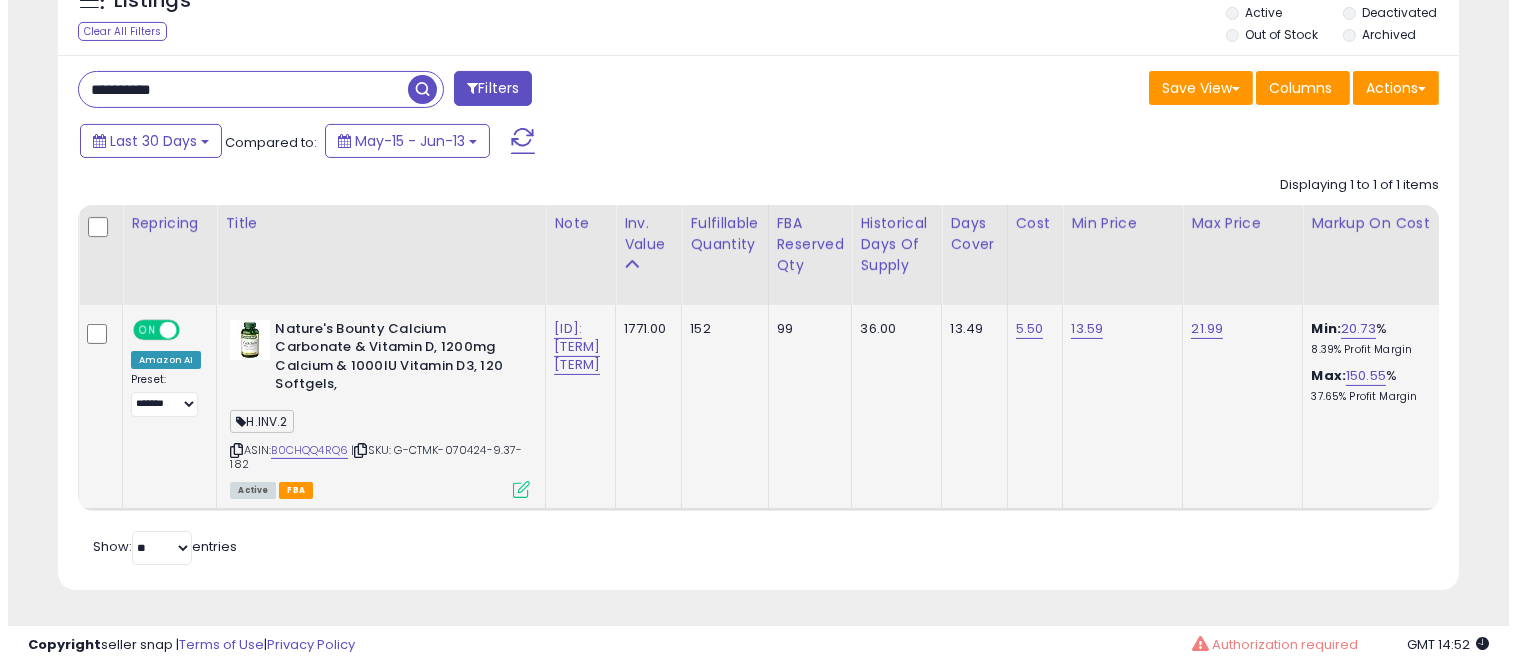 scroll, scrollTop: 999590, scrollLeft: 999178, axis: both 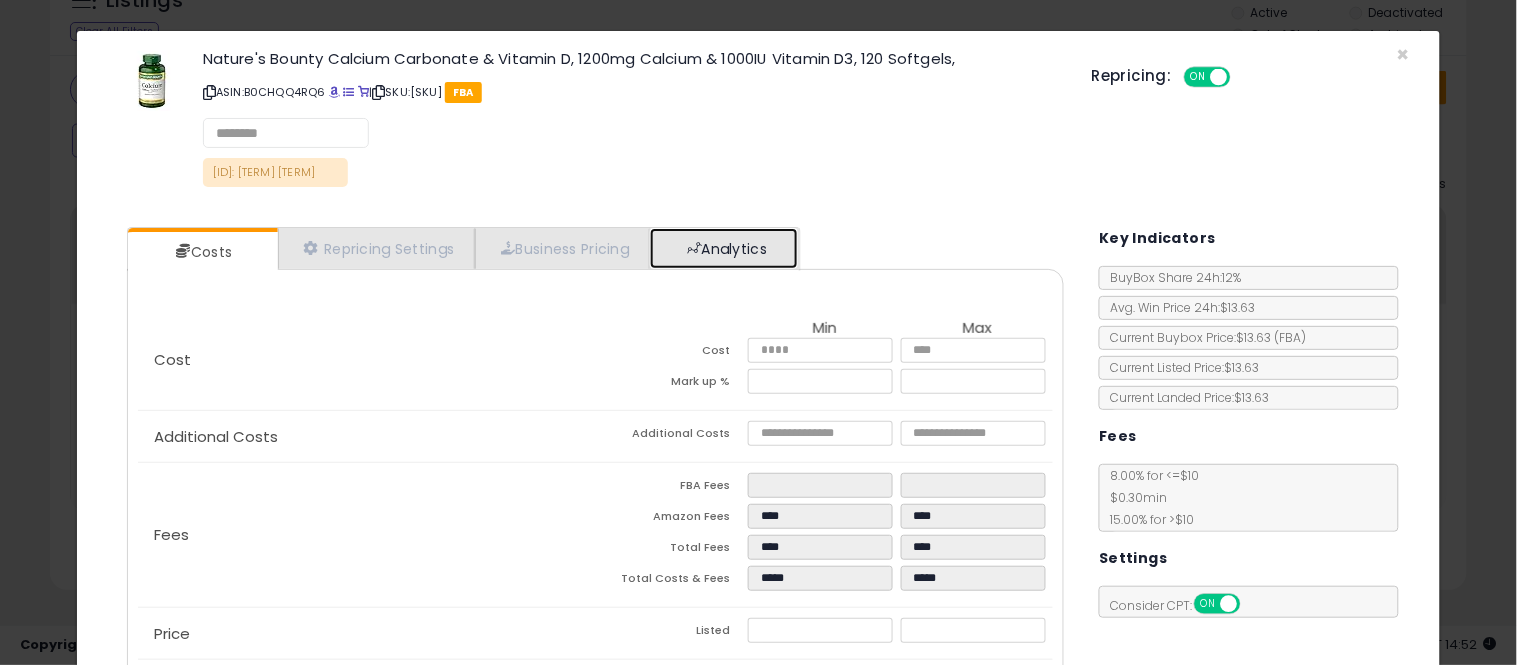 click on "Analytics" at bounding box center [724, 248] 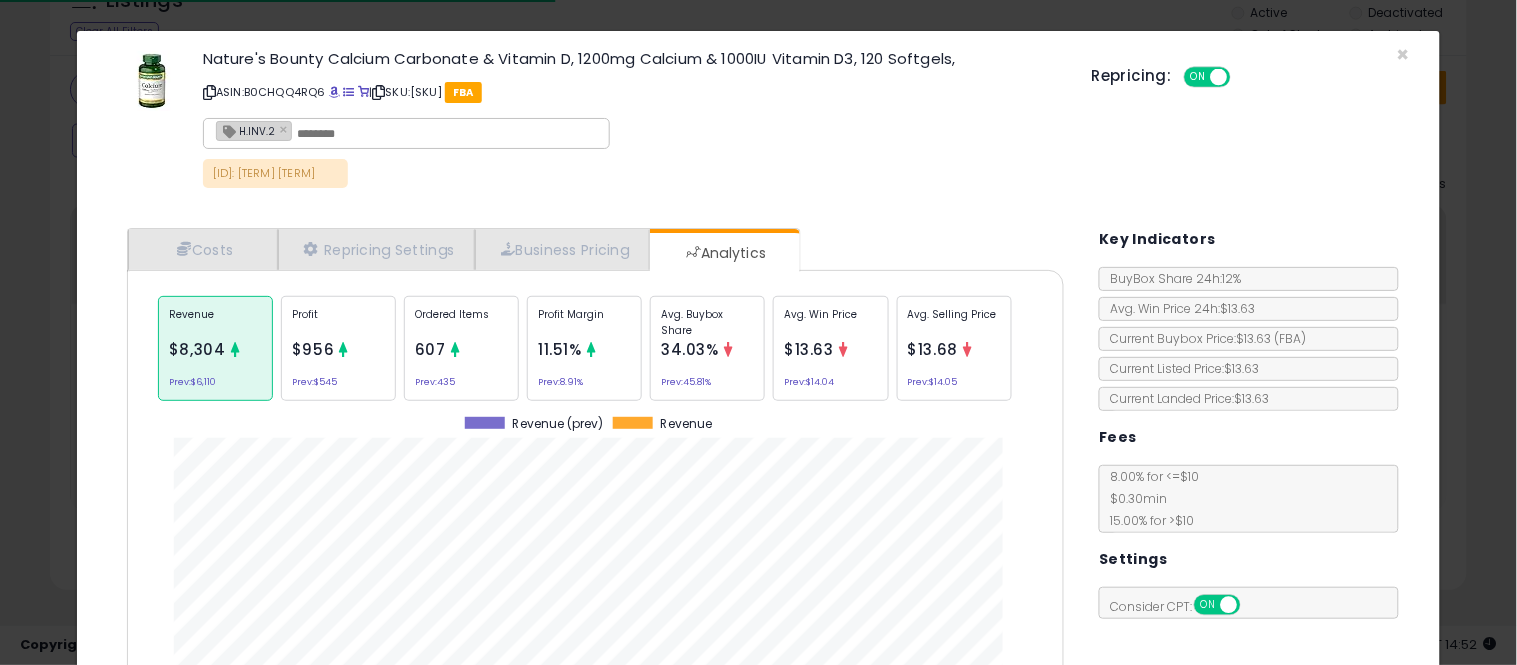 scroll, scrollTop: 999384, scrollLeft: 999033, axis: both 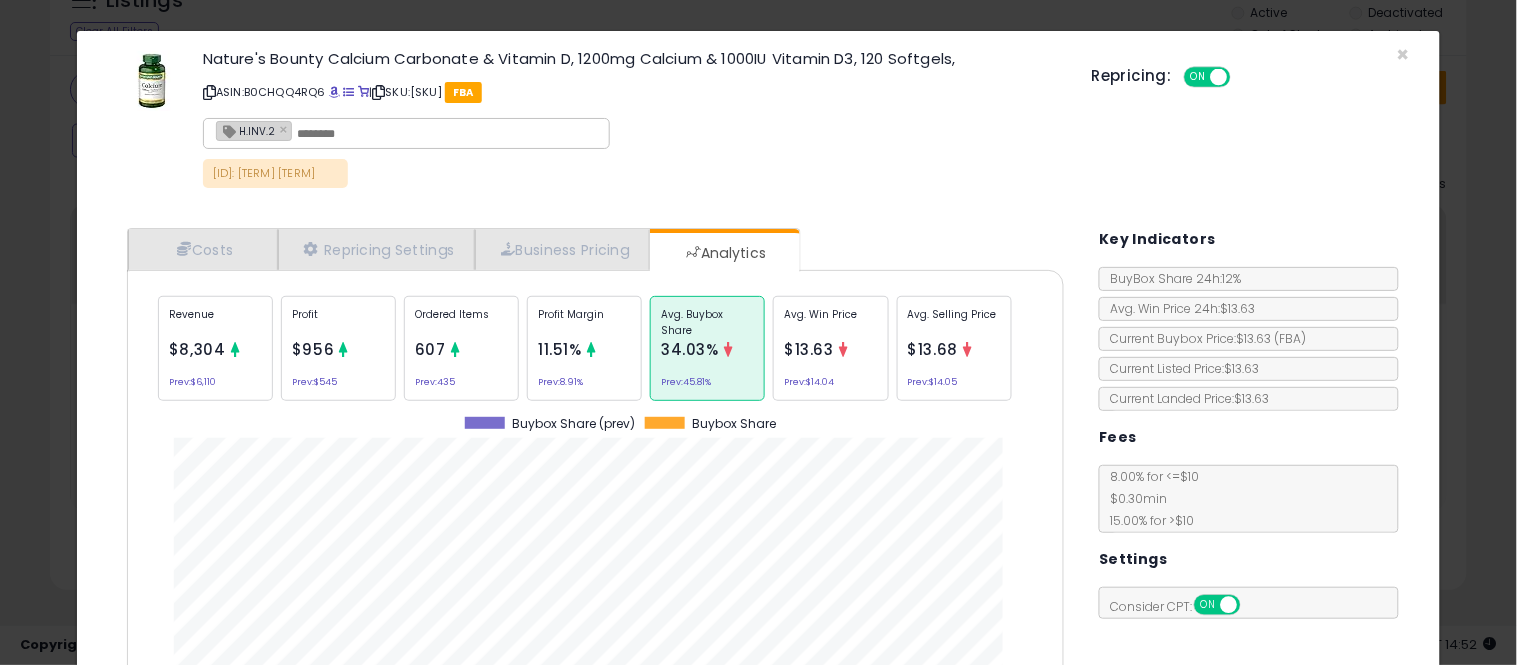 click on "34.03%" at bounding box center [690, 349] 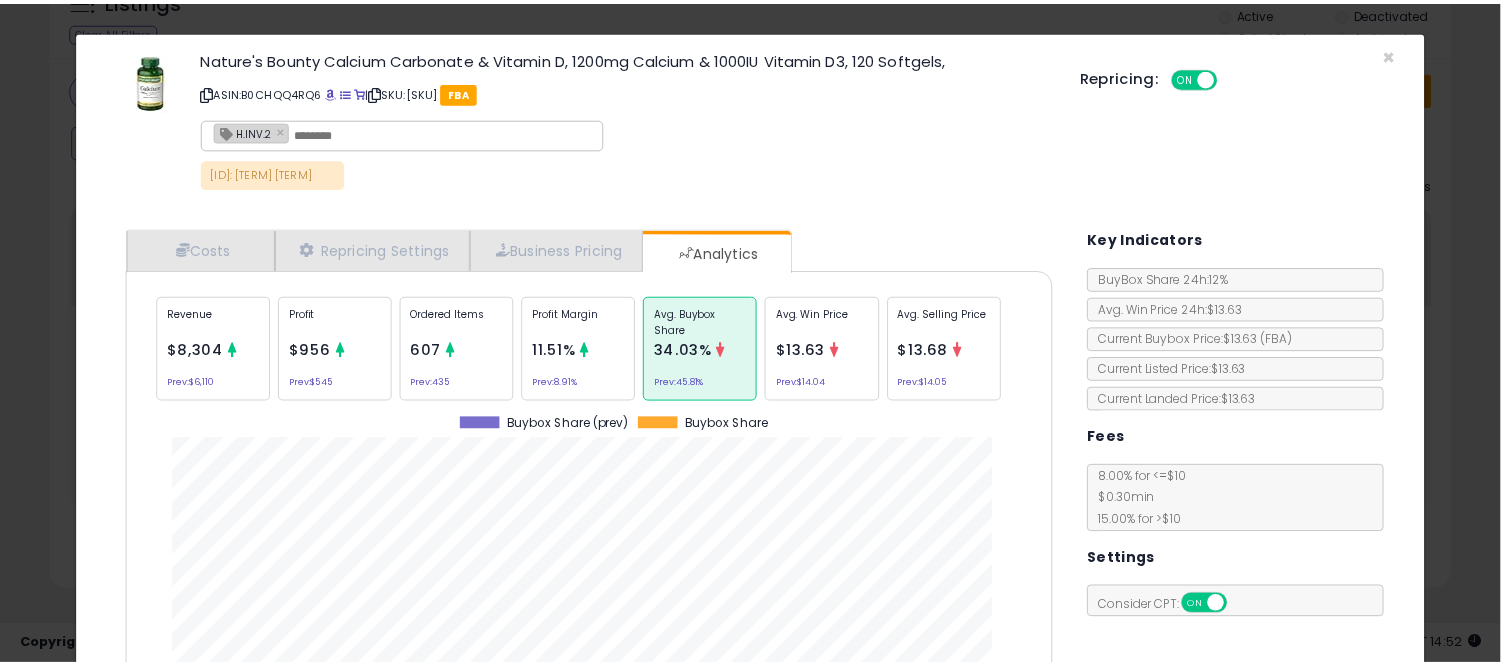 scroll, scrollTop: 614, scrollLeft: 966, axis: both 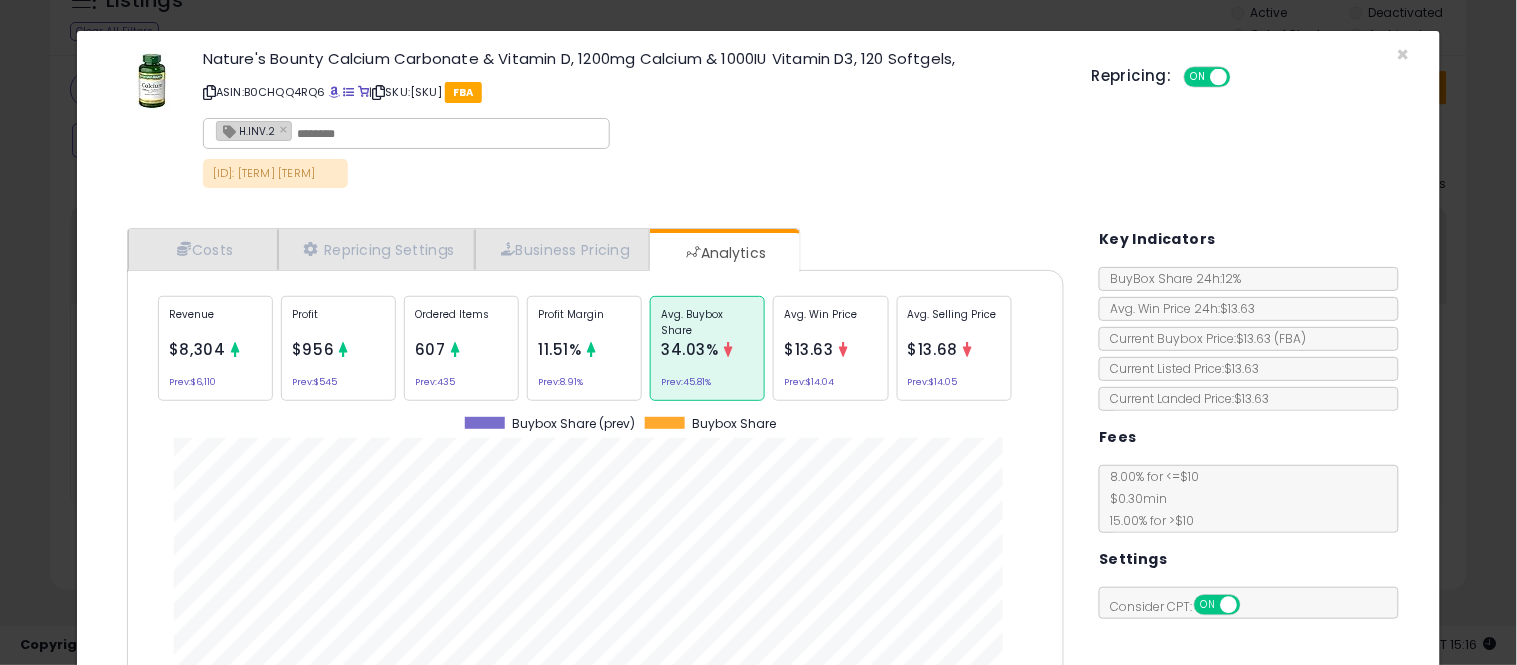 click on "× Close
Nature's Bounty Calcium Carbonate & Vitamin D, 1200mg Calcium & 1000IU Vitamin D3, 120 Softgels,
ASIN:  B0CHQQ4RQ6
|
SKU:  G-CTMK-070424-9.37-182
FBA
H.INV.2 ×
13/7 ID: hold JD
Repricing:
ON   OFF" 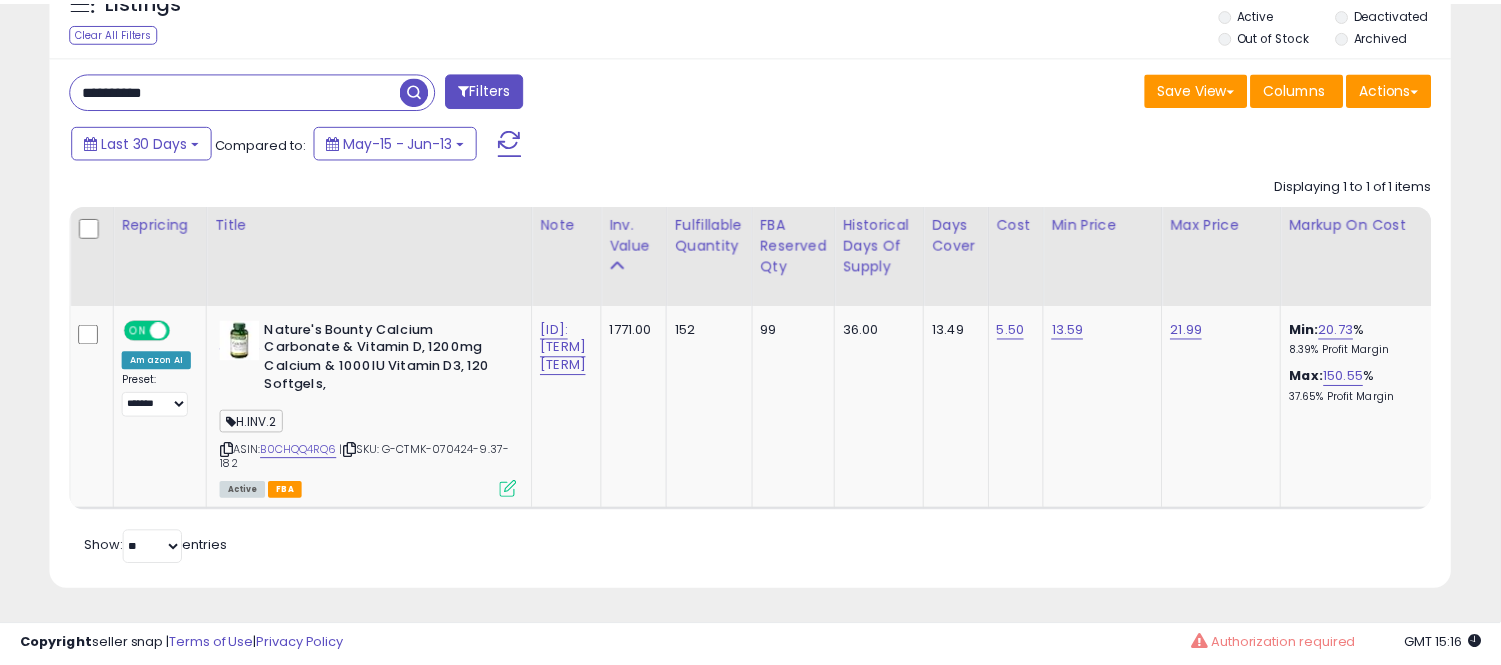 scroll, scrollTop: 410, scrollLeft: 812, axis: both 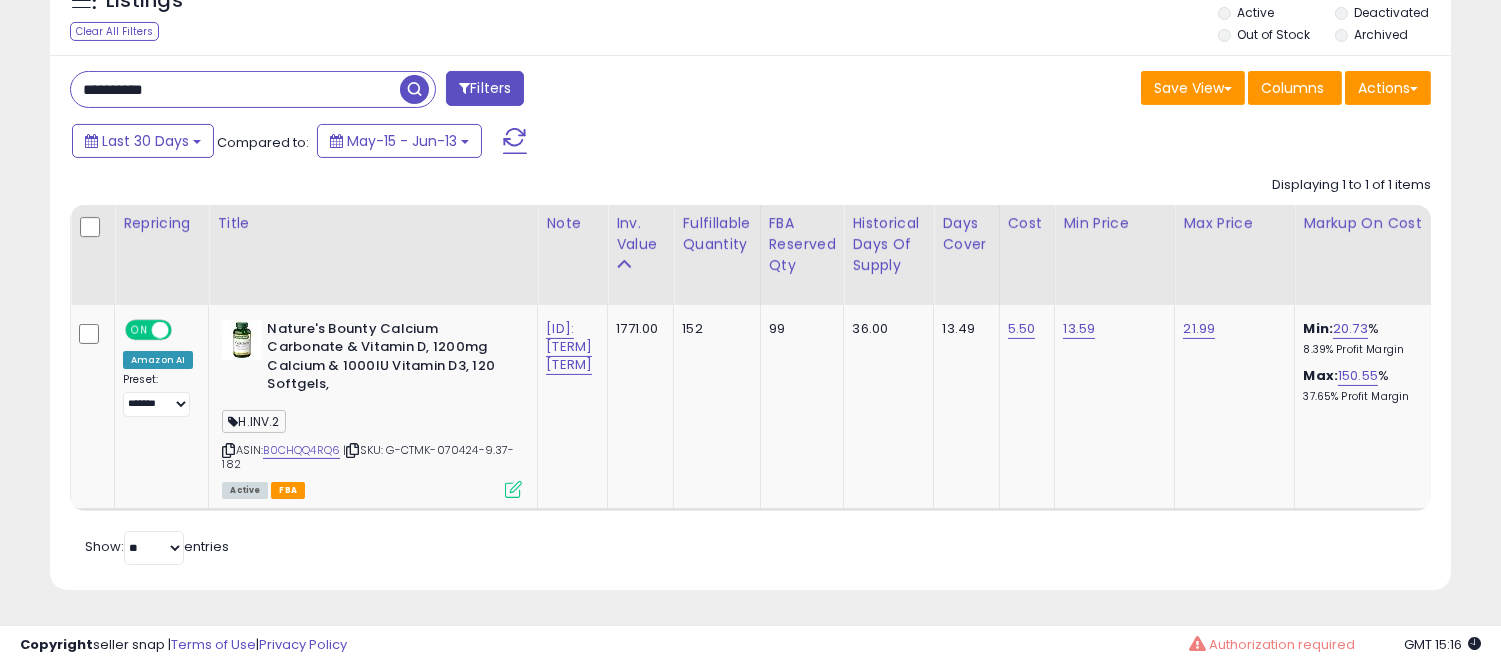 click on "**********" at bounding box center (235, 89) 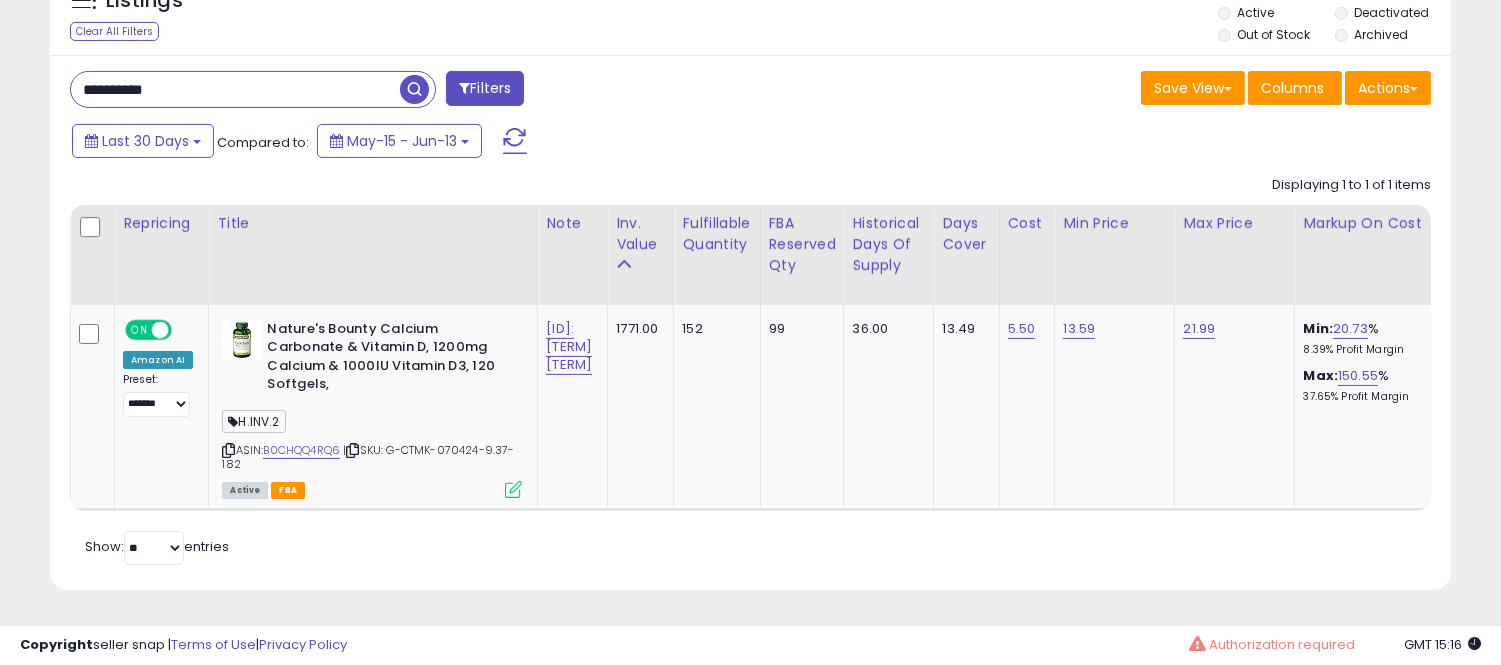 paste on "*" 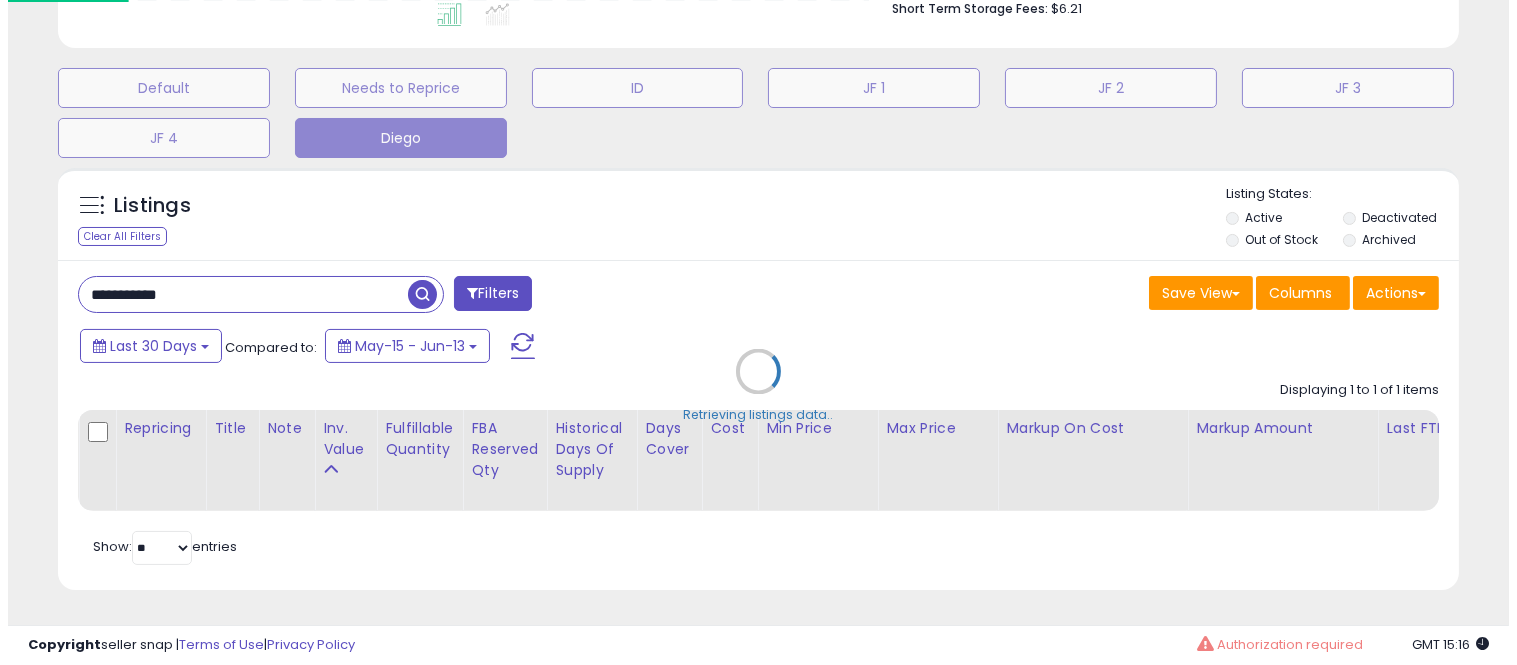 scroll, scrollTop: 607, scrollLeft: 0, axis: vertical 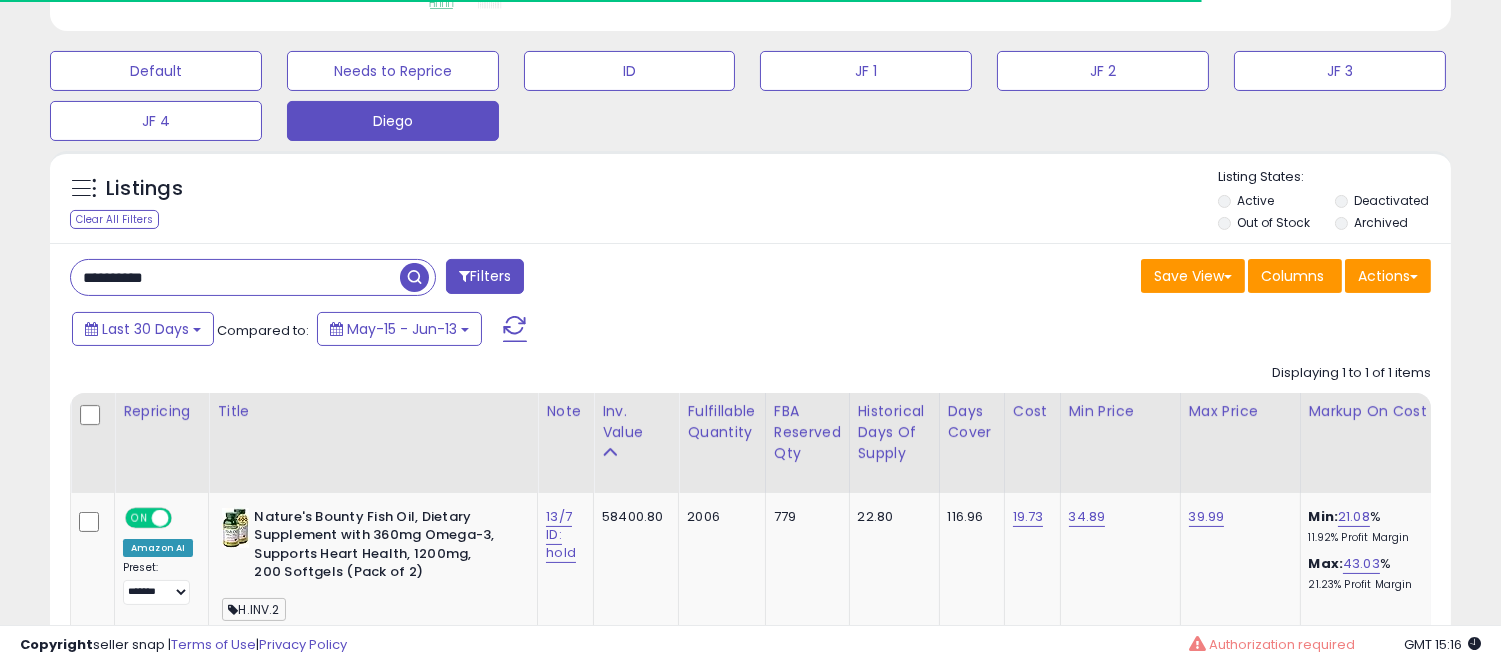 click on "**********" at bounding box center [235, 277] 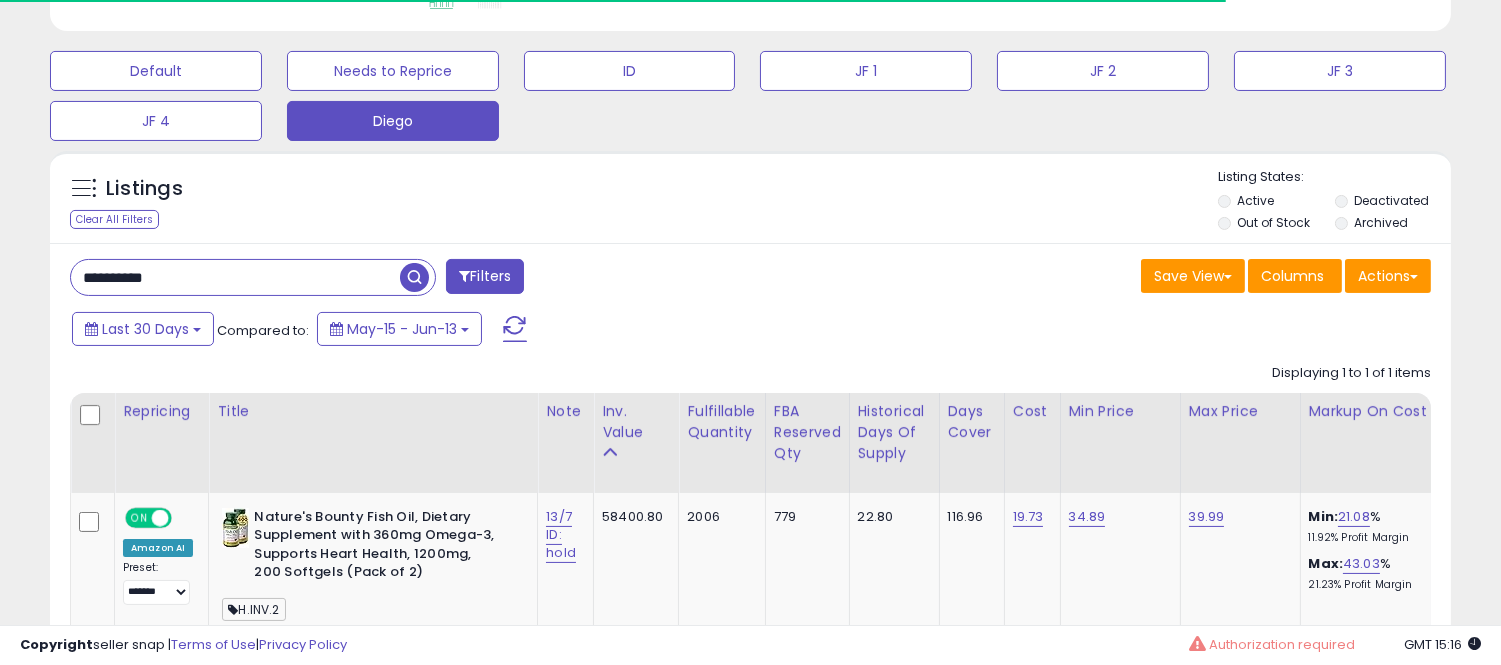 click on "**********" at bounding box center [235, 277] 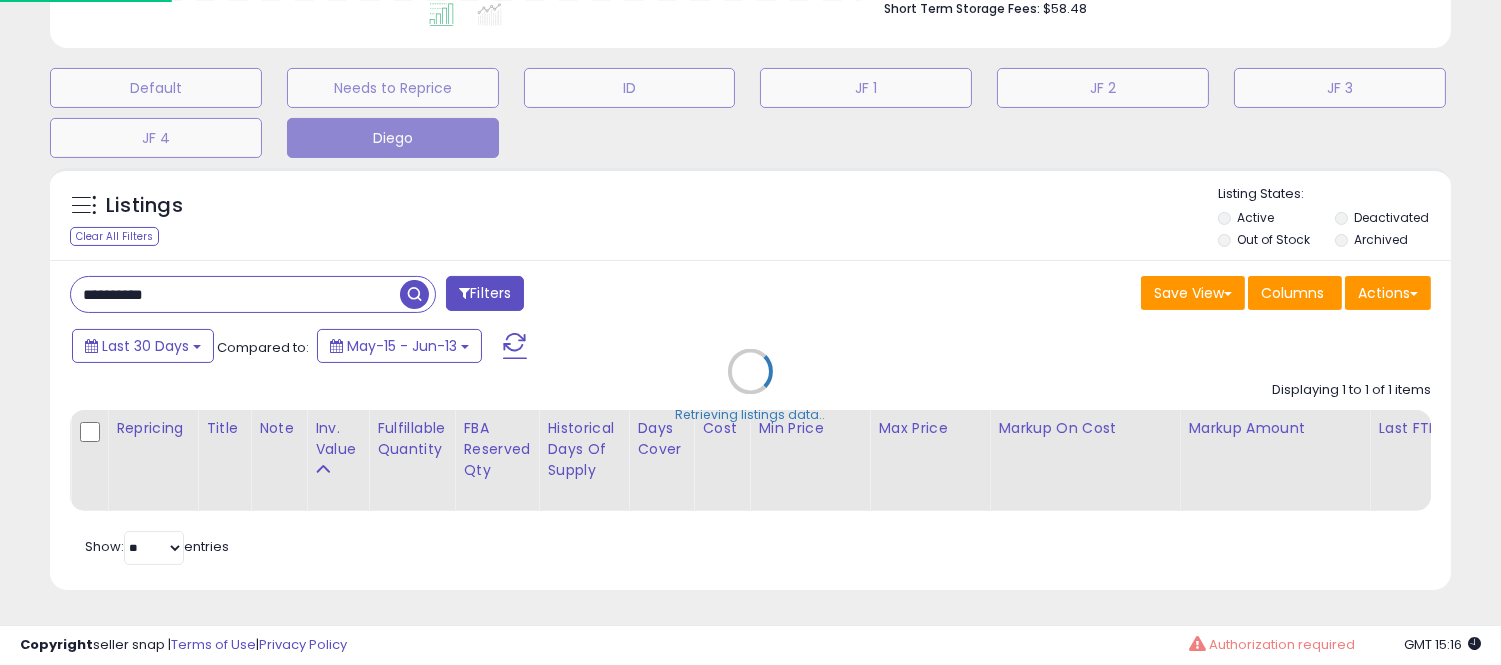 scroll, scrollTop: 999590, scrollLeft: 999188, axis: both 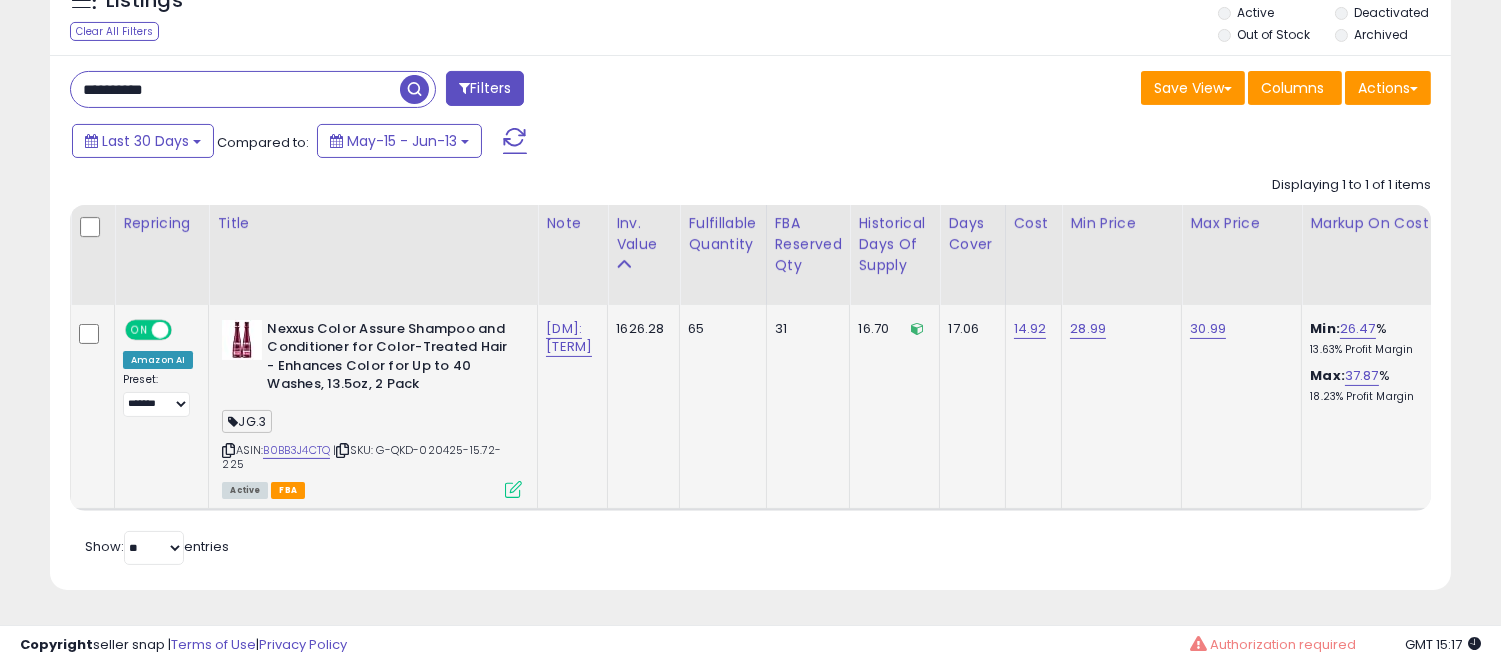 click at bounding box center [513, 489] 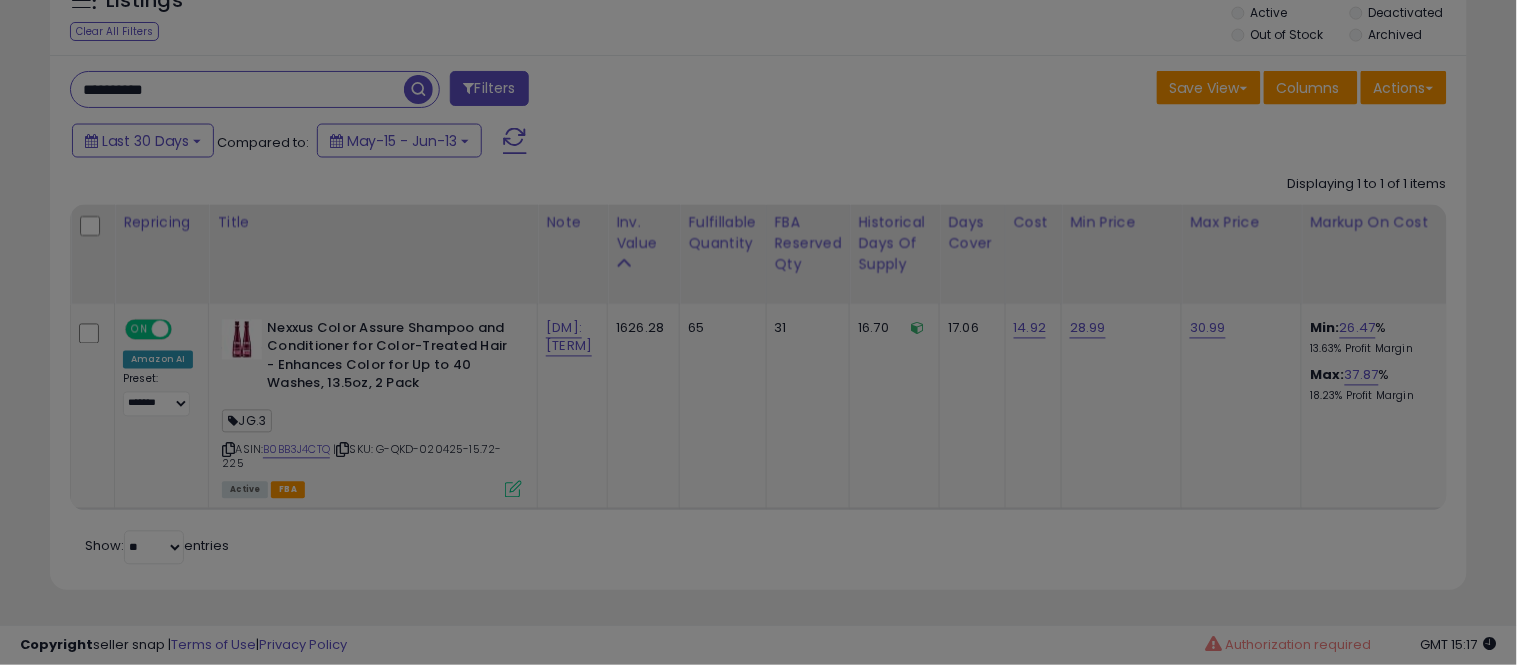 scroll, scrollTop: 999590, scrollLeft: 999178, axis: both 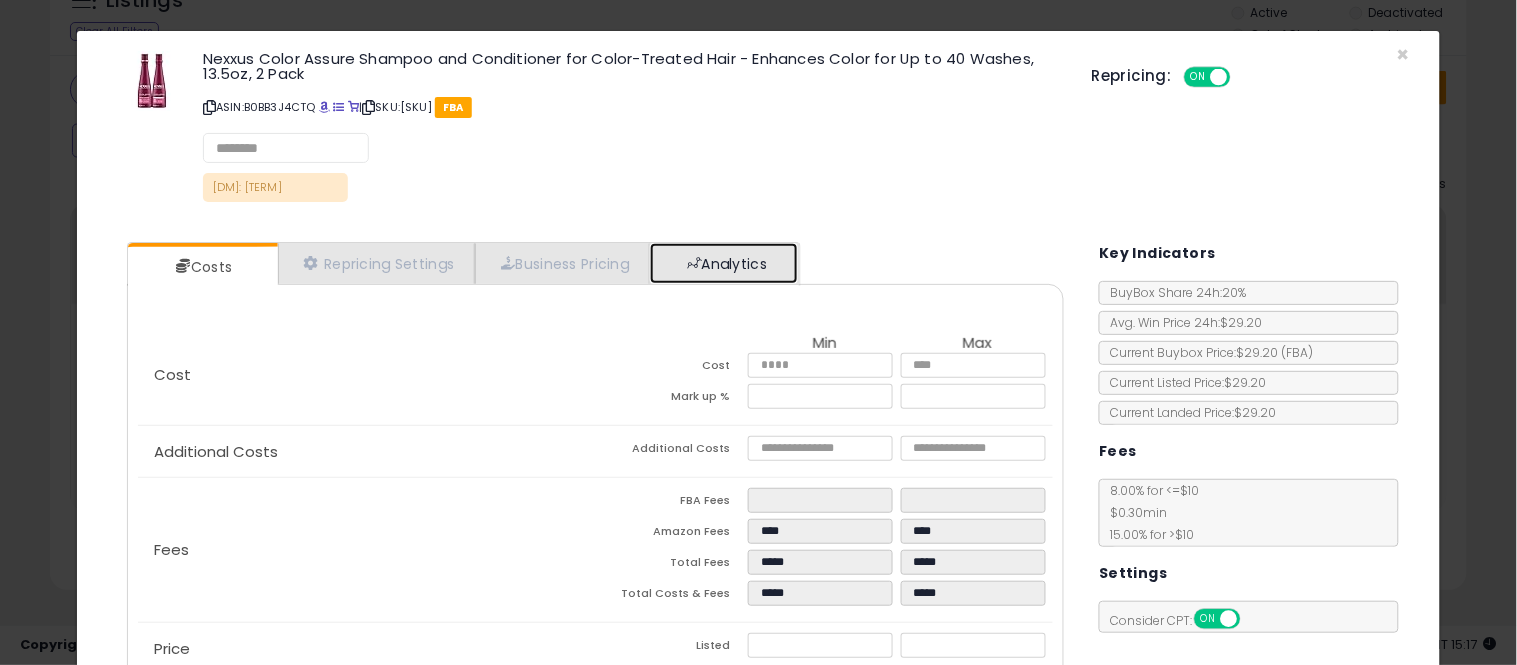 click on "Analytics" at bounding box center [724, 263] 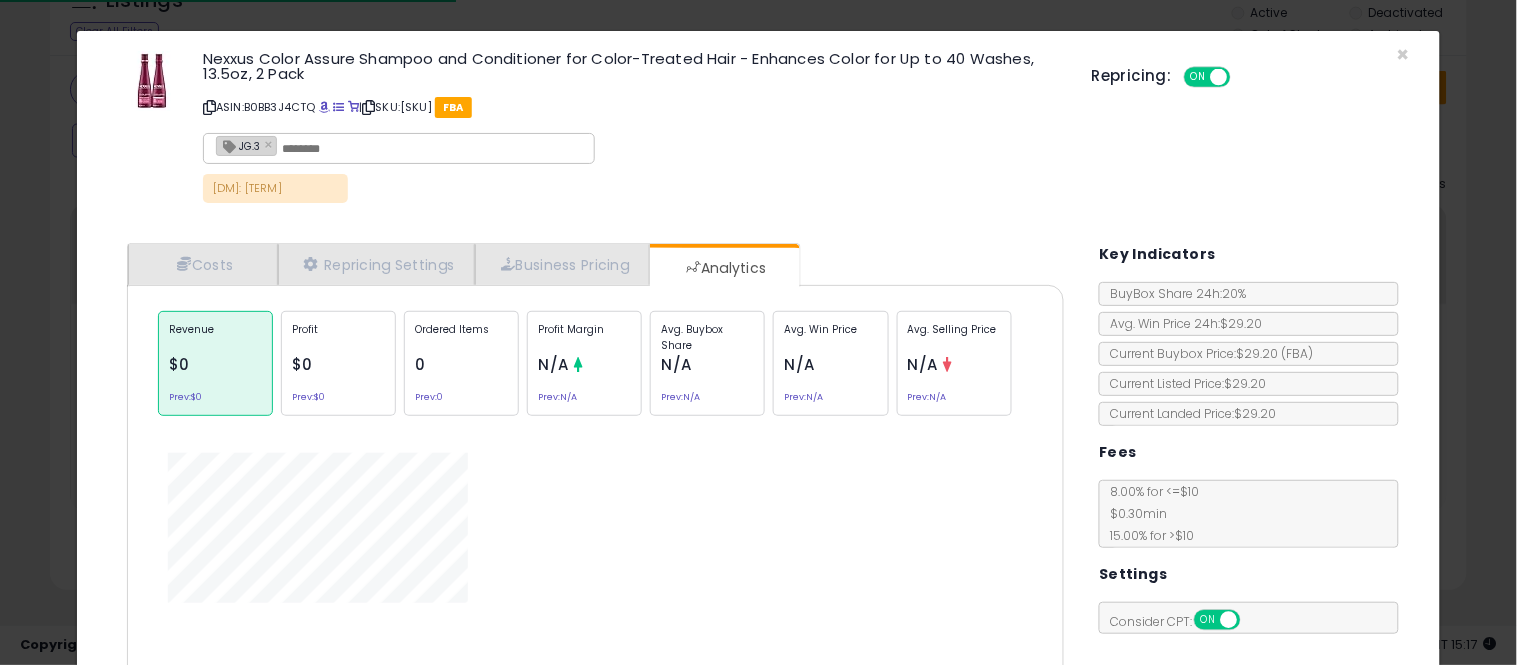 click on "N/A" at bounding box center [676, 364] 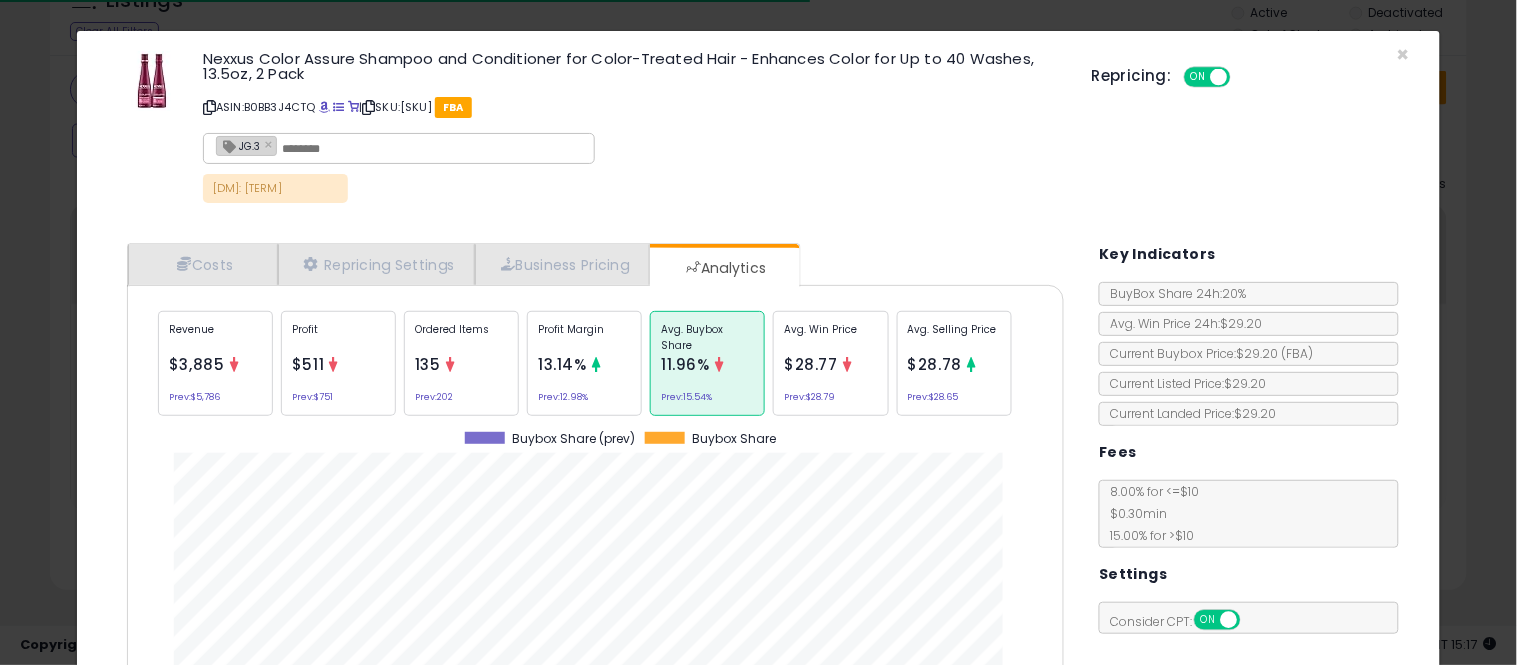 scroll, scrollTop: 999384, scrollLeft: 999033, axis: both 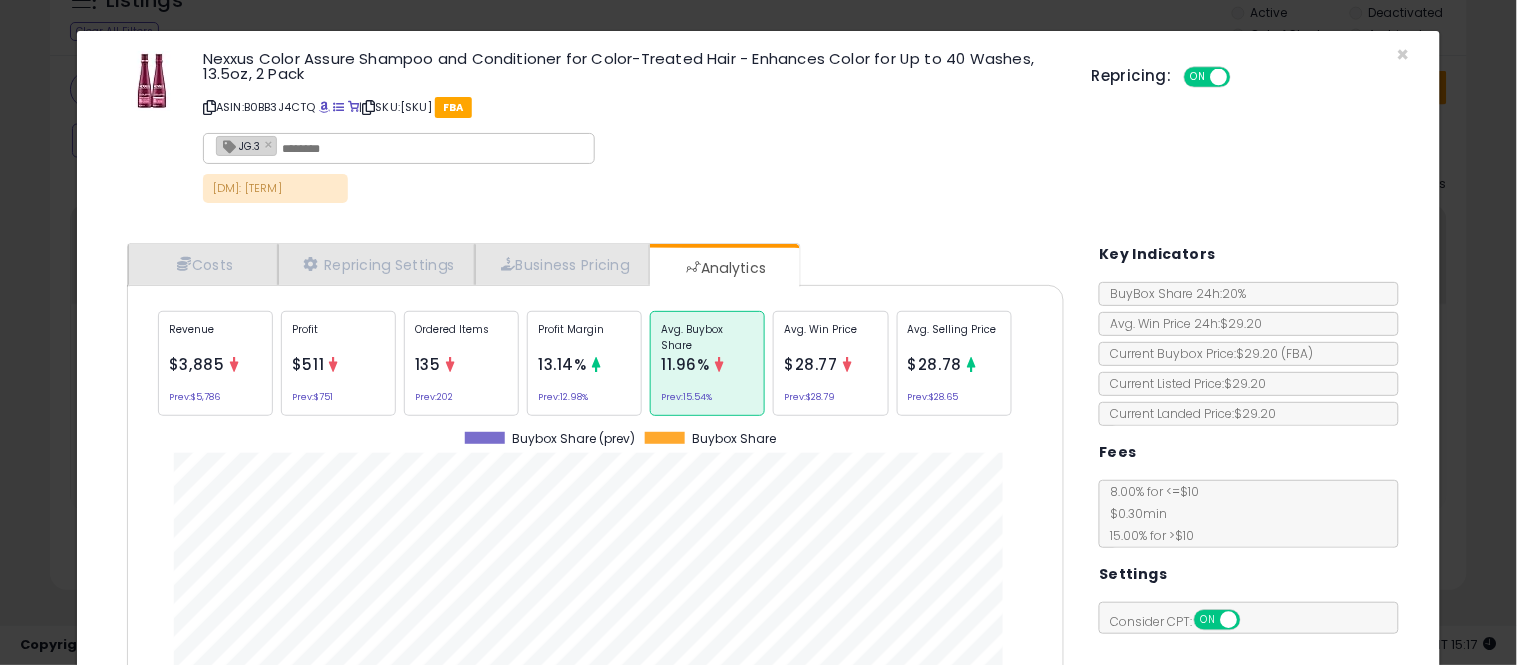 click on "ASIN: [ASIN] SKU: [SKU] FBA JG.3 × 14/7 DM: [NAME]" 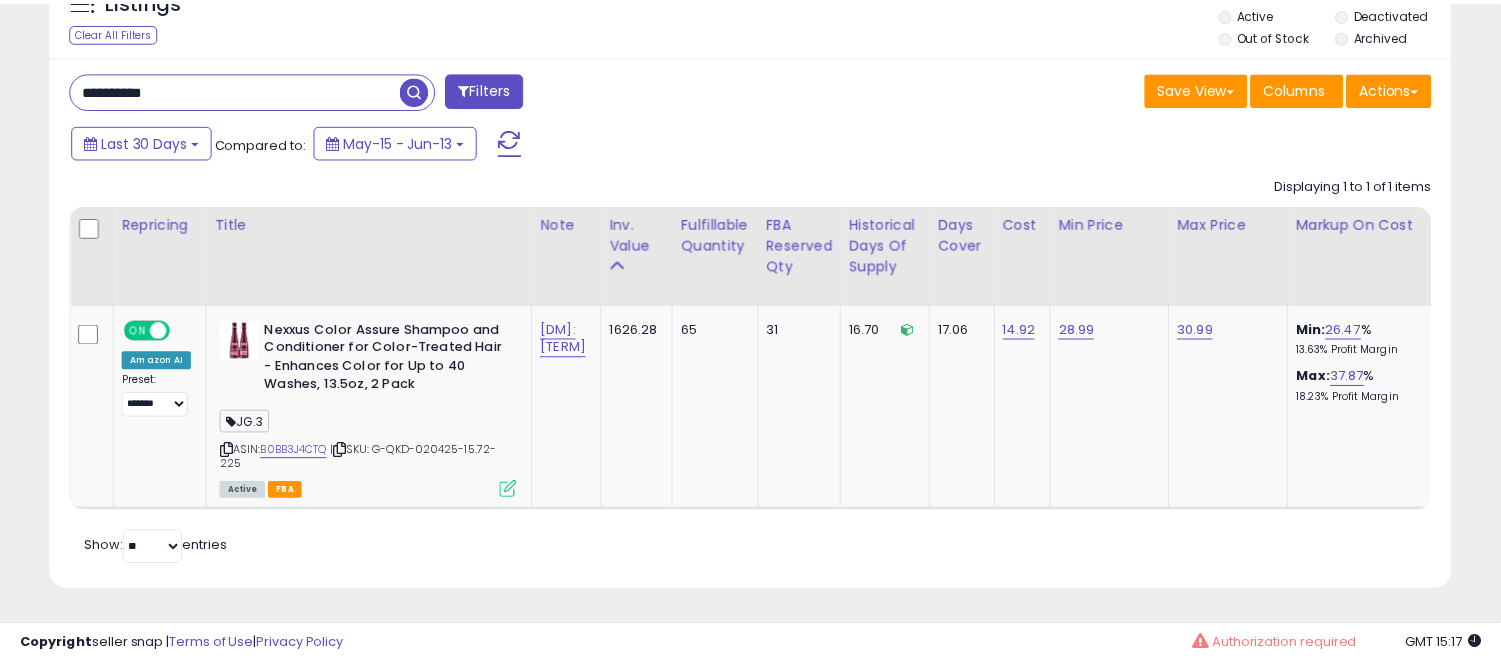 scroll, scrollTop: 410, scrollLeft: 812, axis: both 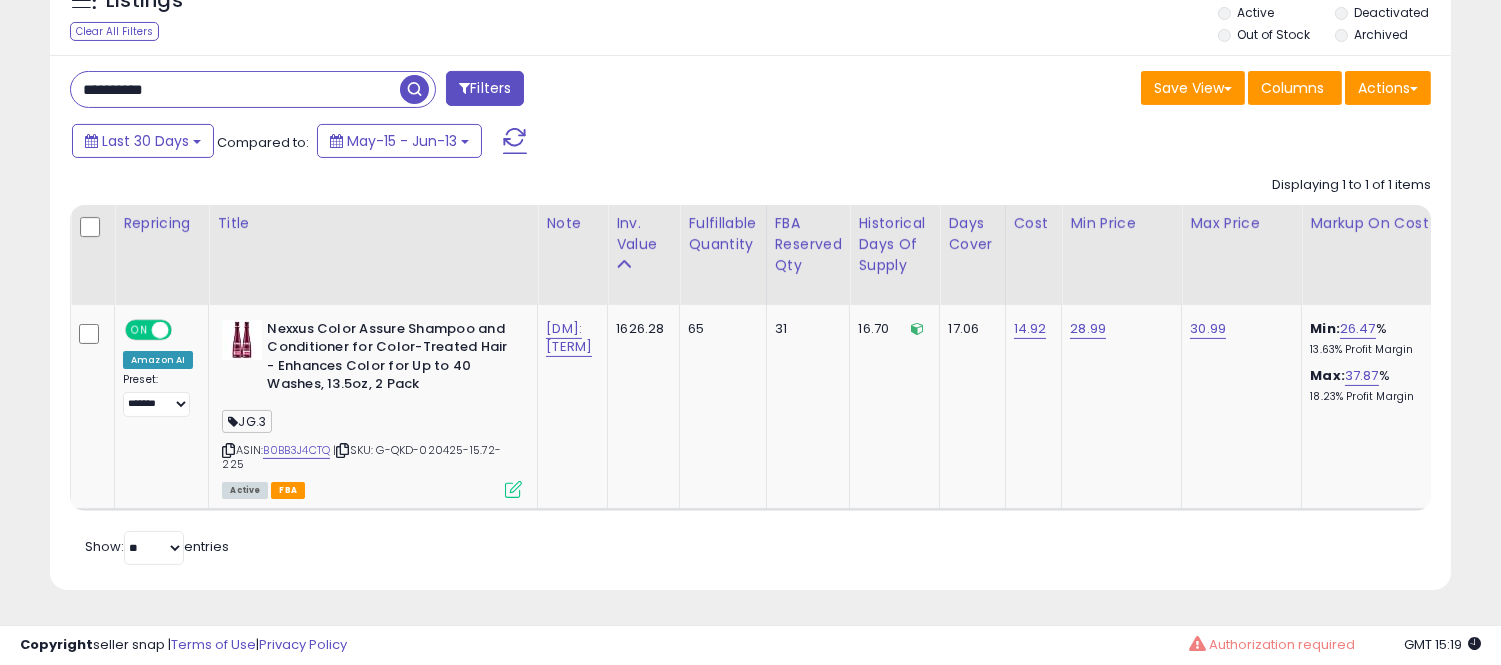 click on "**********" at bounding box center (235, 89) 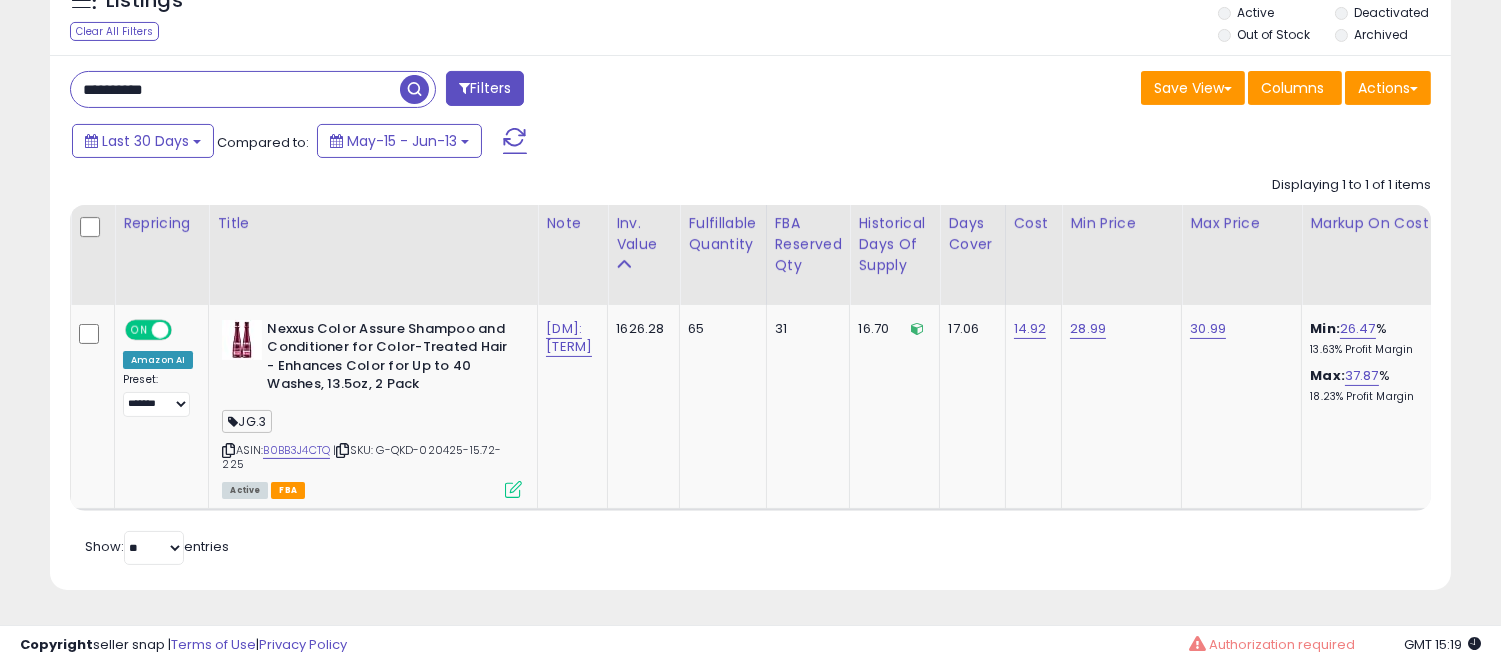 paste 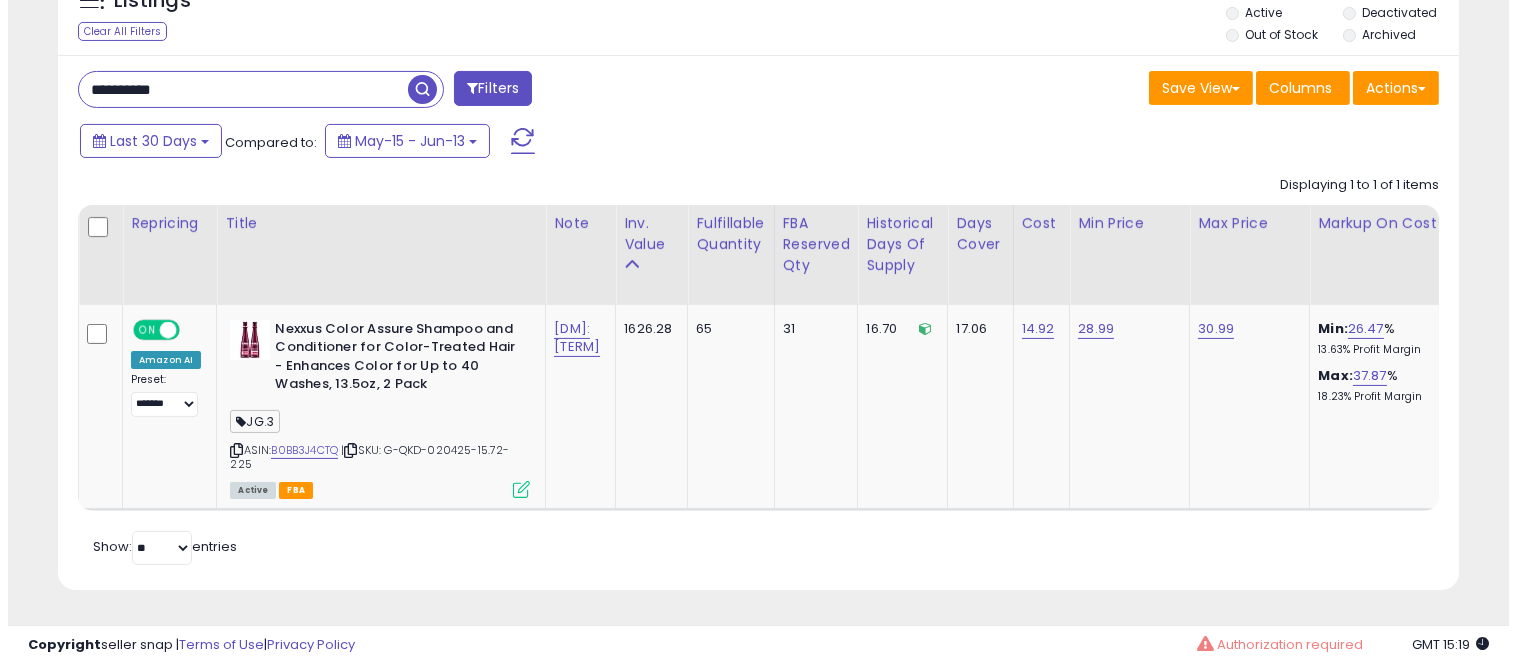 scroll, scrollTop: 607, scrollLeft: 0, axis: vertical 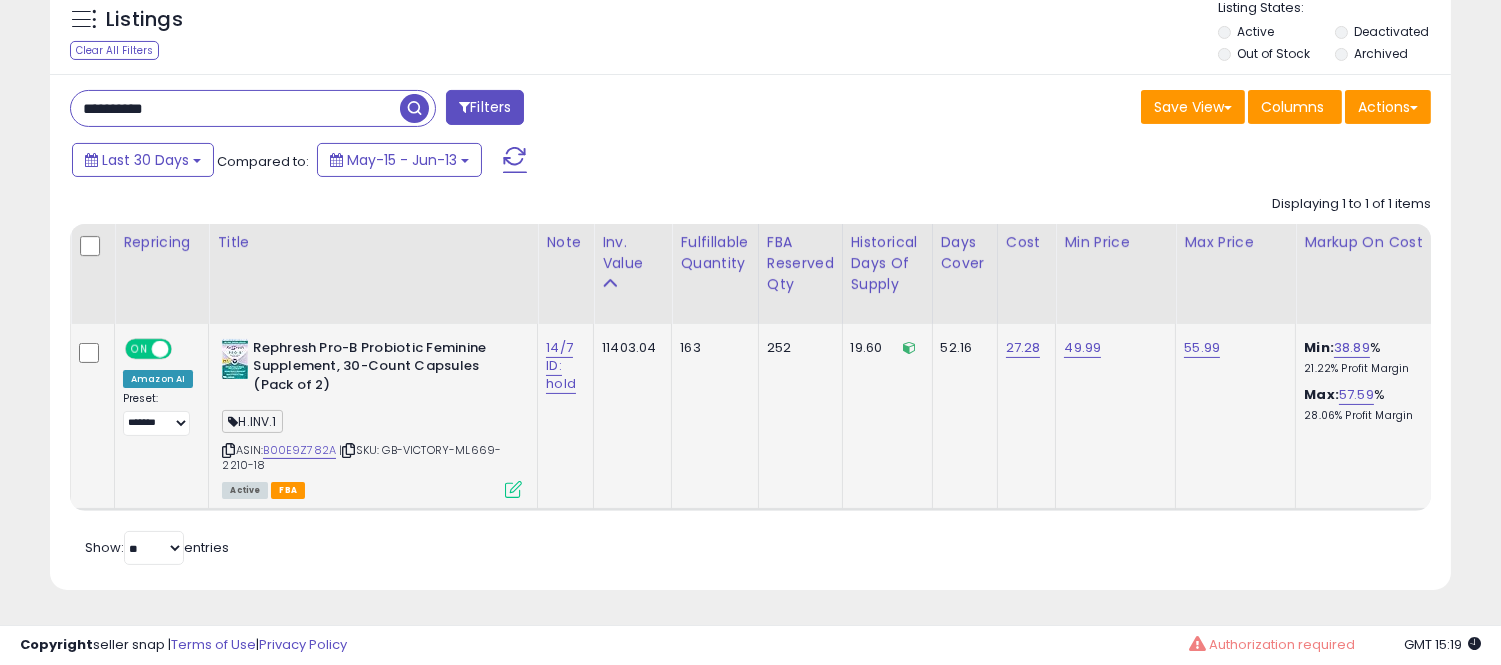click at bounding box center [513, 489] 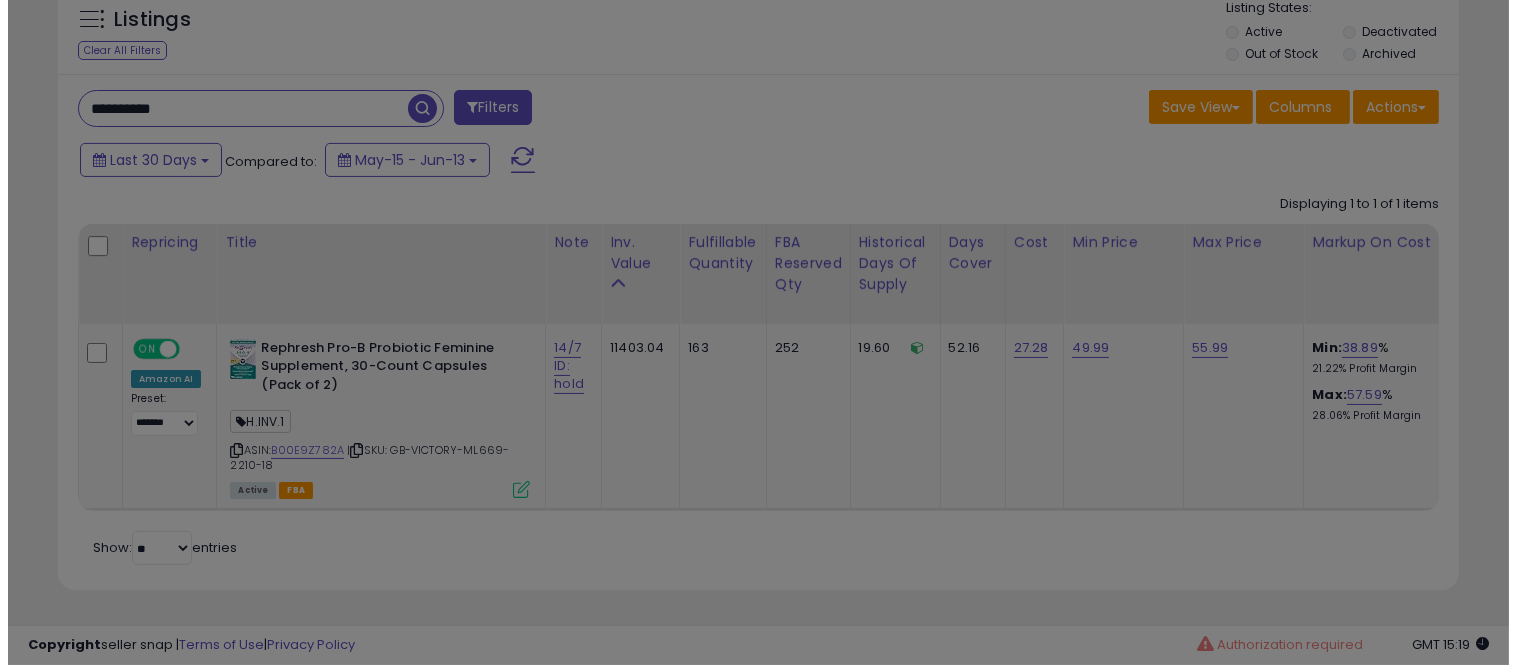 scroll, scrollTop: 999590, scrollLeft: 999178, axis: both 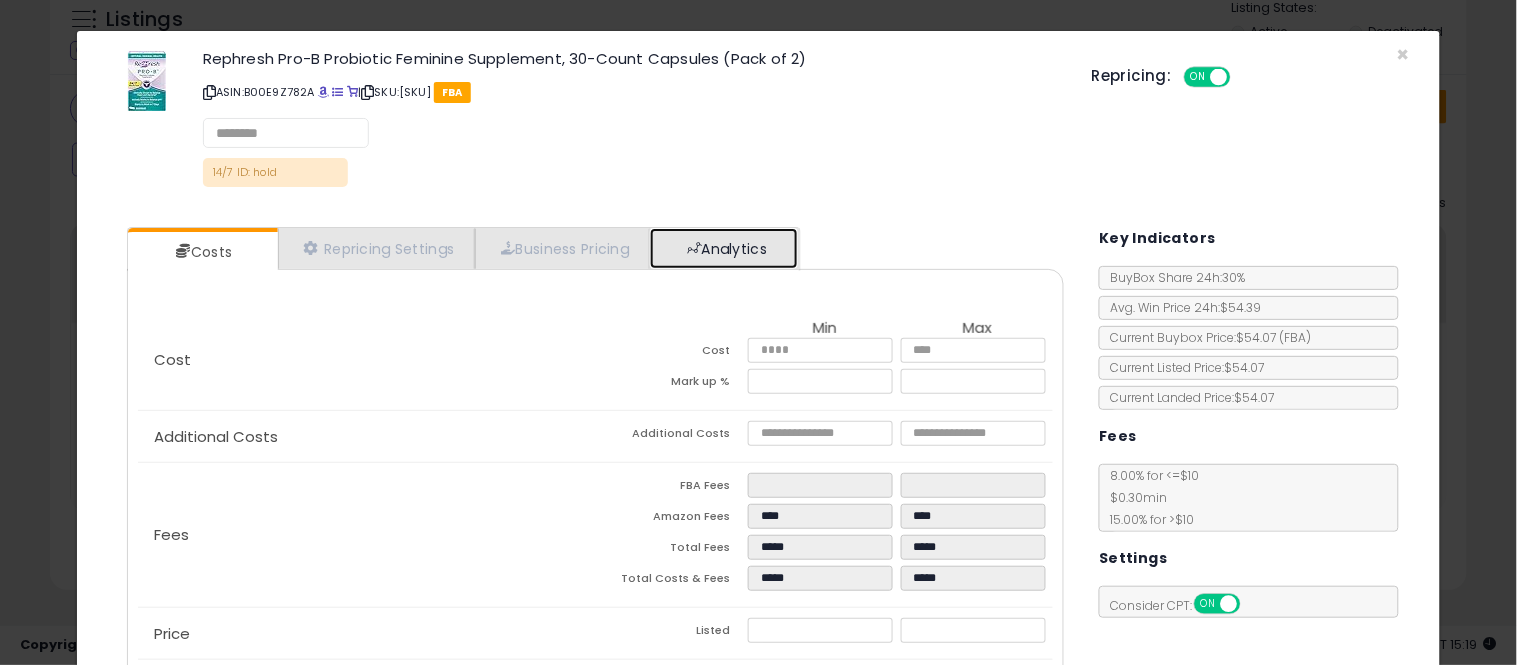 click on "Analytics" at bounding box center [724, 248] 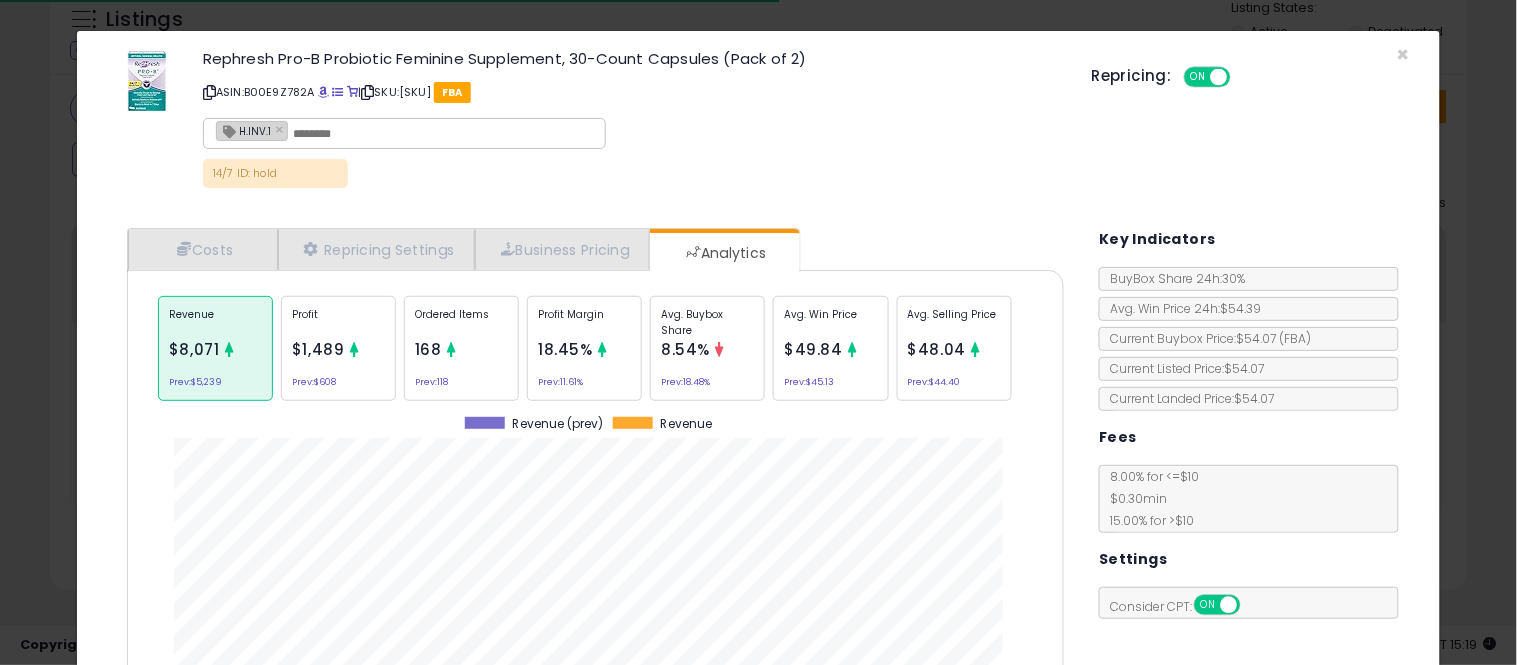 scroll, scrollTop: 999384, scrollLeft: 999033, axis: both 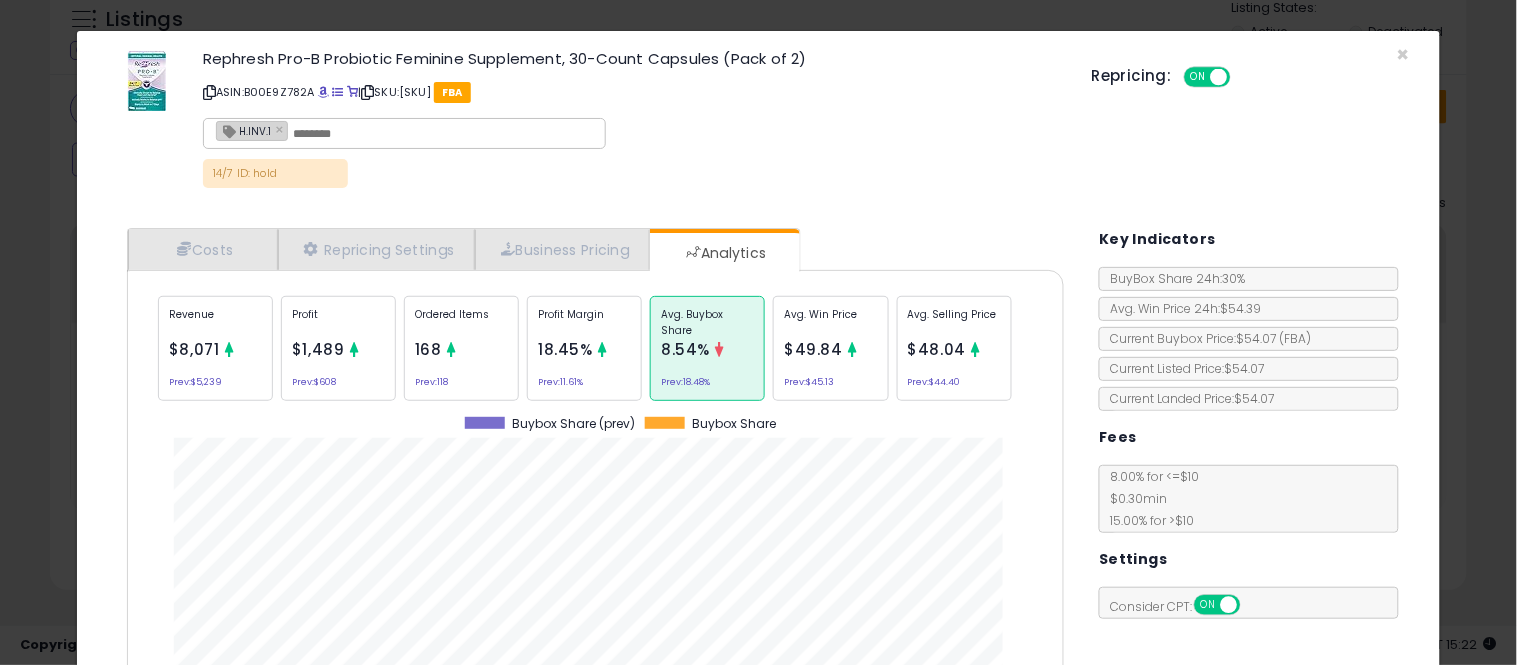 click on "× Close
Rephresh Pro-B Probiotic Feminine Supplement, 30-Count Capsules (Pack of 2)
ASIN:  B00E9Z782A
|
SKU:  GB-VICTORY-ML669-2210-18
FBA
H.INV.1 ×
14/7 ID: hold
Repricing:
ON   OFF" 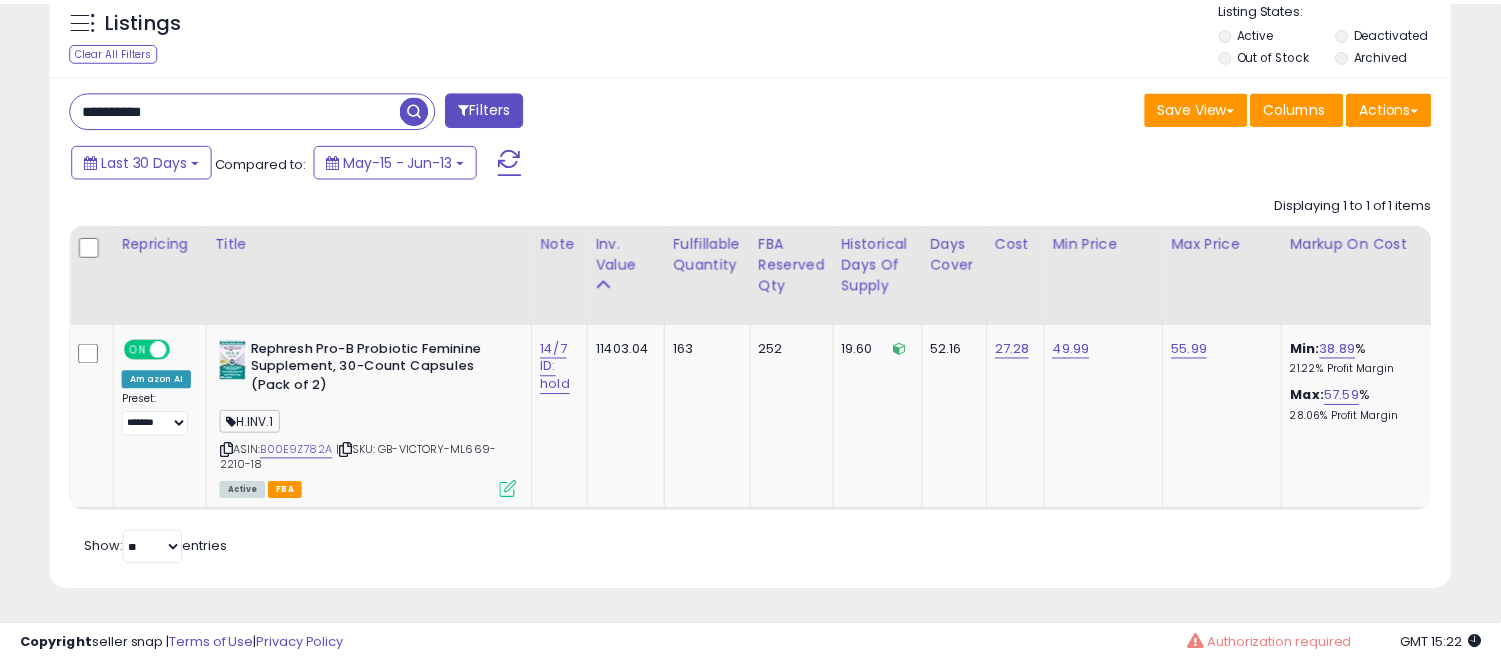 scroll, scrollTop: 410, scrollLeft: 812, axis: both 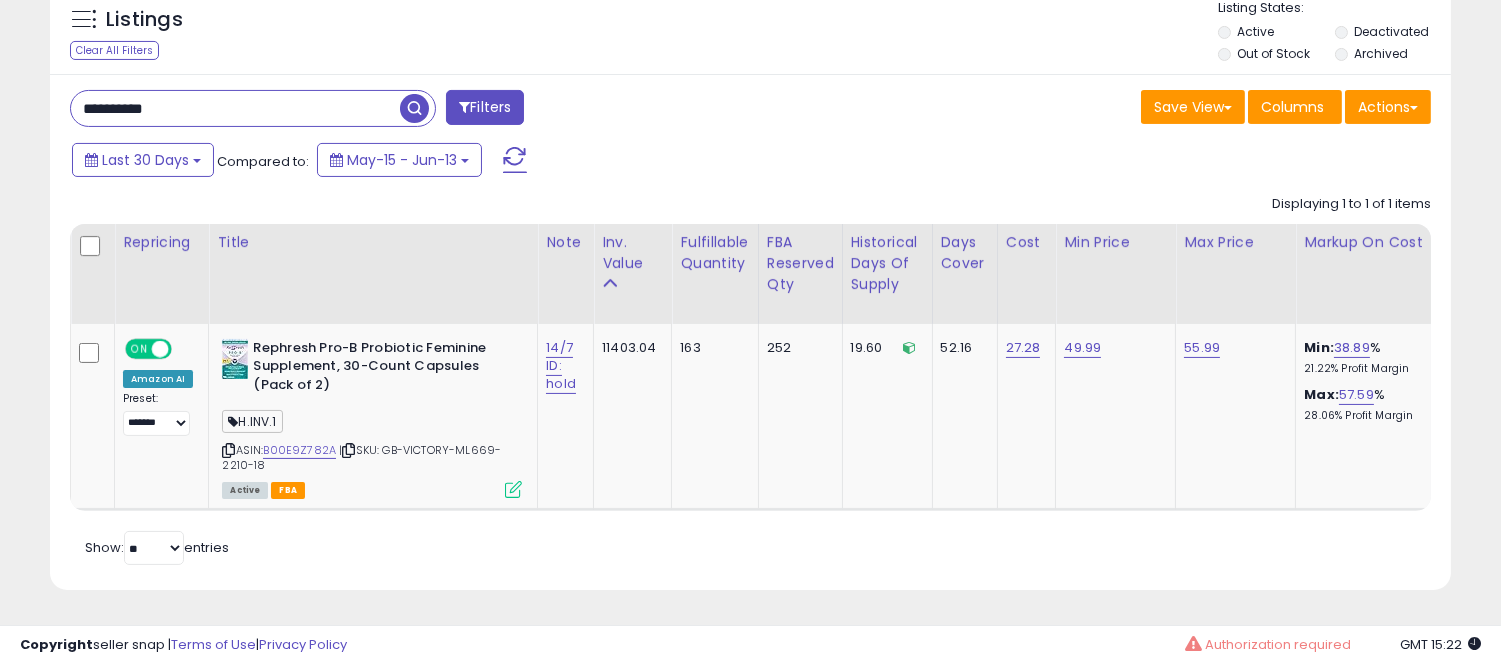 click on "**********" at bounding box center [235, 108] 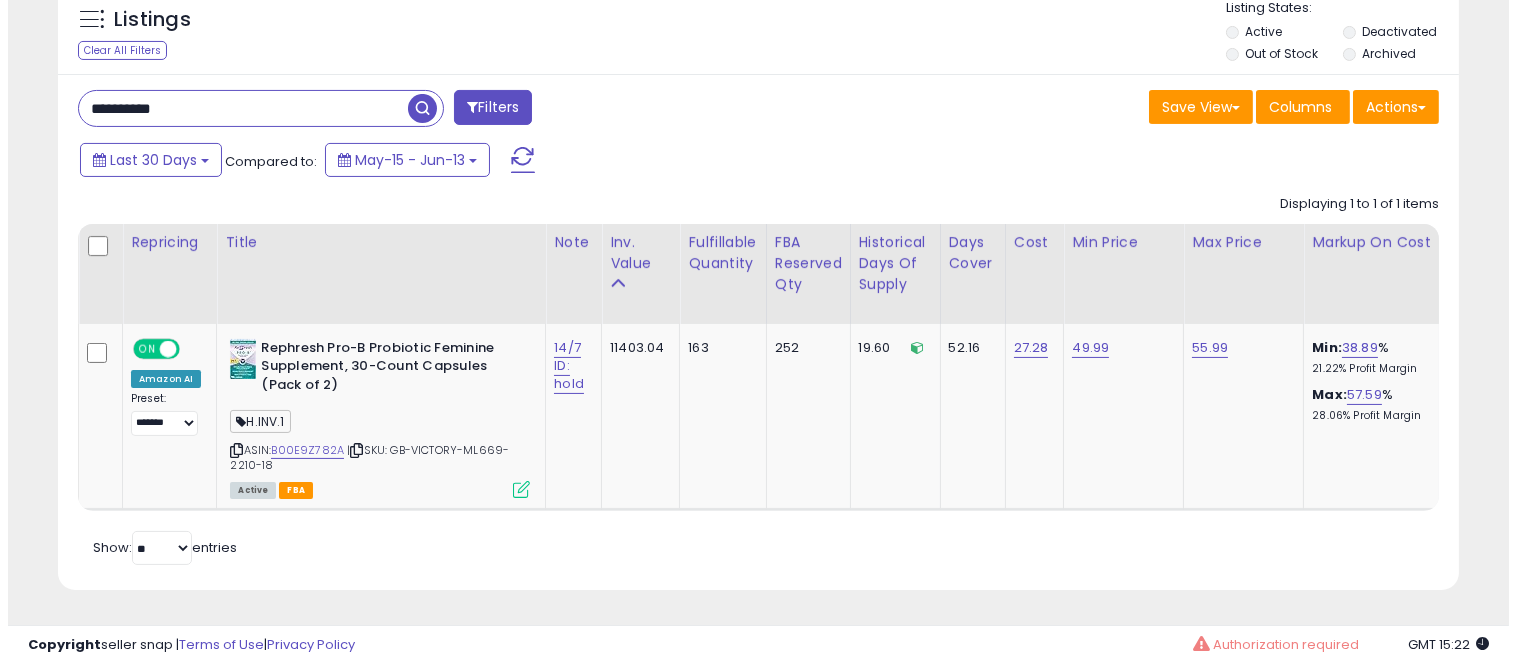 scroll, scrollTop: 607, scrollLeft: 0, axis: vertical 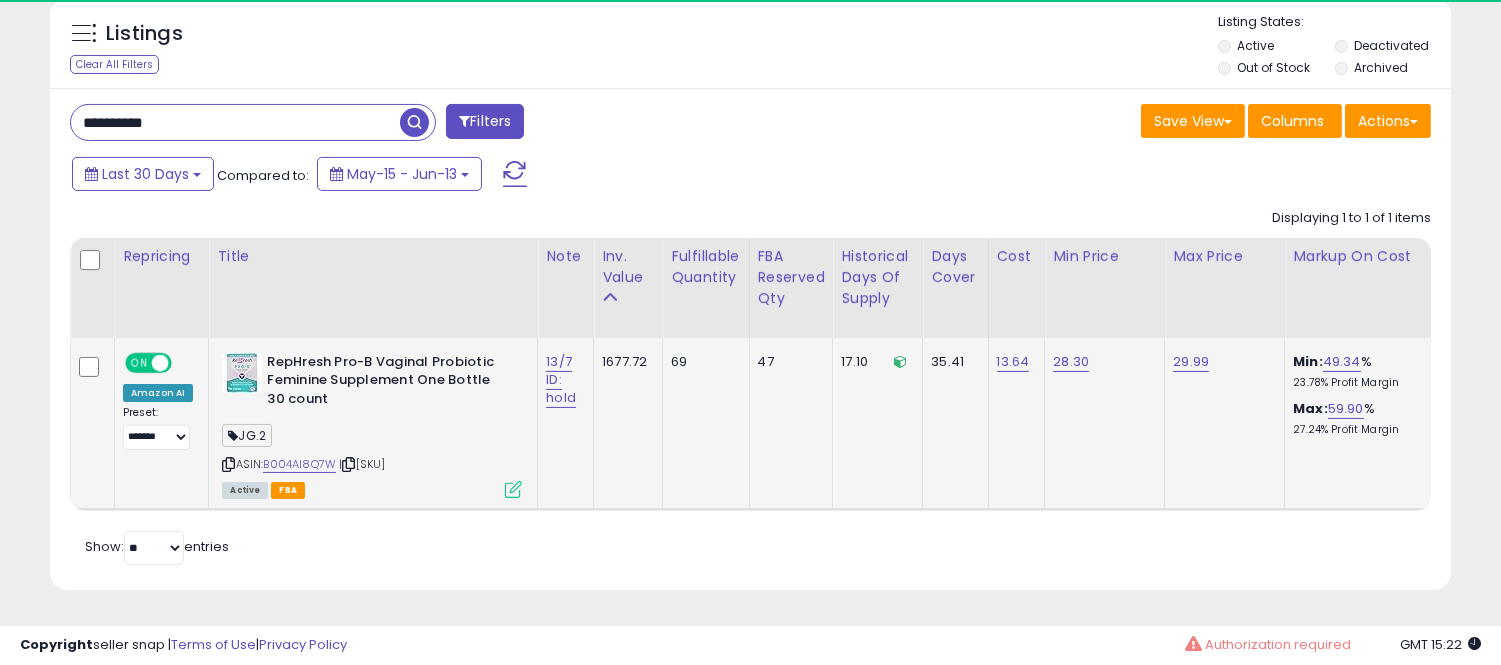 click at bounding box center (513, 489) 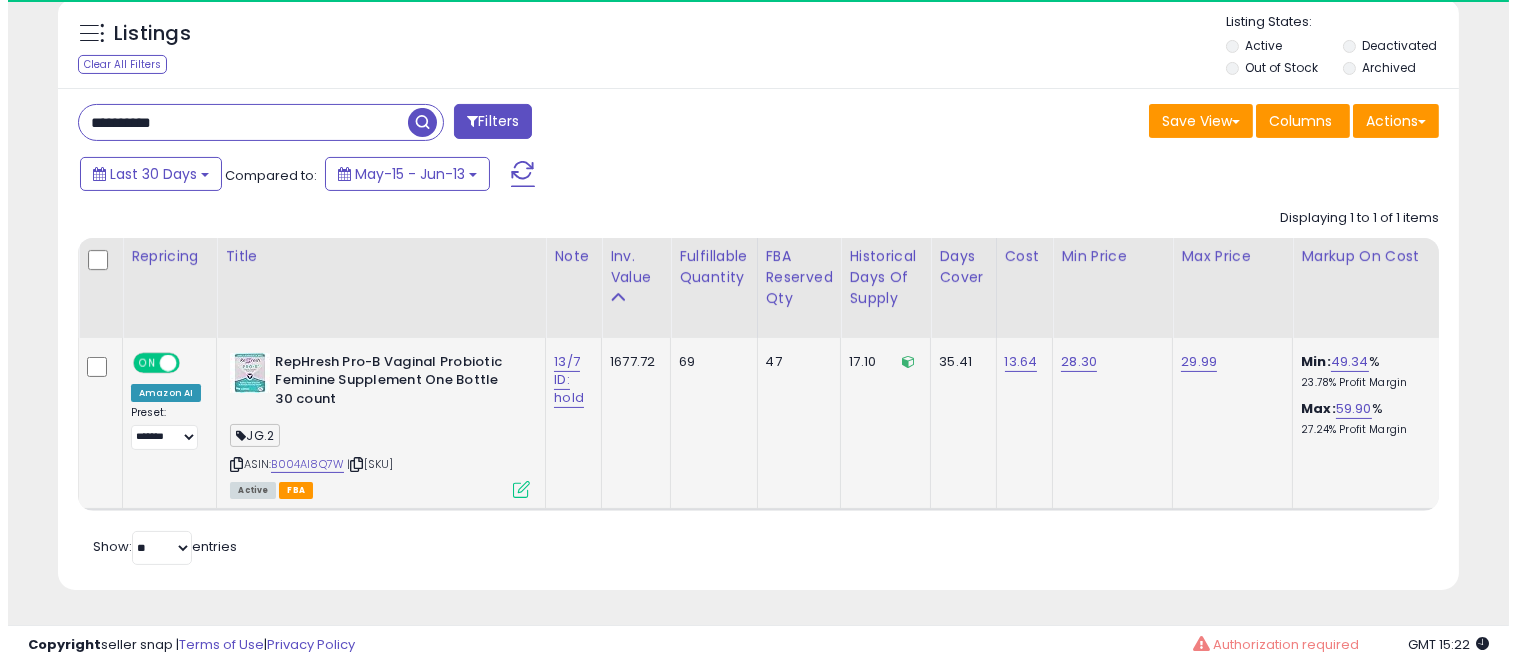scroll, scrollTop: 410, scrollLeft: 821, axis: both 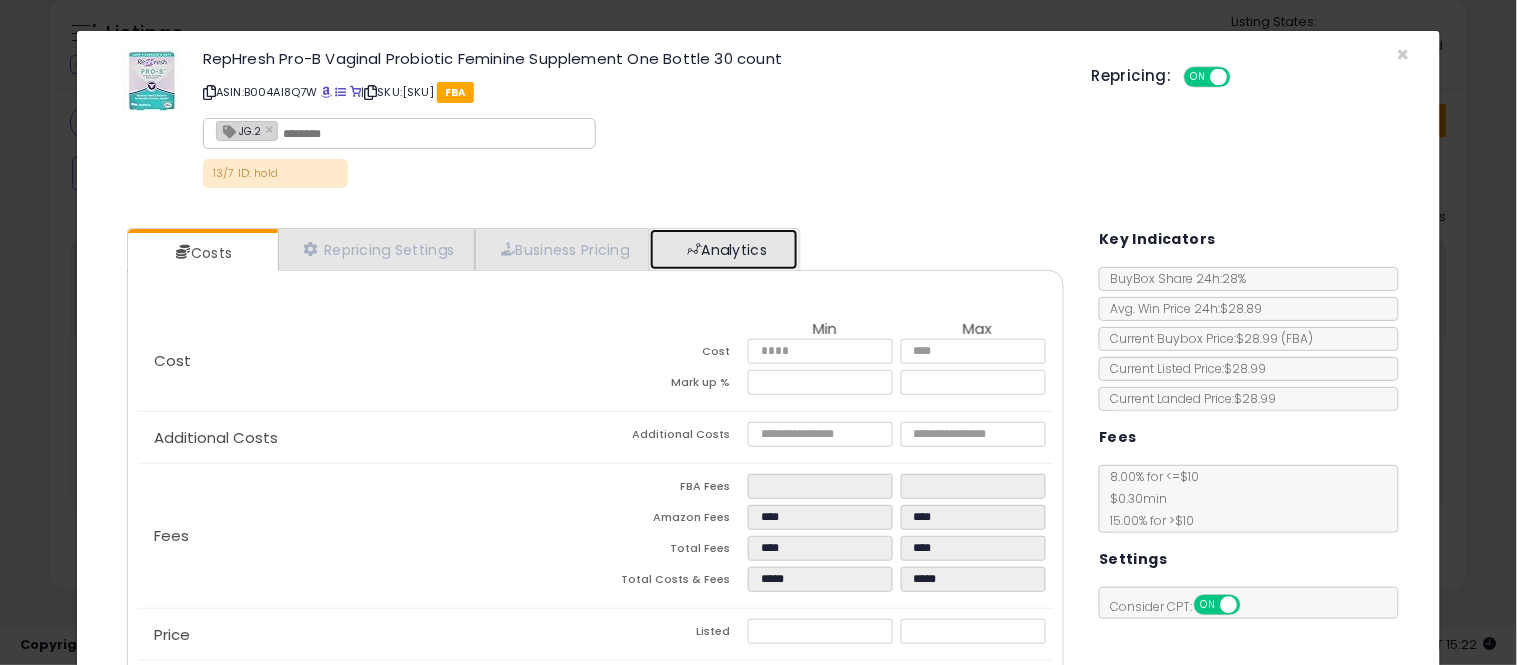 click on "Analytics" at bounding box center (724, 249) 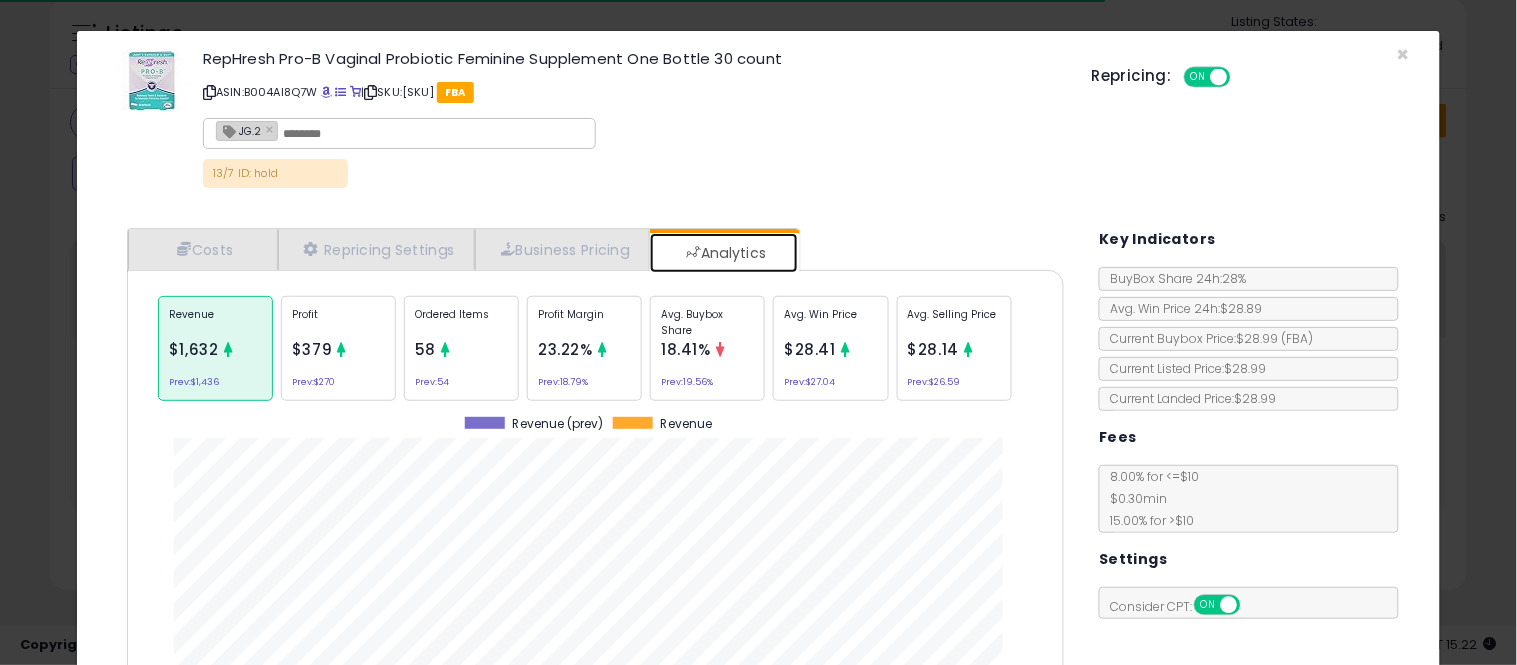 scroll, scrollTop: 999384, scrollLeft: 999033, axis: both 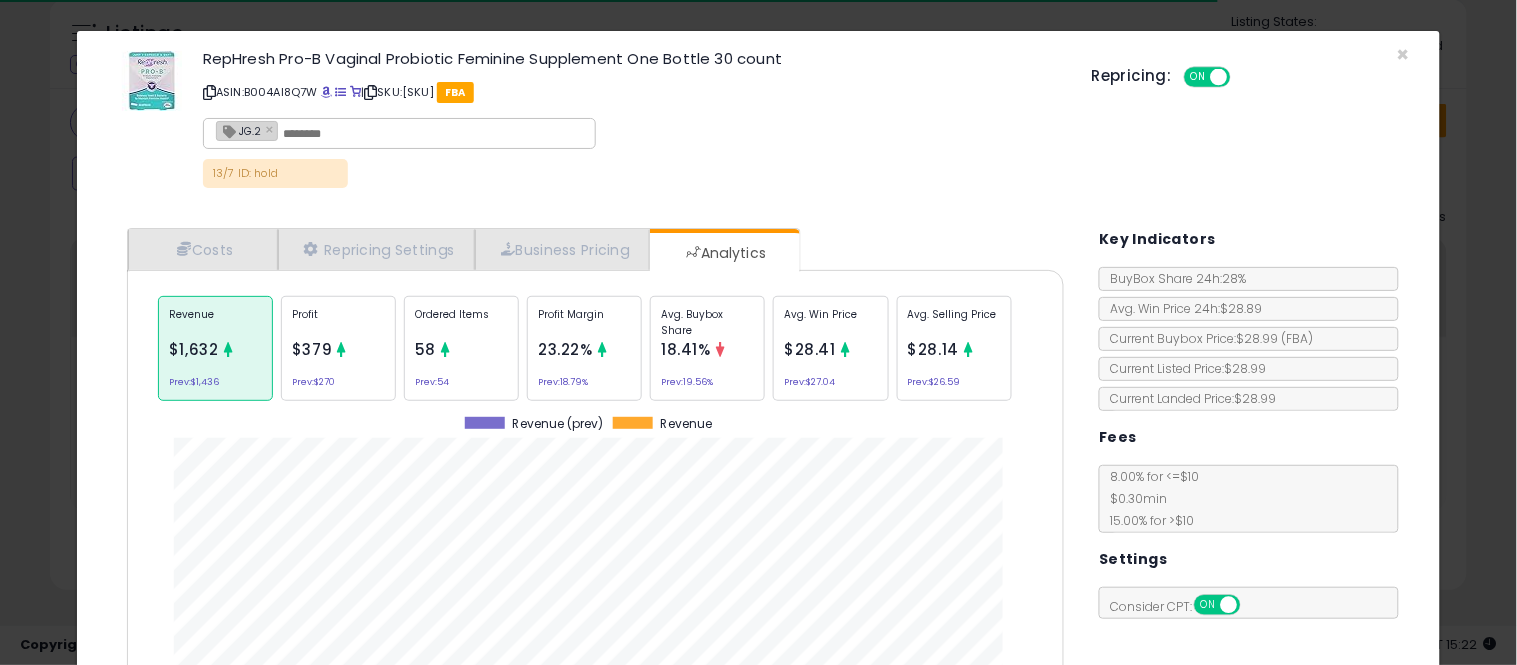 click on "Avg. Buybox Share
18.41%
Prev:  19.56%" 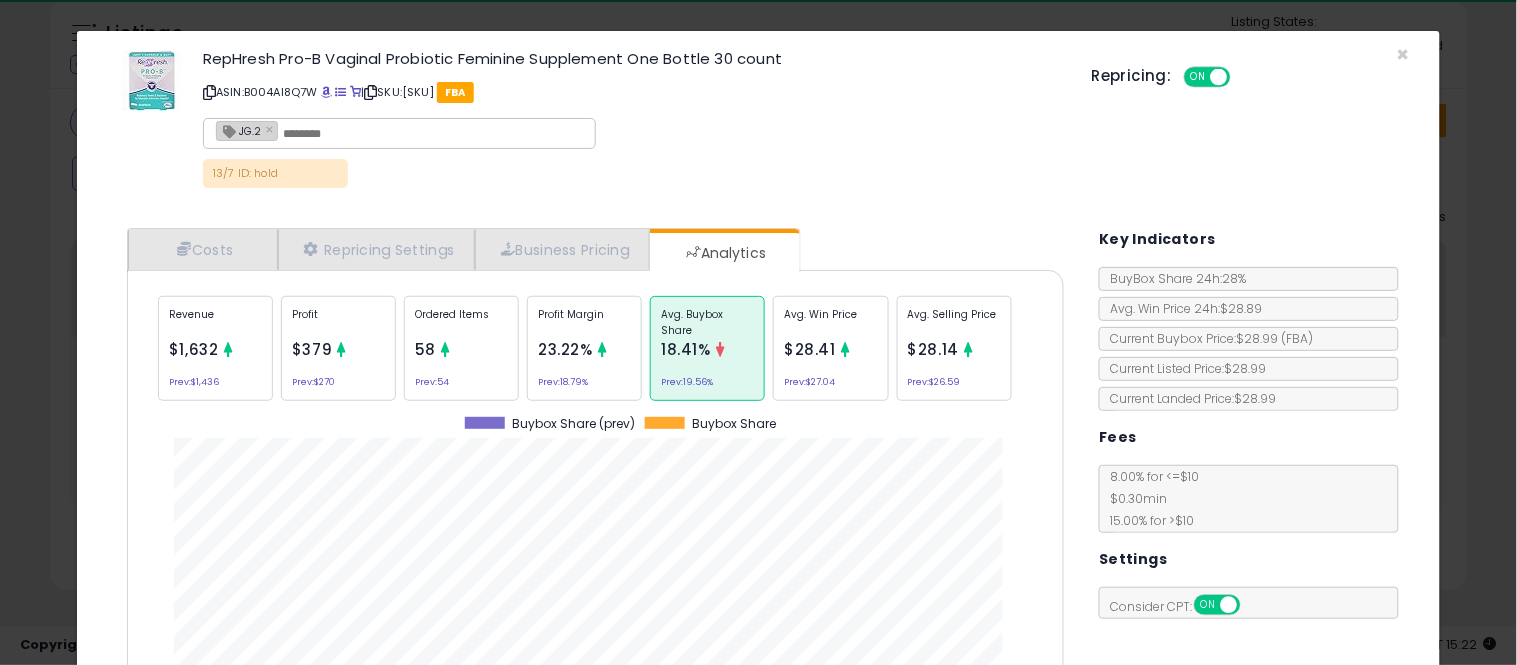 scroll, scrollTop: 999384, scrollLeft: 999033, axis: both 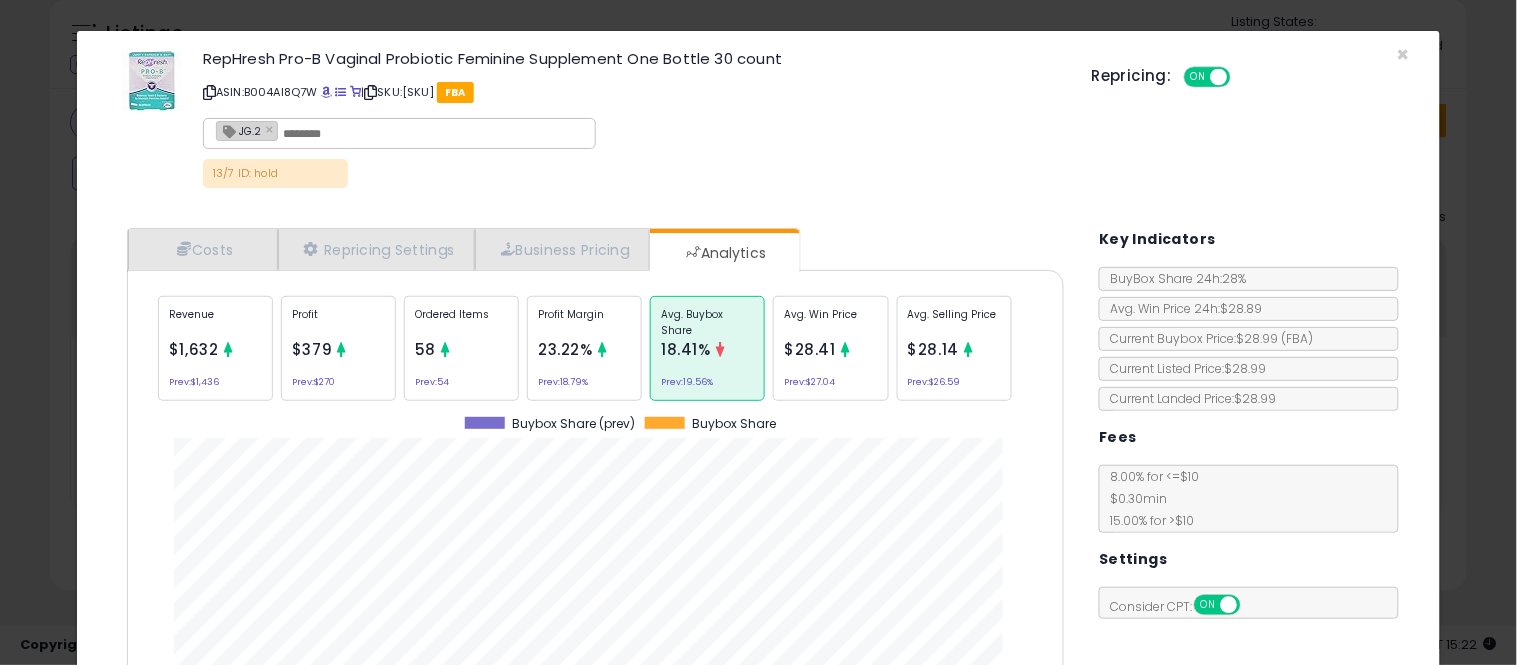 click on "× Close
RepHresh Pro-B Vaginal Probiotic Feminine Supplement One Bottle 30 count
ASIN:  B004AI8Q7W
|
SKU:  G-VIC-032923-14.38-49
FBA
JG.2 ×
13/7 ID: hold
Repricing:
ON   OFF" 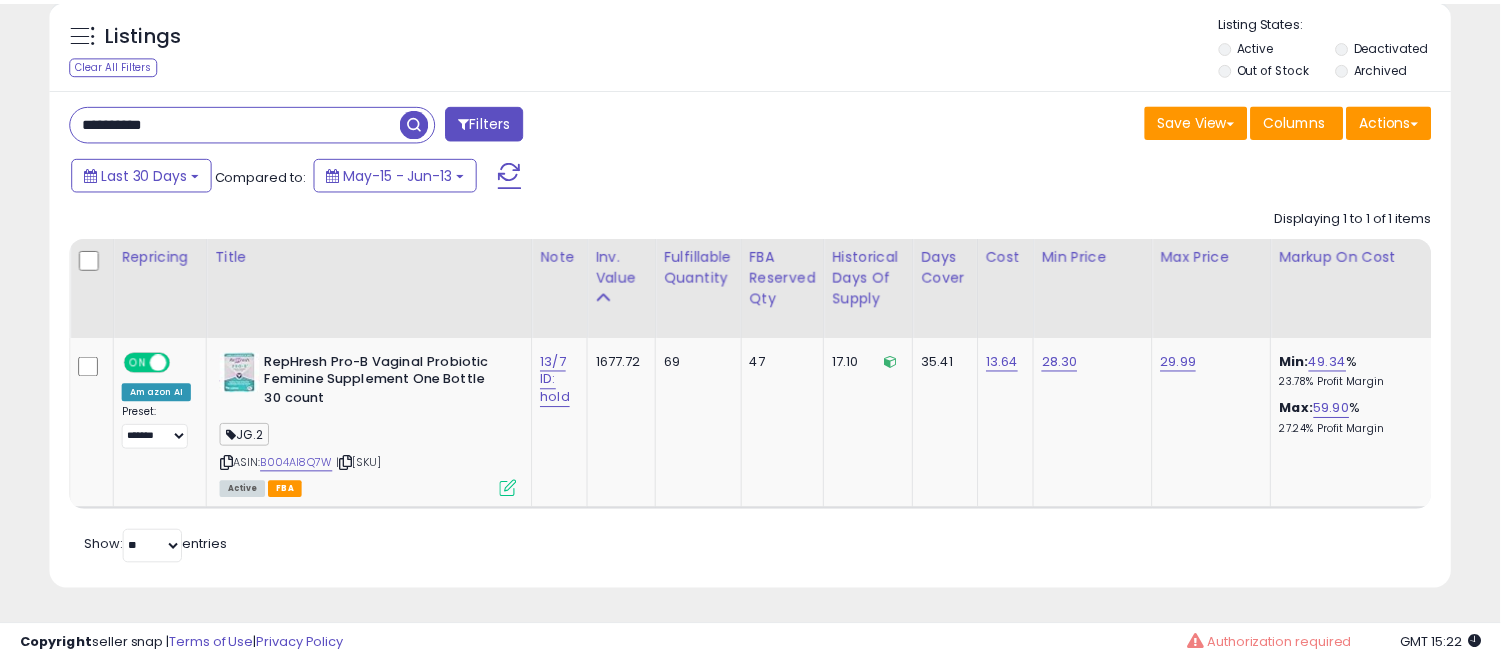 scroll, scrollTop: 410, scrollLeft: 812, axis: both 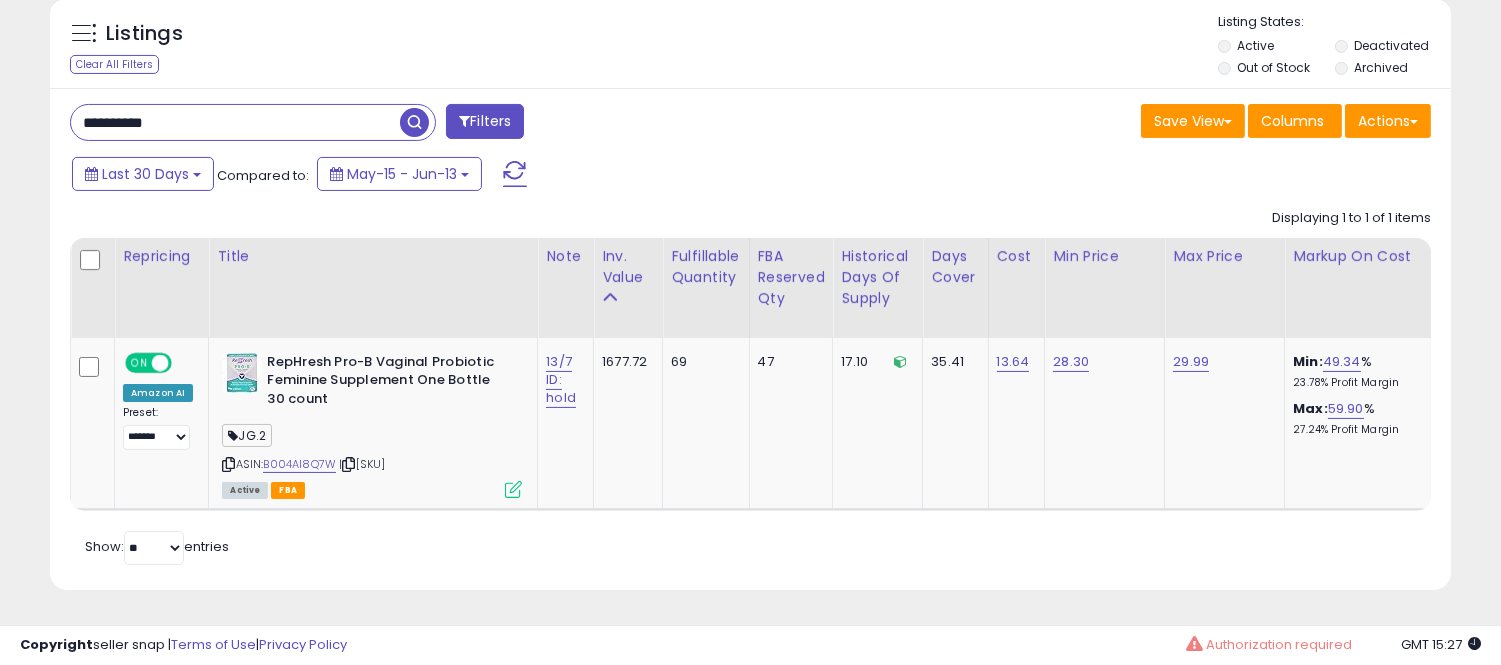 click on "**********" at bounding box center (235, 122) 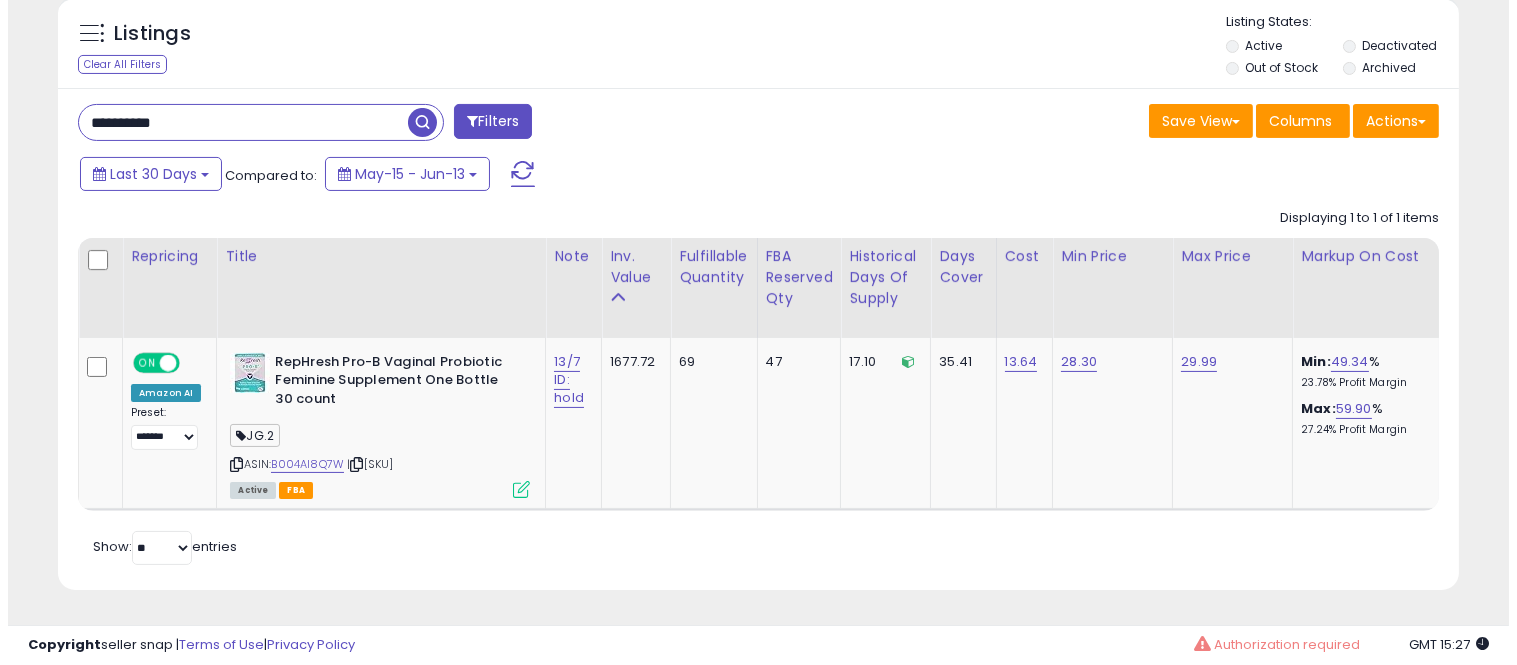 scroll, scrollTop: 607, scrollLeft: 0, axis: vertical 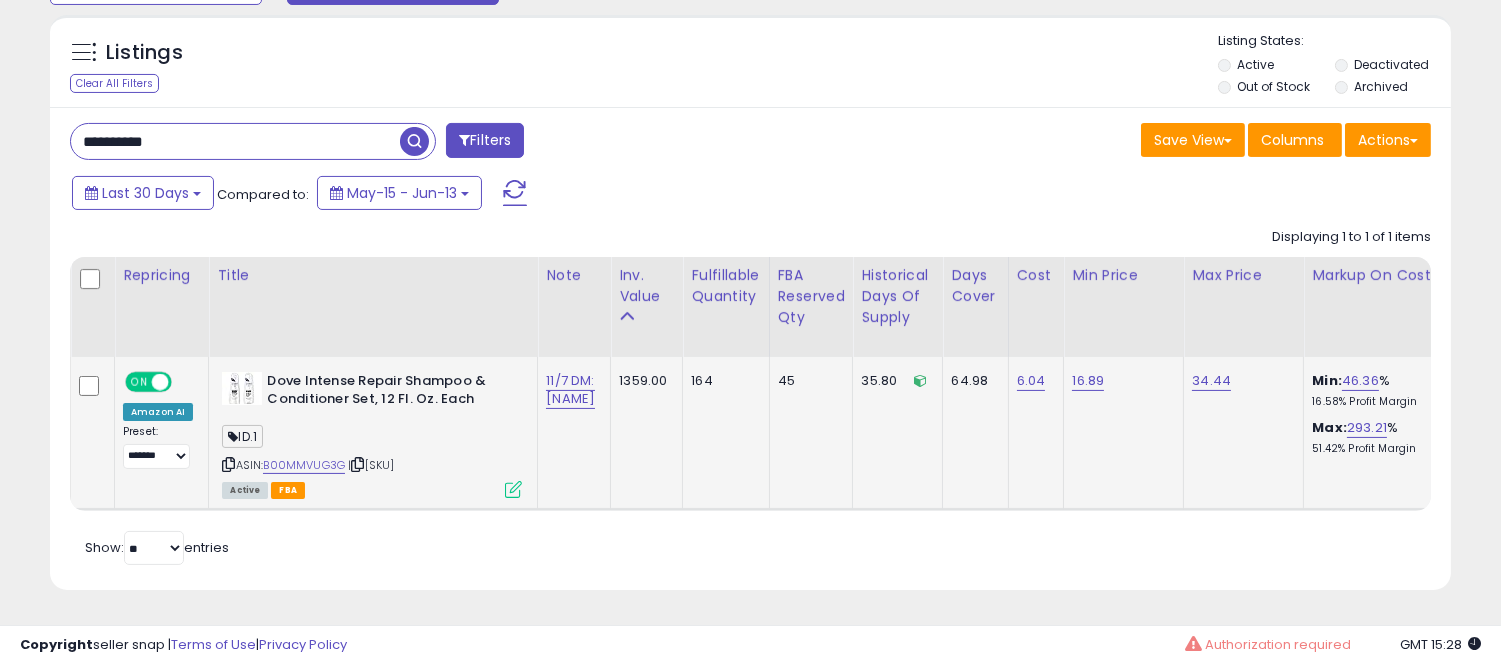 click at bounding box center (513, 489) 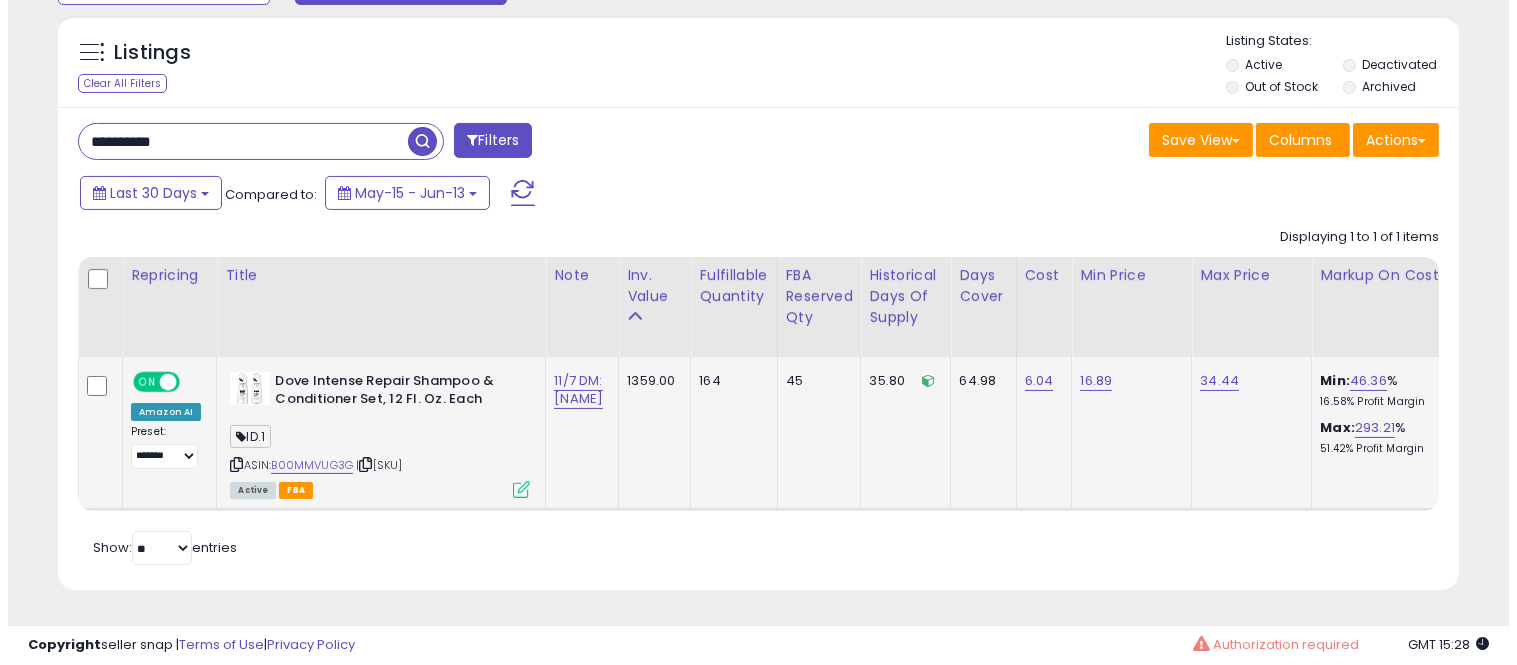 scroll, scrollTop: 999590, scrollLeft: 999178, axis: both 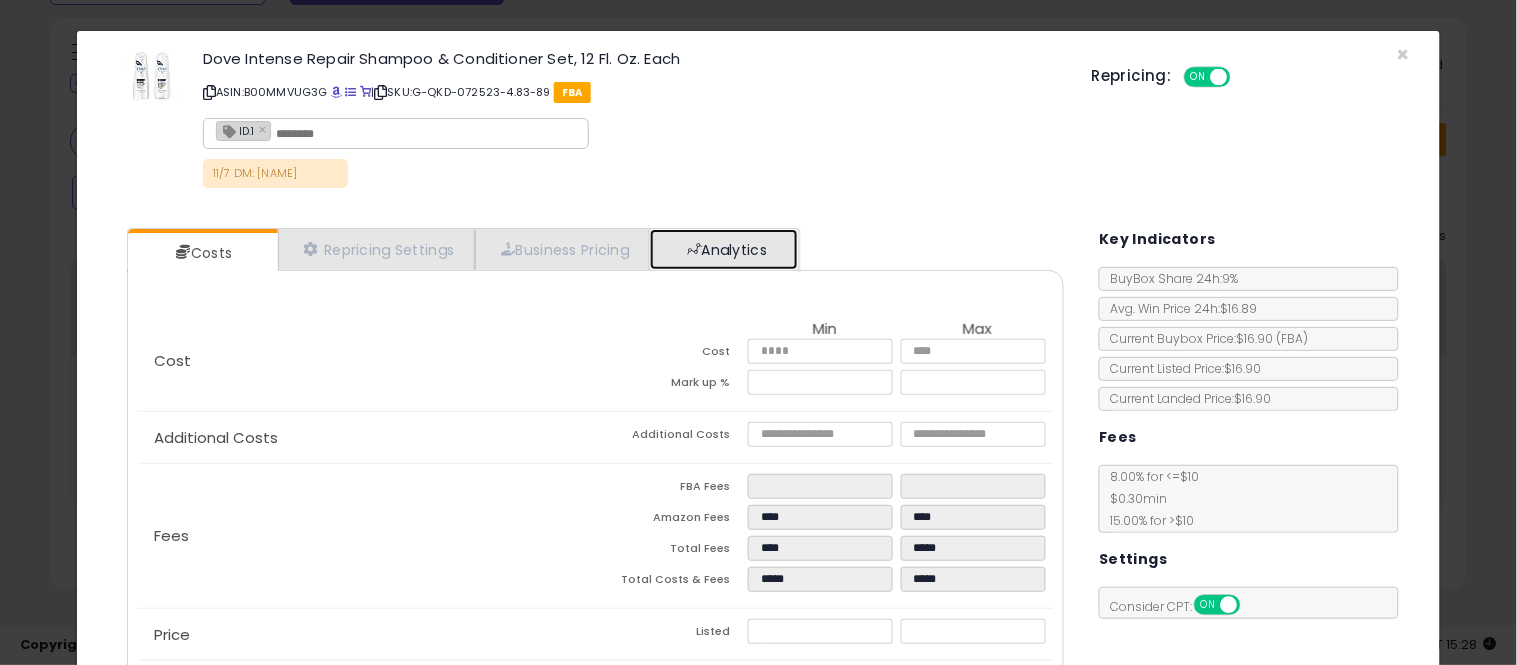 click on "Analytics" at bounding box center [724, 249] 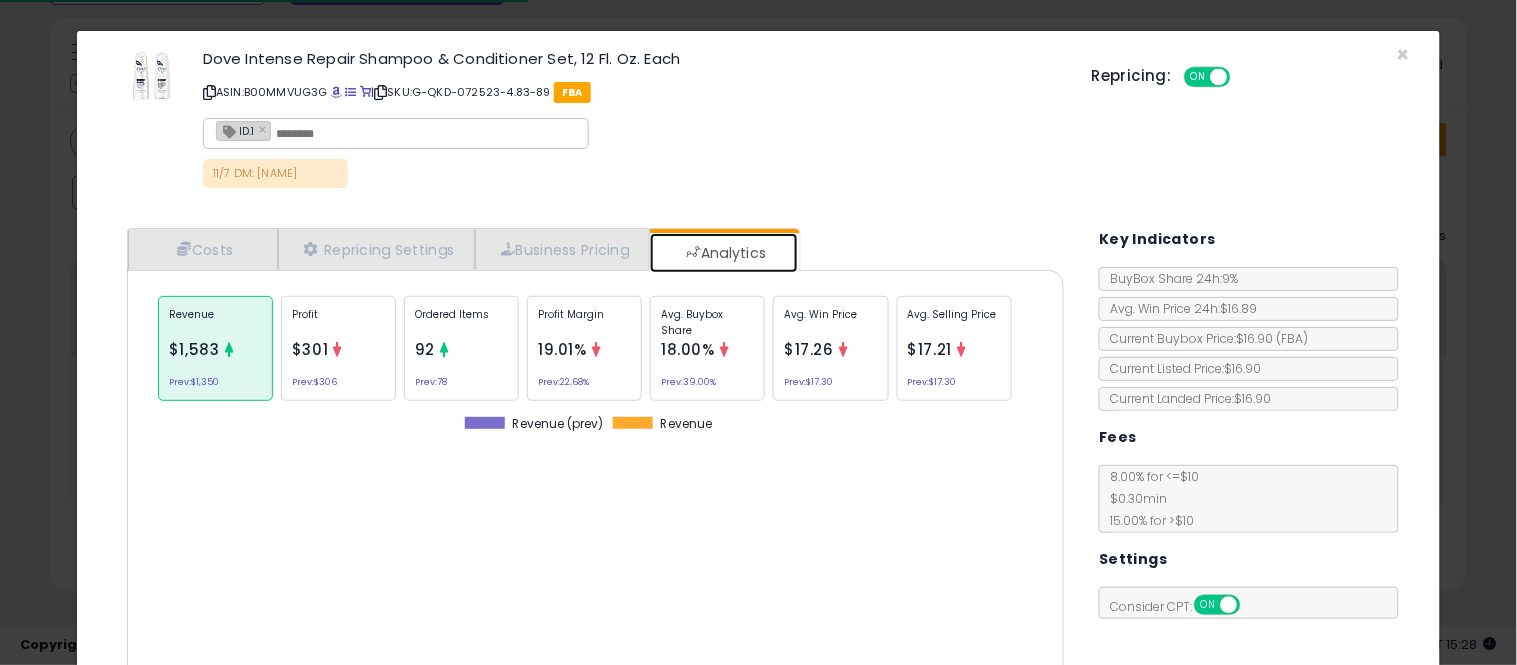 scroll, scrollTop: 999384, scrollLeft: 999033, axis: both 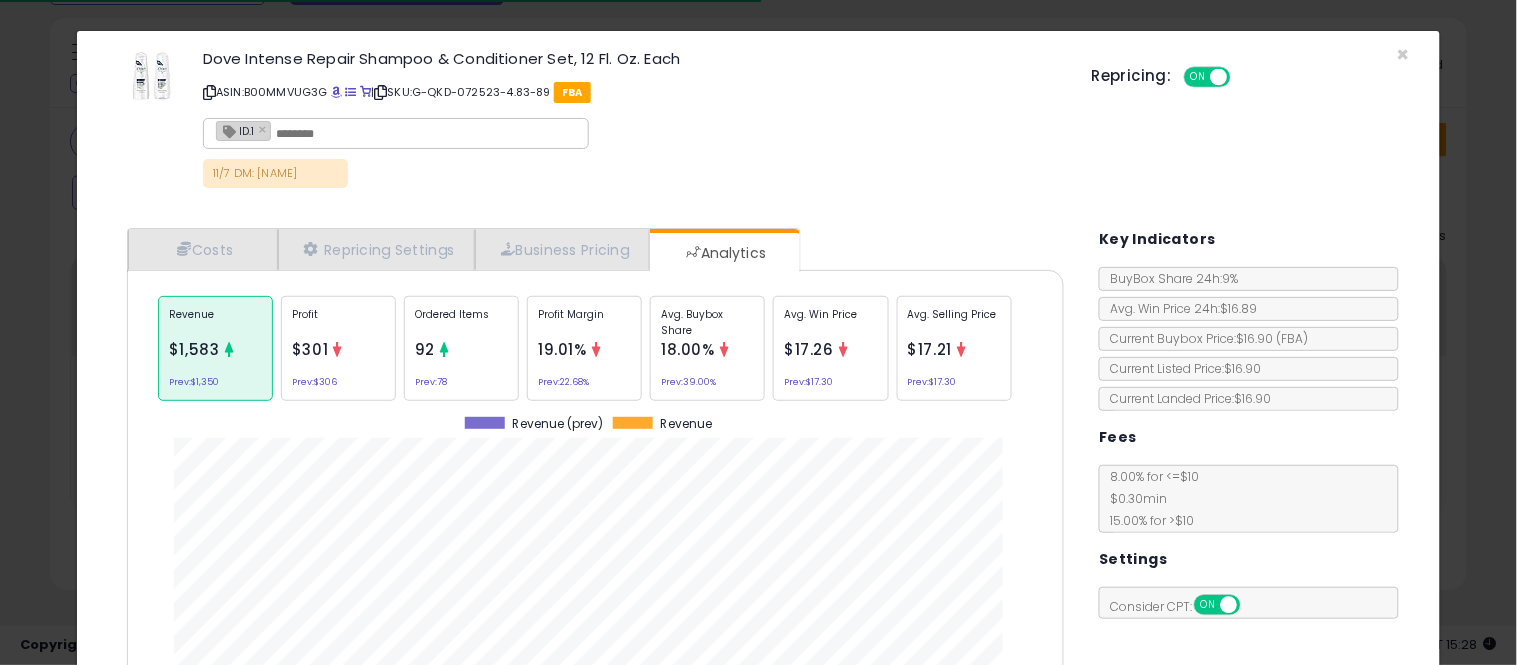 click on "Avg. Buybox Share" at bounding box center (707, 322) 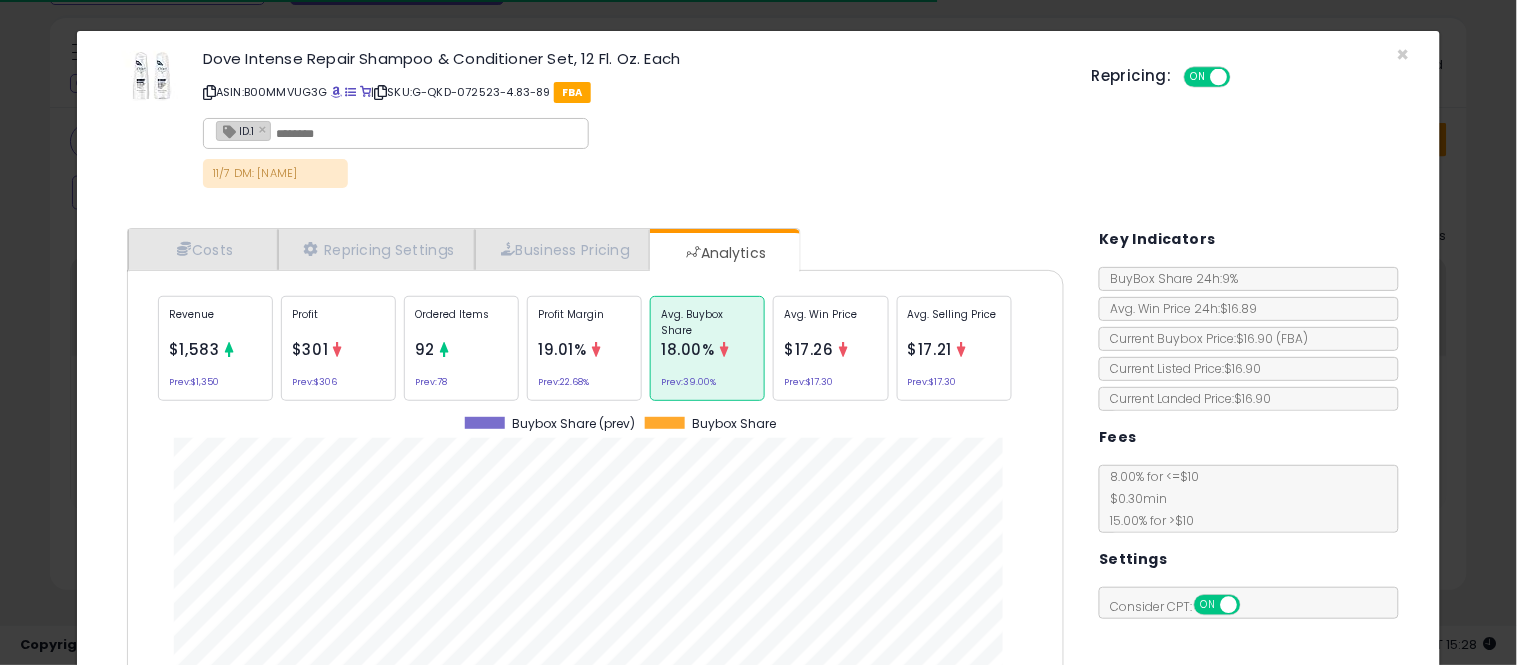 scroll, scrollTop: 999384, scrollLeft: 999033, axis: both 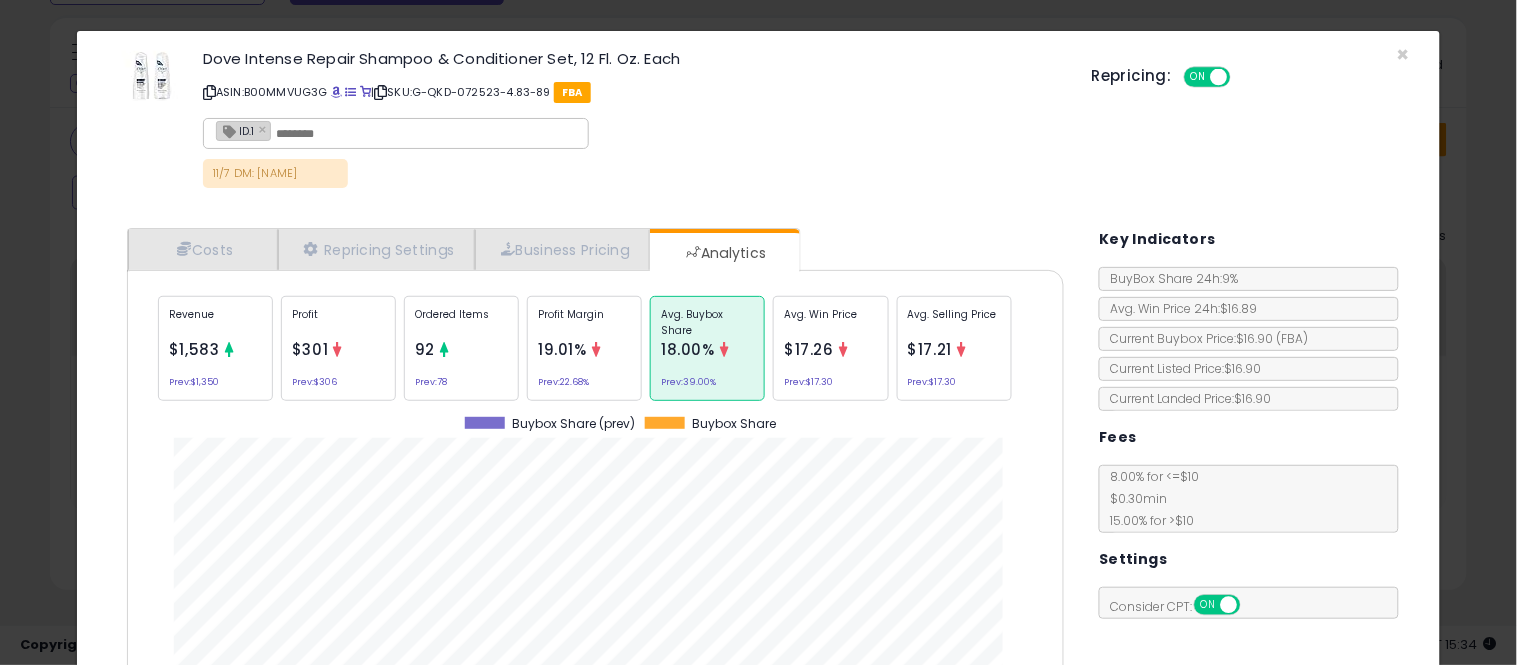 click on "ASIN: [ASIN] SKU: [SKU] FBA ID.1 × 11/7 DM: [NAME]" 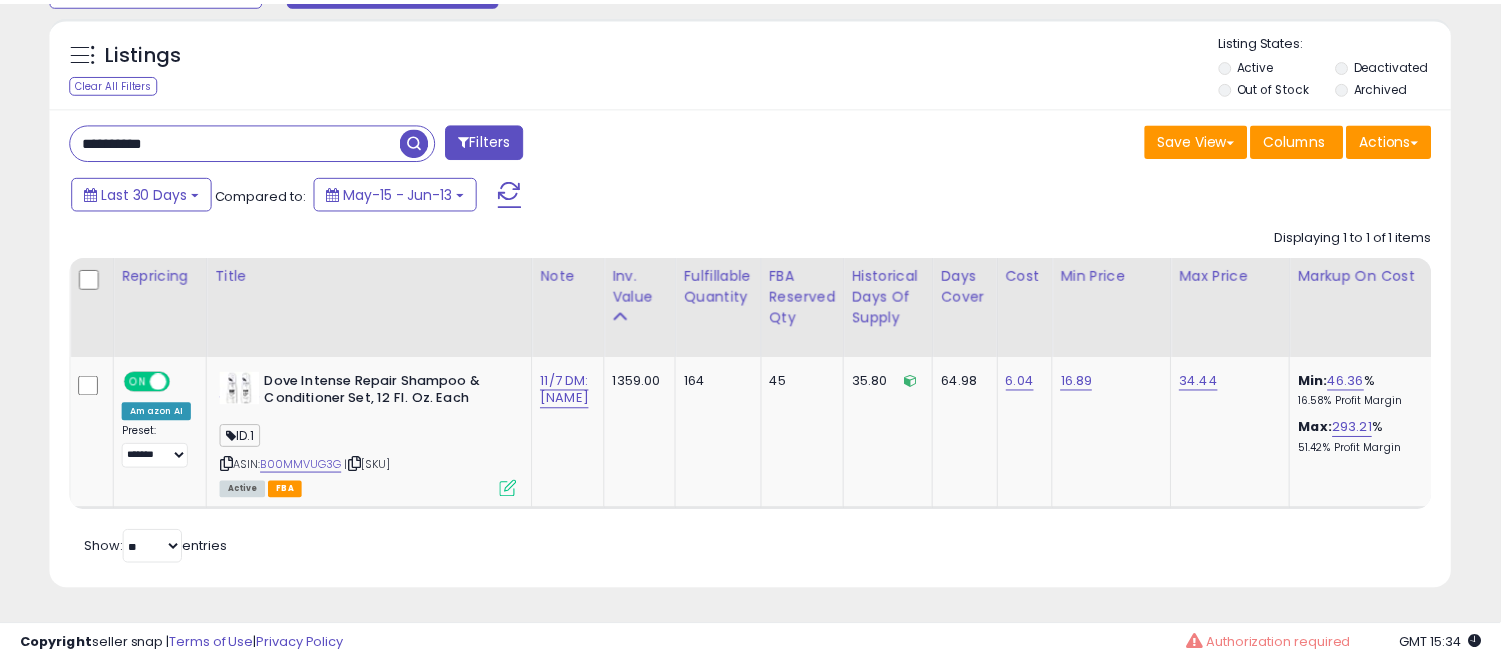 scroll, scrollTop: 410, scrollLeft: 812, axis: both 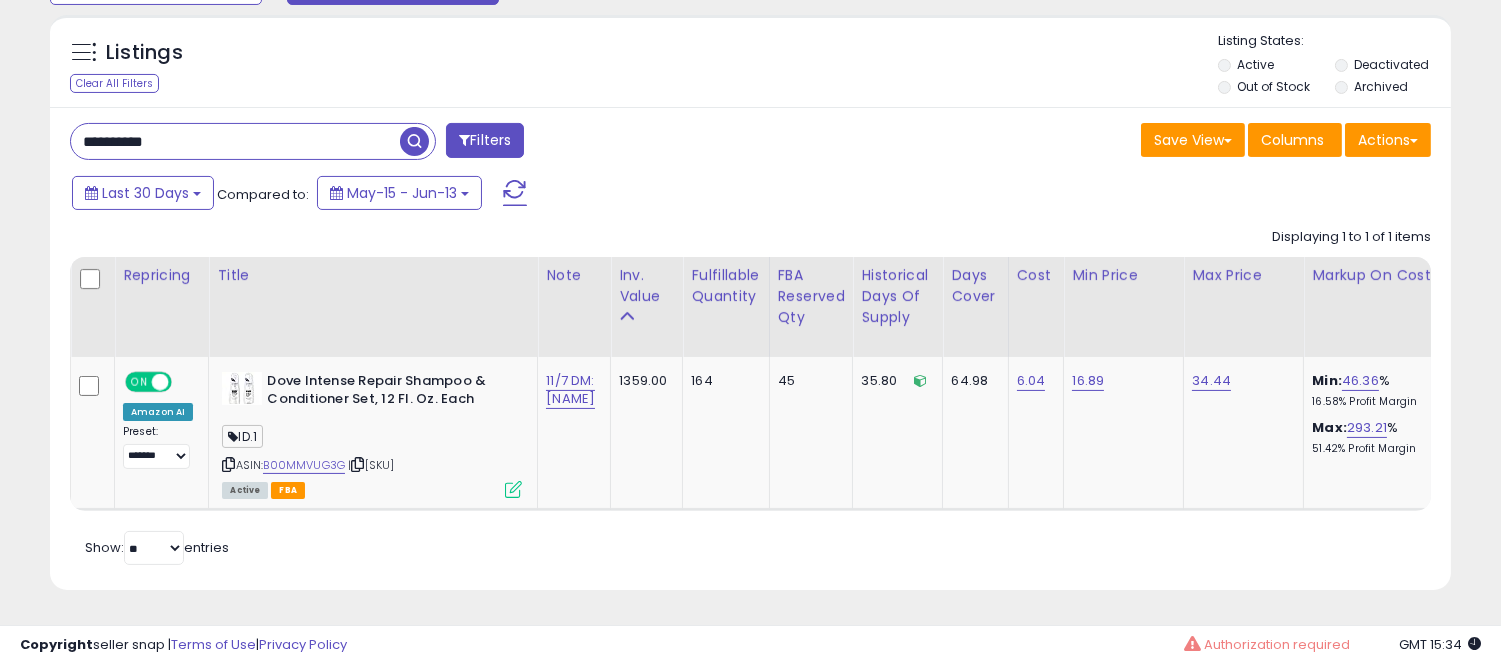 click on "**********" at bounding box center (235, 141) 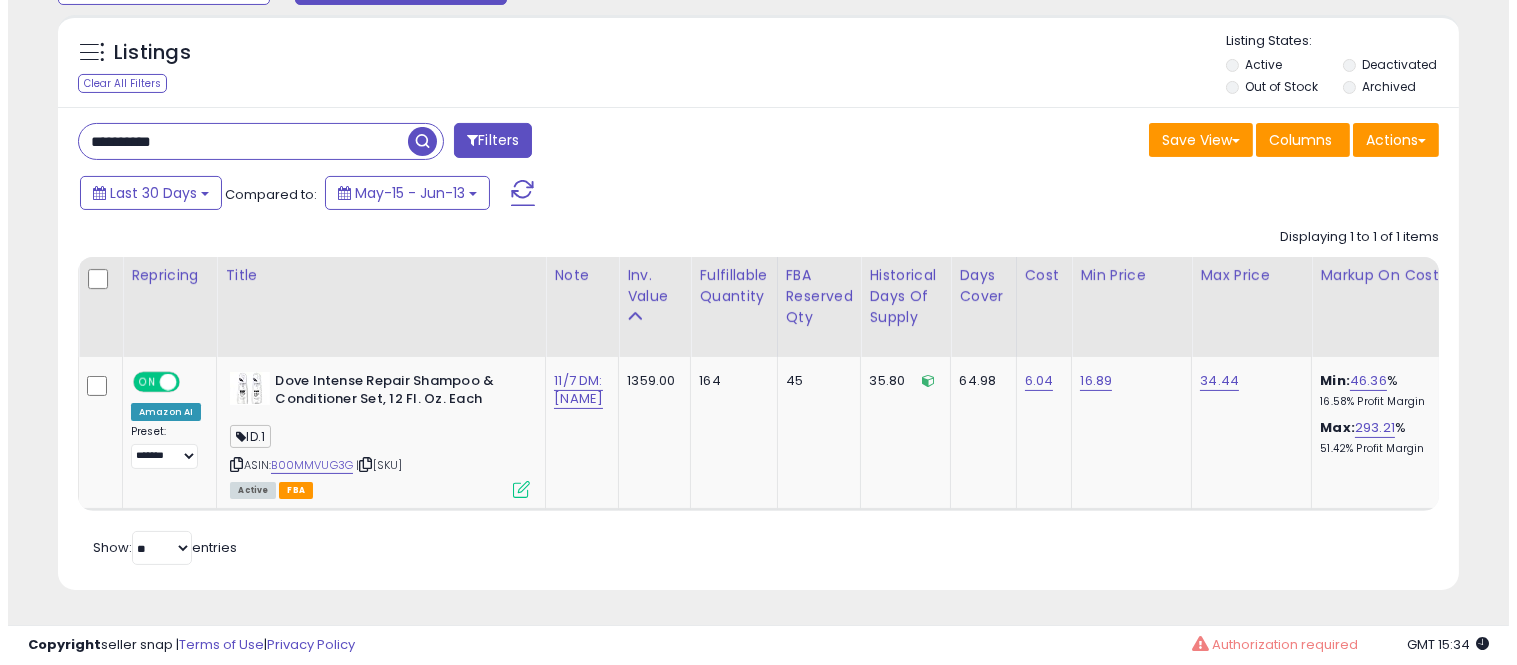 scroll, scrollTop: 607, scrollLeft: 0, axis: vertical 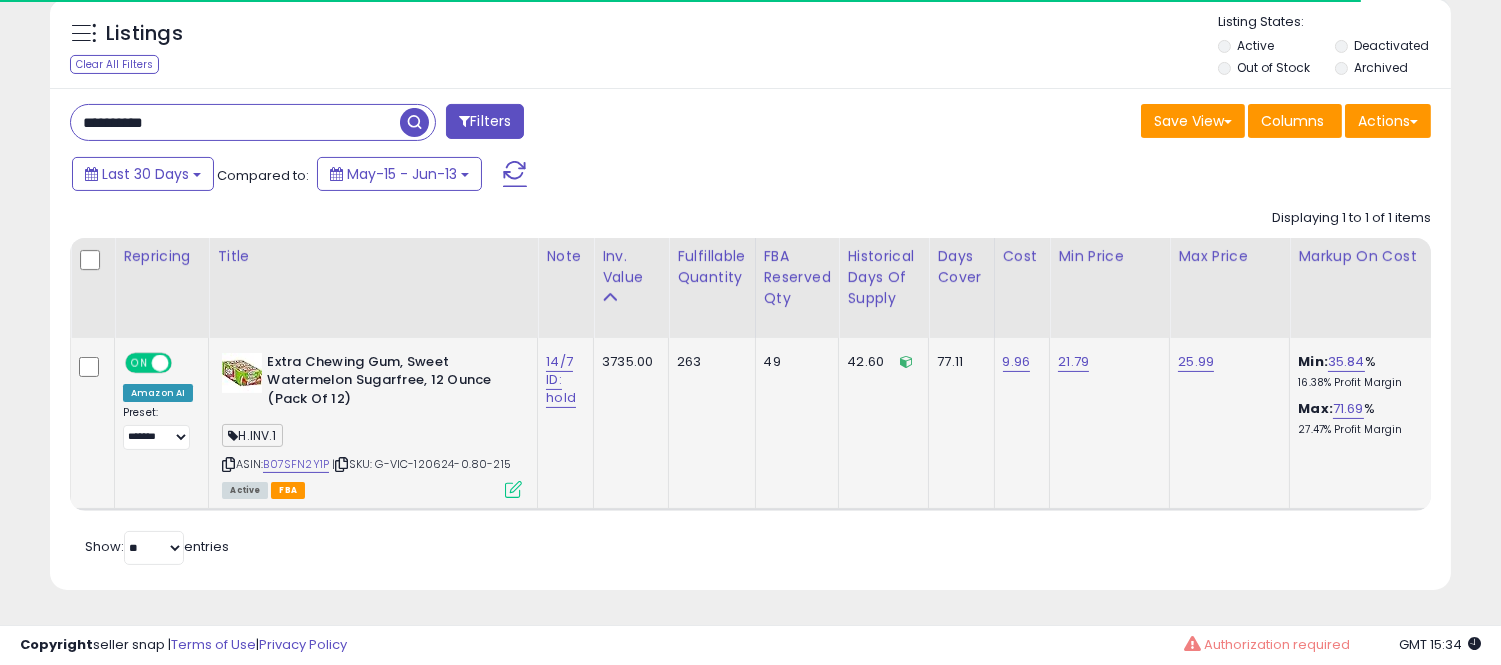 click at bounding box center [513, 489] 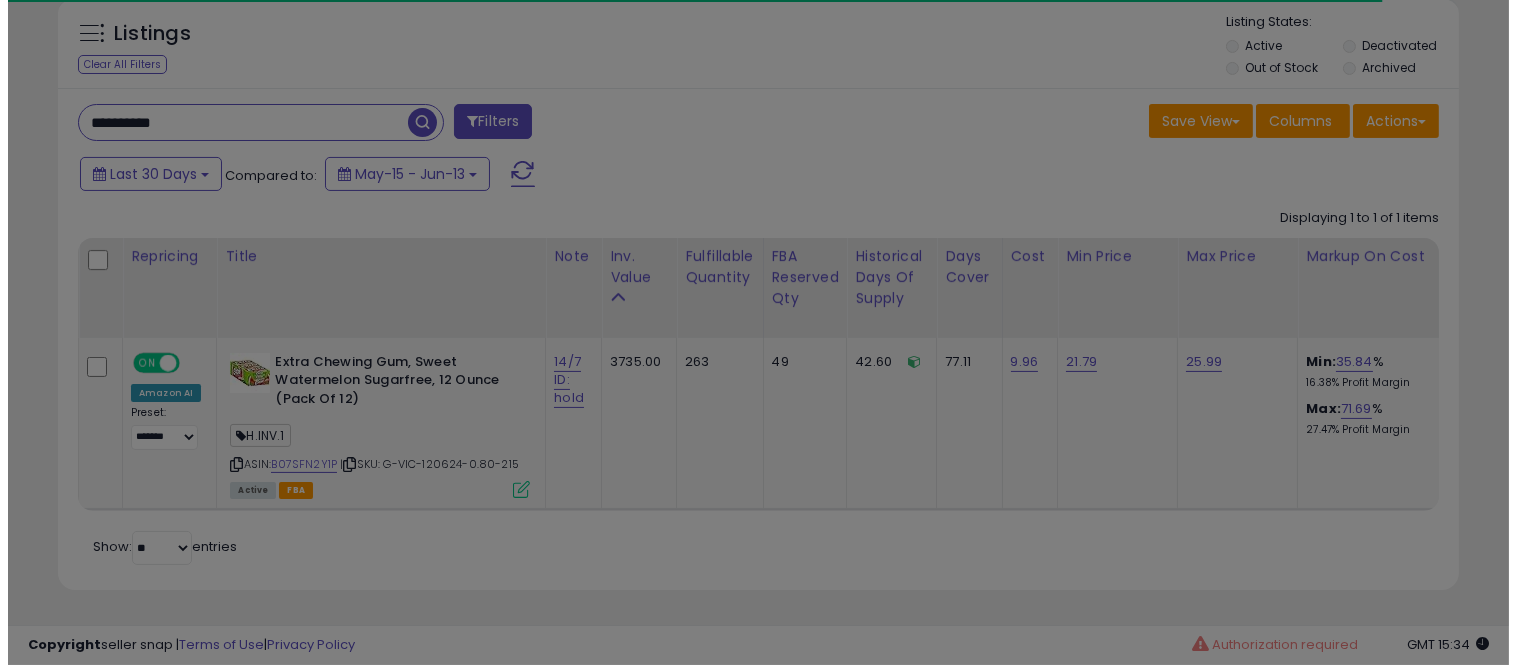 scroll, scrollTop: 999590, scrollLeft: 999178, axis: both 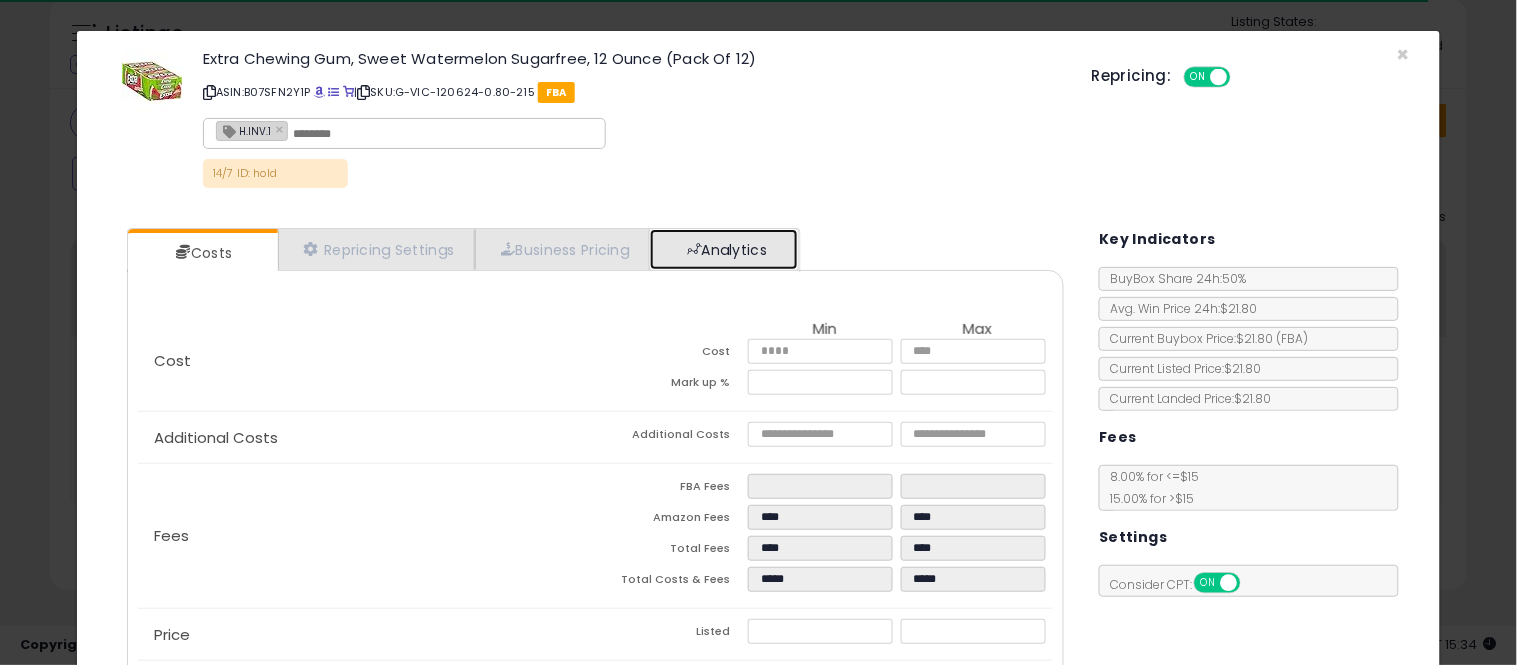 click on "Analytics" at bounding box center [724, 249] 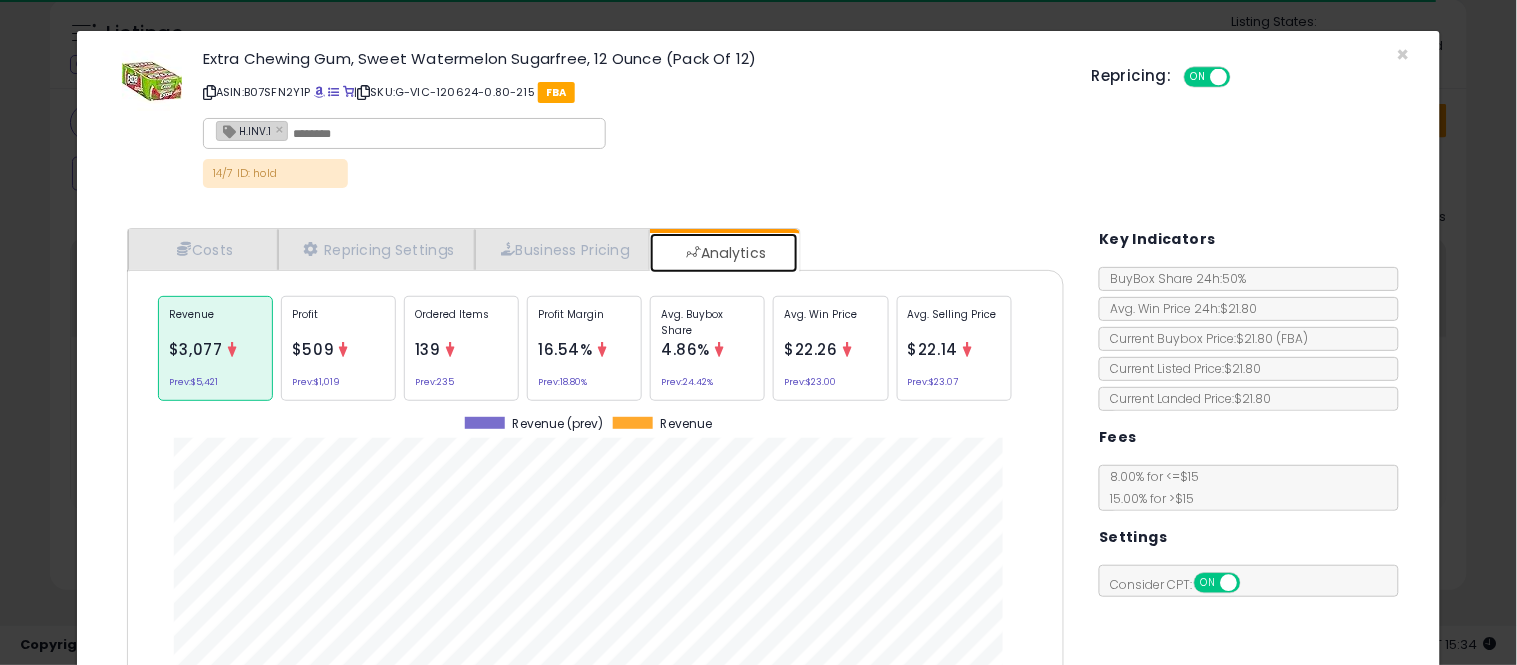 scroll, scrollTop: 999384, scrollLeft: 999033, axis: both 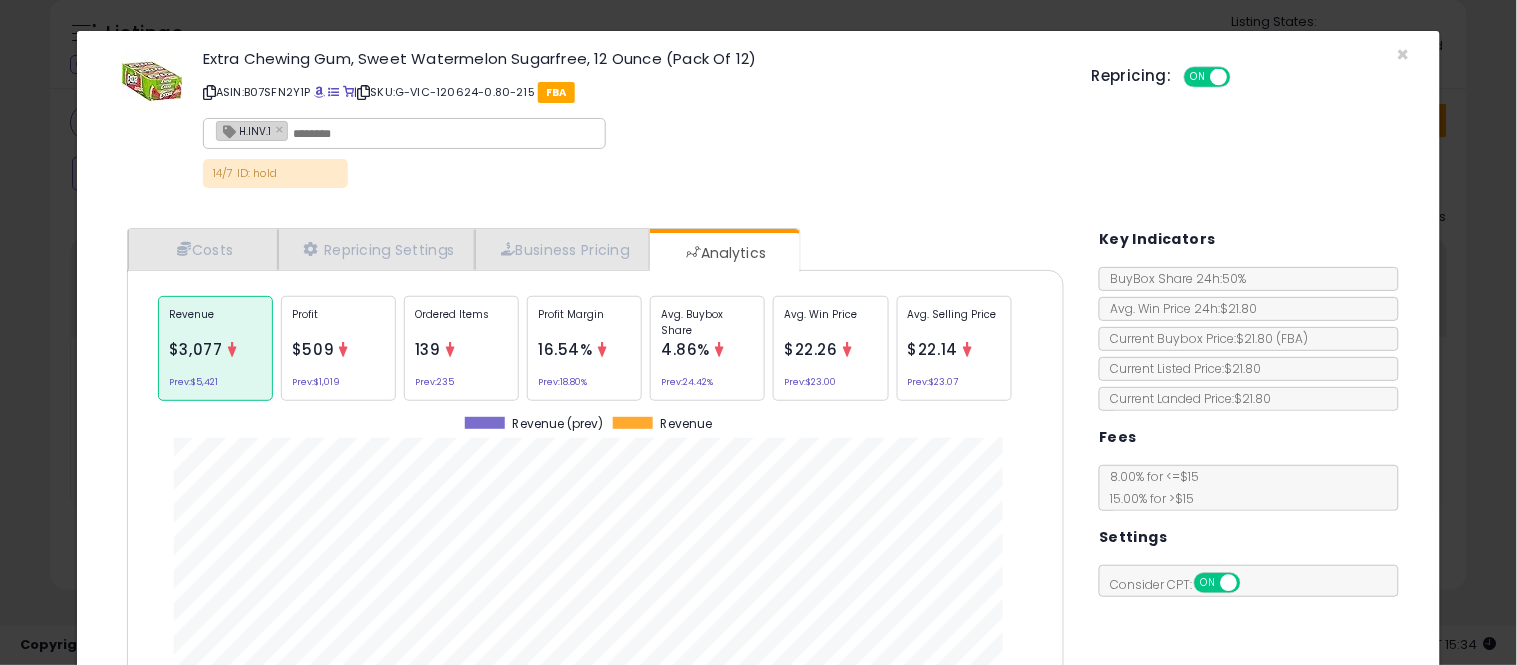 click on "4.86%" at bounding box center [685, 349] 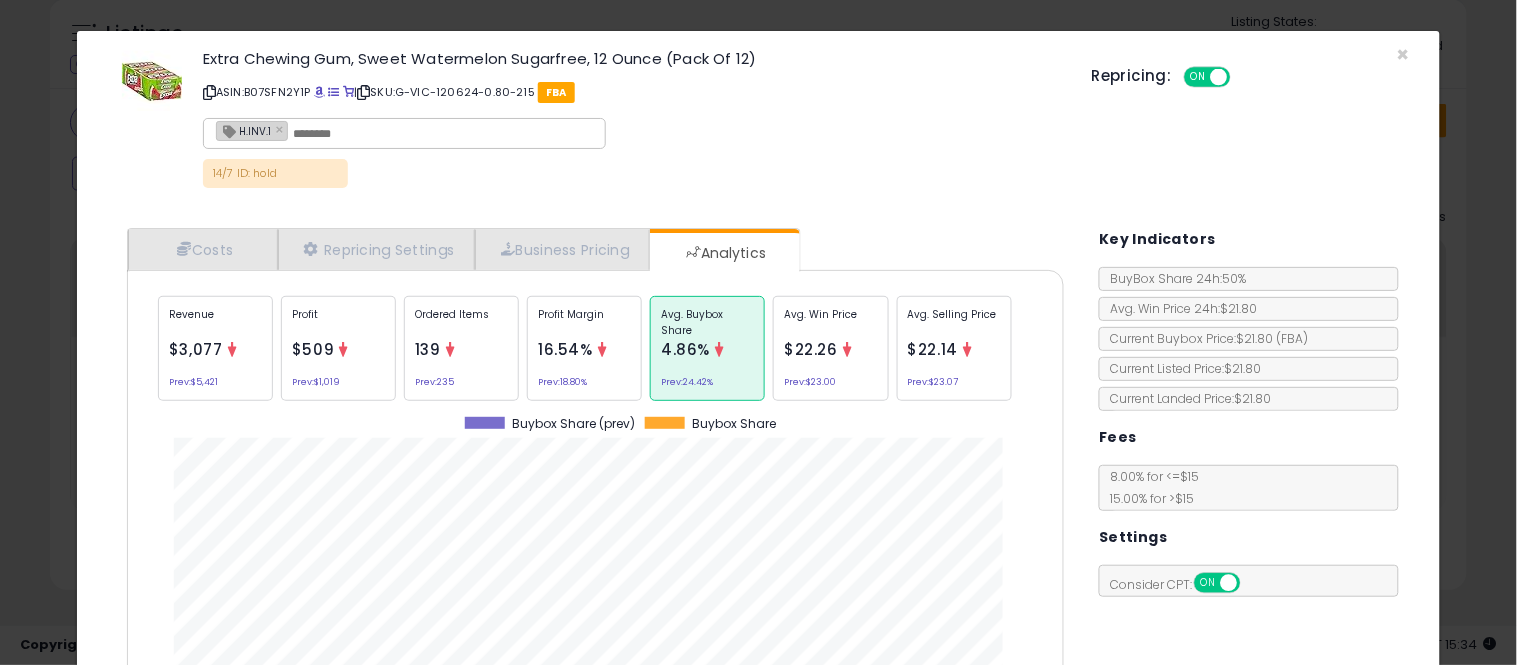 scroll, scrollTop: 999384, scrollLeft: 999033, axis: both 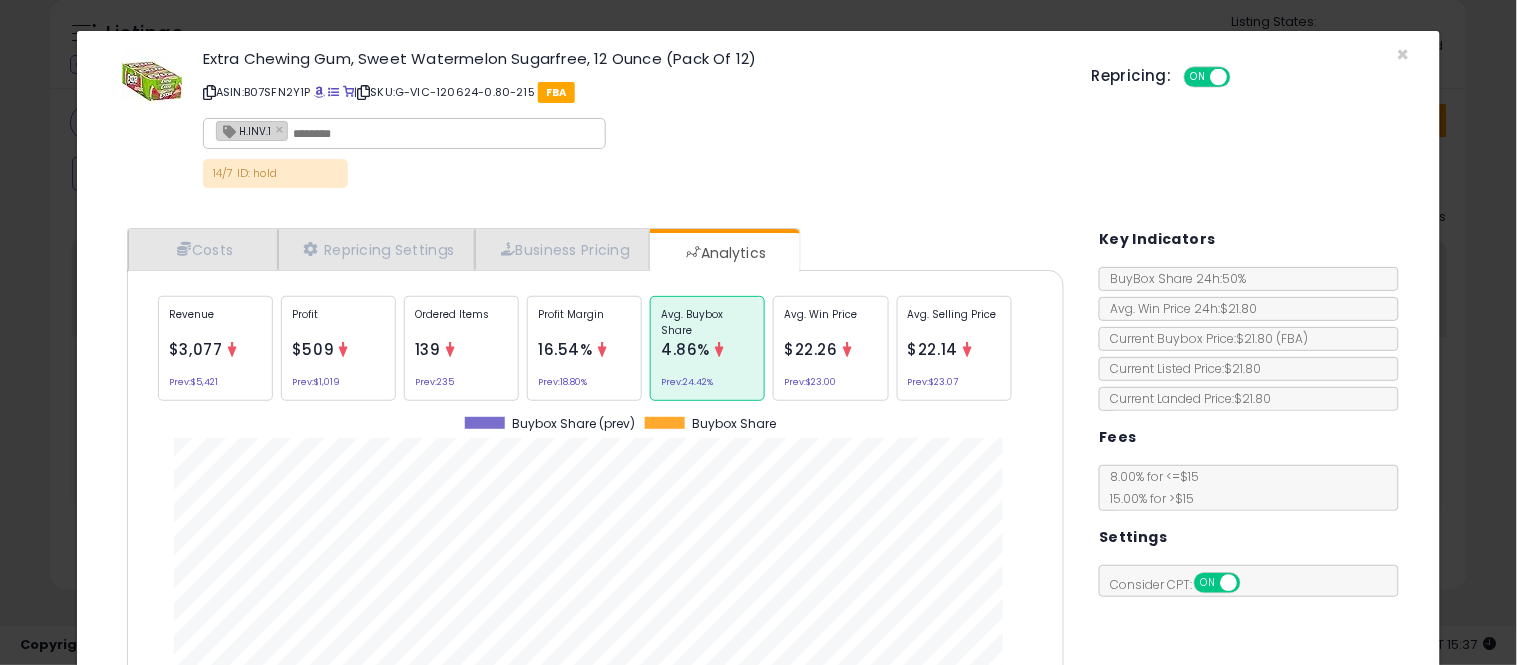 click on "ASIN: [ASIN] SKU: [SKU] FBA H.INV.1 × 14/7 ID: [NAME]" 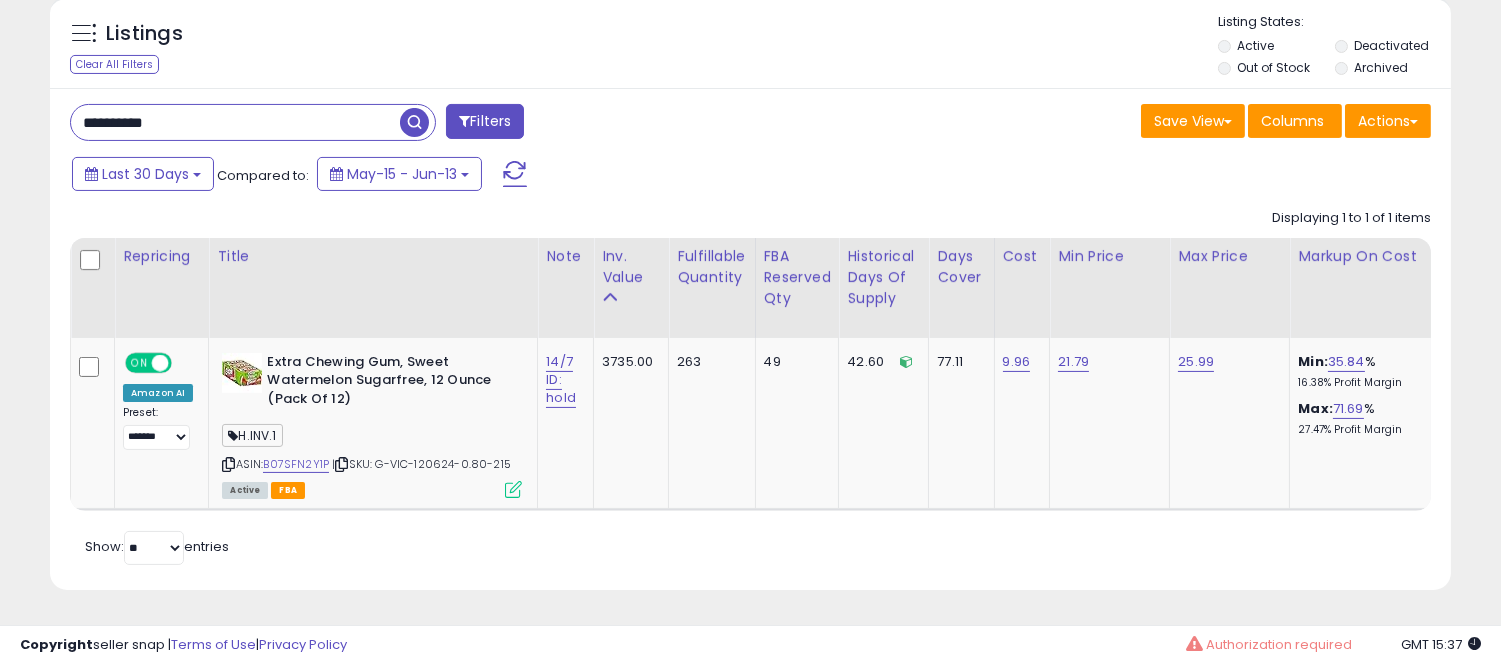 scroll, scrollTop: 410, scrollLeft: 812, axis: both 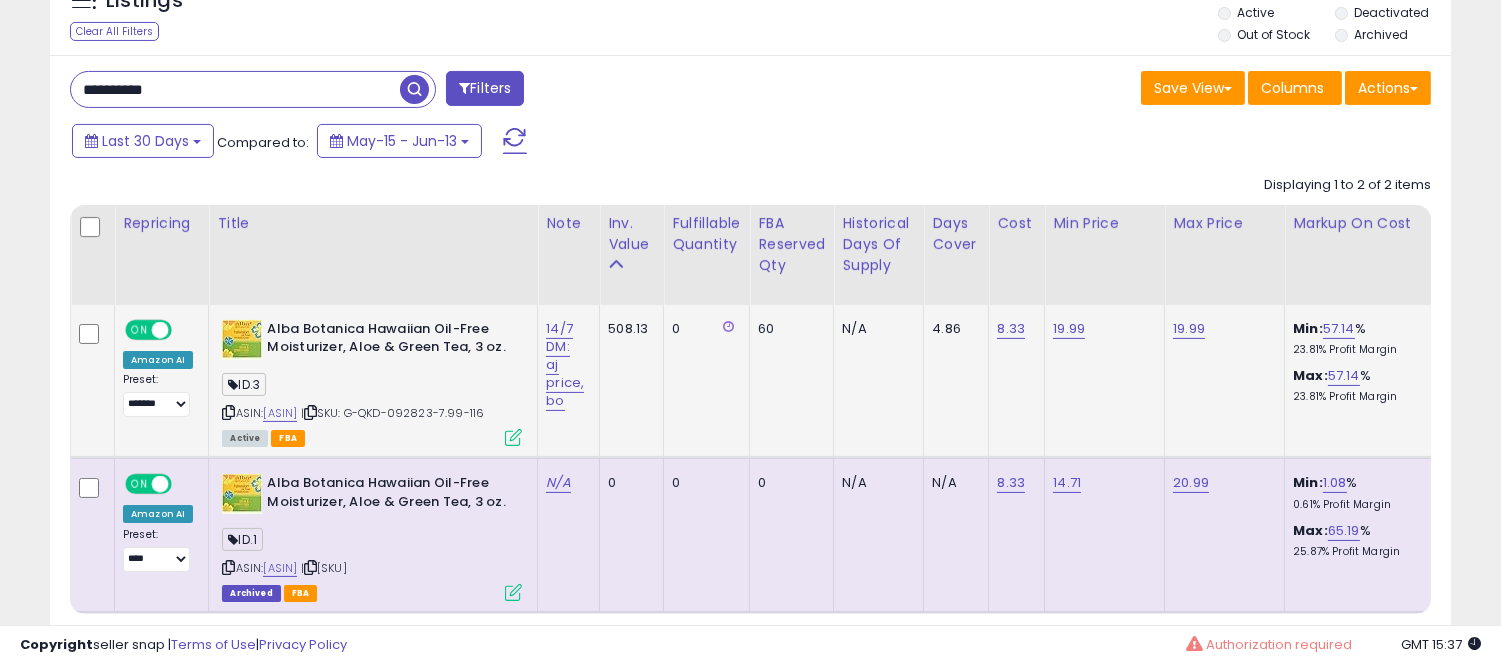 click at bounding box center [513, 437] 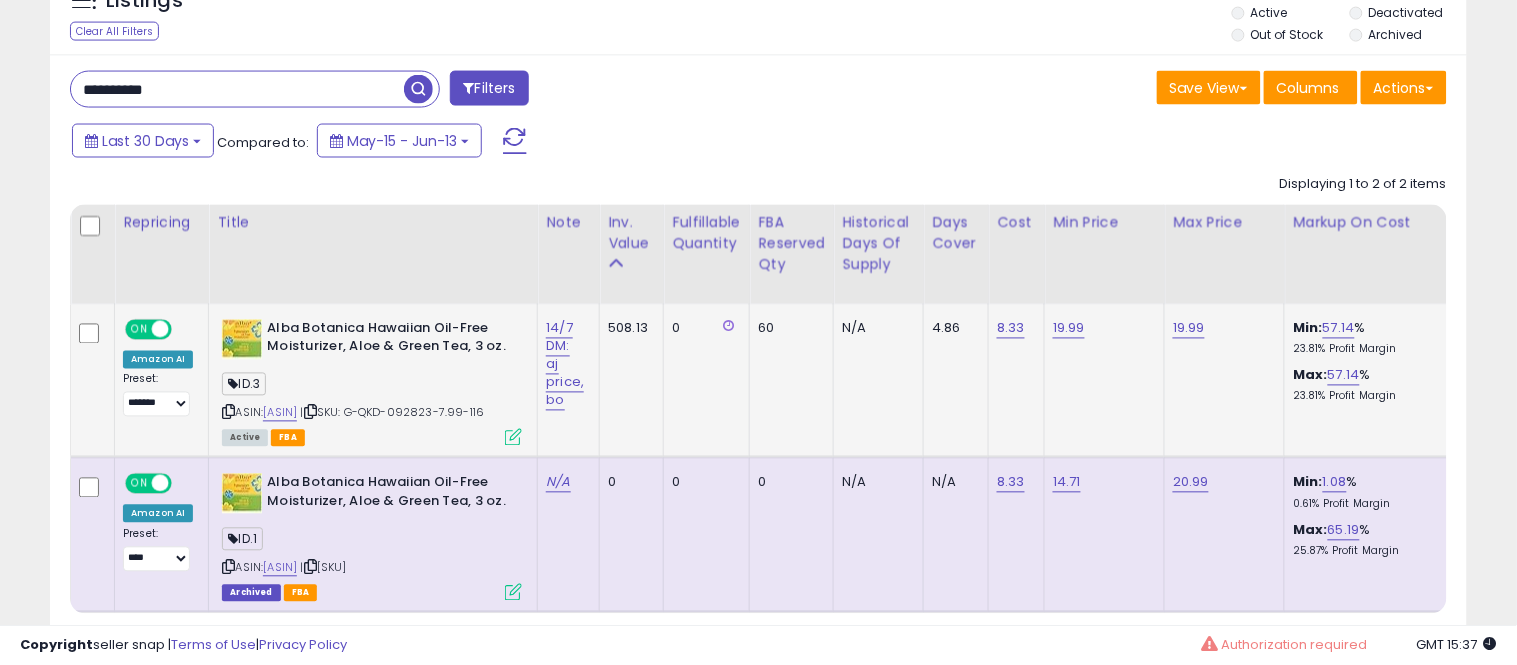 scroll, scrollTop: 999590, scrollLeft: 999178, axis: both 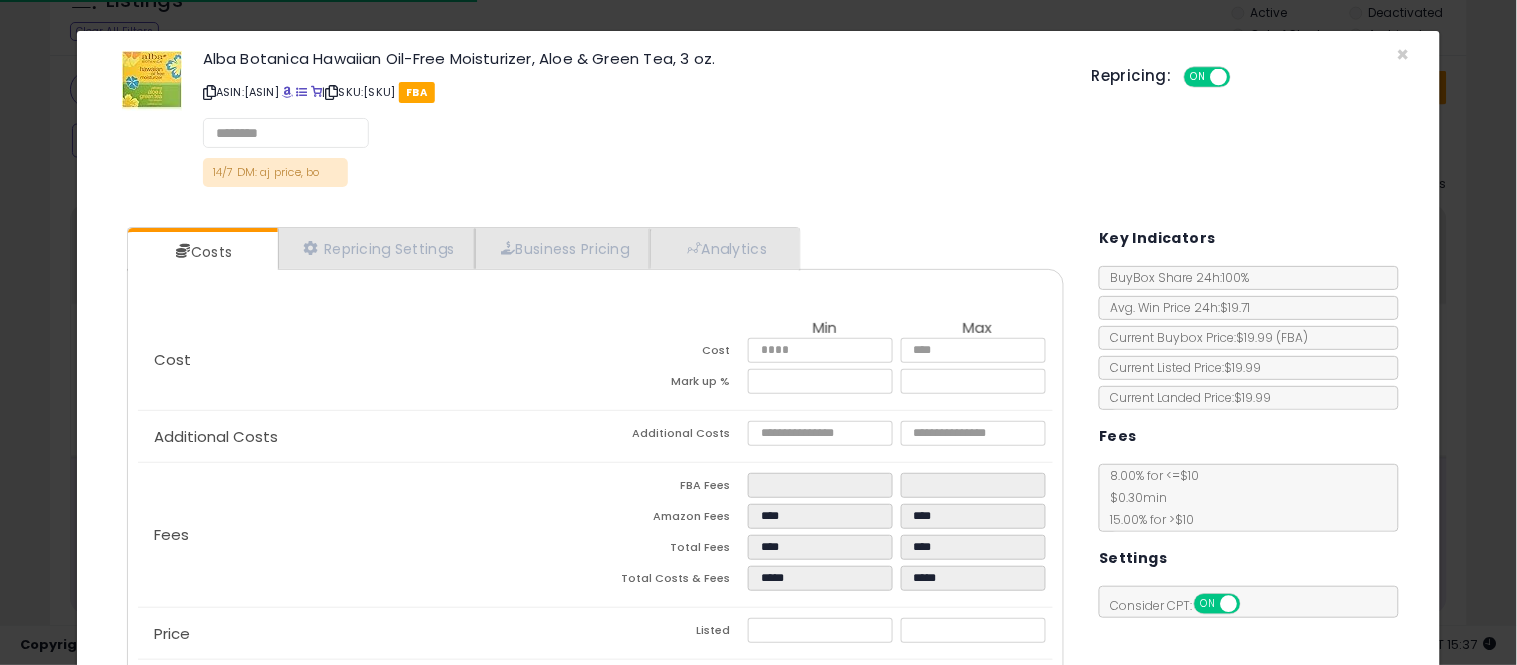 click on "[DM]: [TERM] [TERM] [TERM]" at bounding box center (758, 121) 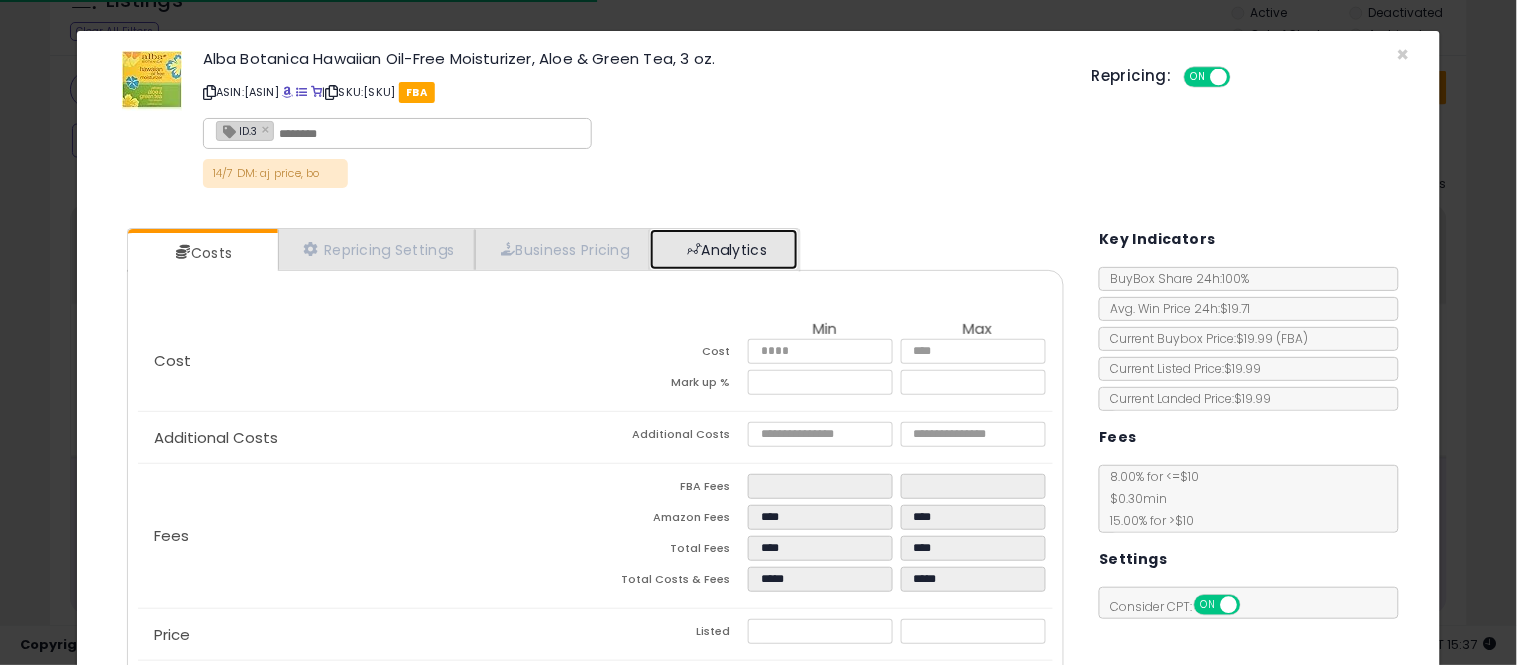 click on "Analytics" at bounding box center (724, 249) 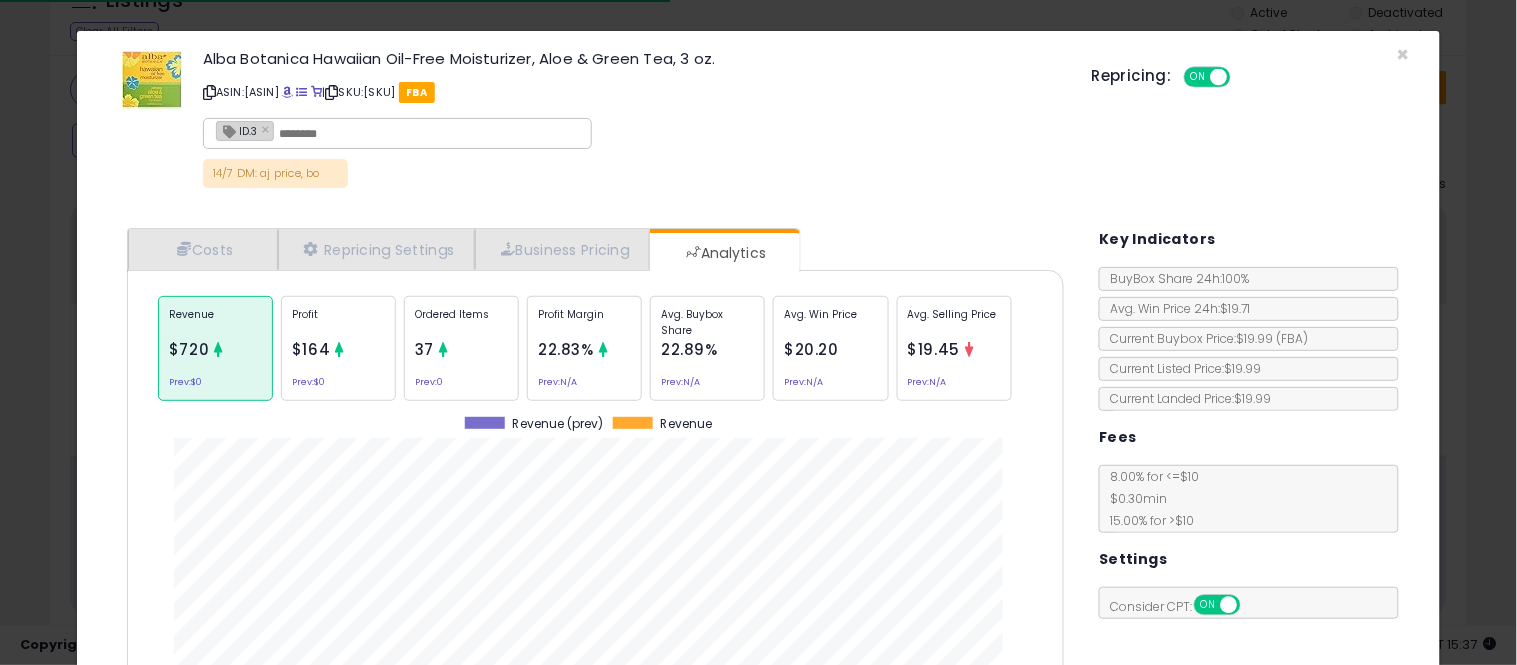 scroll, scrollTop: 999384, scrollLeft: 999033, axis: both 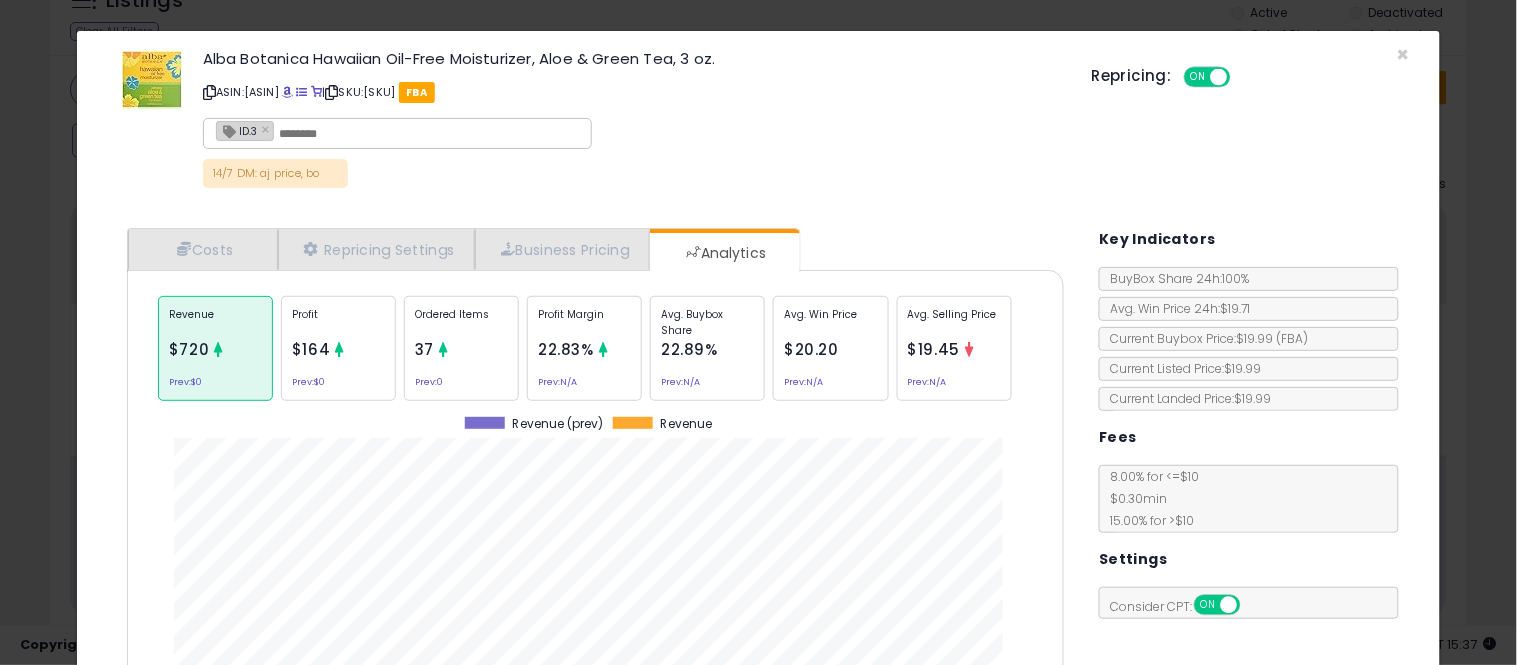 click on "22.89%" at bounding box center (689, 349) 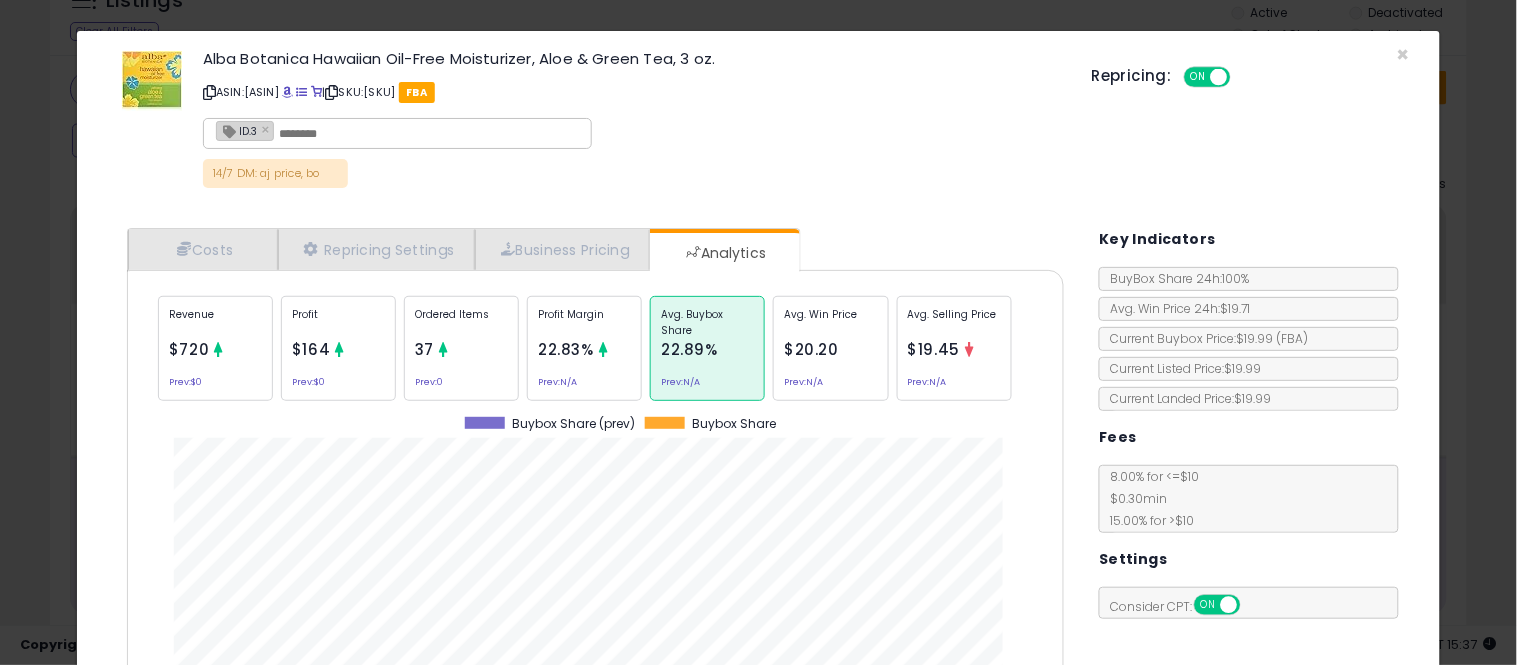 scroll, scrollTop: 999384, scrollLeft: 999033, axis: both 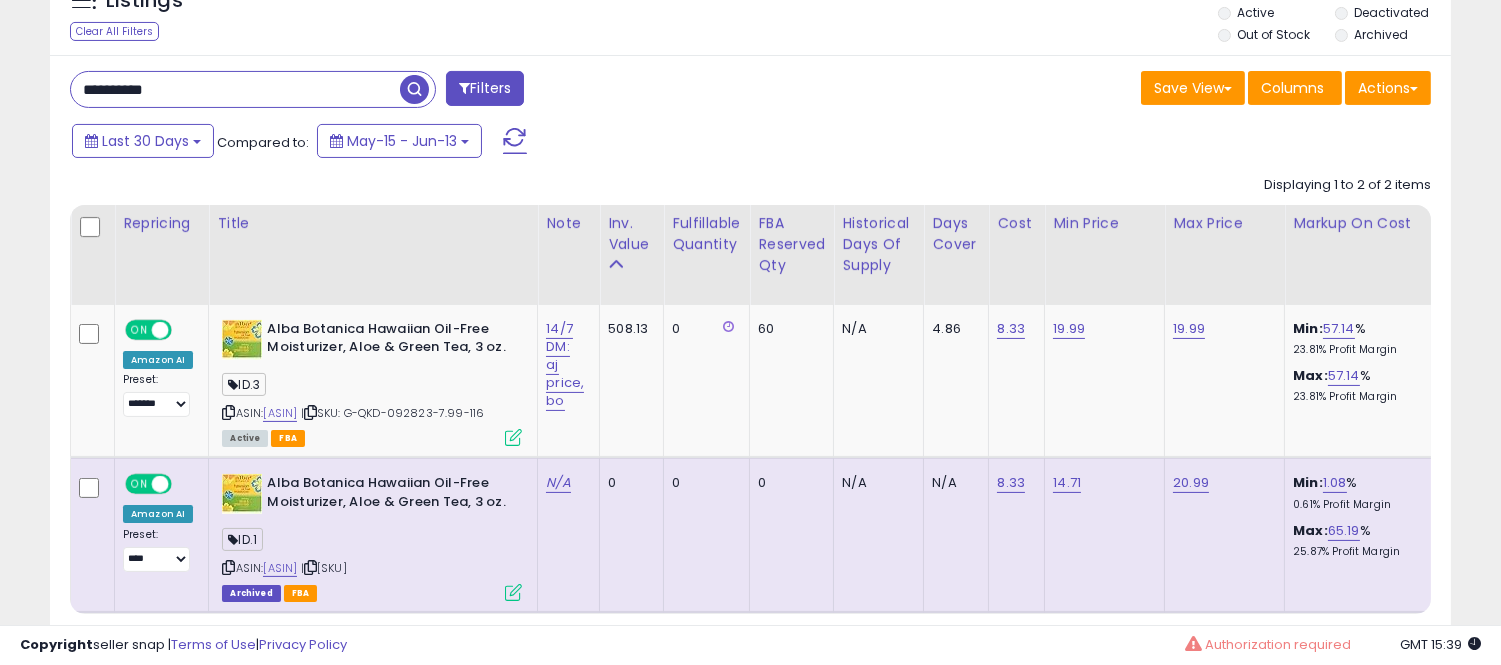 click on "**********" at bounding box center (235, 89) 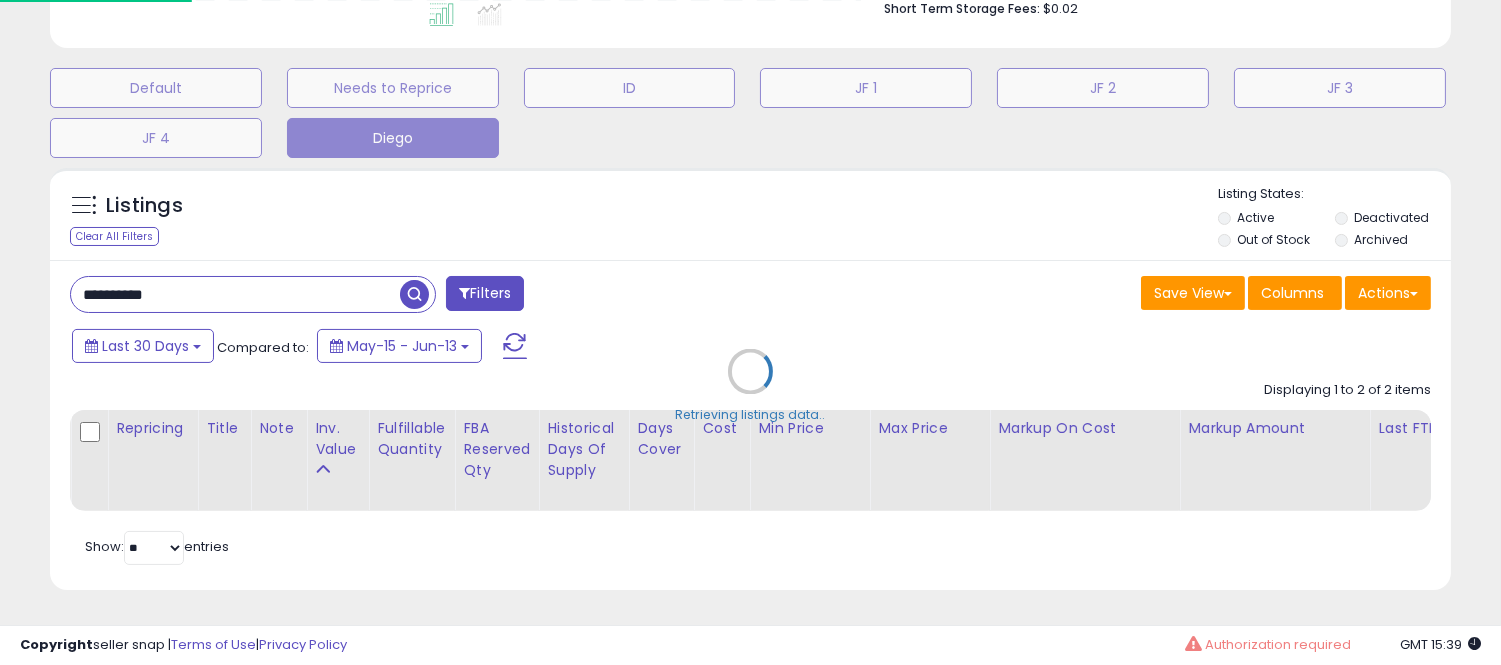 scroll, scrollTop: 999590, scrollLeft: 999178, axis: both 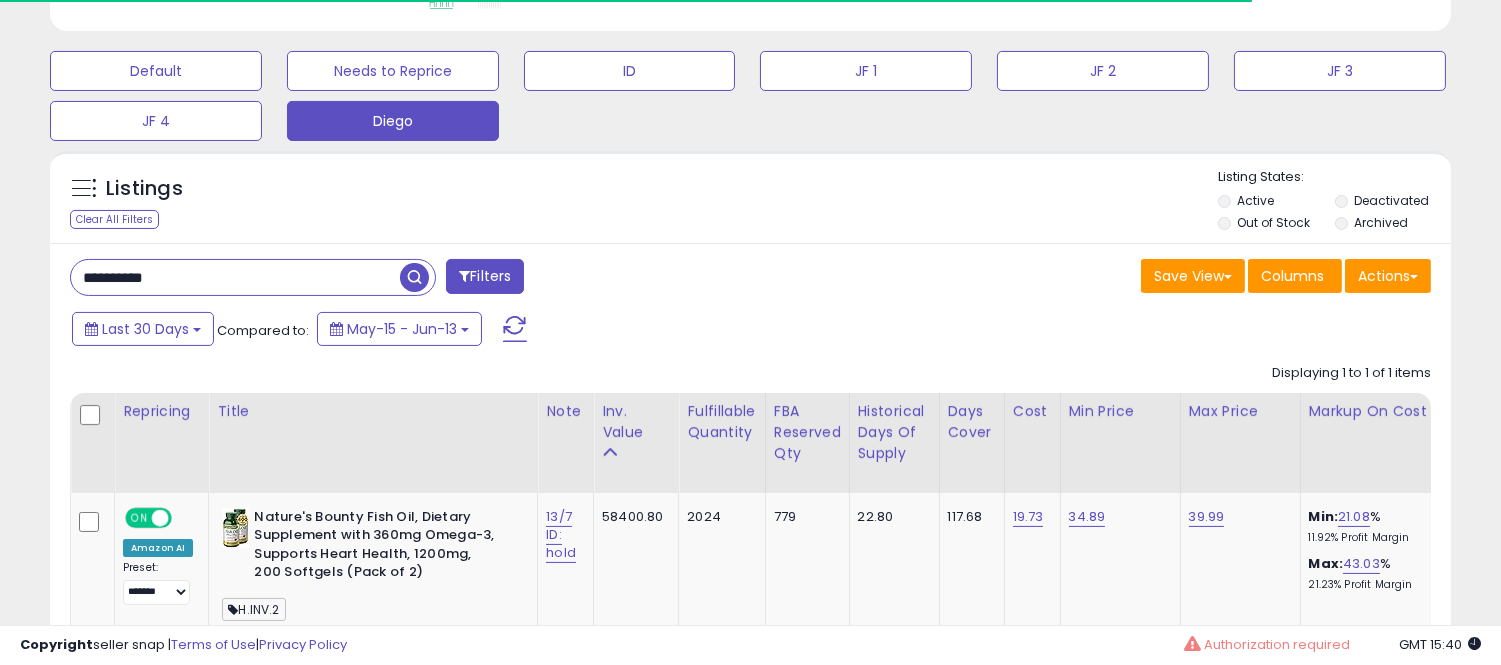 click on "**********" at bounding box center [235, 277] 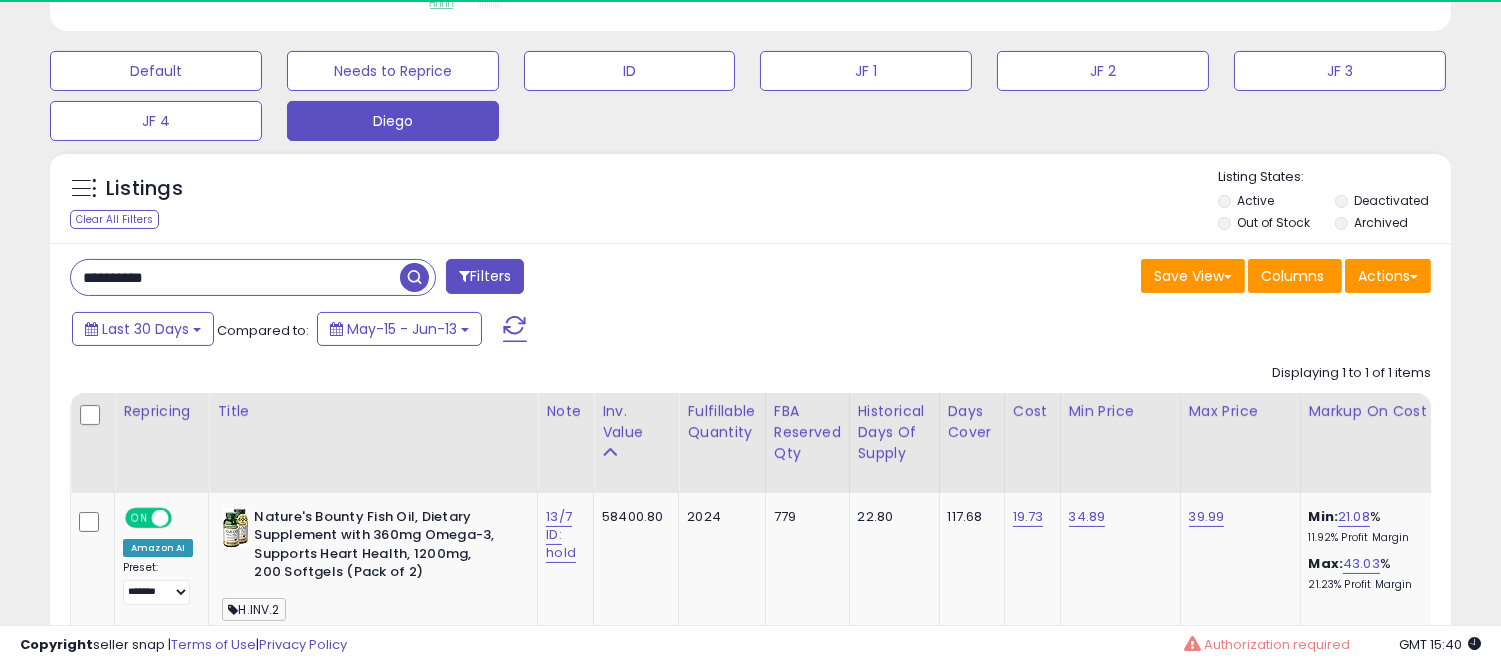 scroll, scrollTop: 999590, scrollLeft: 999188, axis: both 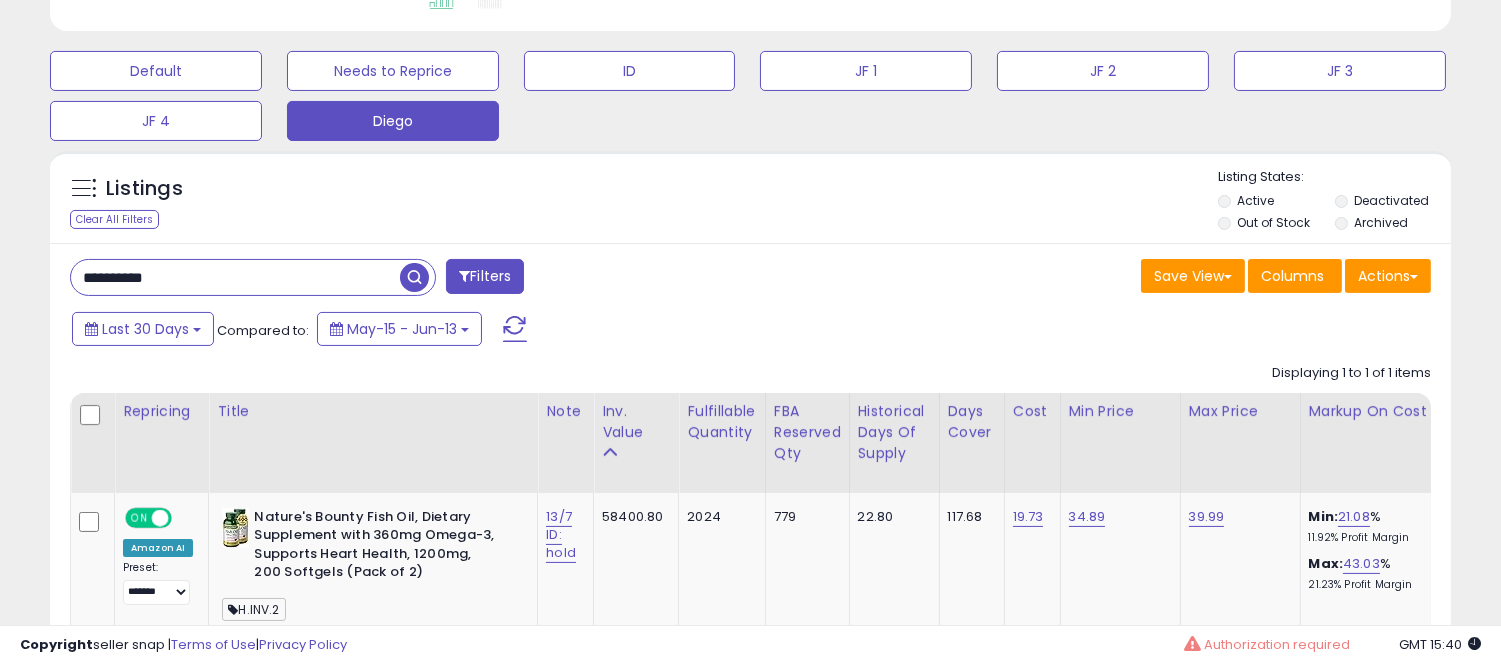 paste 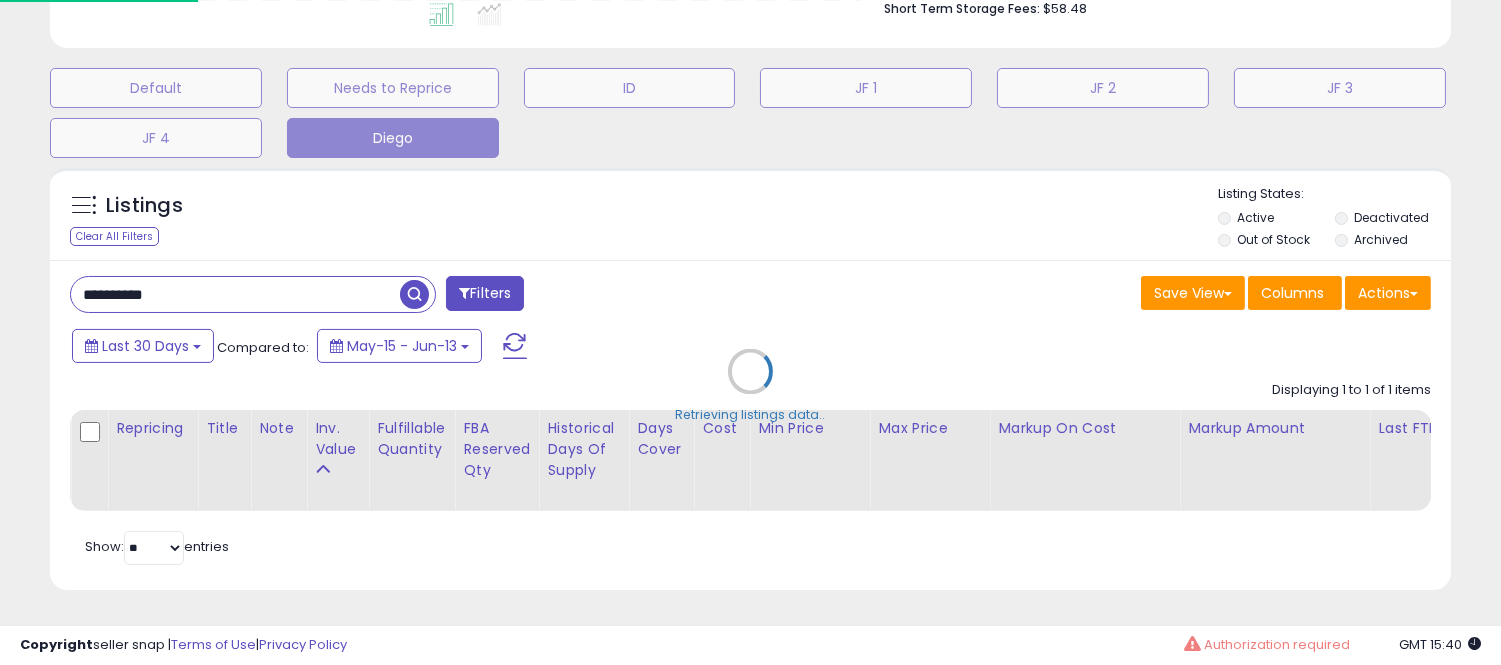 scroll, scrollTop: 999590, scrollLeft: 999178, axis: both 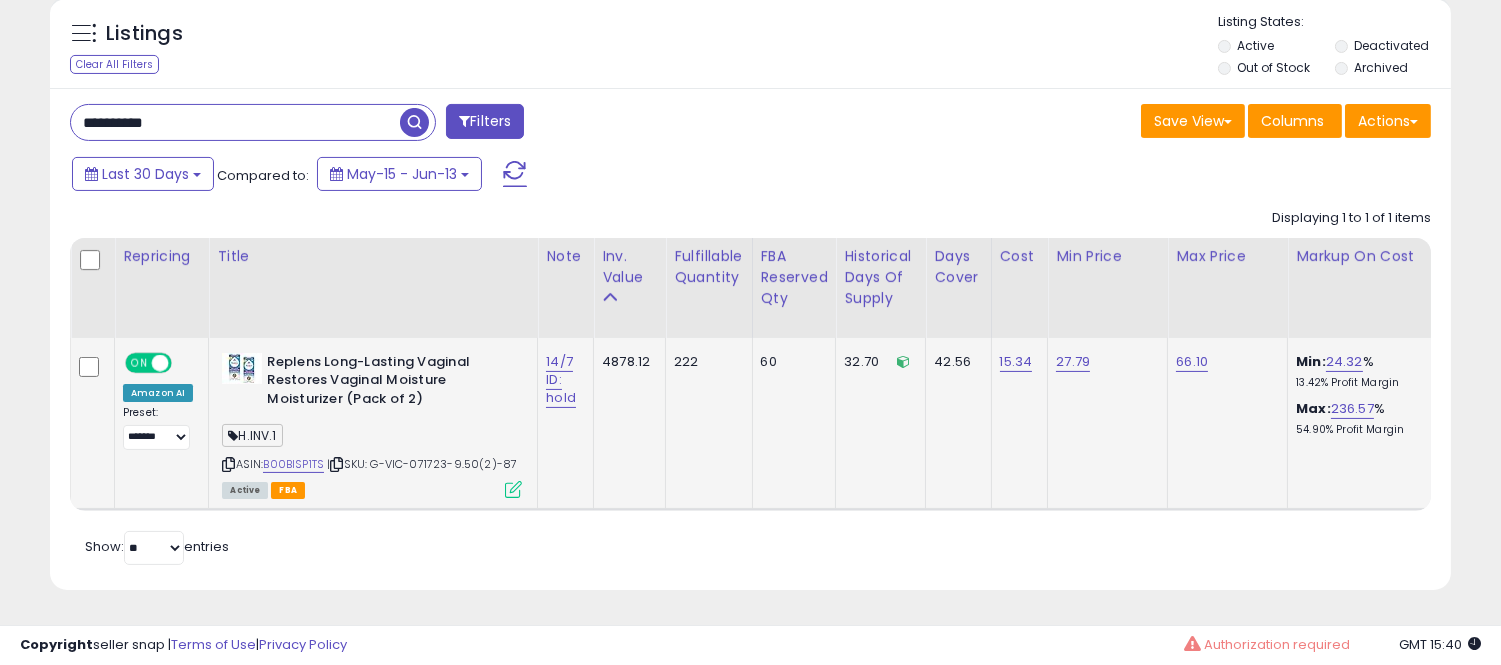 click at bounding box center [513, 489] 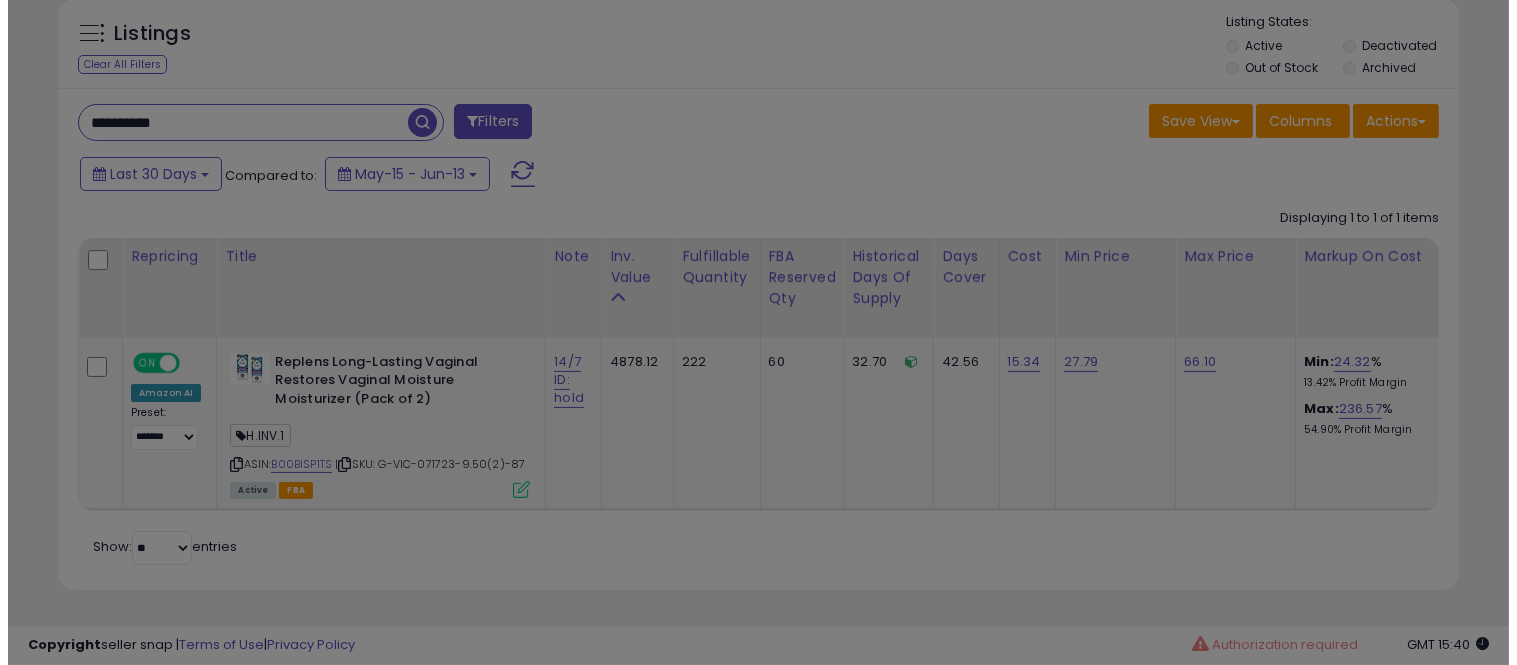 scroll, scrollTop: 999590, scrollLeft: 999178, axis: both 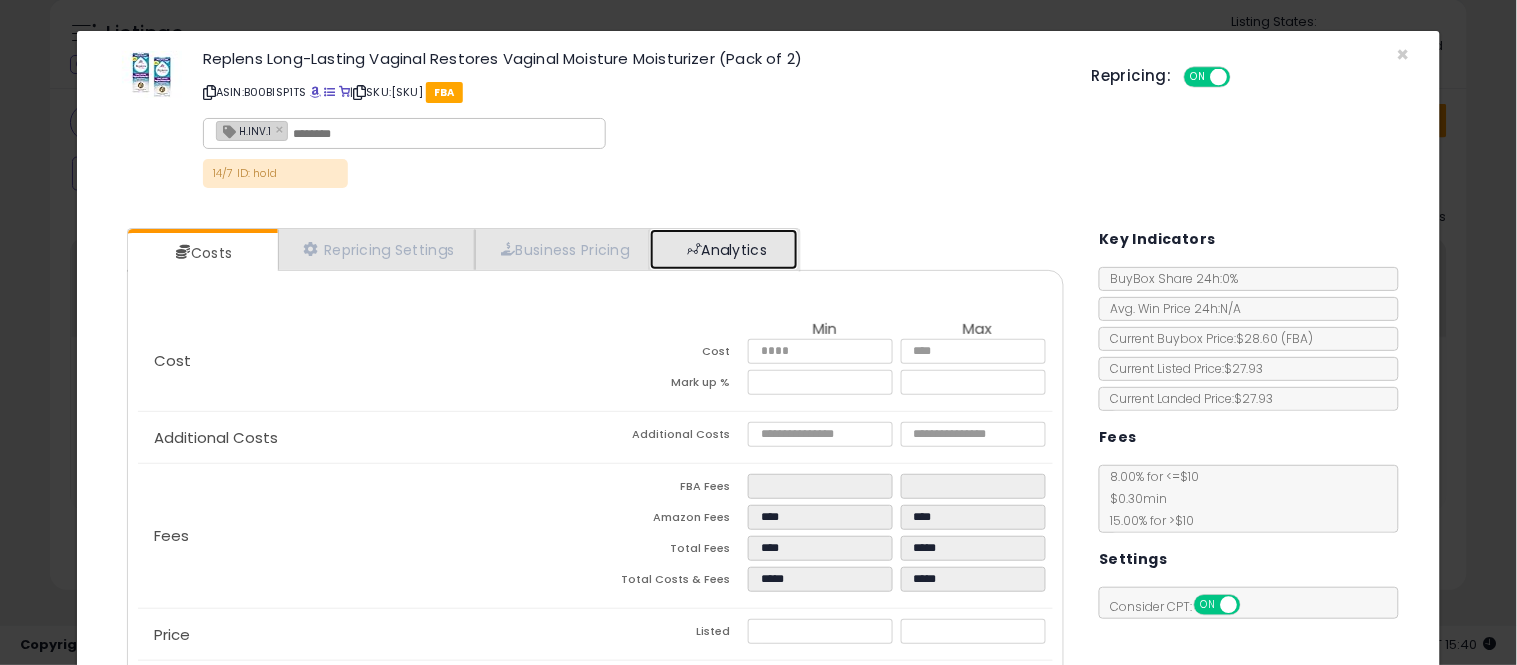 click on "Analytics" at bounding box center (724, 249) 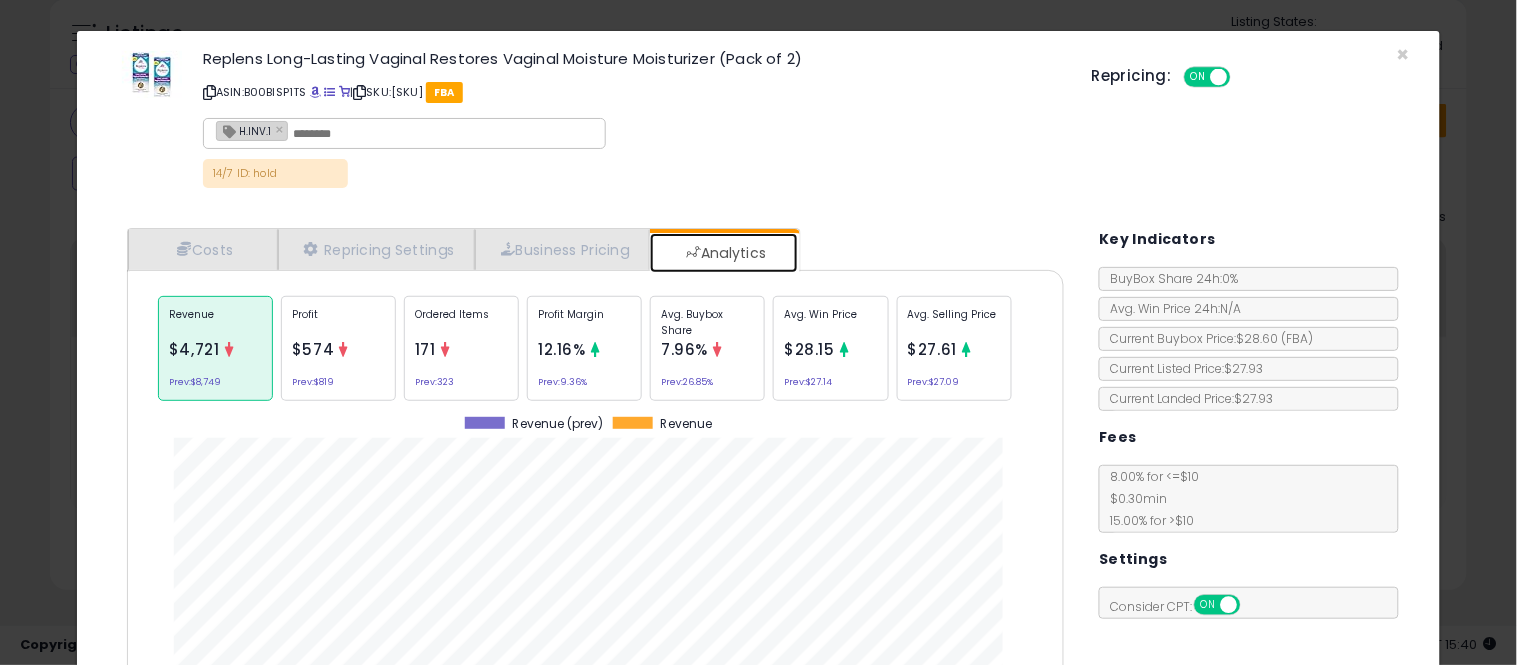 scroll, scrollTop: 999384, scrollLeft: 999033, axis: both 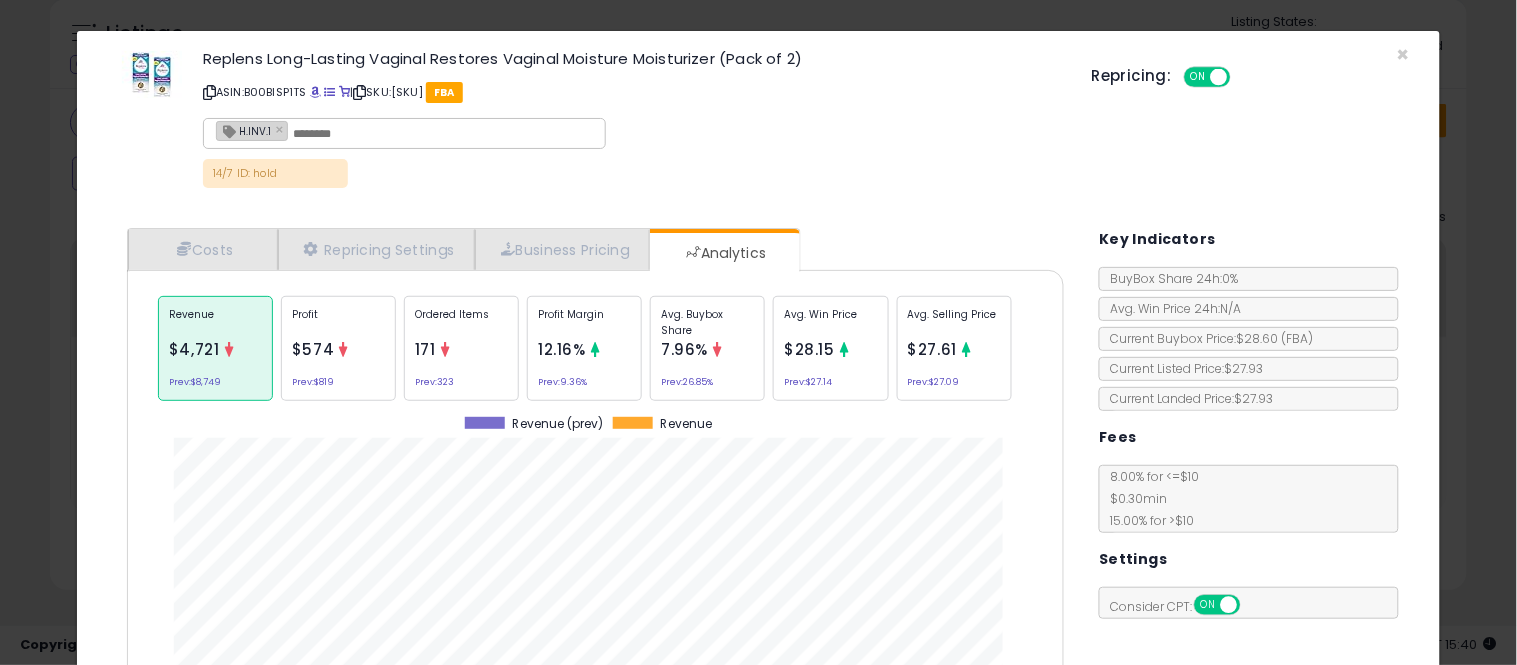 click on "Avg. Buybox Share" at bounding box center (707, 322) 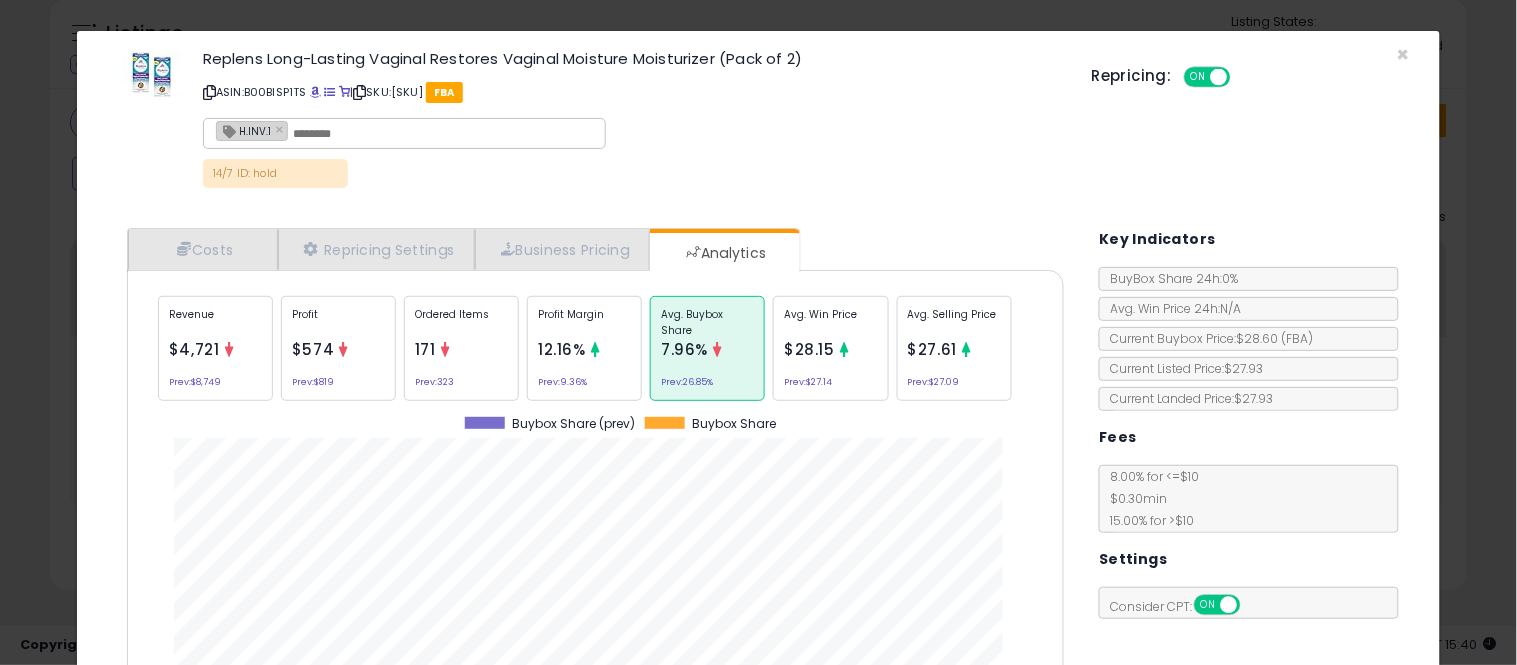 scroll, scrollTop: 999384, scrollLeft: 999033, axis: both 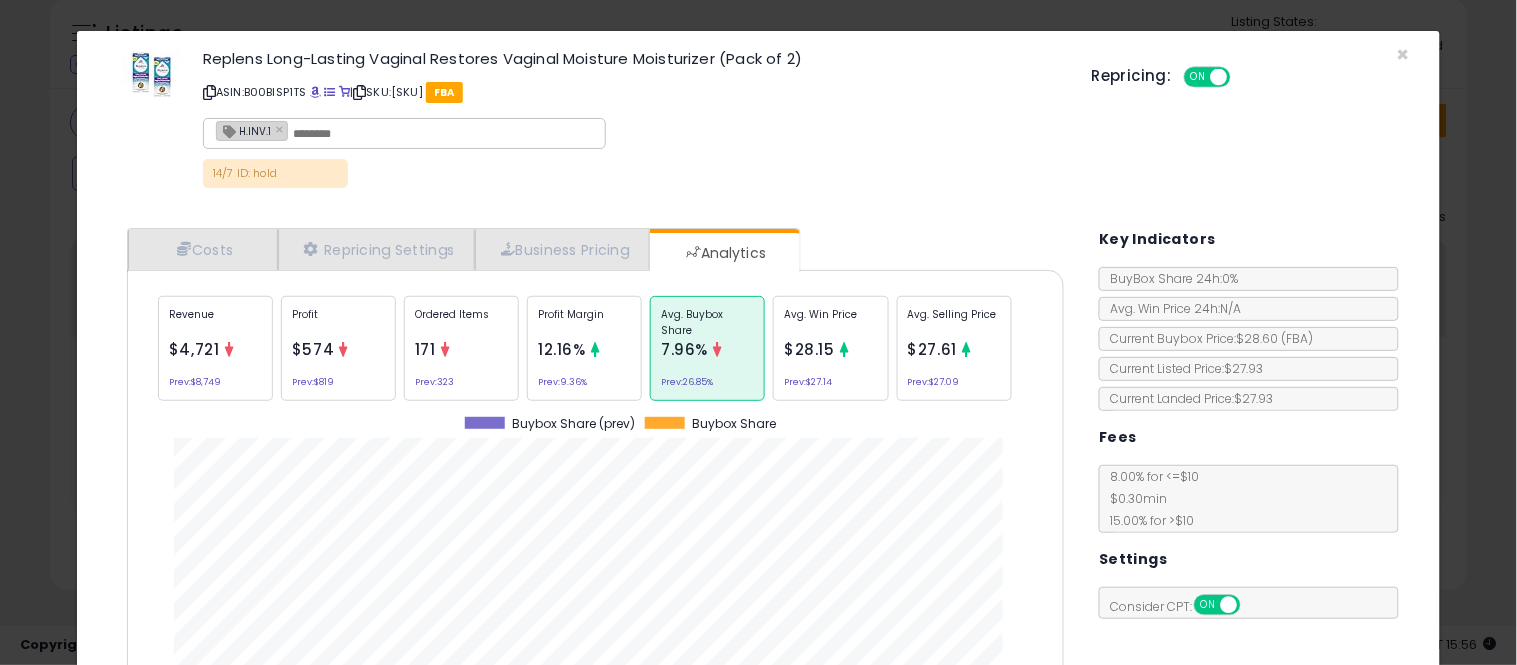 click on "ASIN: [ASIN] SKU: [SKU] FBA H.INV.1 × 14/7 ID: [NAME]" 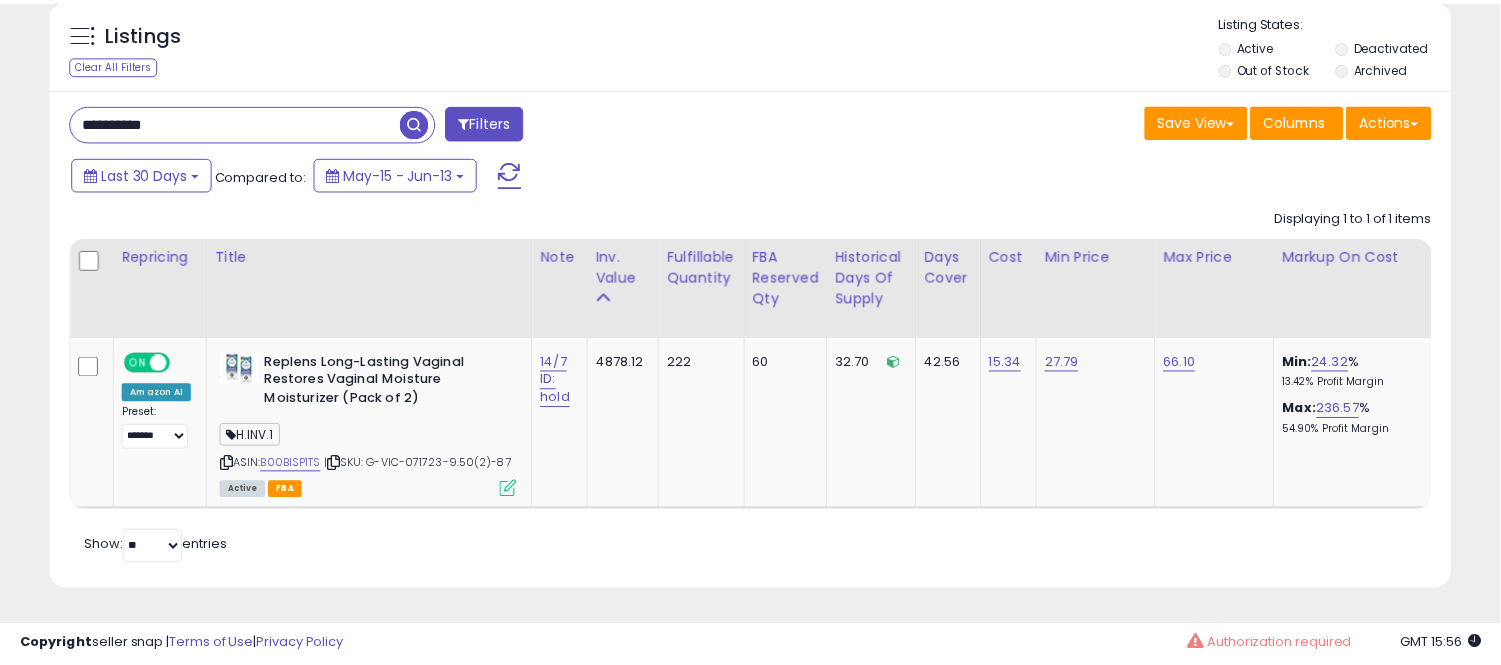 scroll, scrollTop: 410, scrollLeft: 812, axis: both 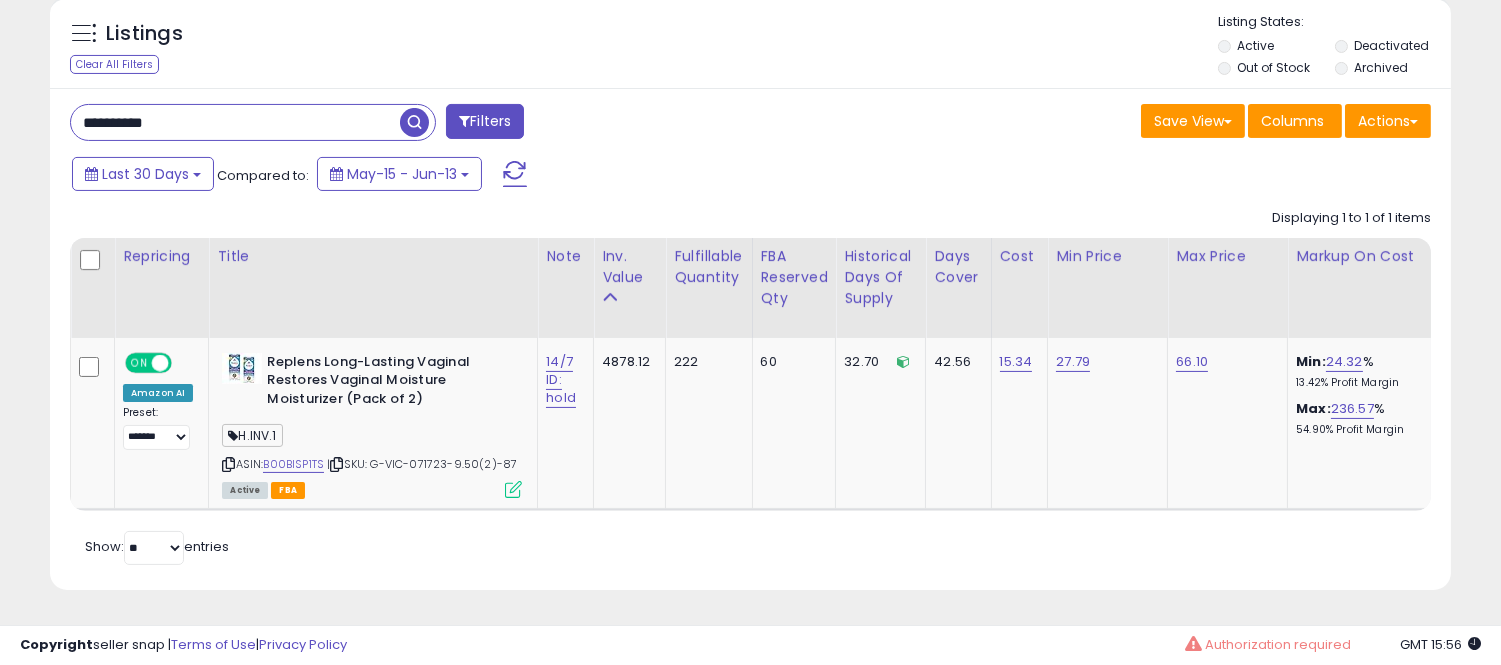 click on "**********" at bounding box center [235, 122] 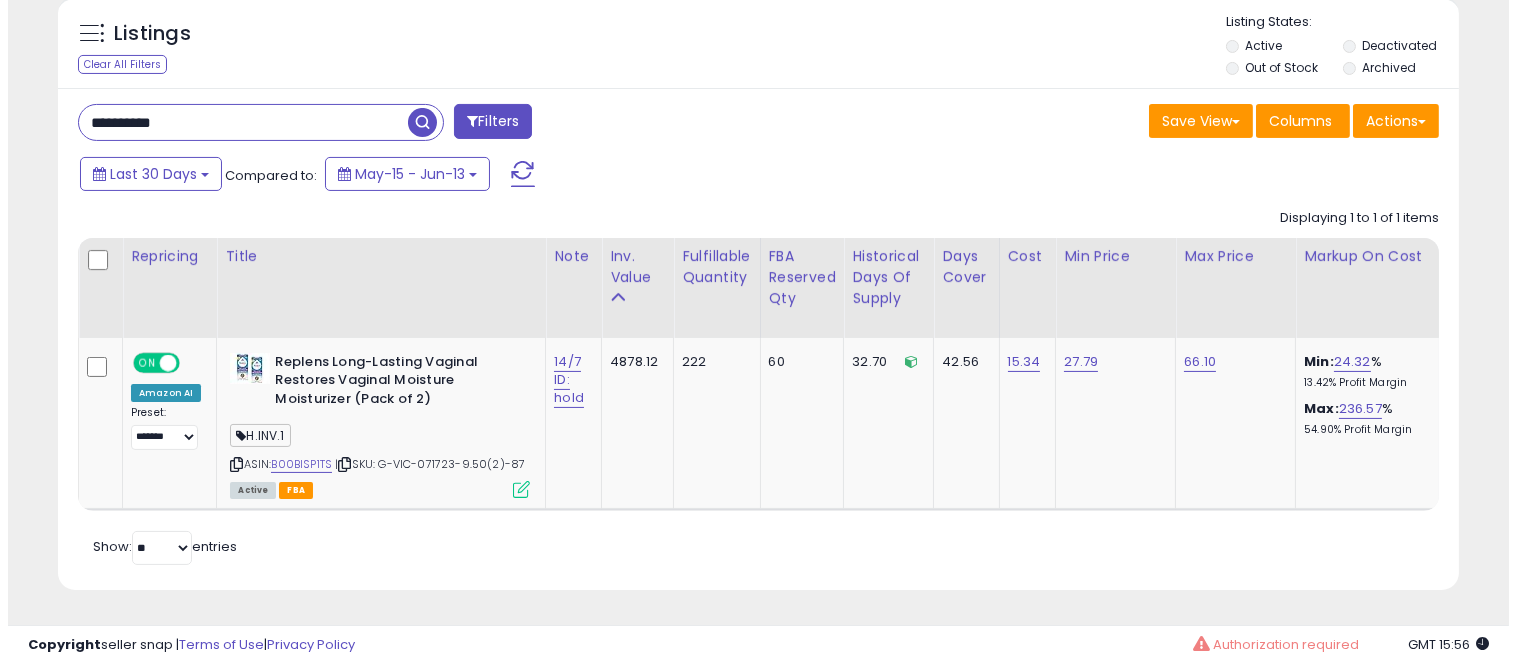 scroll, scrollTop: 607, scrollLeft: 0, axis: vertical 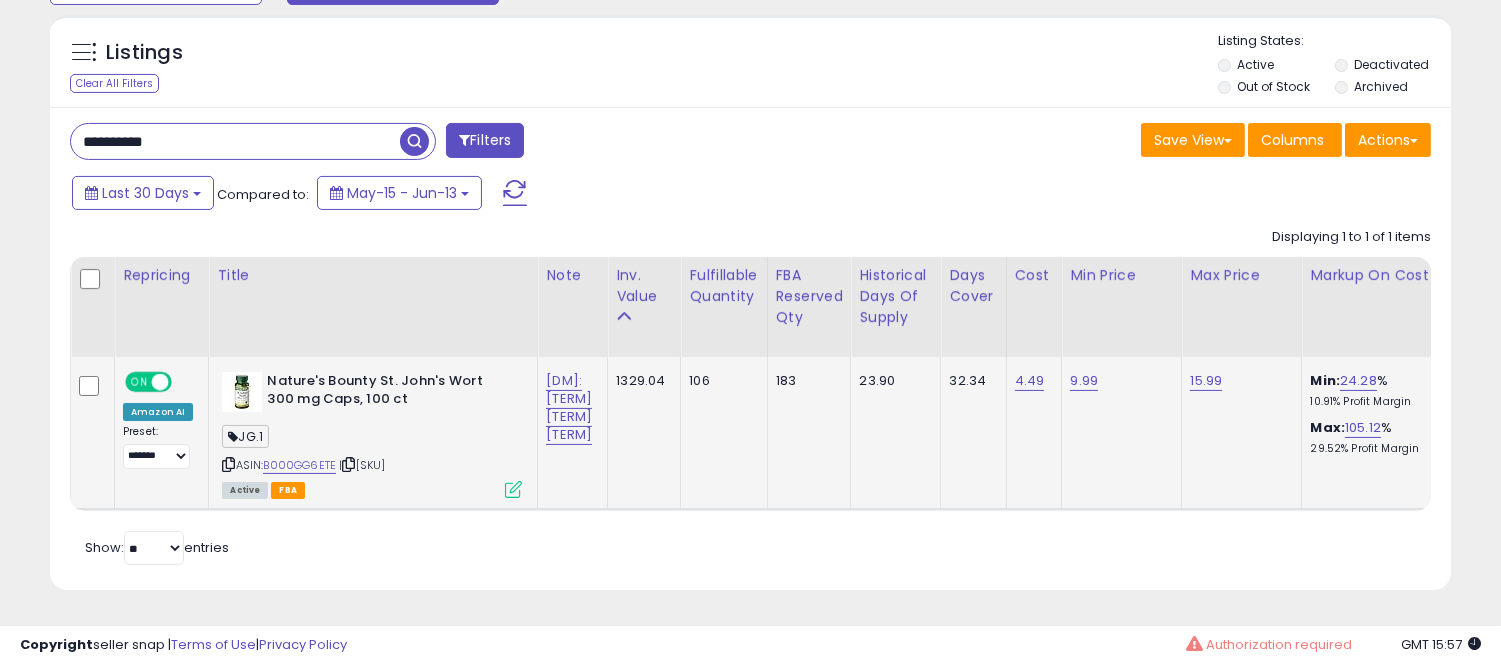 click at bounding box center [513, 489] 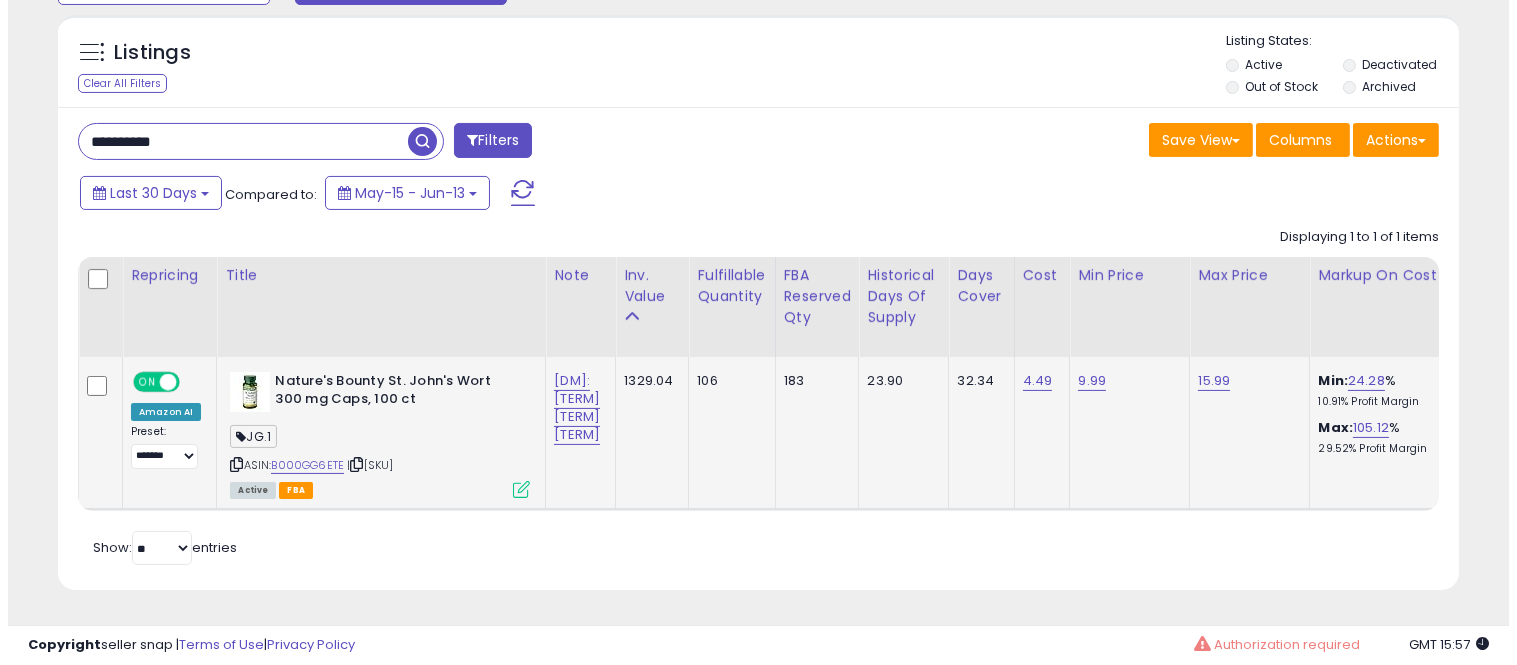 scroll, scrollTop: 999590, scrollLeft: 999178, axis: both 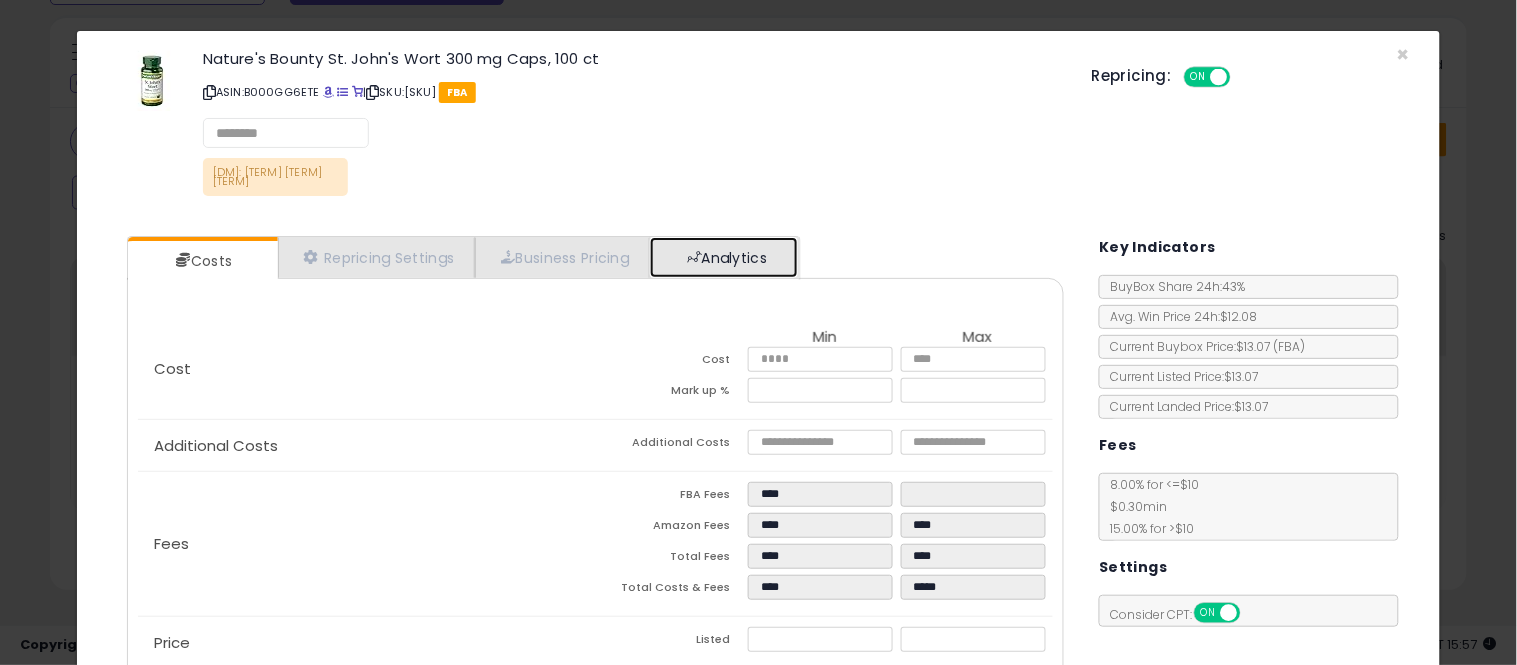 click on "Analytics" at bounding box center (724, 257) 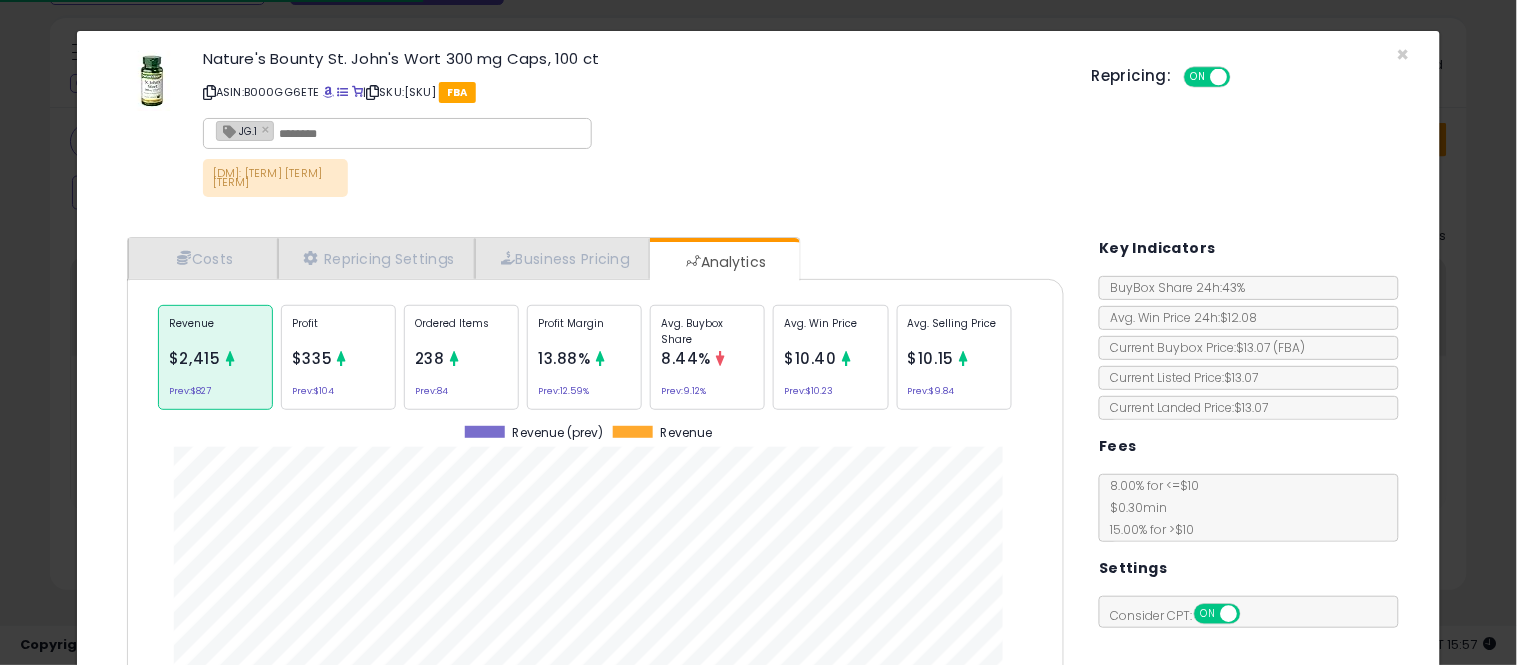 scroll, scrollTop: 999384, scrollLeft: 999033, axis: both 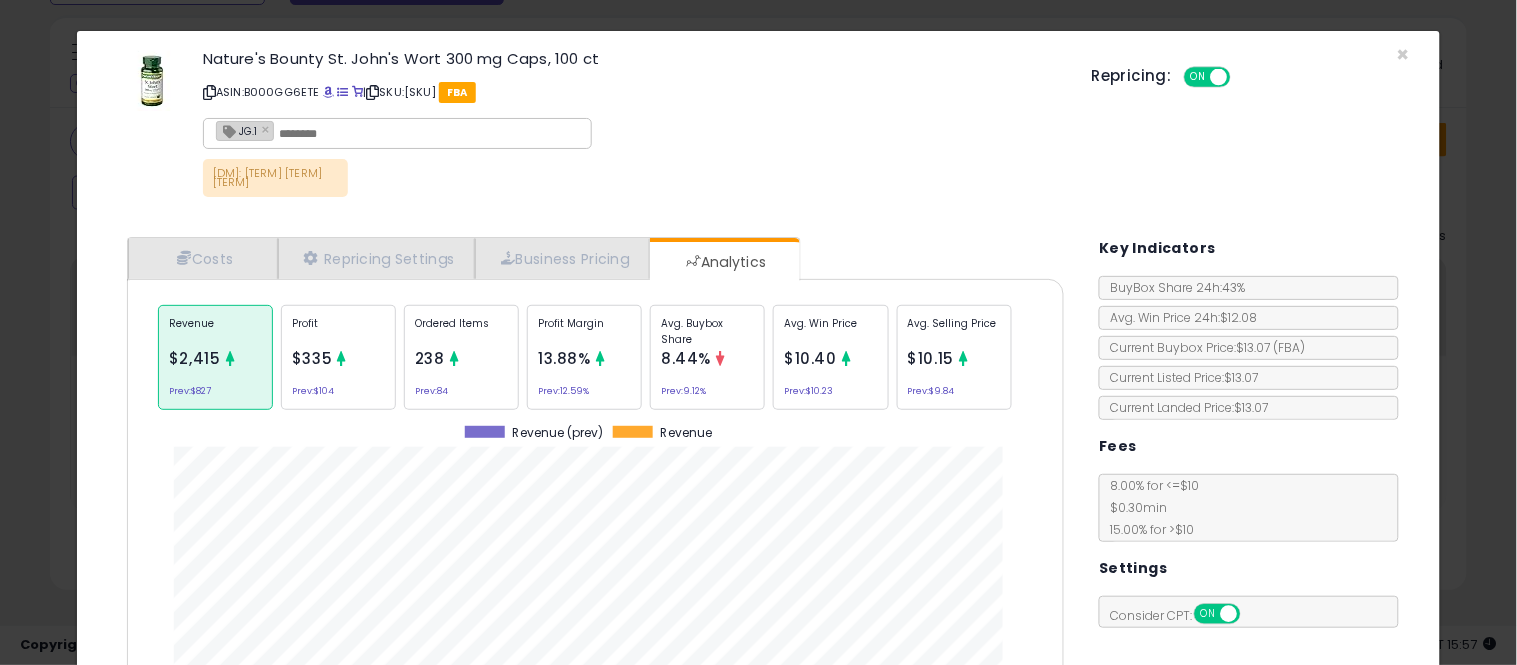 click on "Avg. Buybox Share
8.44%
Prev:  9.12%" 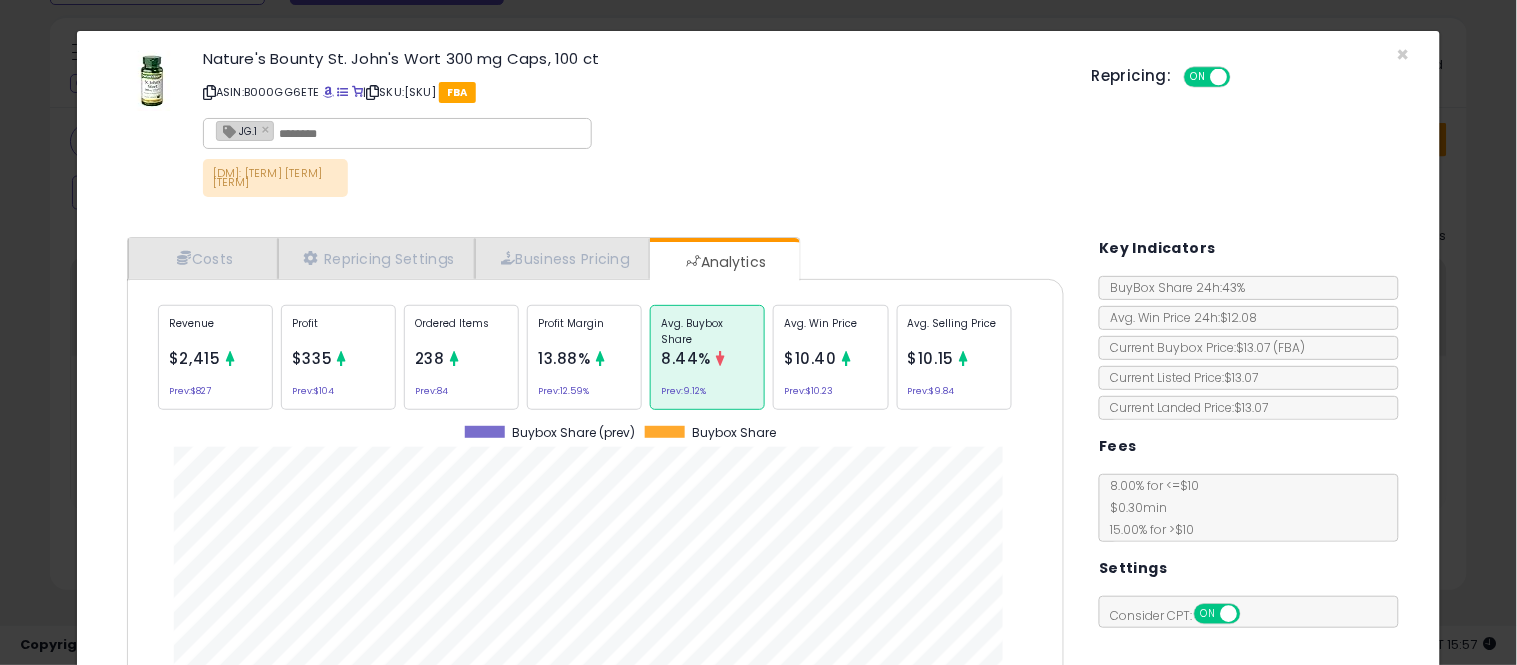 scroll, scrollTop: 999384, scrollLeft: 999033, axis: both 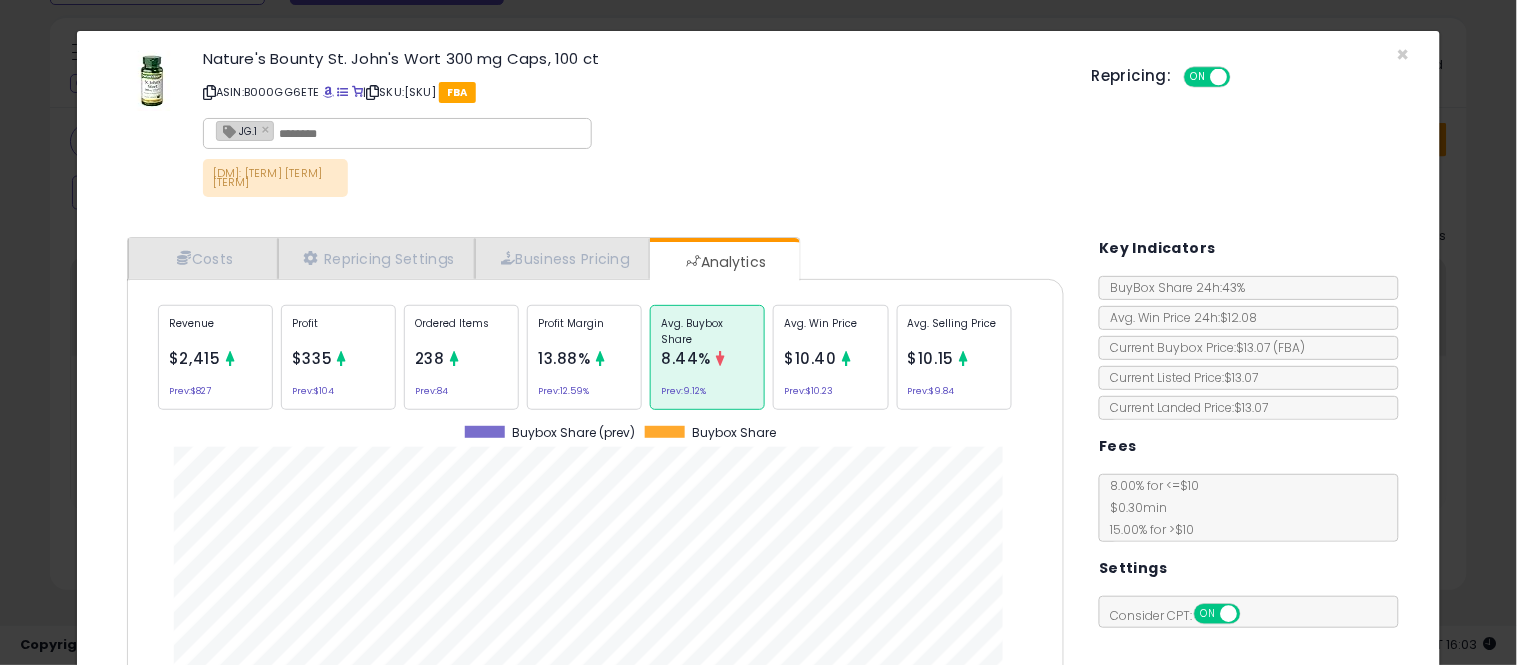 click on "× Close
Nature's Bounty St. John's Wort 300 mg Caps, 100 ct
ASIN:  B000GG6ETE
|
SKU:  GB-VIC-18069-2302-34
FBA
JG.1 ×
11/7 DM: hold rot NF
Repricing:
ON   OFF" 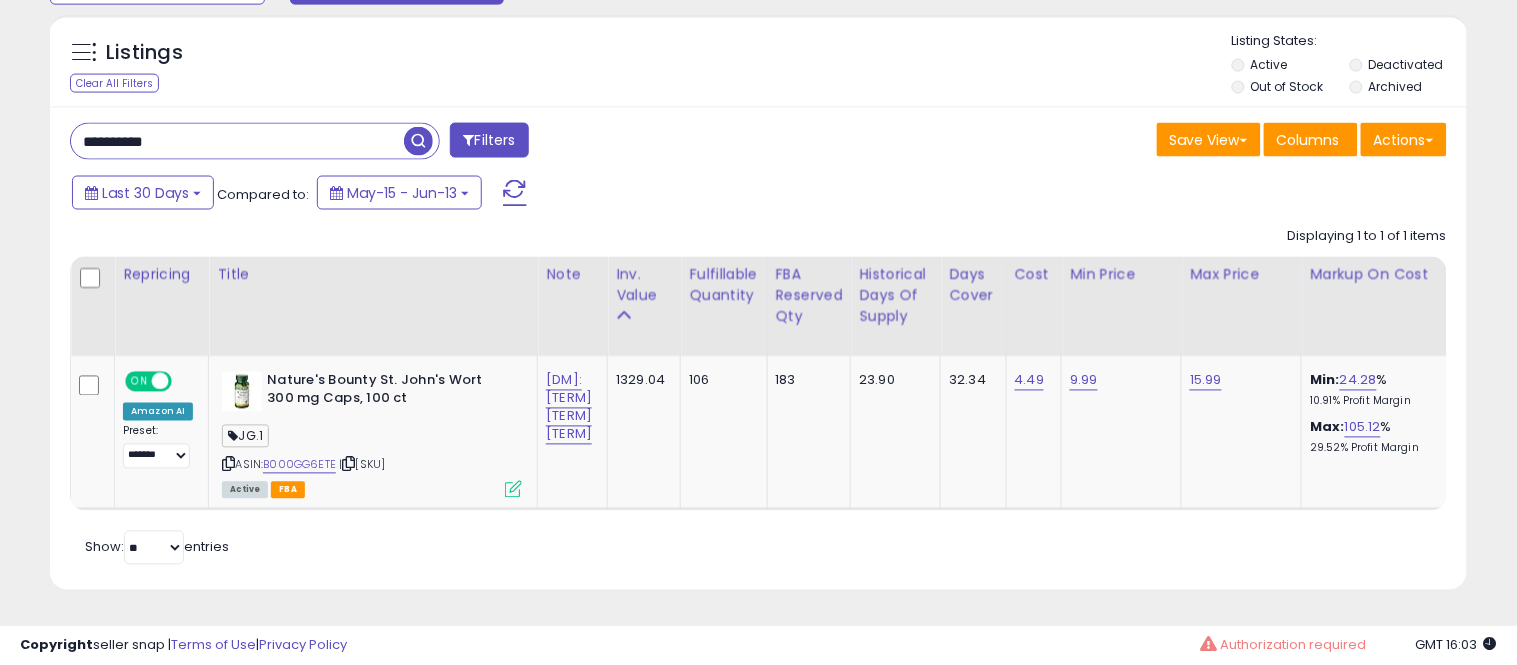 click on "**********" at bounding box center [237, 141] 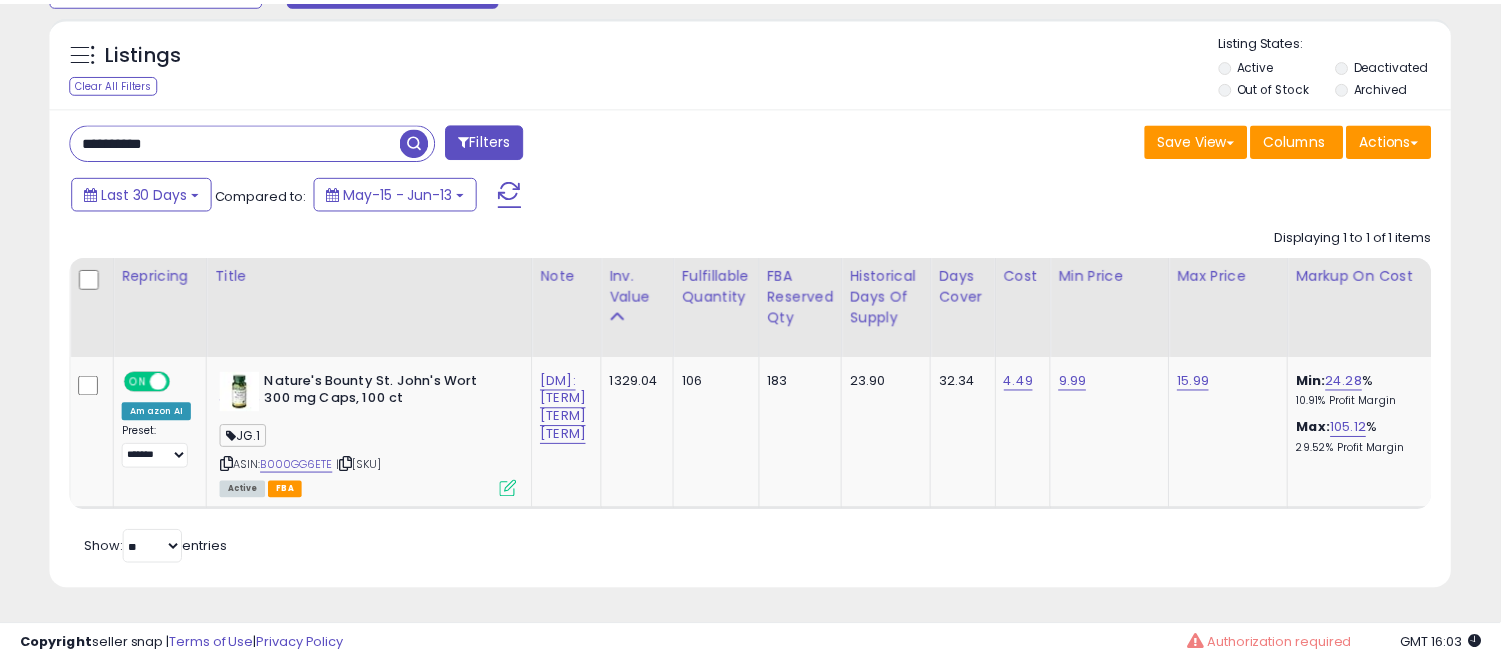 scroll, scrollTop: 410, scrollLeft: 812, axis: both 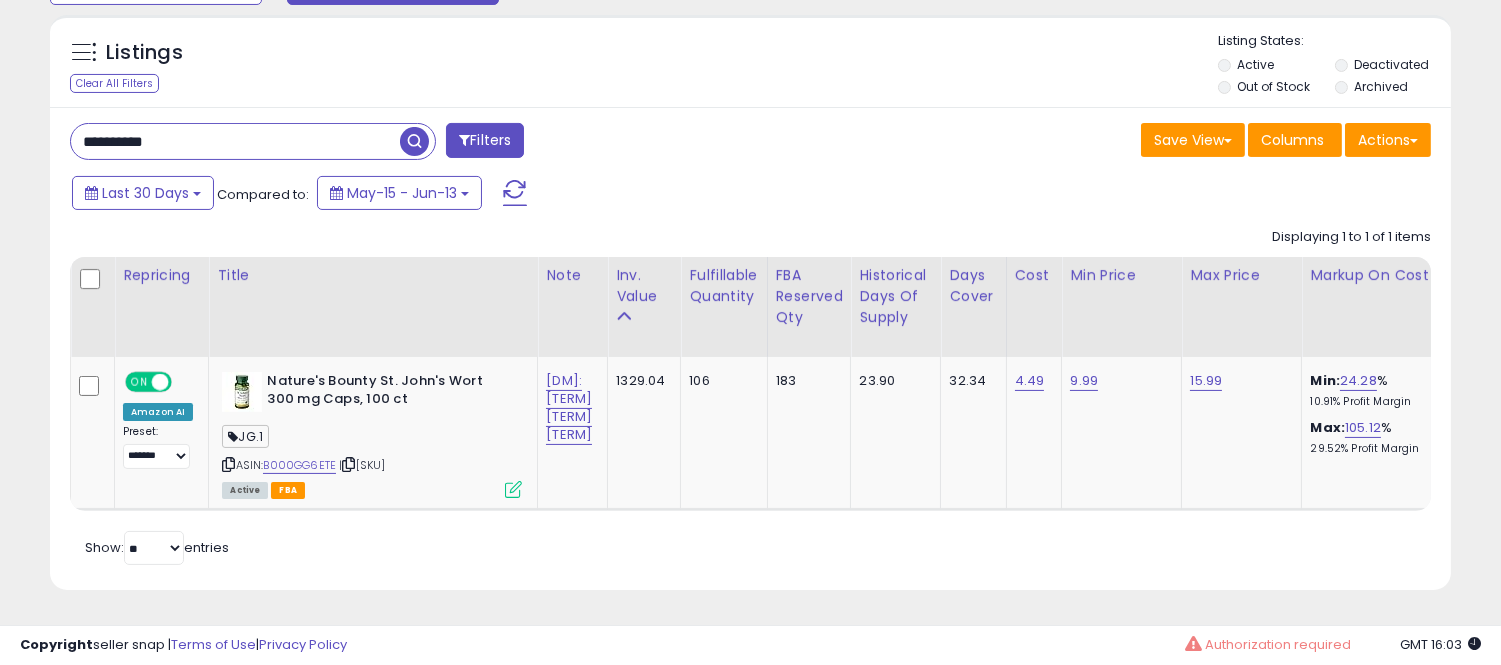 click on "**********" at bounding box center [235, 141] 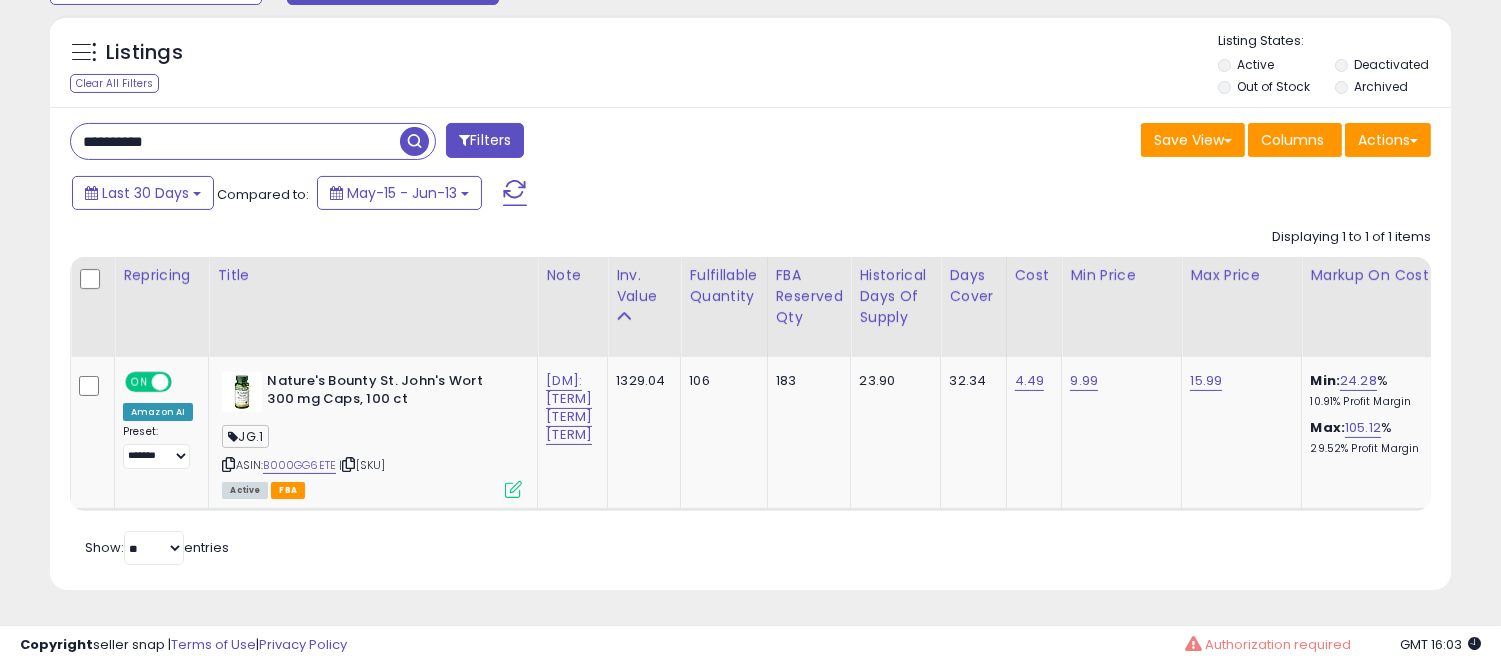 paste 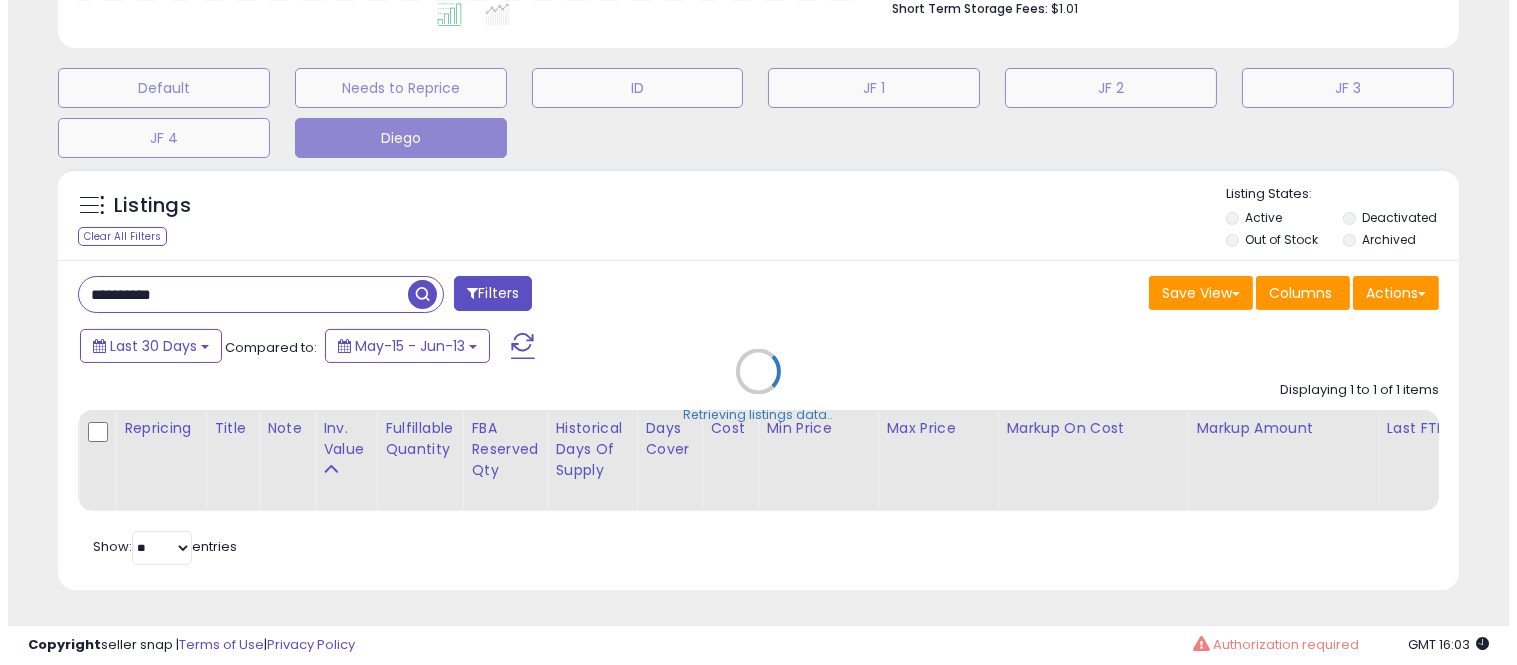 scroll, scrollTop: 607, scrollLeft: 0, axis: vertical 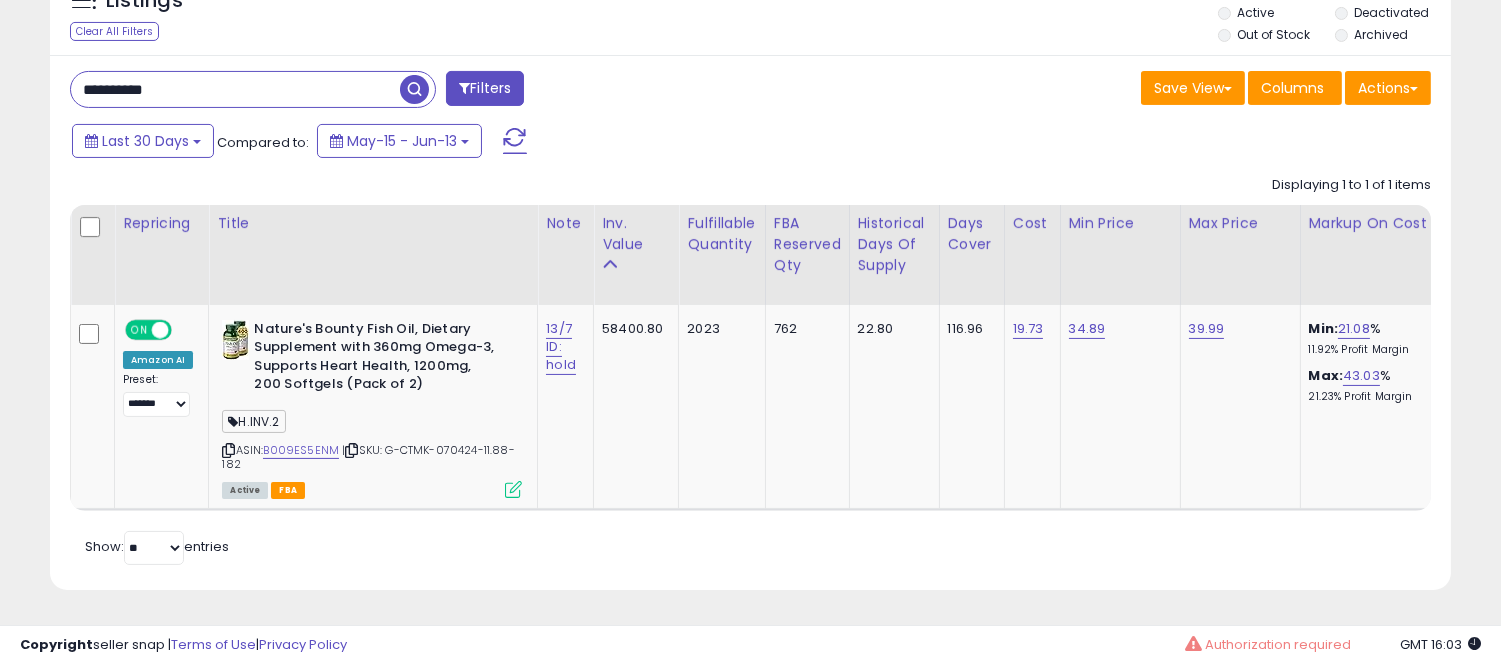 click on "**********" at bounding box center (235, 89) 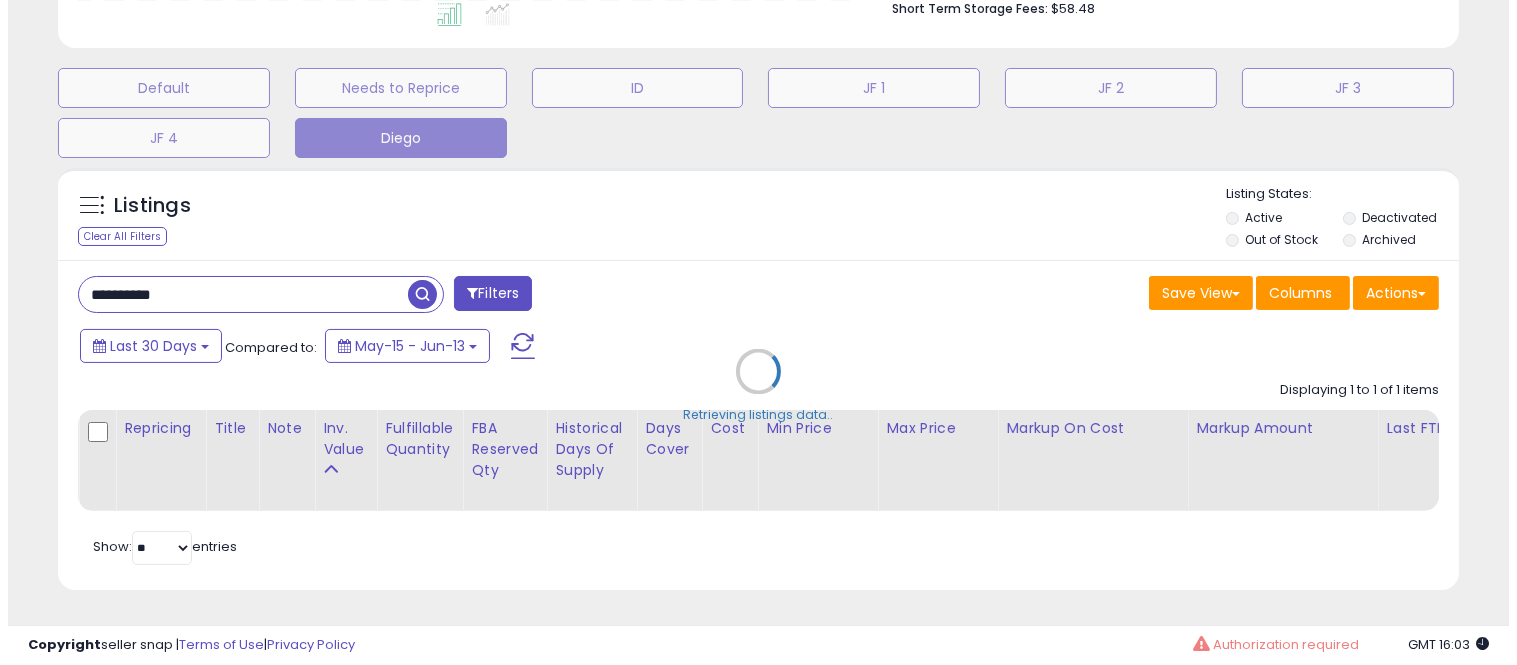 scroll, scrollTop: 607, scrollLeft: 0, axis: vertical 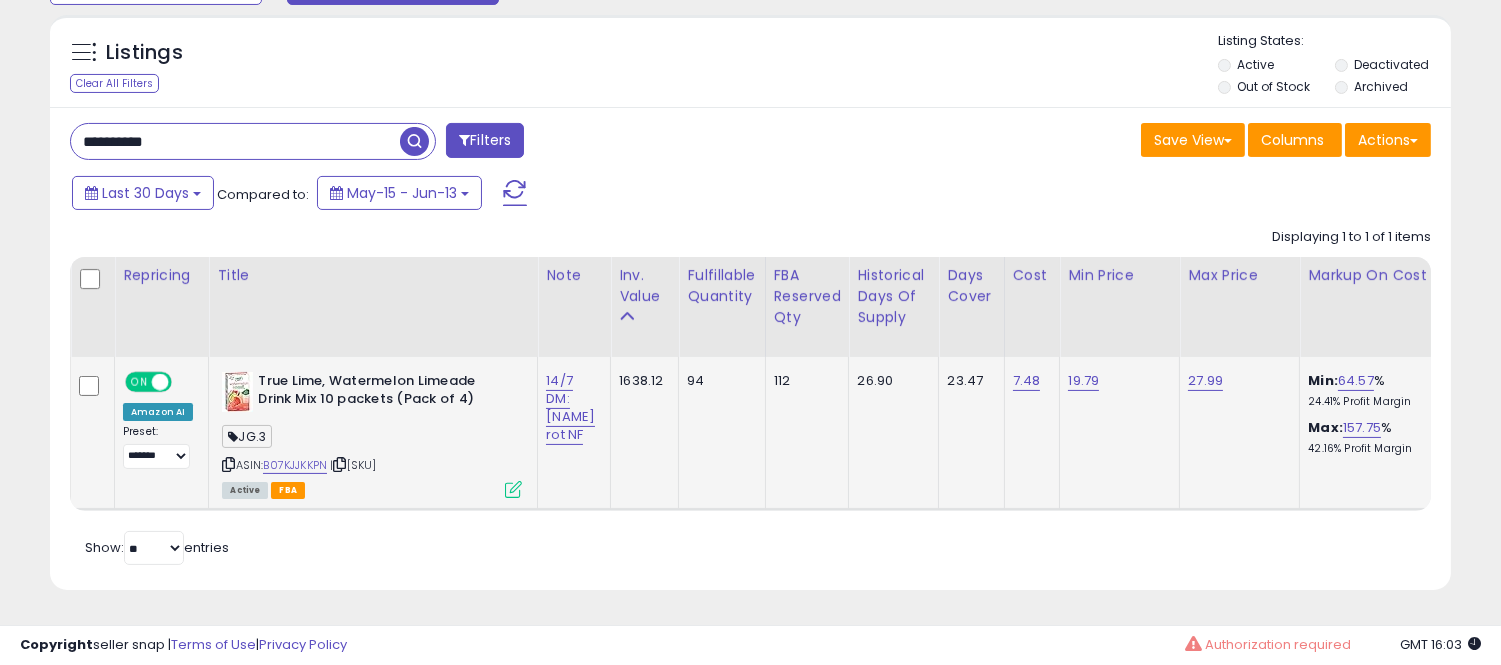 click at bounding box center (513, 489) 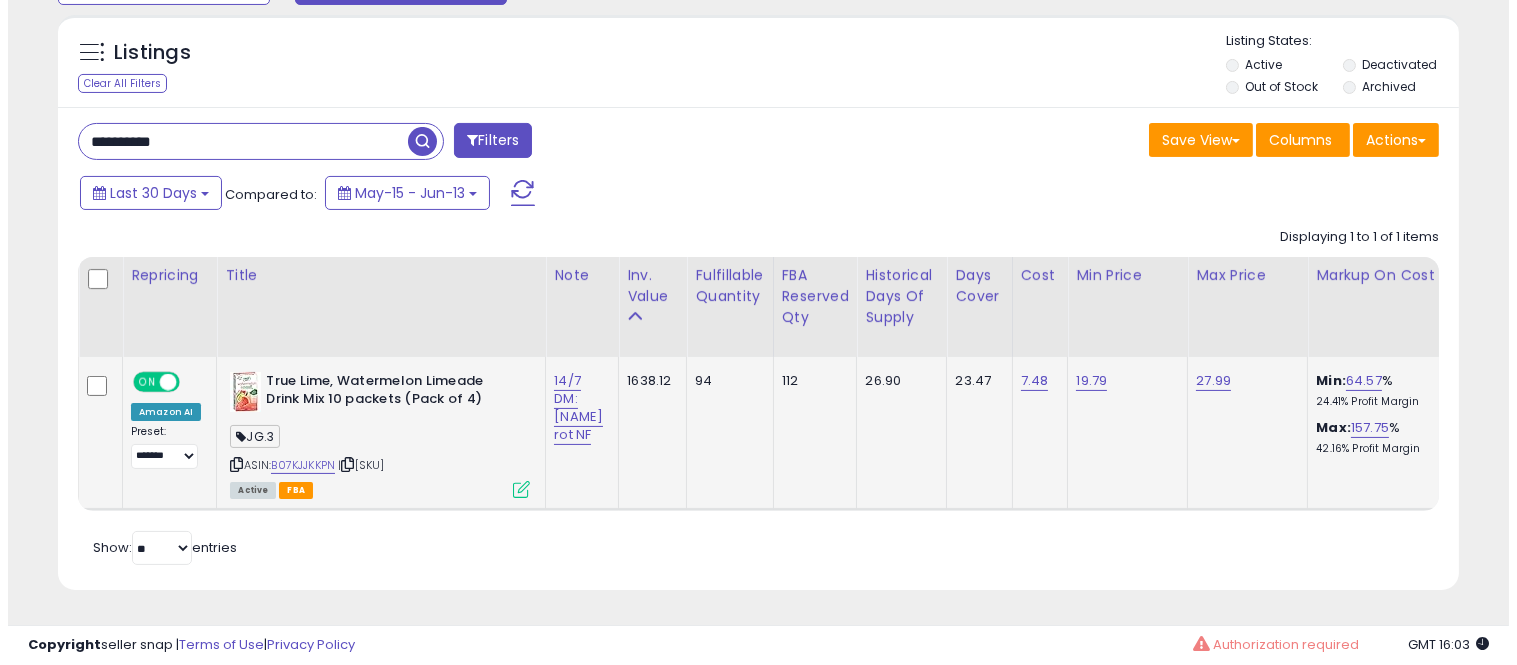scroll, scrollTop: 999590, scrollLeft: 999178, axis: both 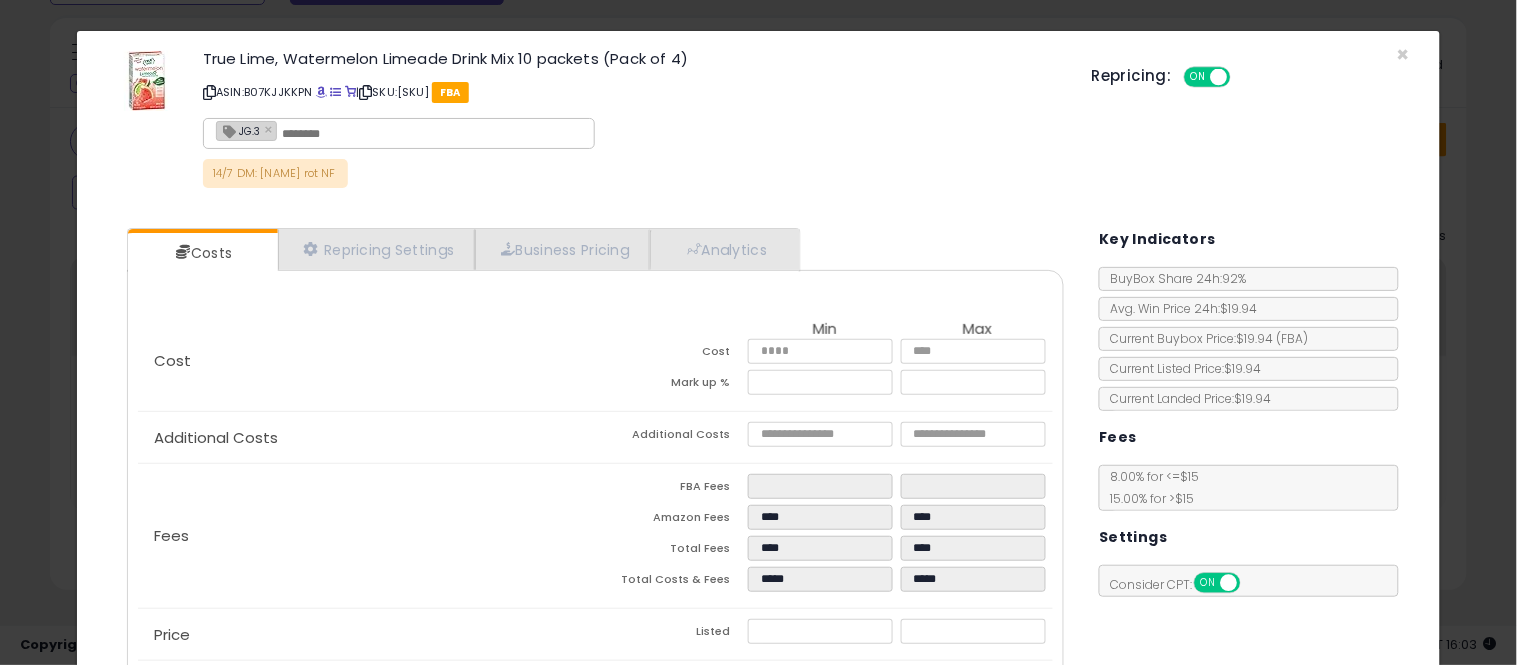 click on "Cost
Min
Max
Cost
****
****
Mark up %
*****
******
Additional Costs
Additional Costs" at bounding box center [595, 517] 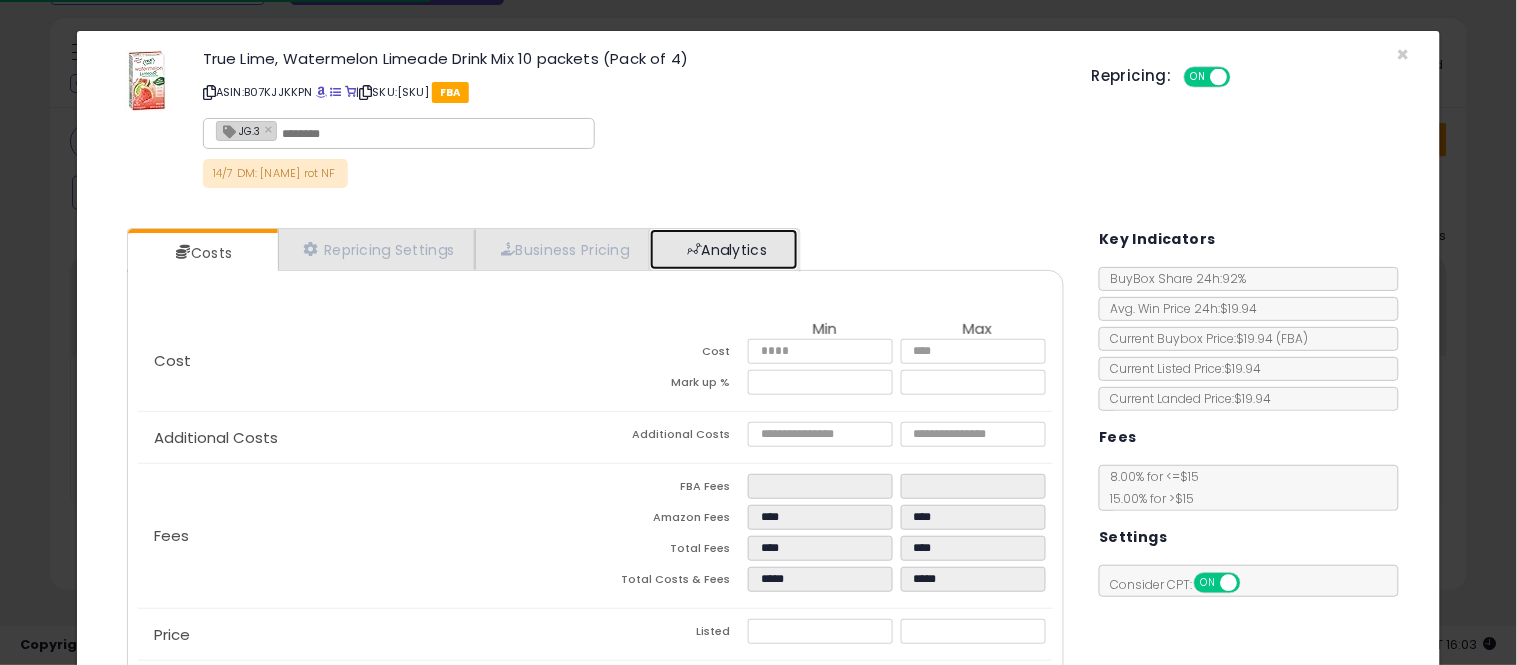 click on "Analytics" at bounding box center [724, 249] 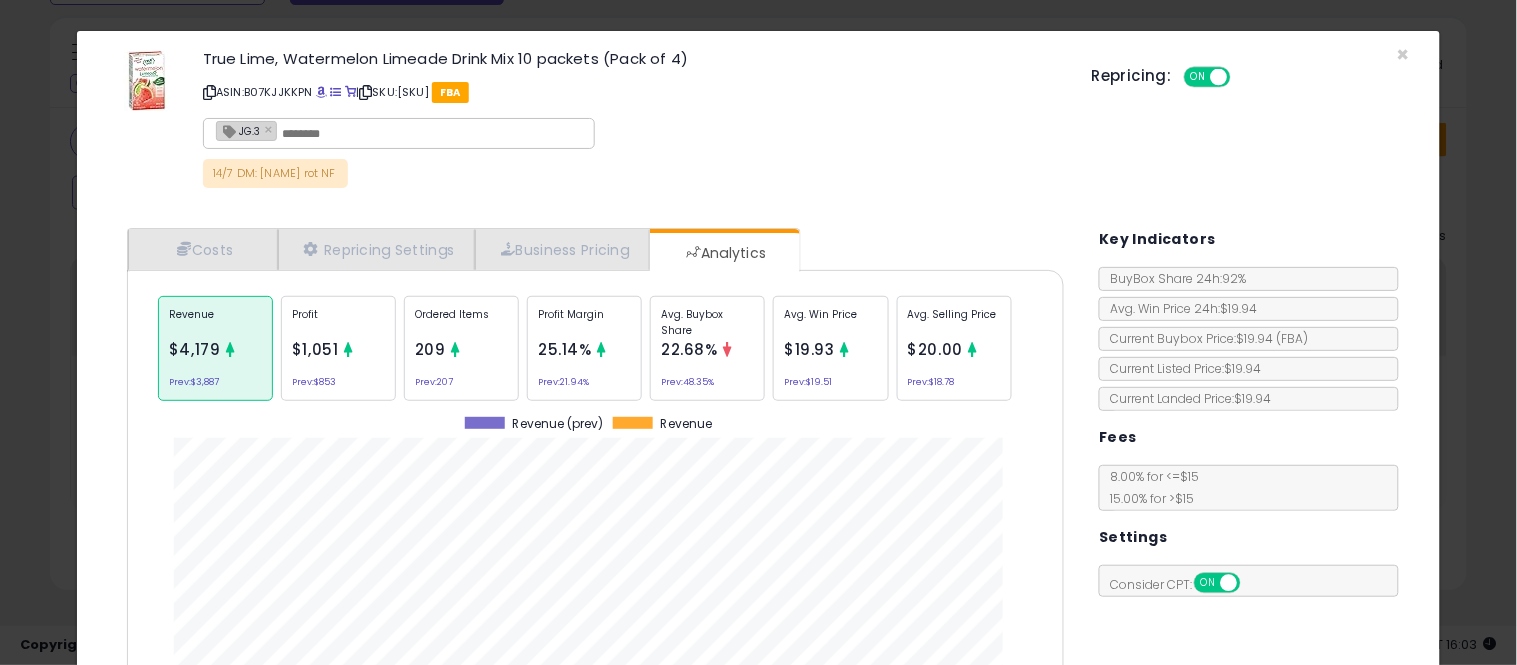 scroll, scrollTop: 999384, scrollLeft: 999033, axis: both 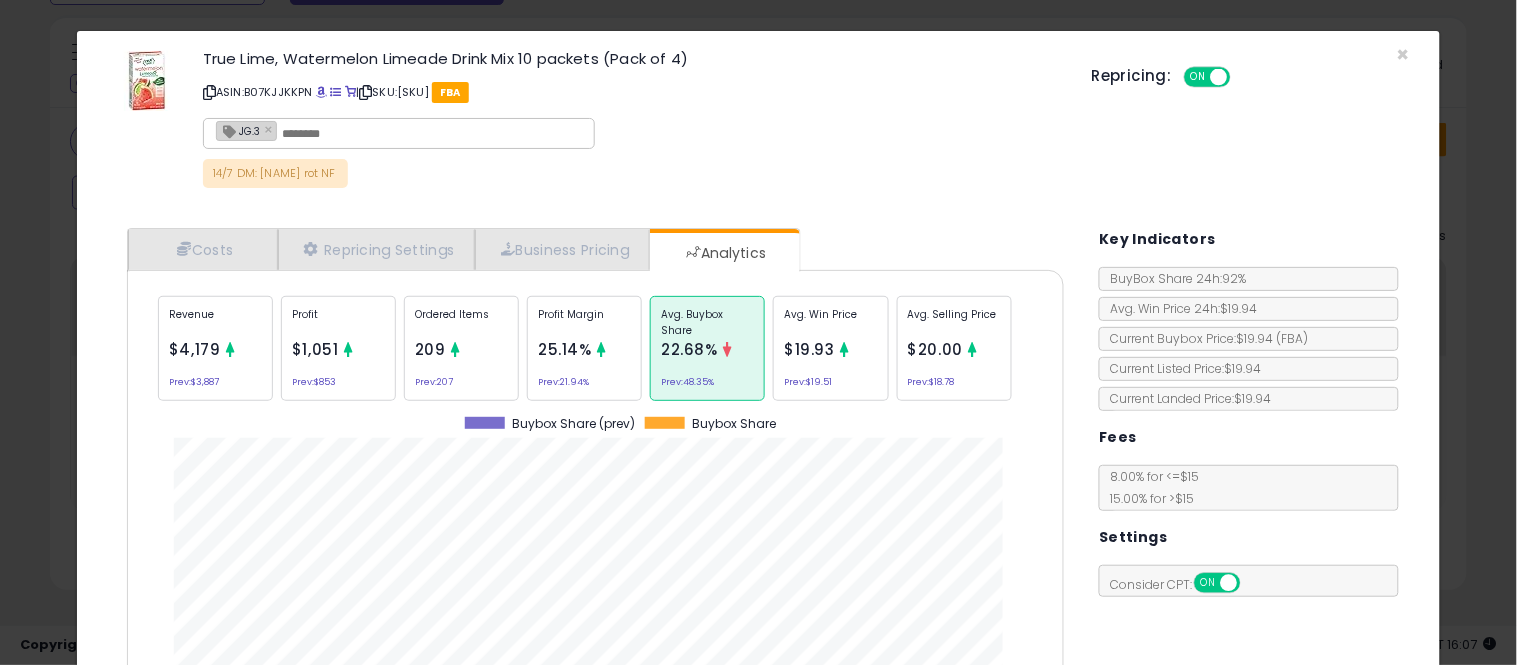click on "× Close
True Lime, Watermelon Limeade Drink Mix 10 packets (Pack of 4)
ASIN:  B07KJJKKPN
|
SKU:  GB-PWG-18296-2303-38
FBA
JG.3 ×
14/7 DM: hold rot NF
Repricing:
ON   OFF" 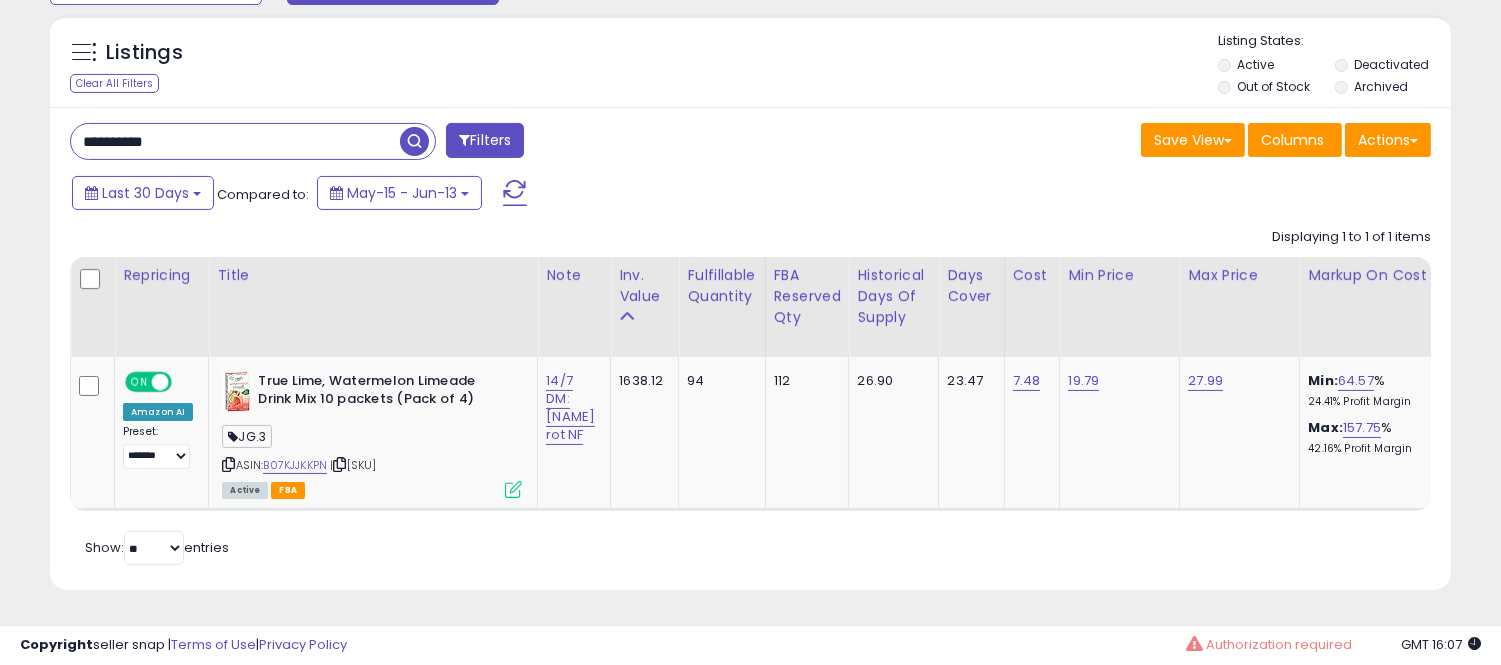 scroll, scrollTop: 410, scrollLeft: 812, axis: both 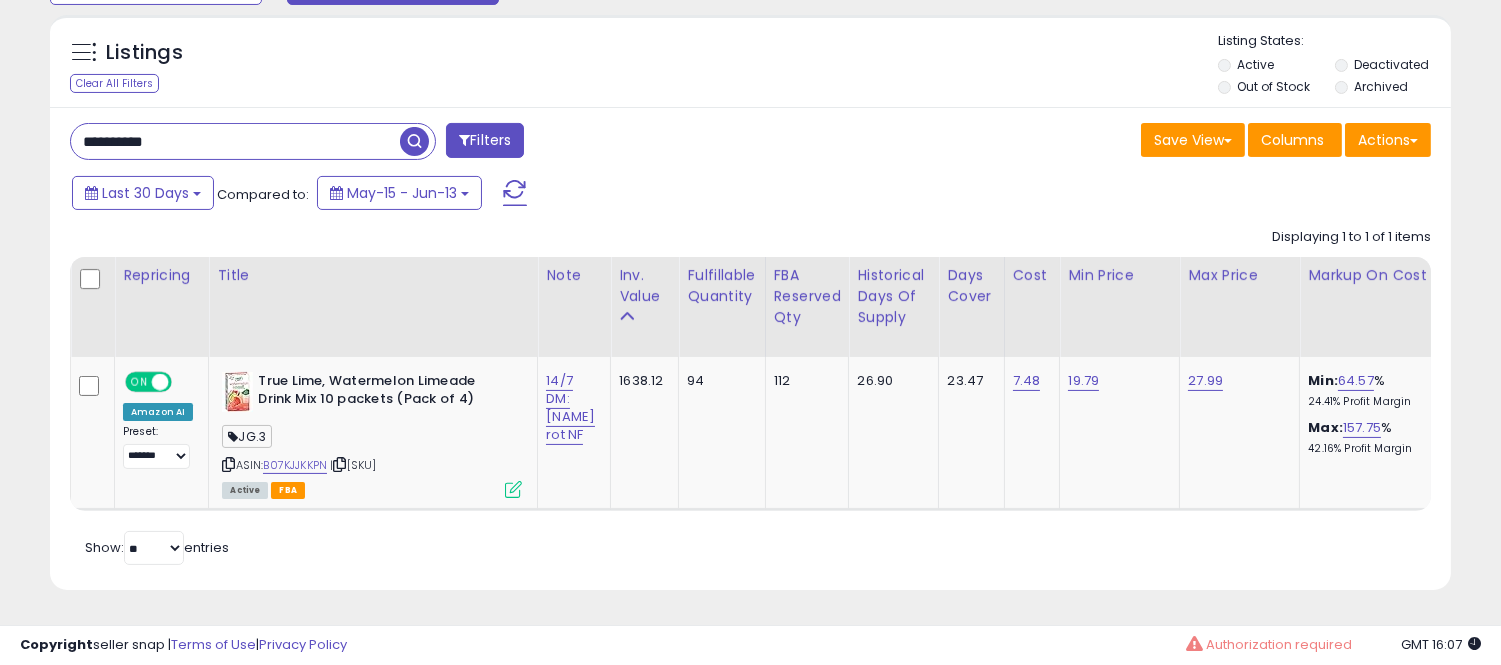 click on "**********" at bounding box center [235, 141] 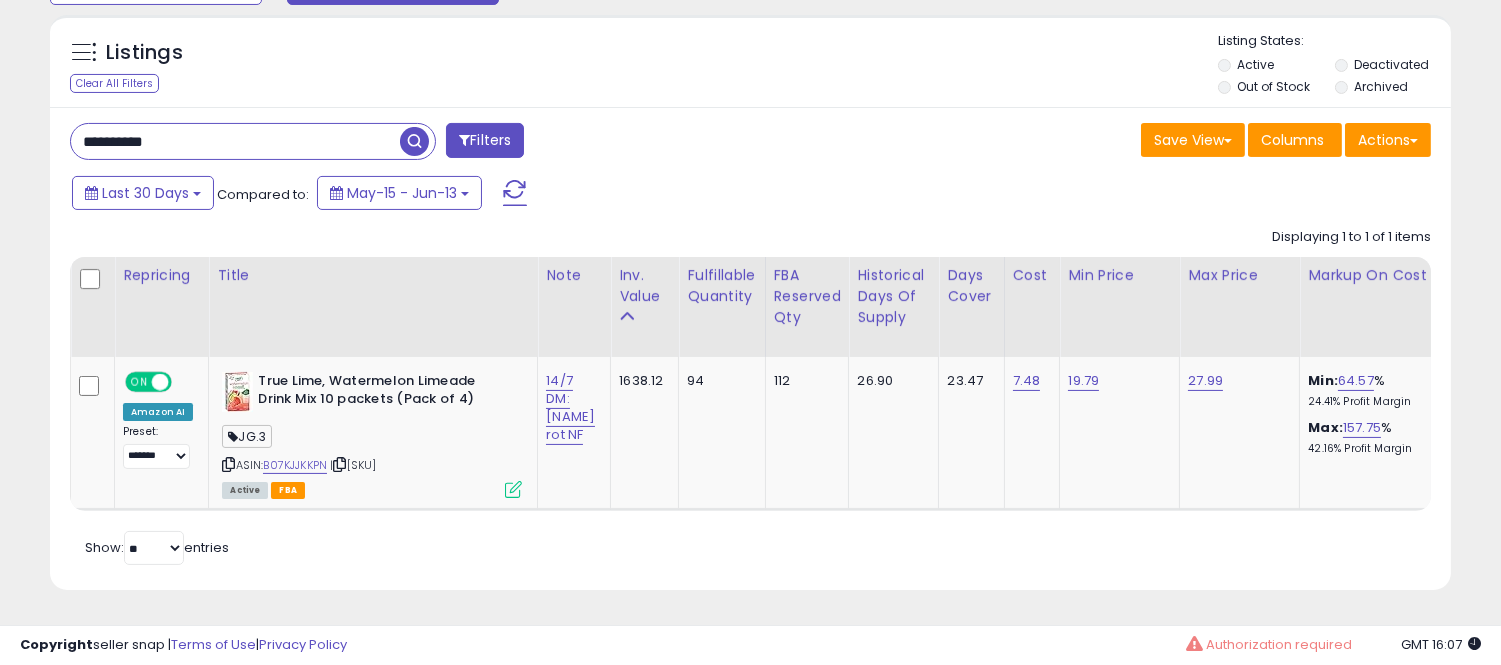 paste 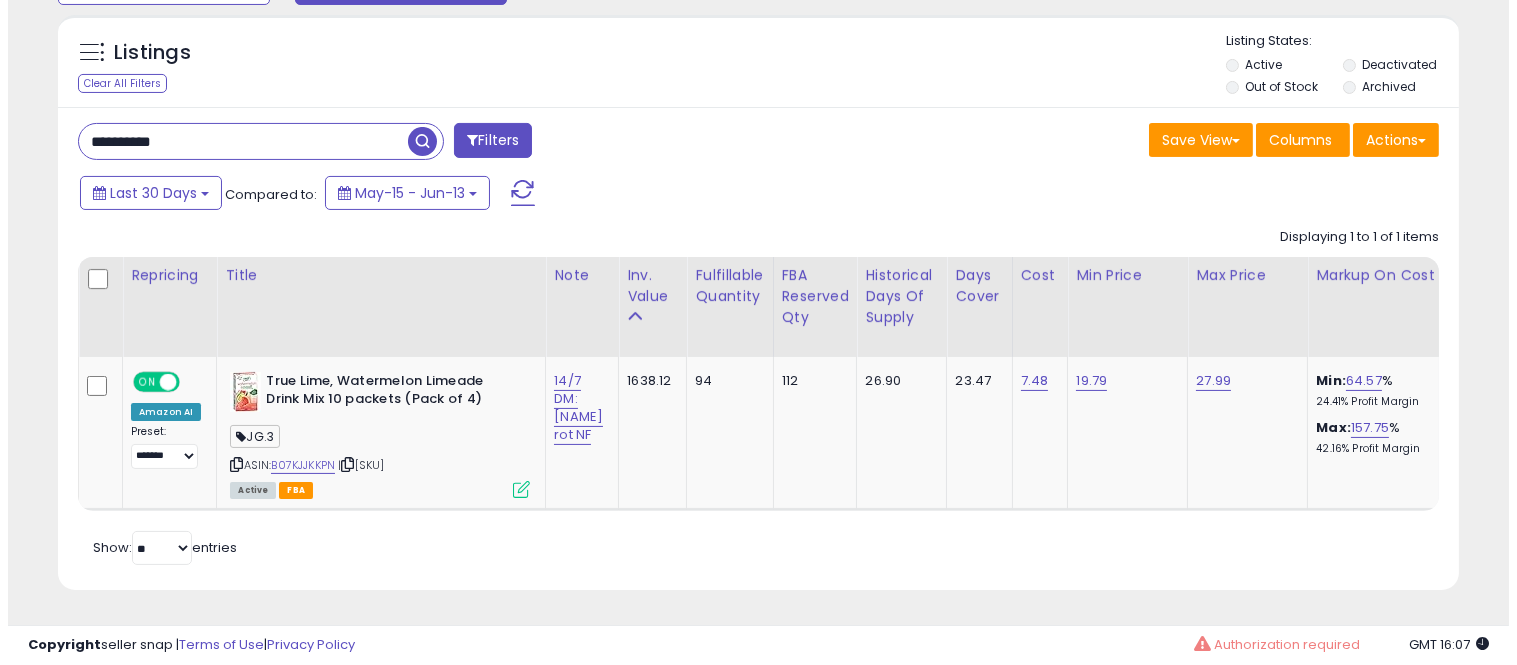 scroll, scrollTop: 607, scrollLeft: 0, axis: vertical 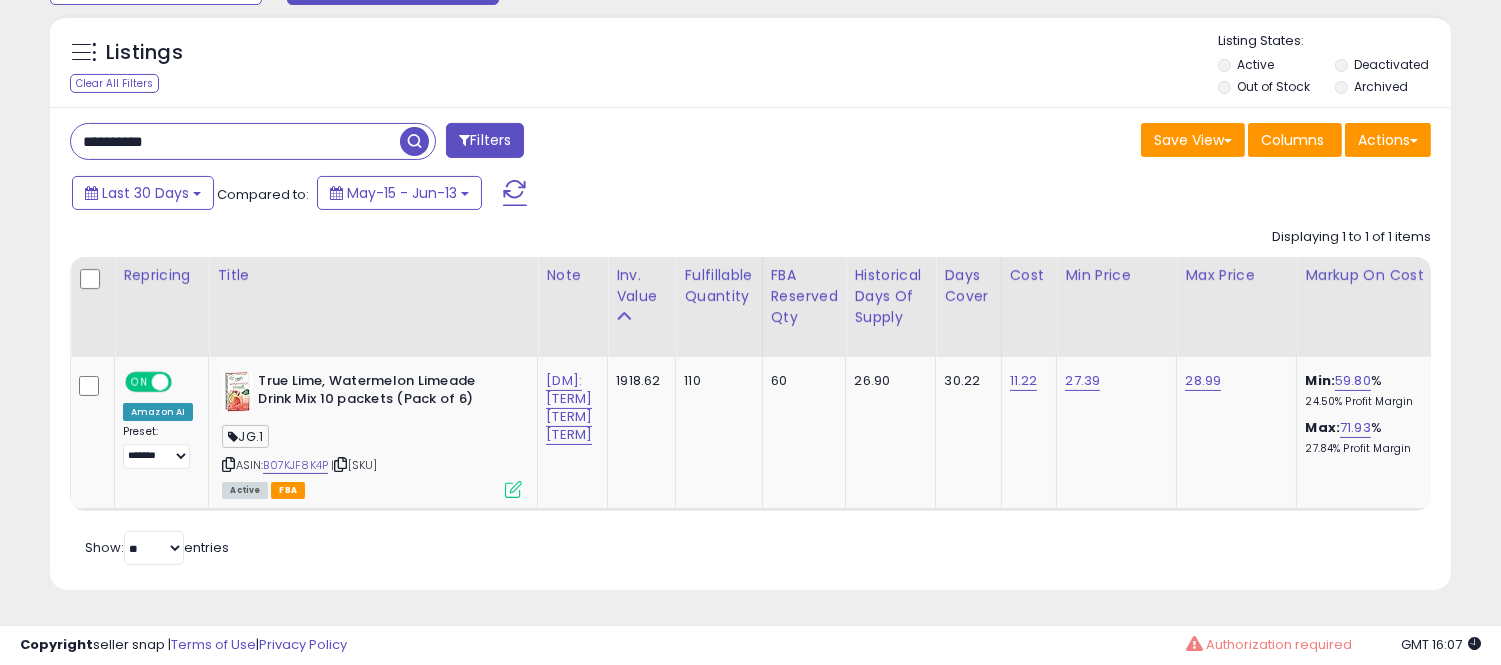 type on "**********" 